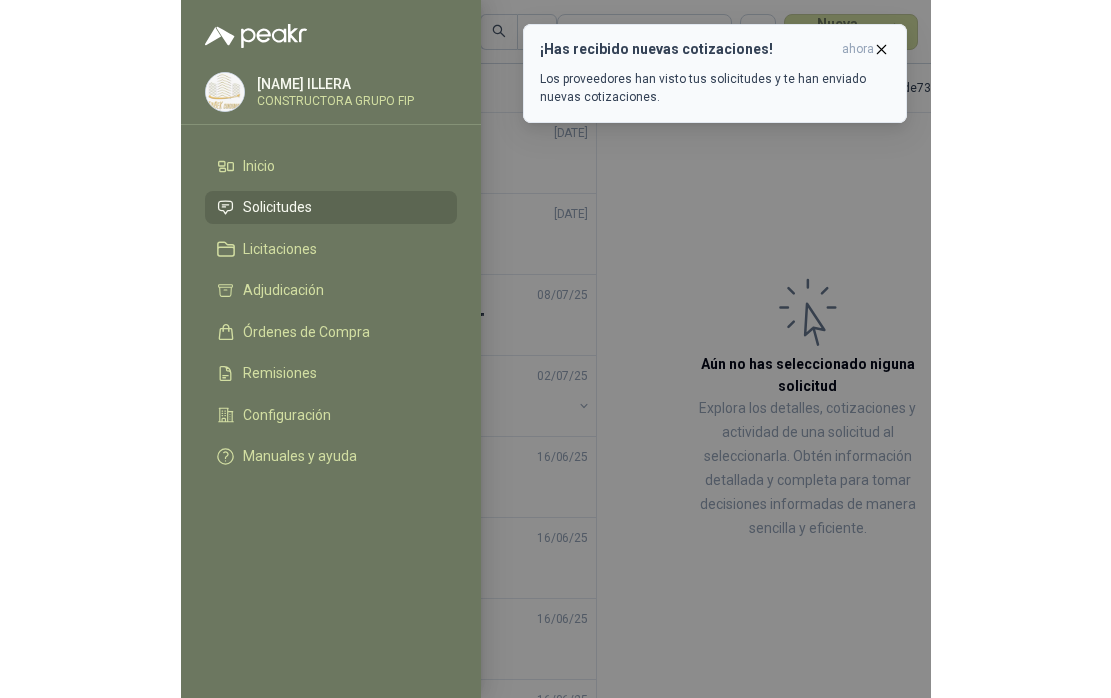 scroll, scrollTop: 0, scrollLeft: 0, axis: both 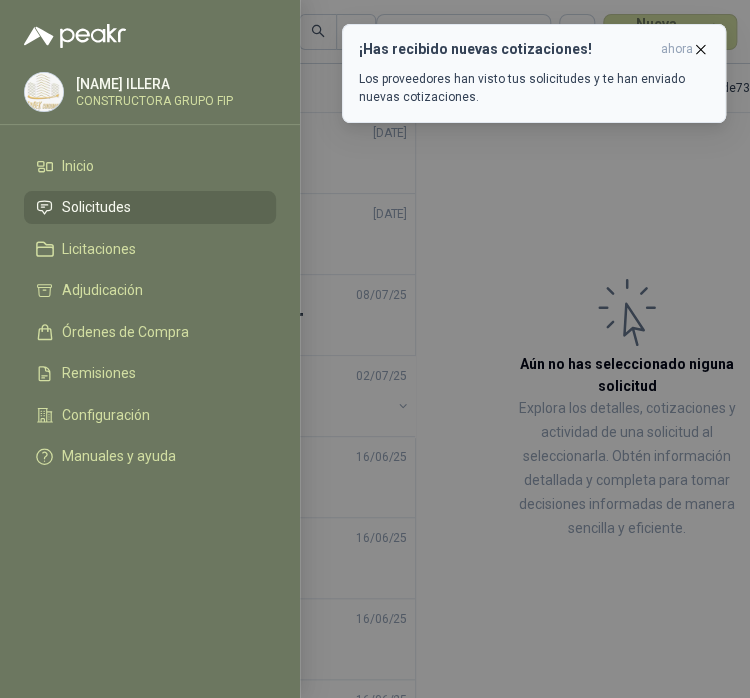 click at bounding box center [700, 49] 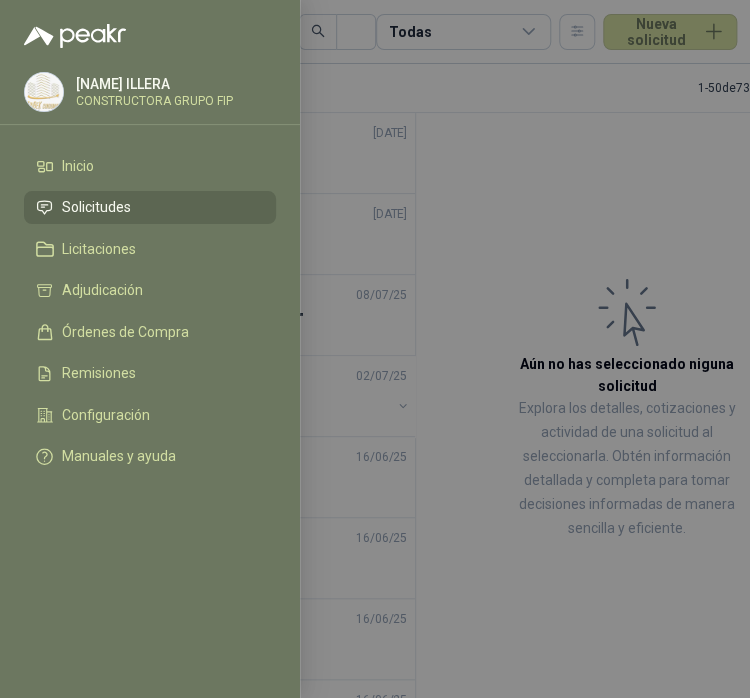 click at bounding box center [375, 349] 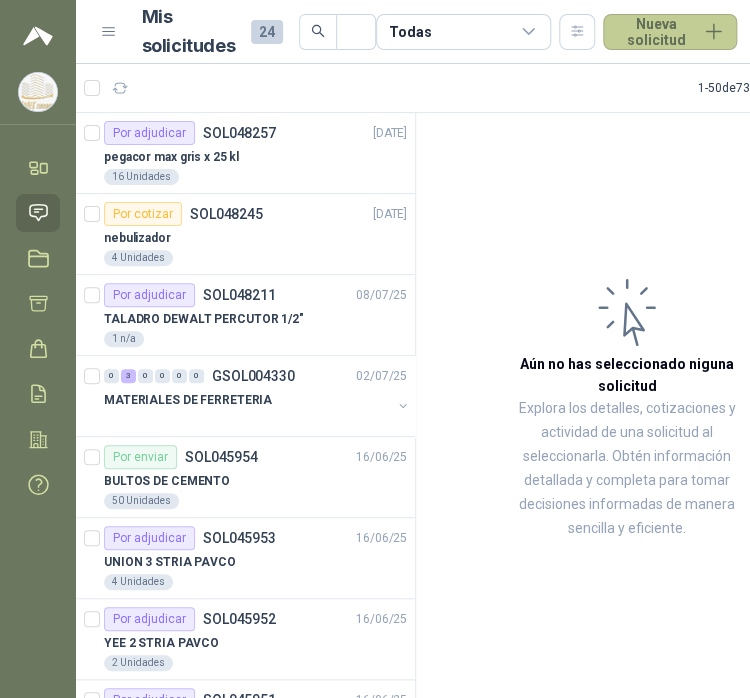 click on "Nueva solicitud" at bounding box center (670, 32) 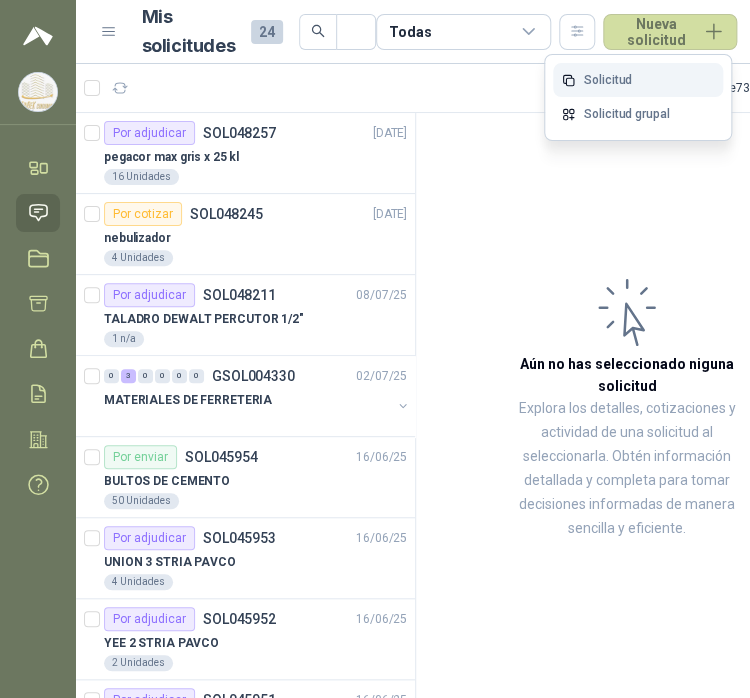 click on "Solicitud" at bounding box center [638, 80] 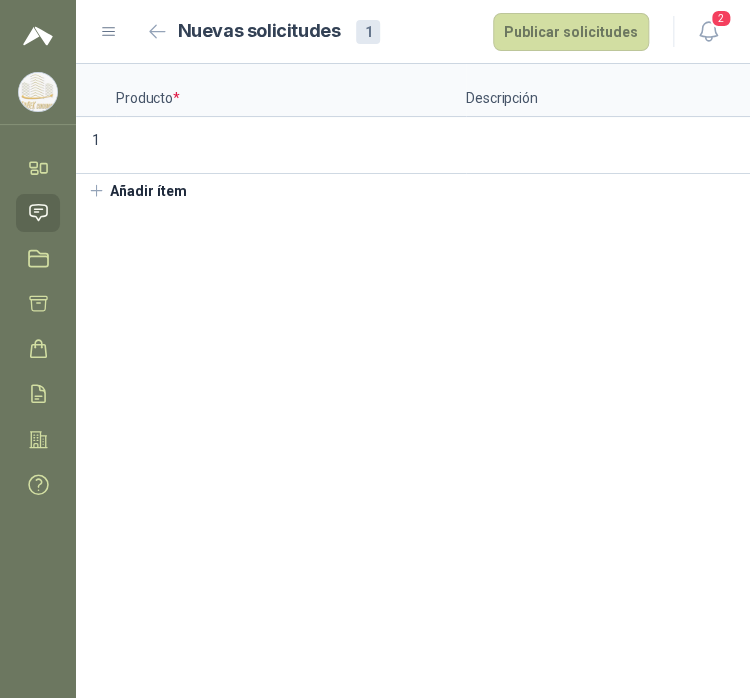 click on "Producto * Descripción Cantidad * Medida * Entrega * Doc 1 Unidades TRIBEK CONDOMINIO   Añadir ítem" at bounding box center [413, 381] 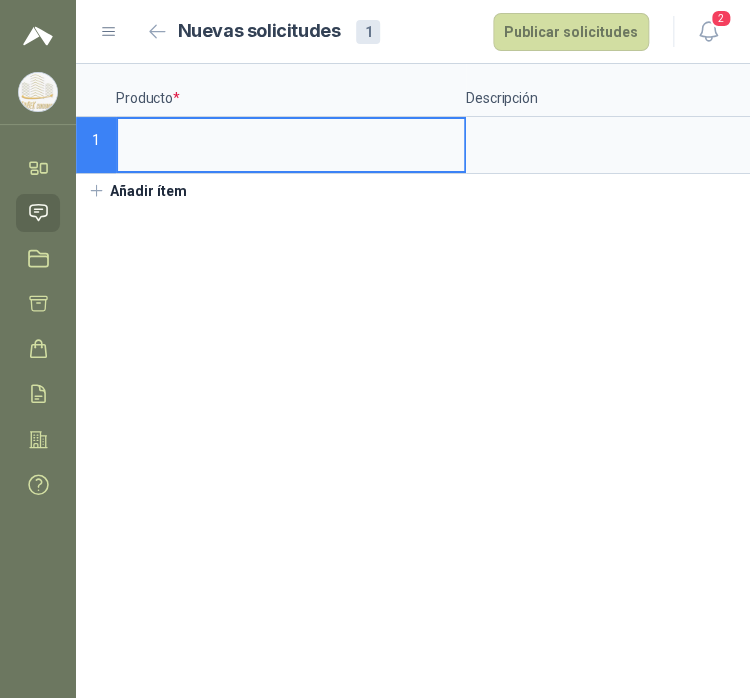 click at bounding box center [291, 138] 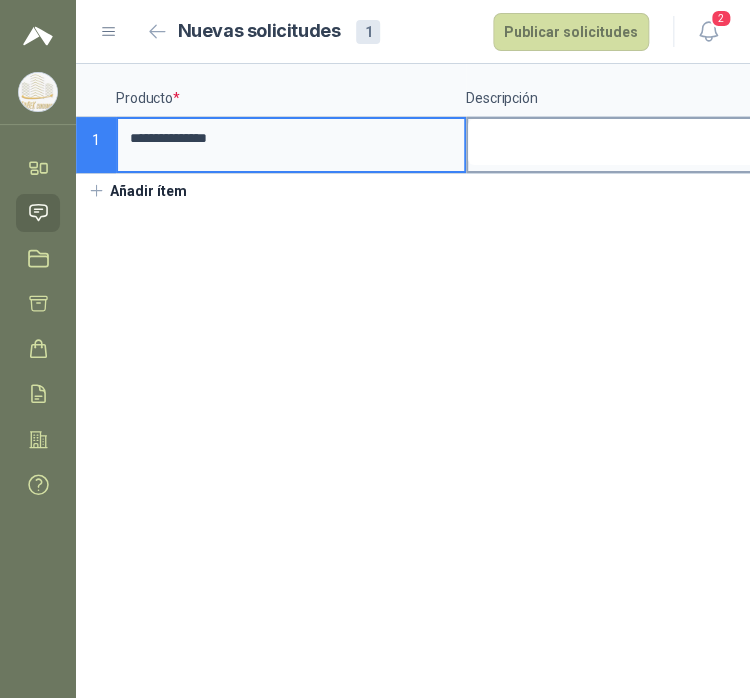 type on "**********" 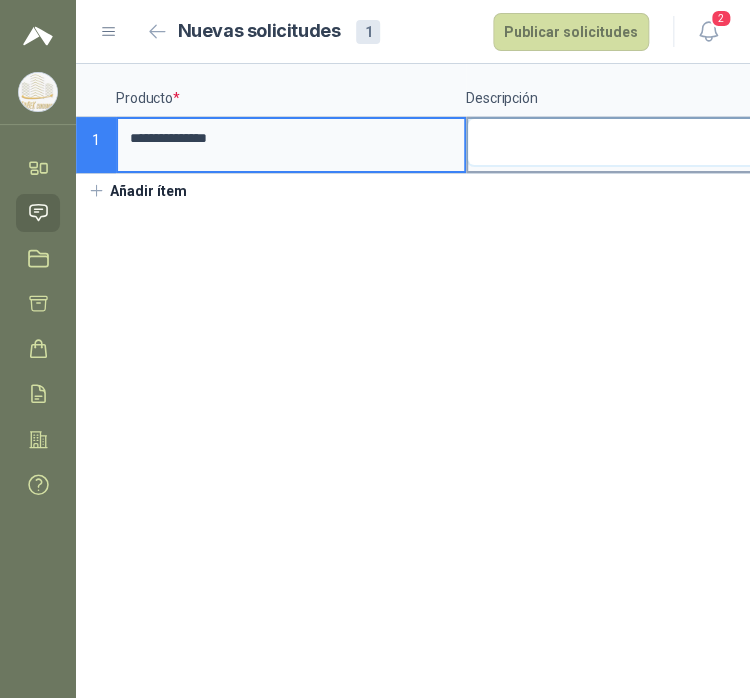 click at bounding box center (641, 142) 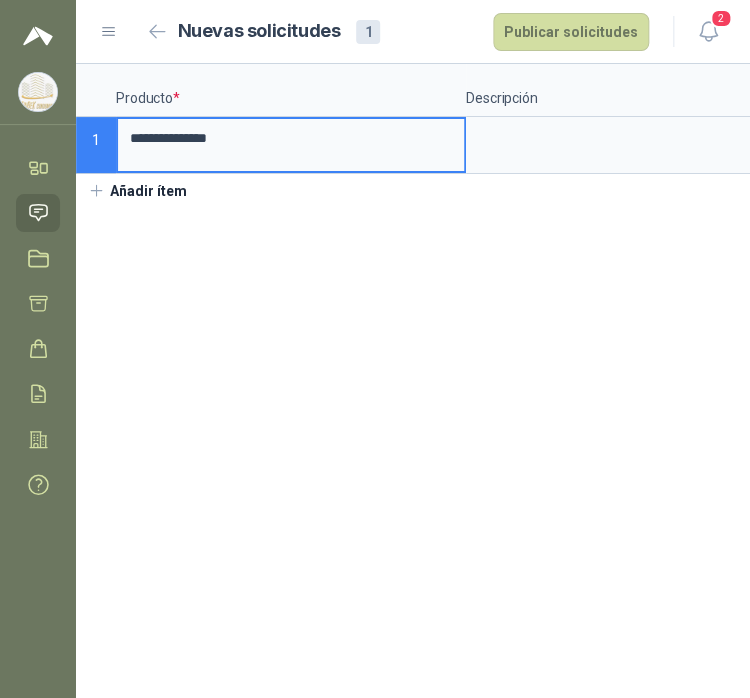 click on "**********" at bounding box center [291, 138] 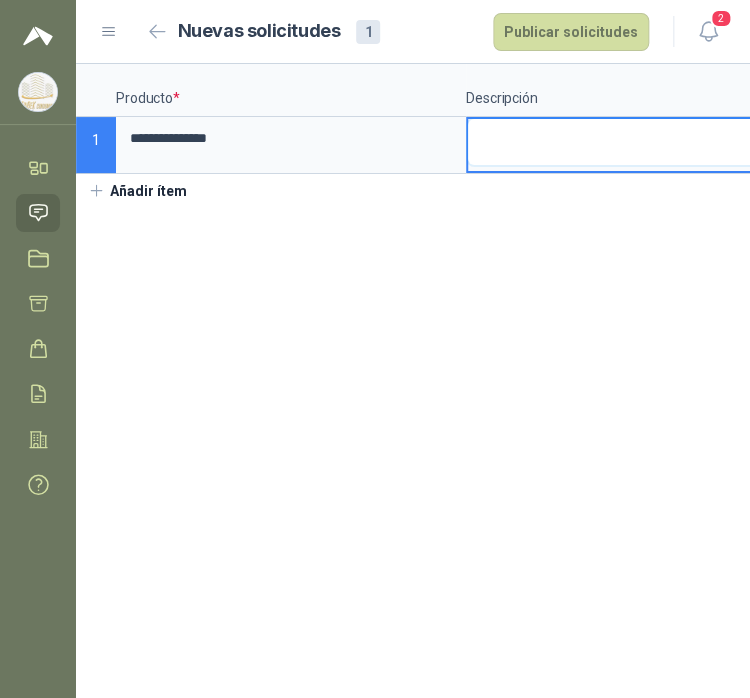 click at bounding box center [641, 142] 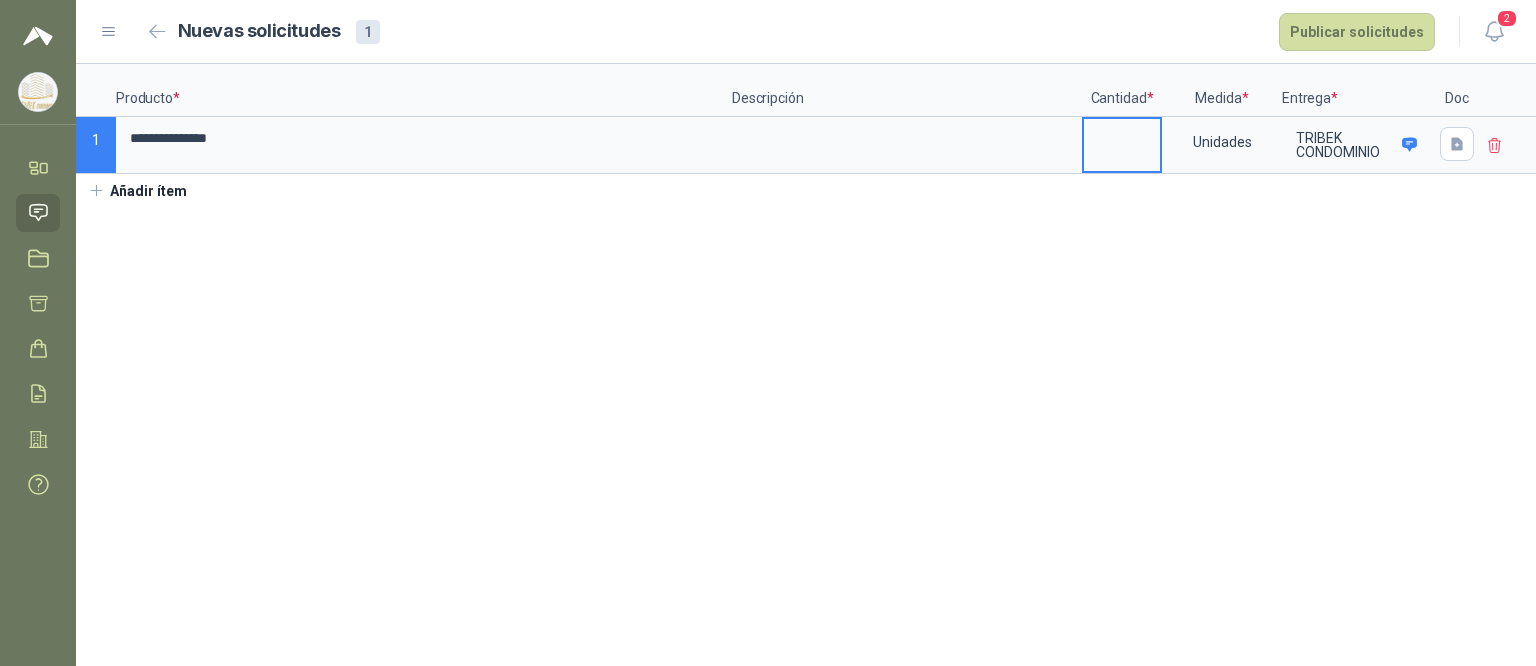 click at bounding box center (1122, 138) 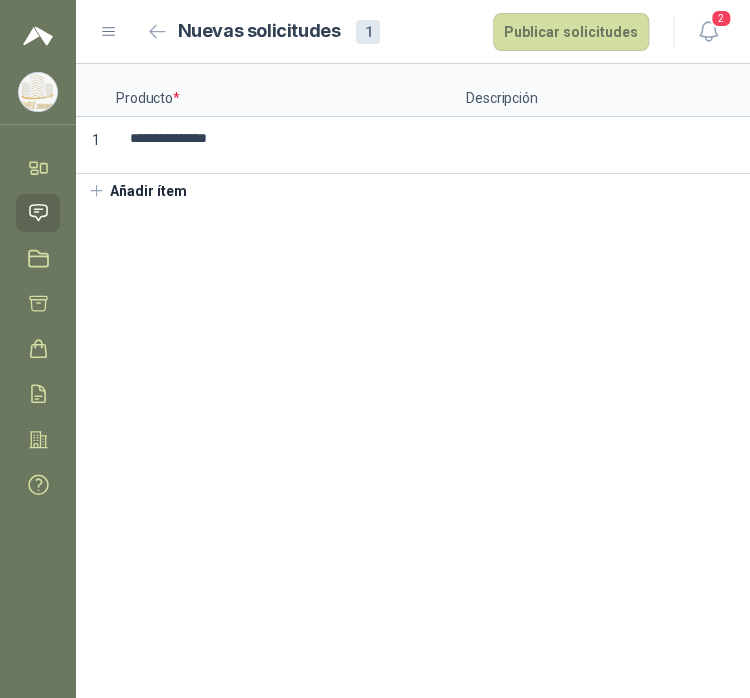 click on "Añadir ítem" at bounding box center [137, 191] 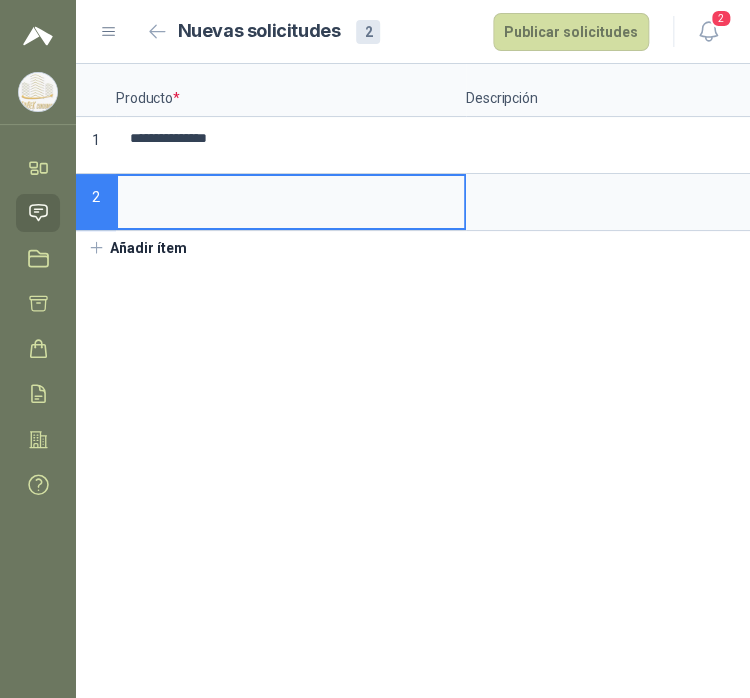 click at bounding box center [291, 195] 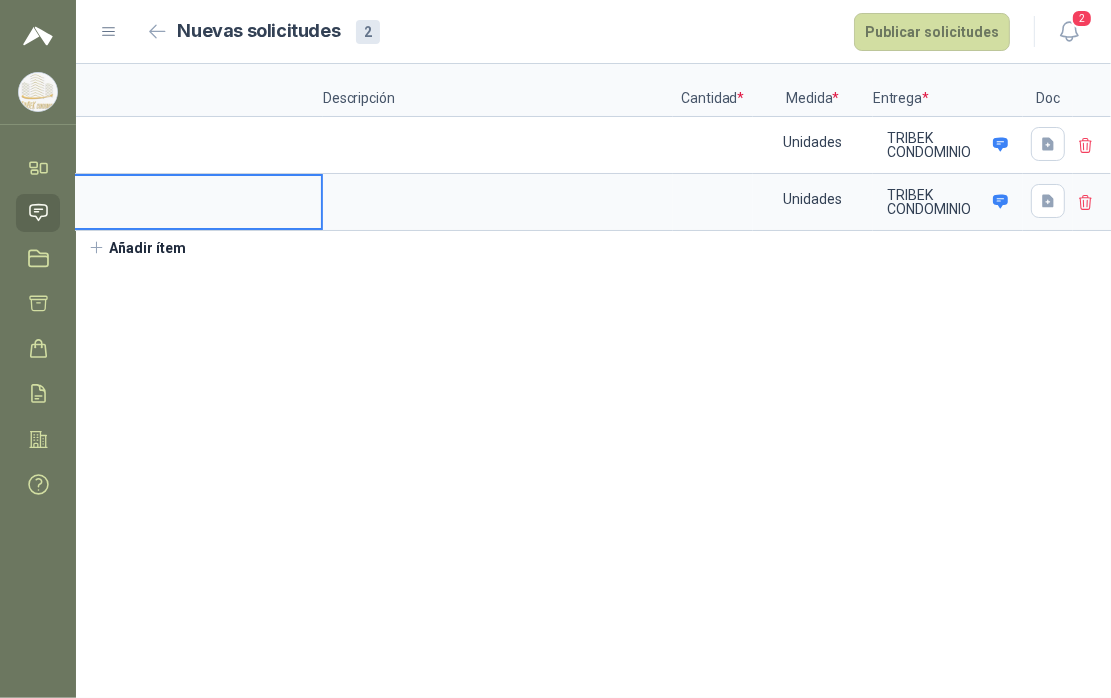 scroll, scrollTop: 0, scrollLeft: 159, axis: horizontal 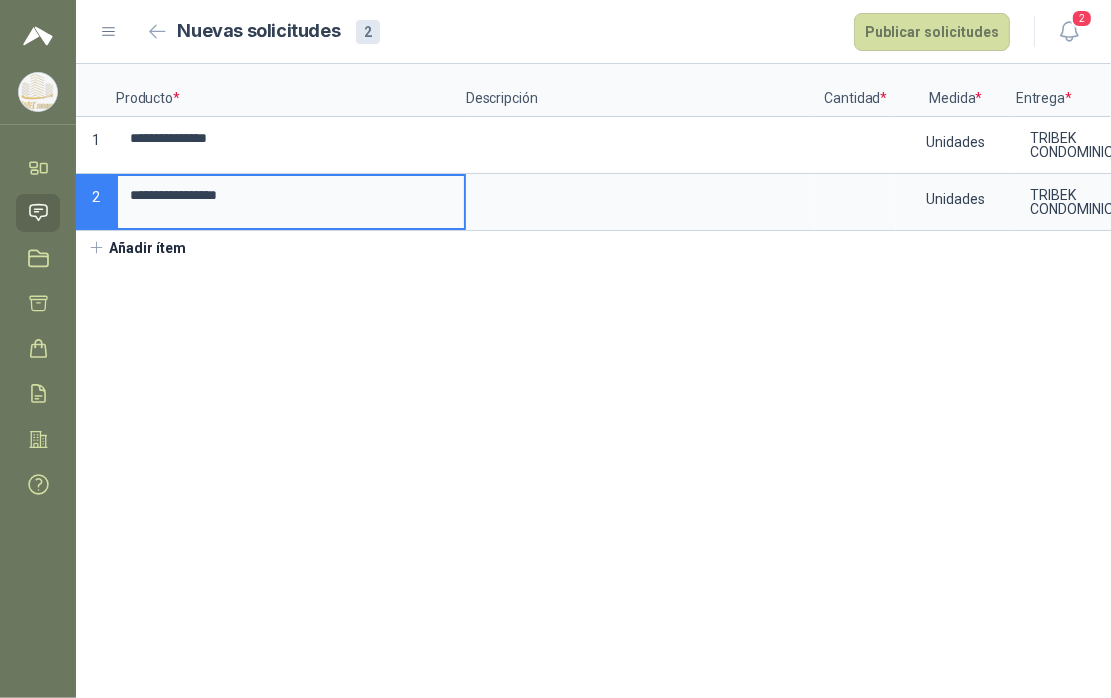 type on "**********" 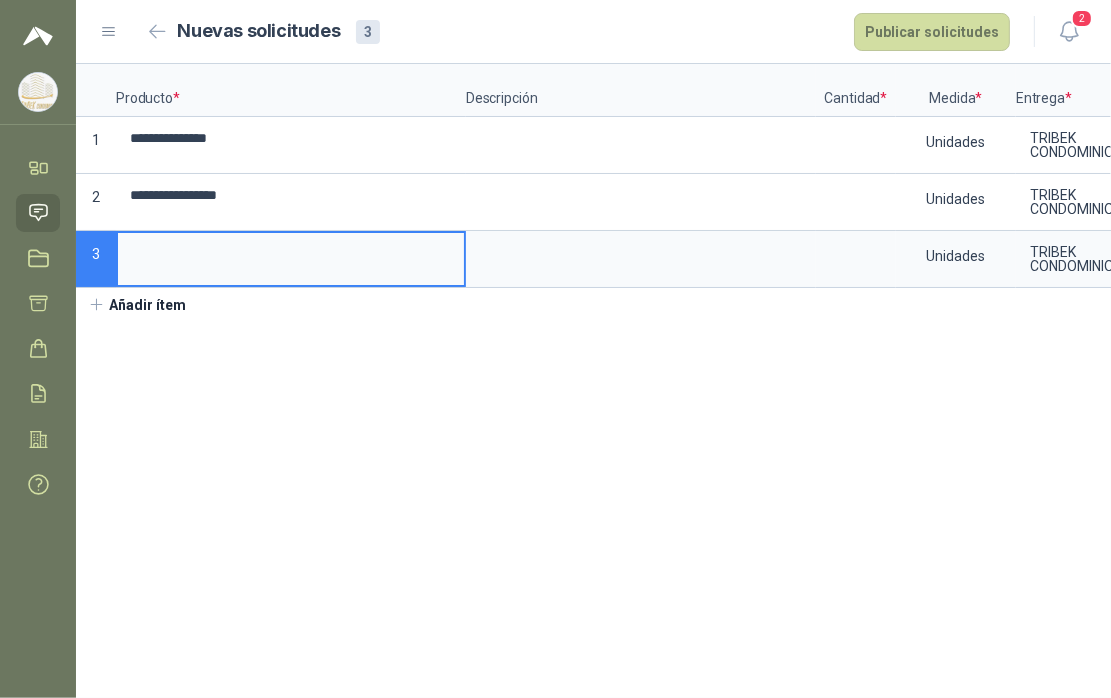 click at bounding box center [291, 252] 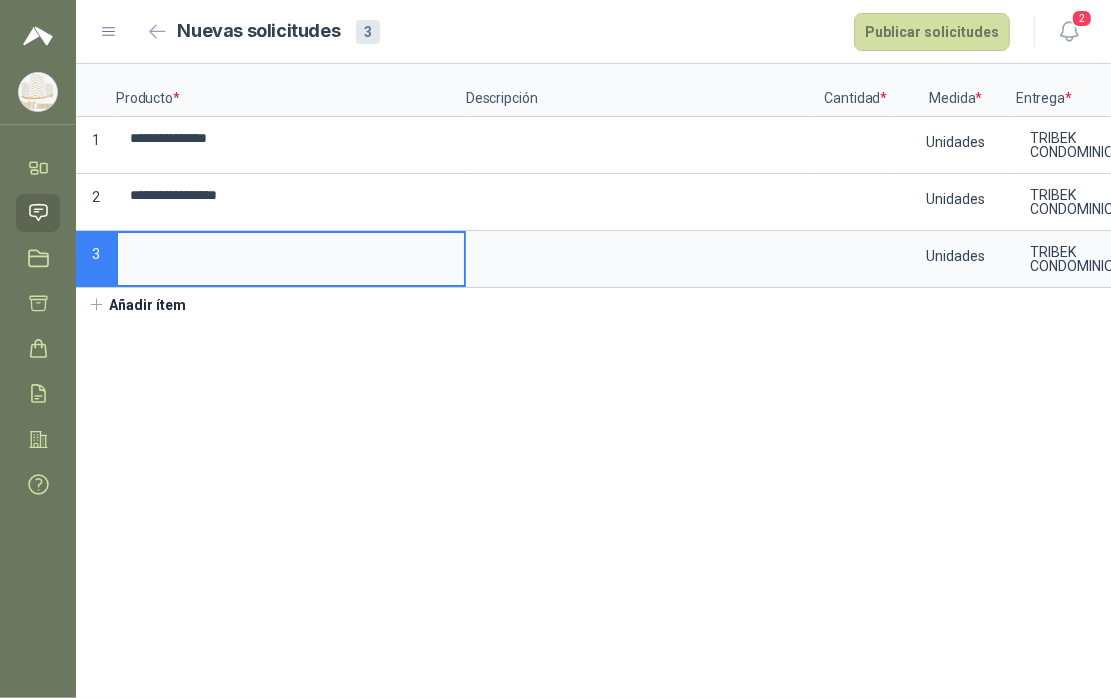 click at bounding box center (291, 252) 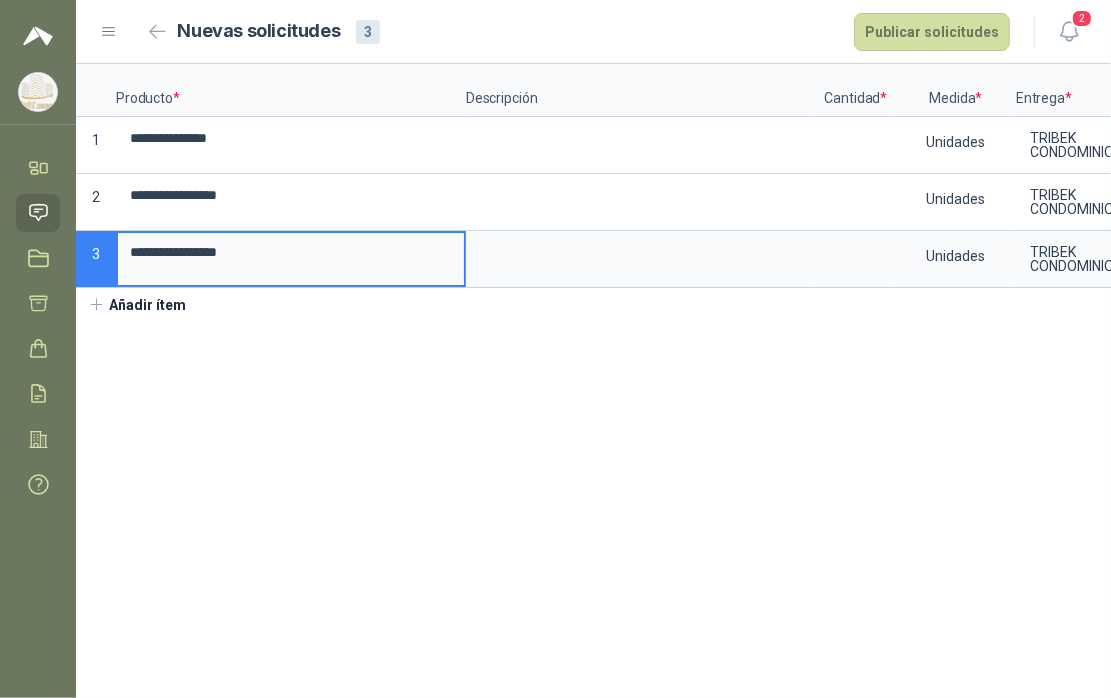 type on "**********" 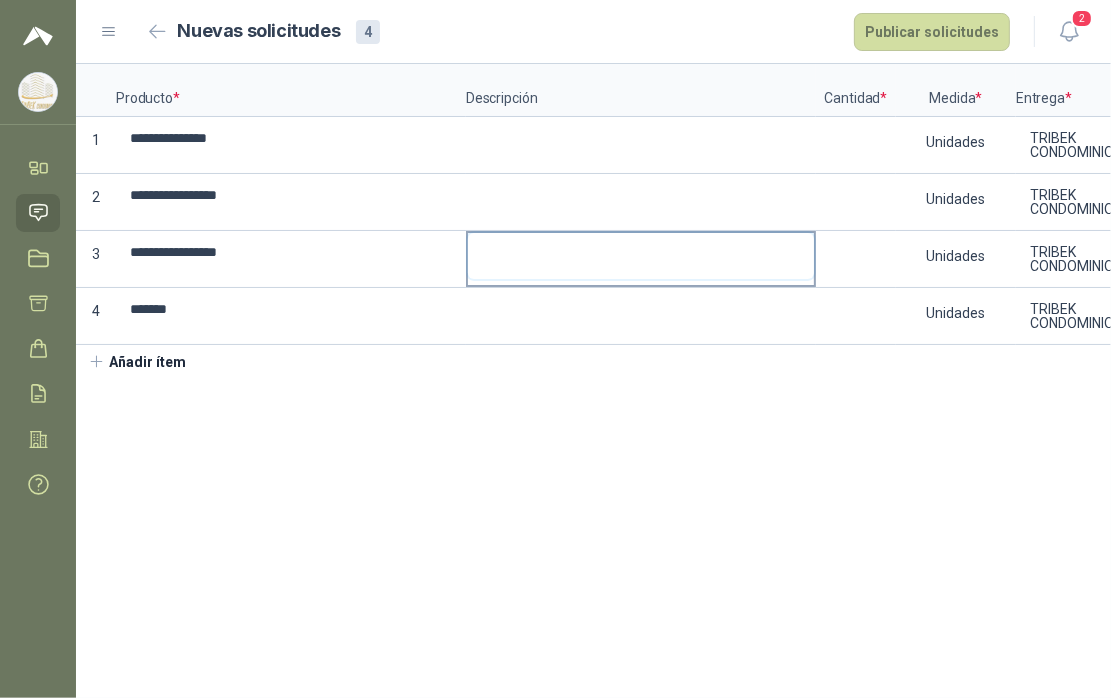 click at bounding box center (641, 256) 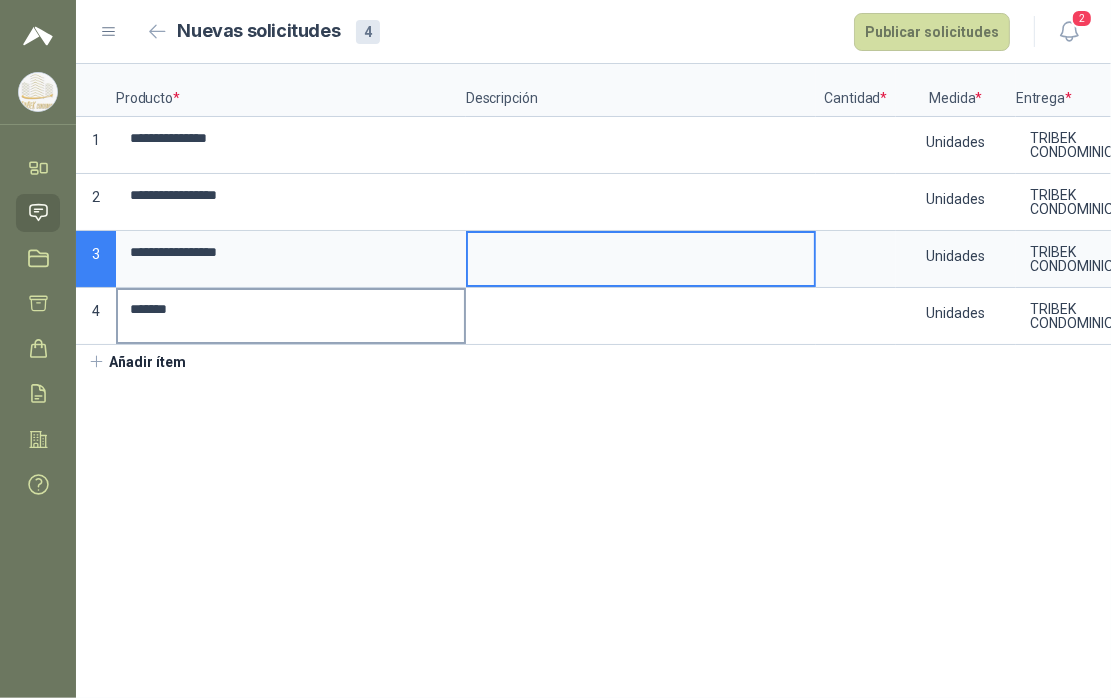 click on "*******" at bounding box center [291, 309] 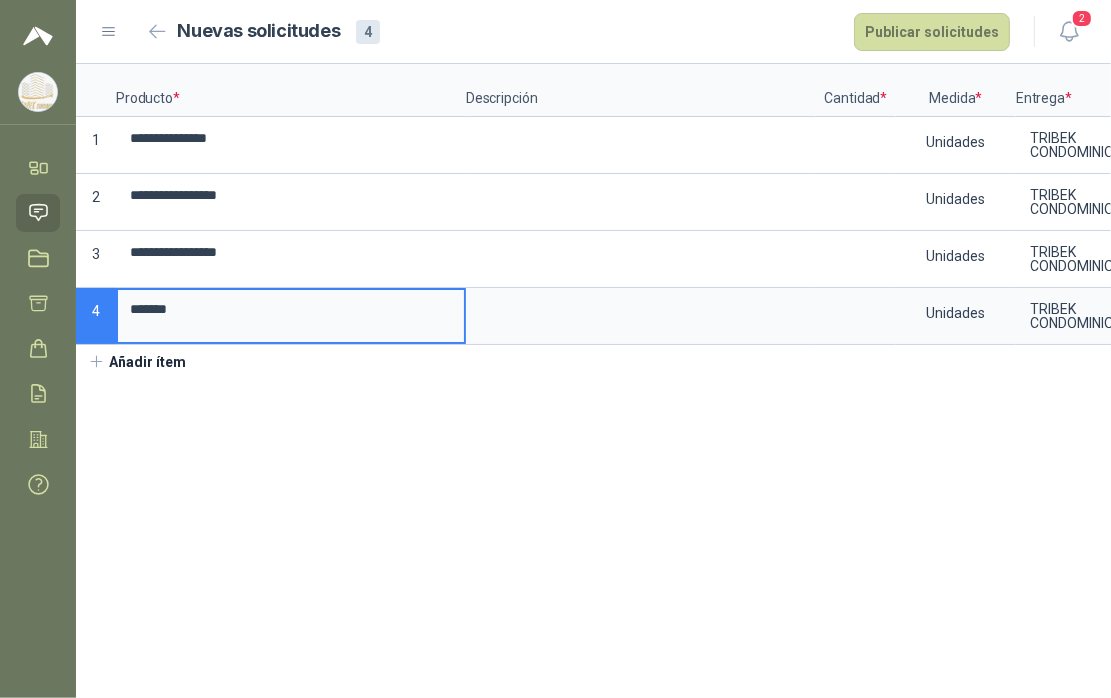click on "*******" at bounding box center [291, 309] 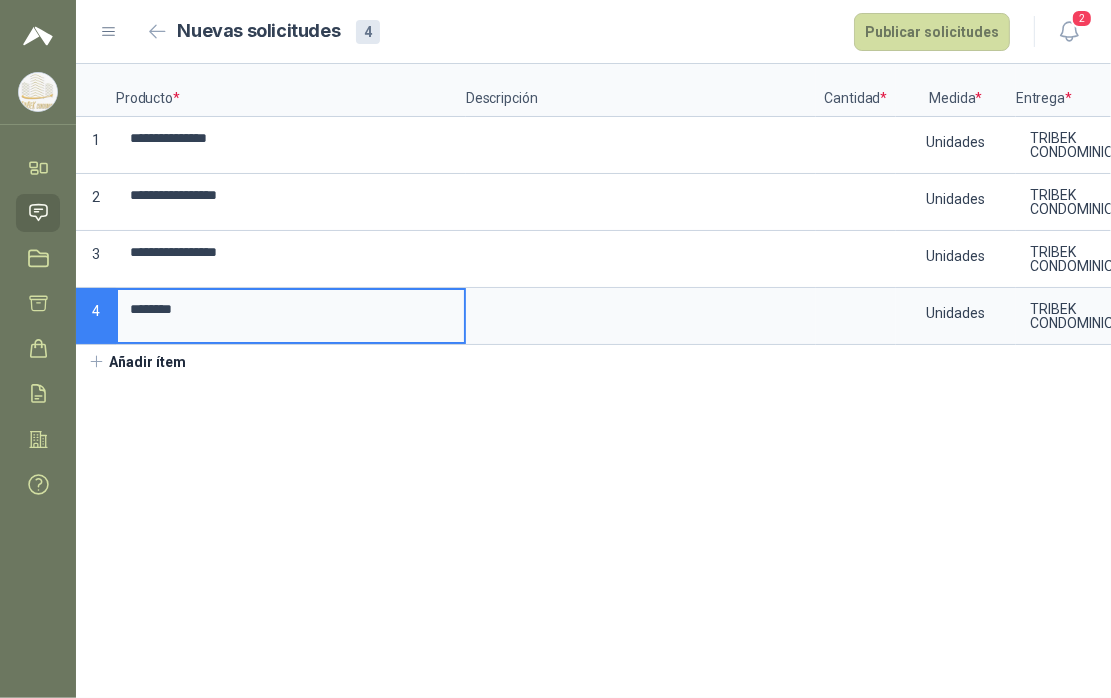 click on "*******" at bounding box center [291, 309] 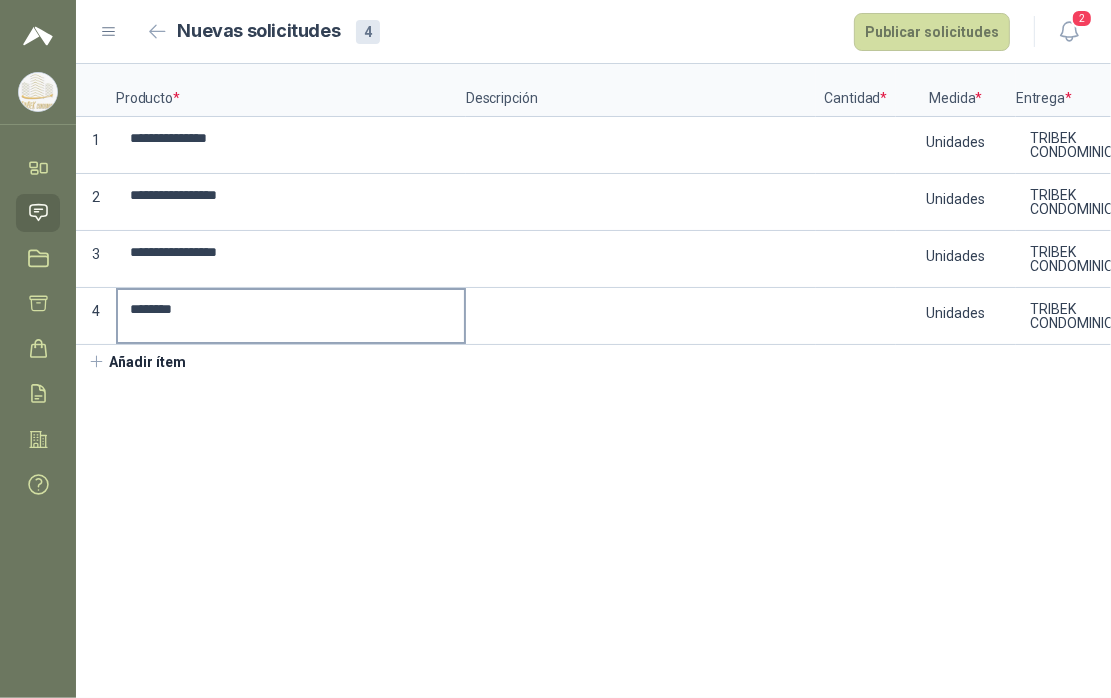 click on "*******" at bounding box center (291, 316) 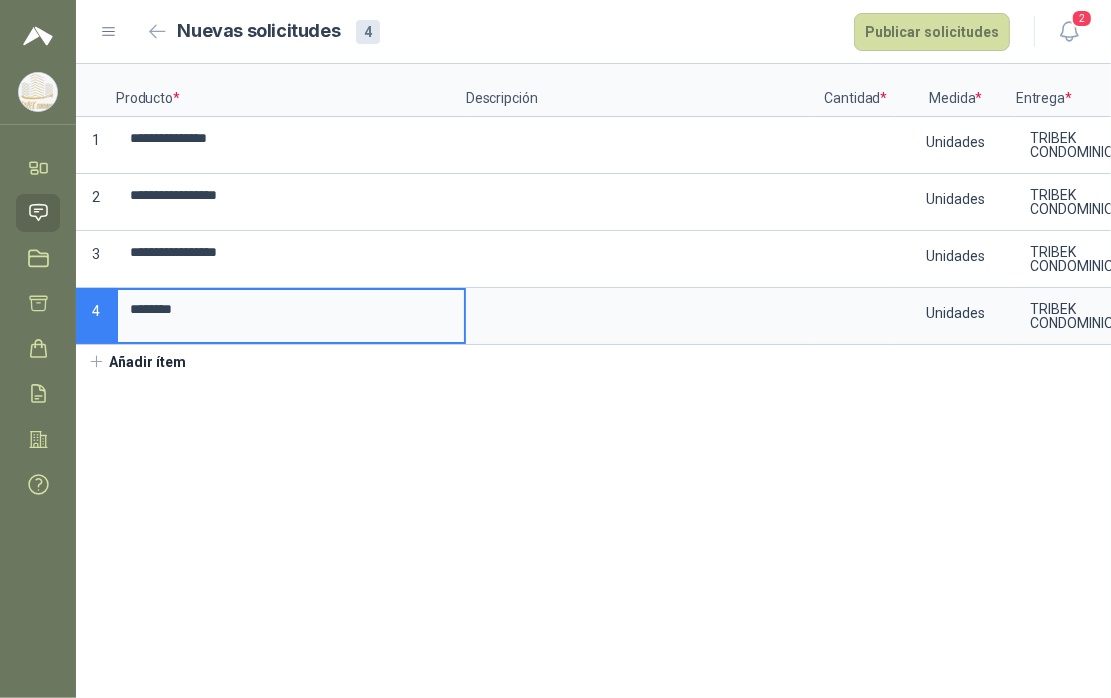 click on "*******" at bounding box center (291, 309) 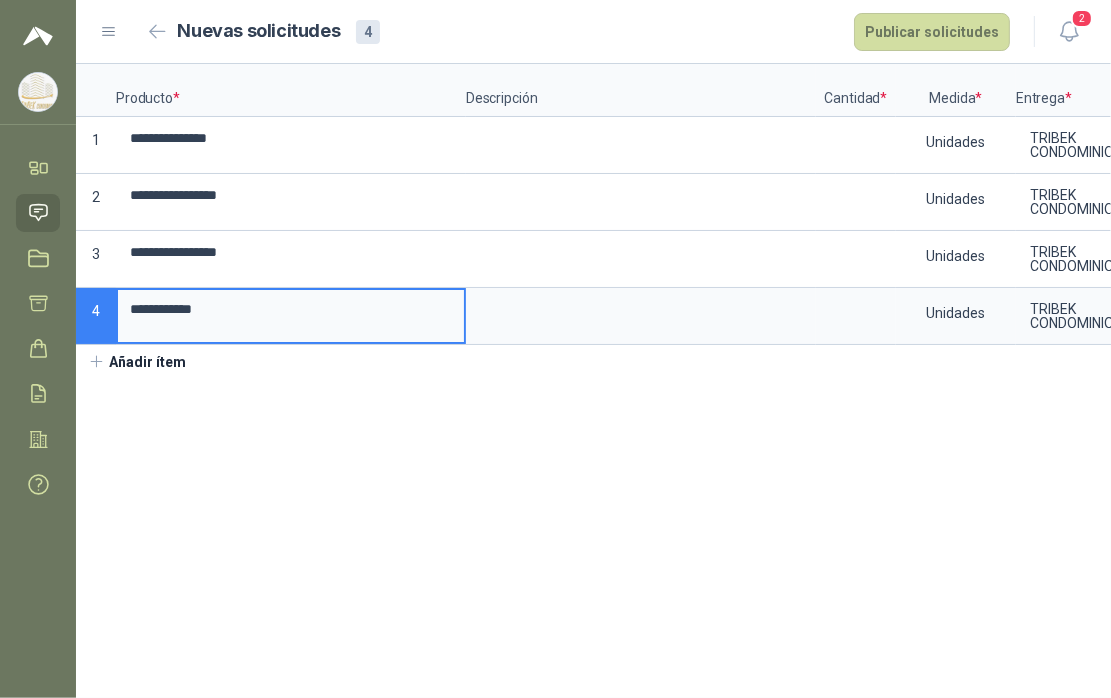 type on "**********" 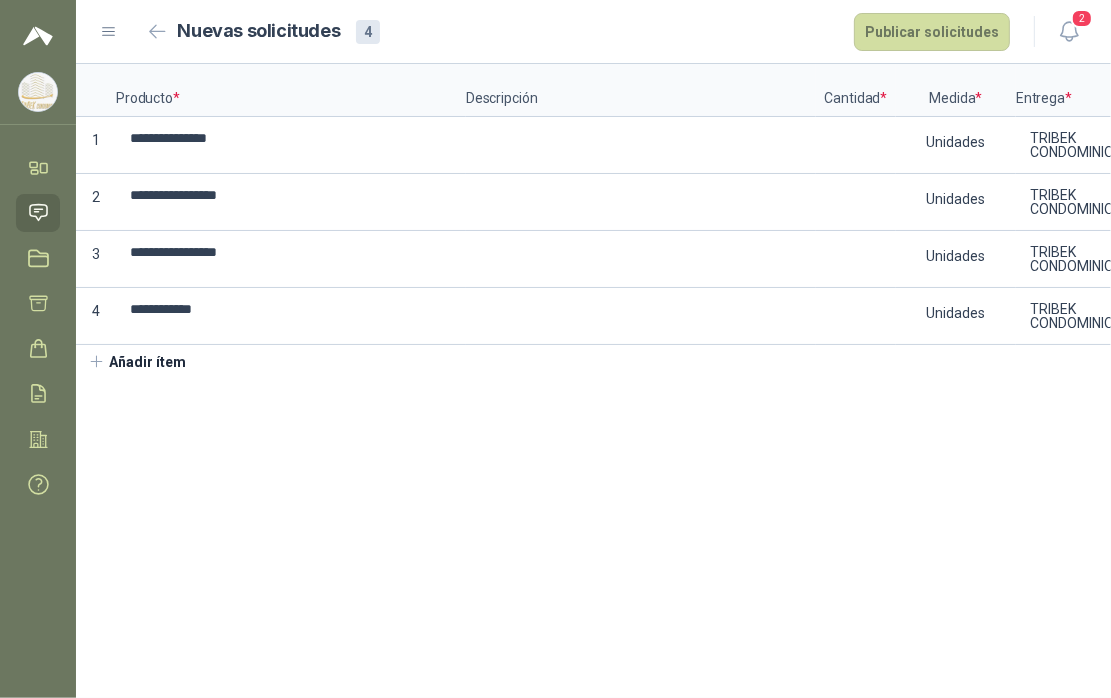 click on "Añadir ítem" at bounding box center (137, 362) 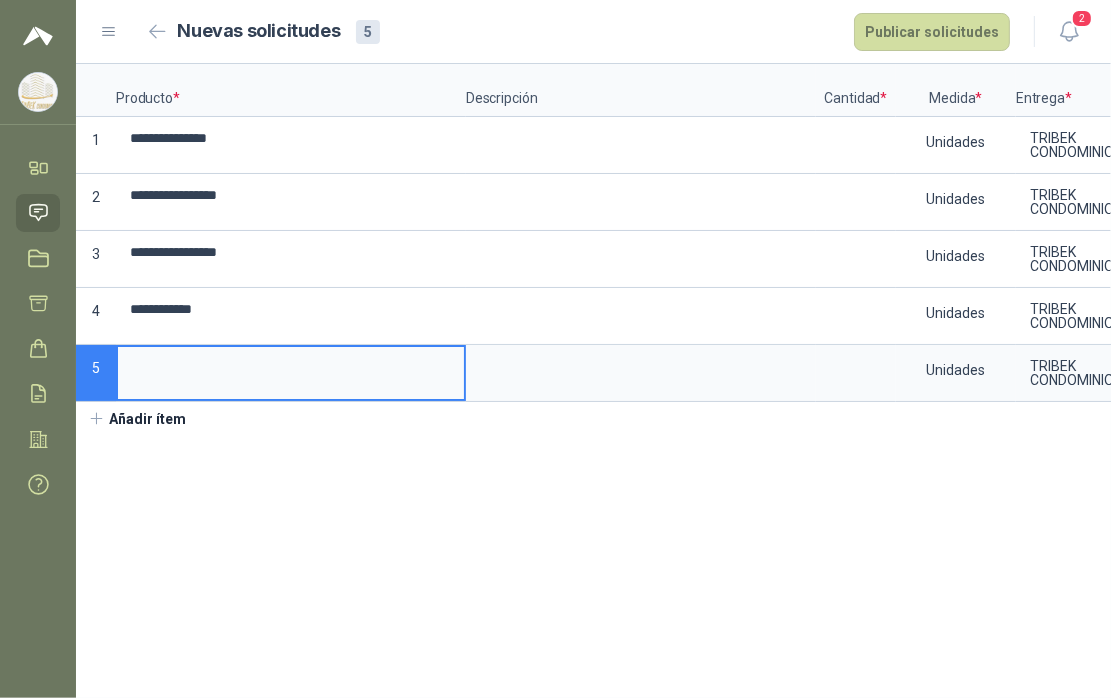 click at bounding box center (291, 366) 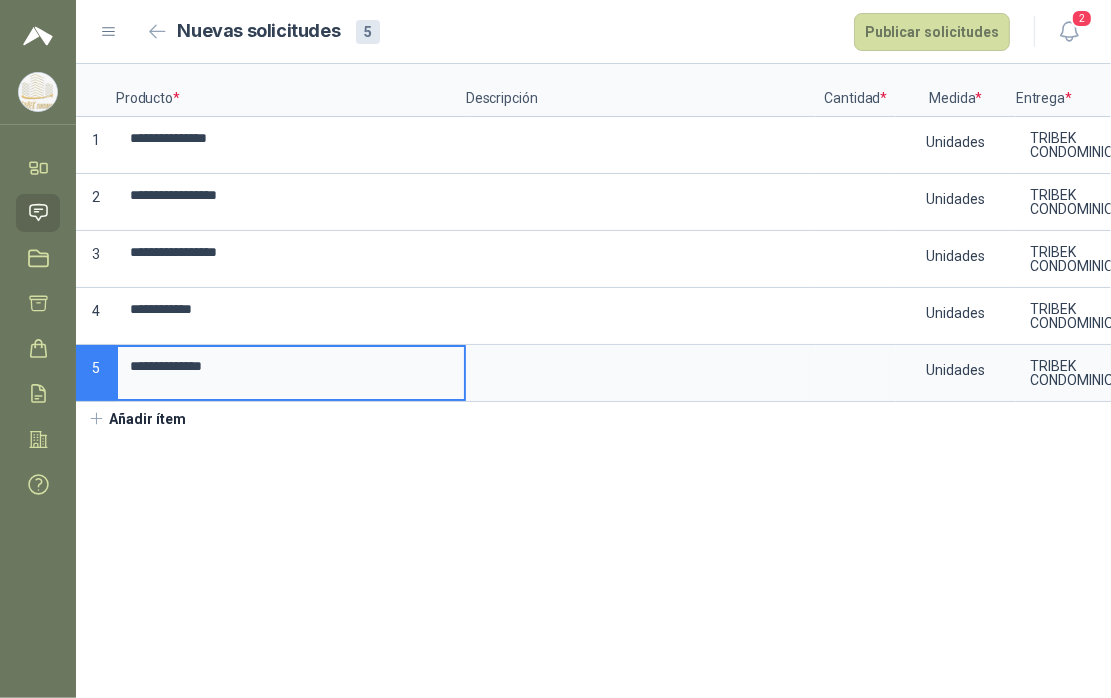 type on "**********" 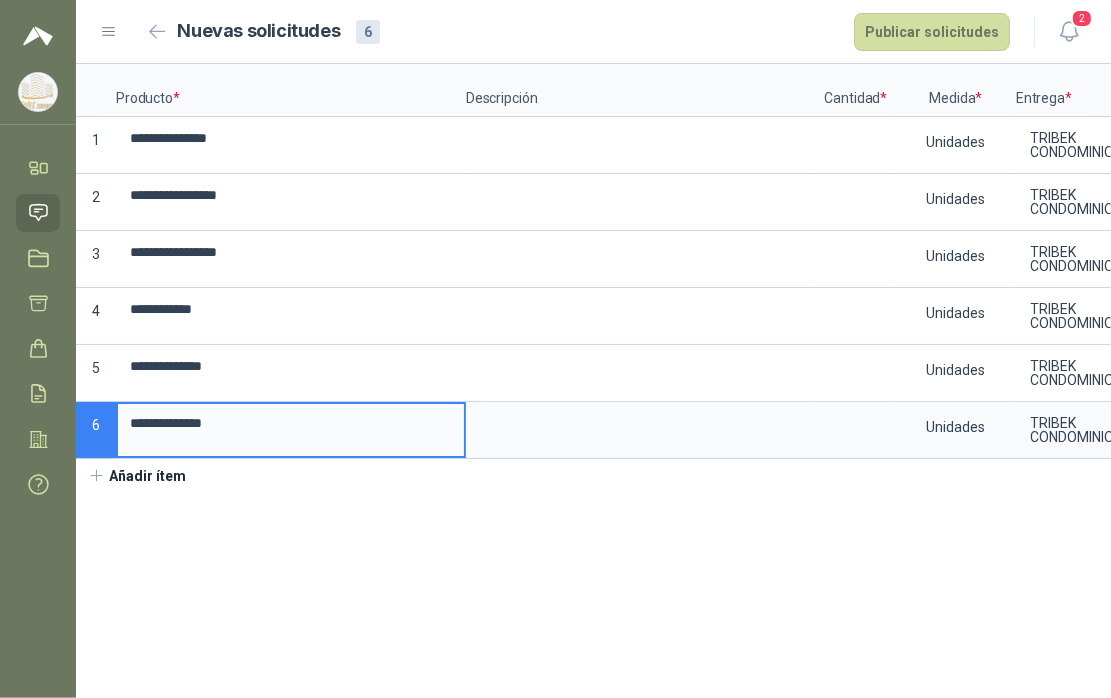type on "**********" 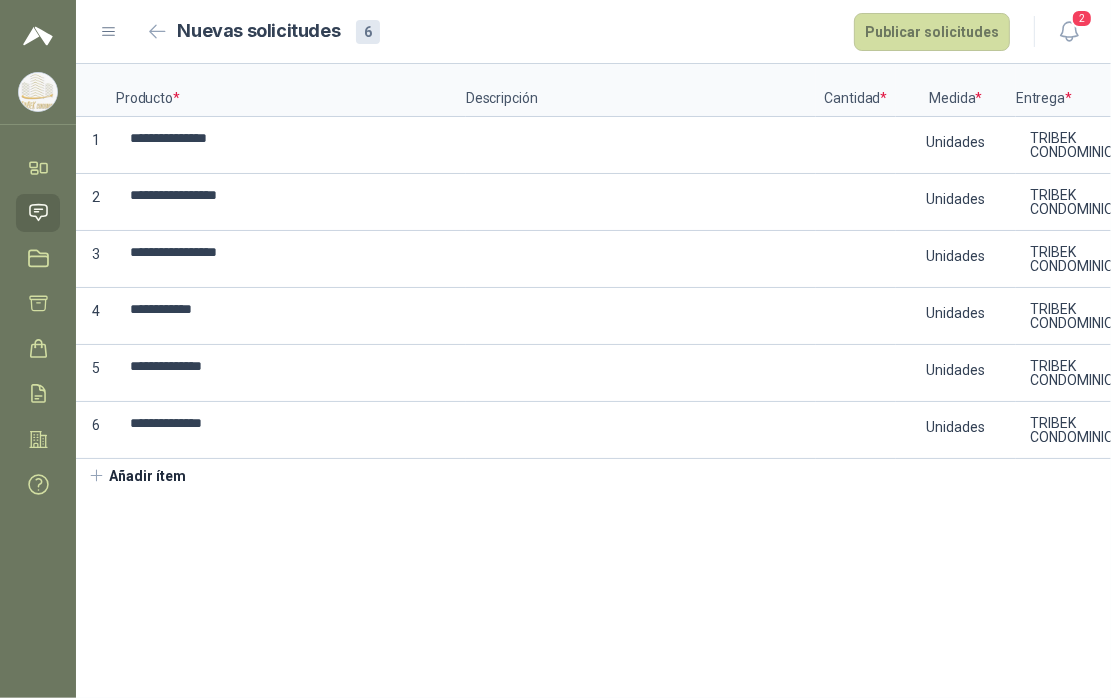 click on "Añadir ítem" at bounding box center (137, 476) 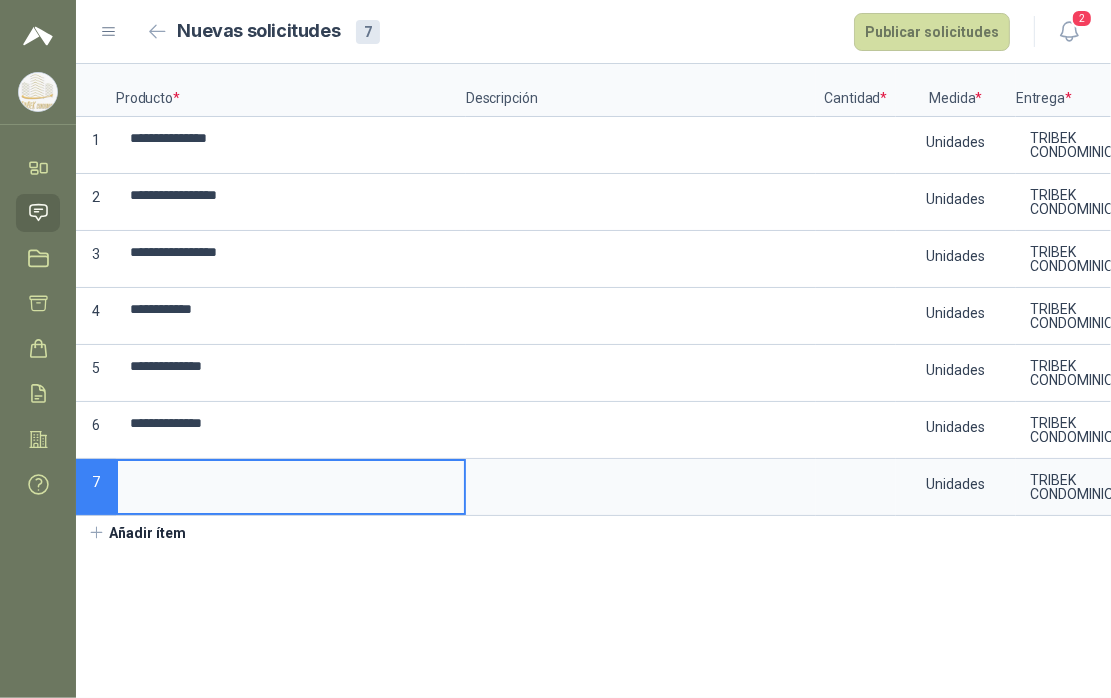 click at bounding box center (291, 480) 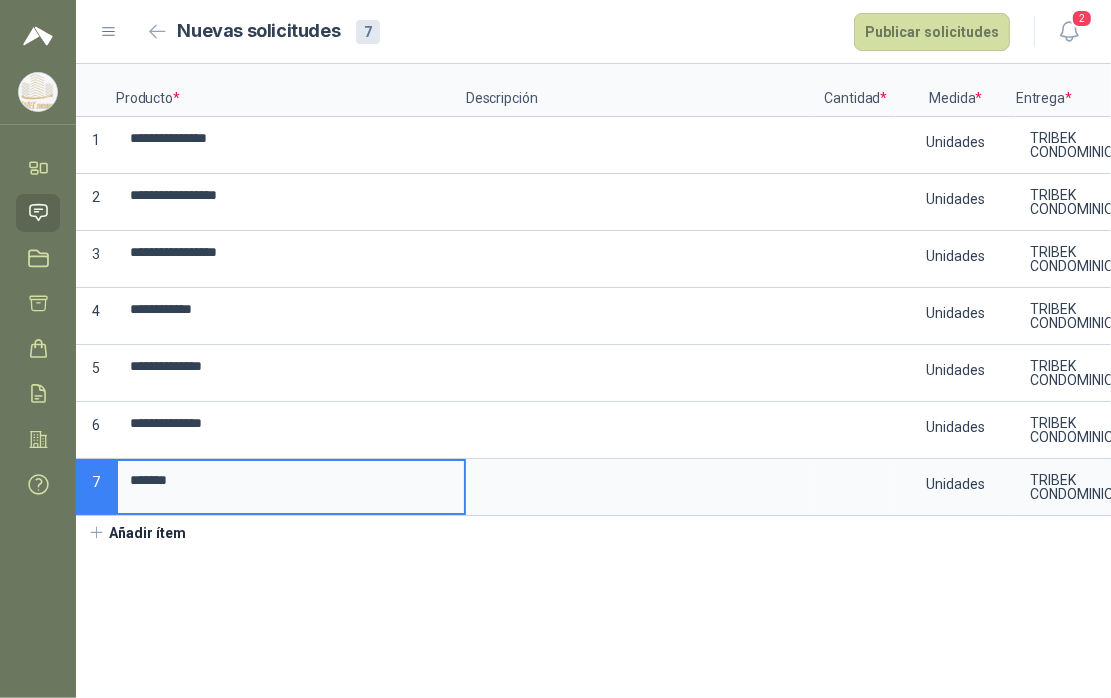 type on "*******" 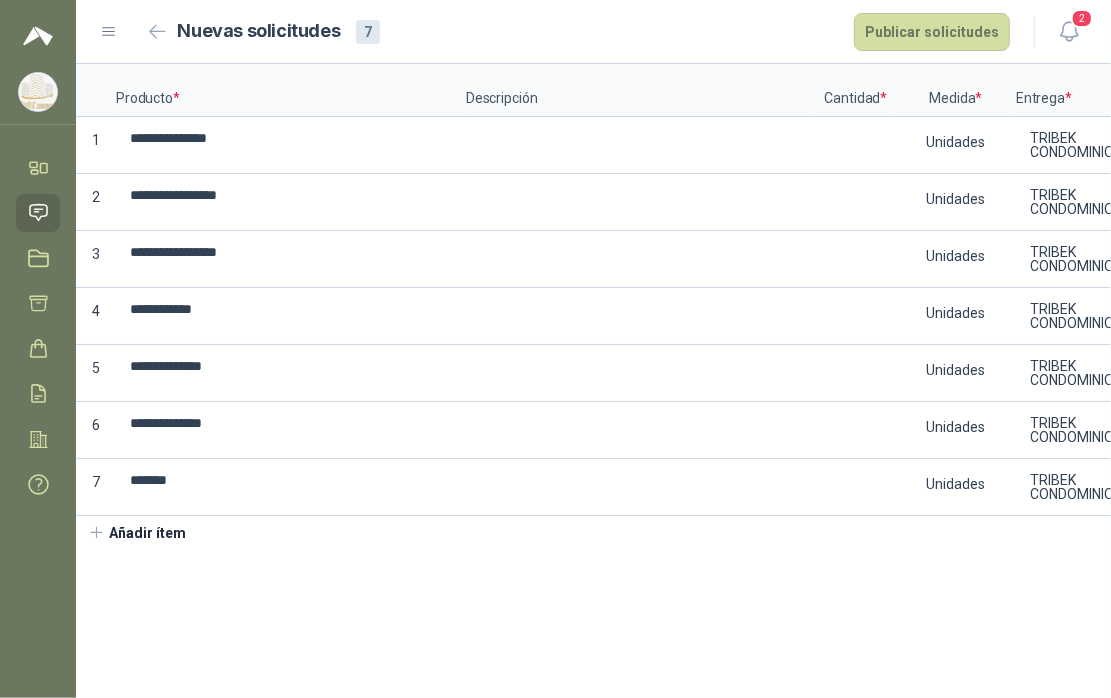 click on "Añadir ítem" at bounding box center [137, 533] 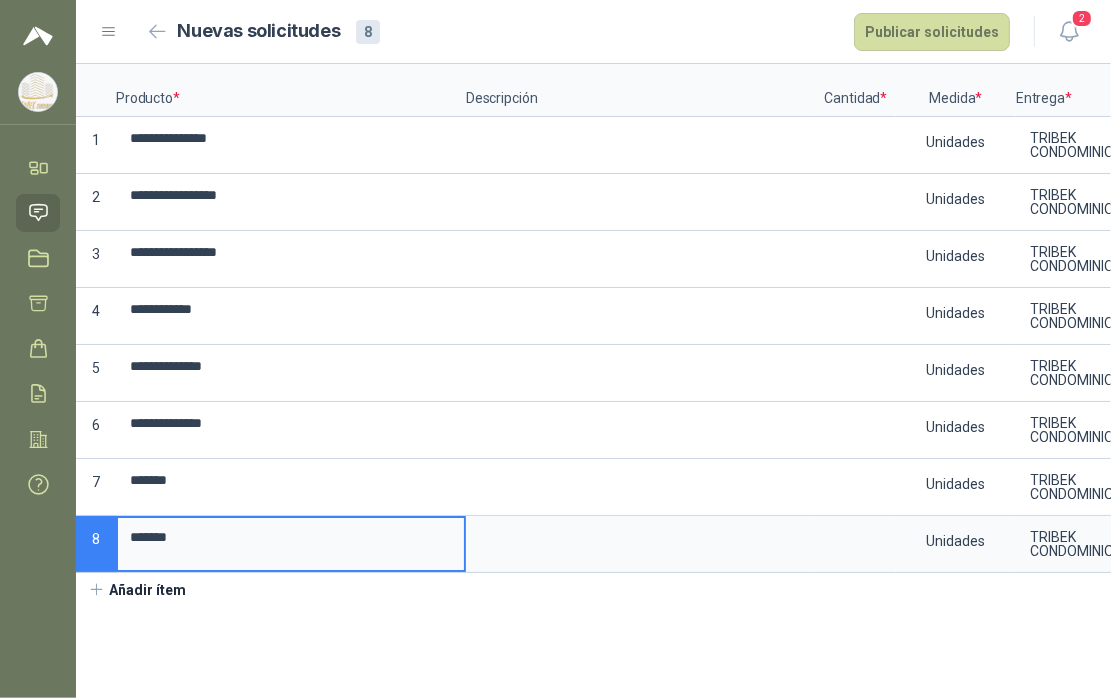 type on "*******" 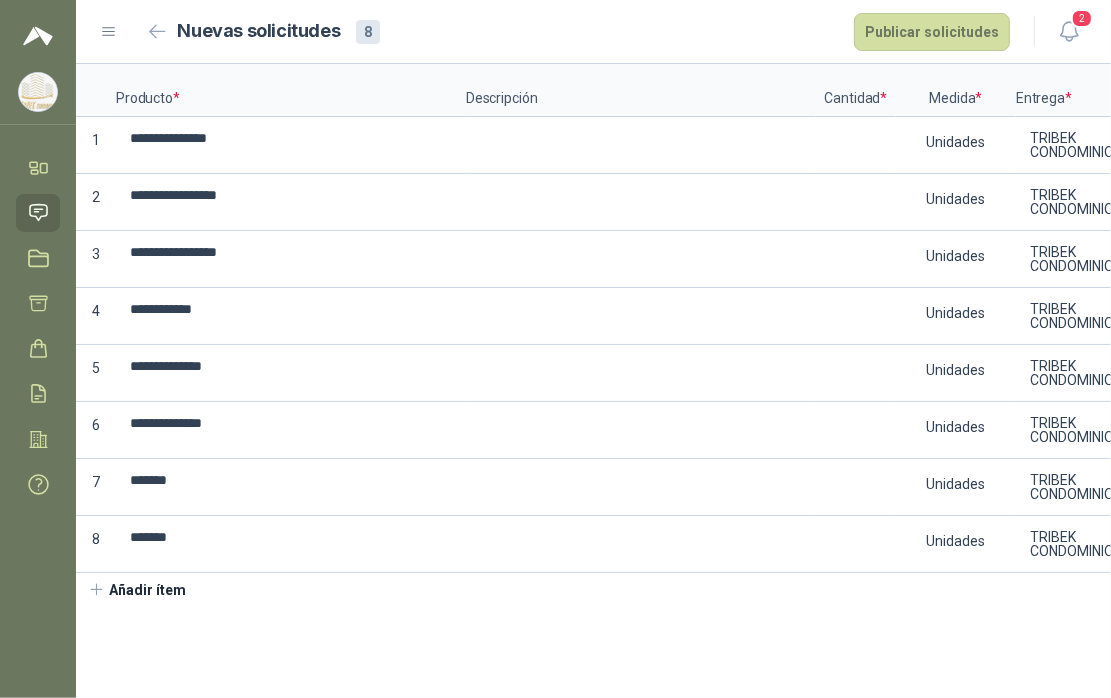 click on "Añadir ítem" at bounding box center (137, 590) 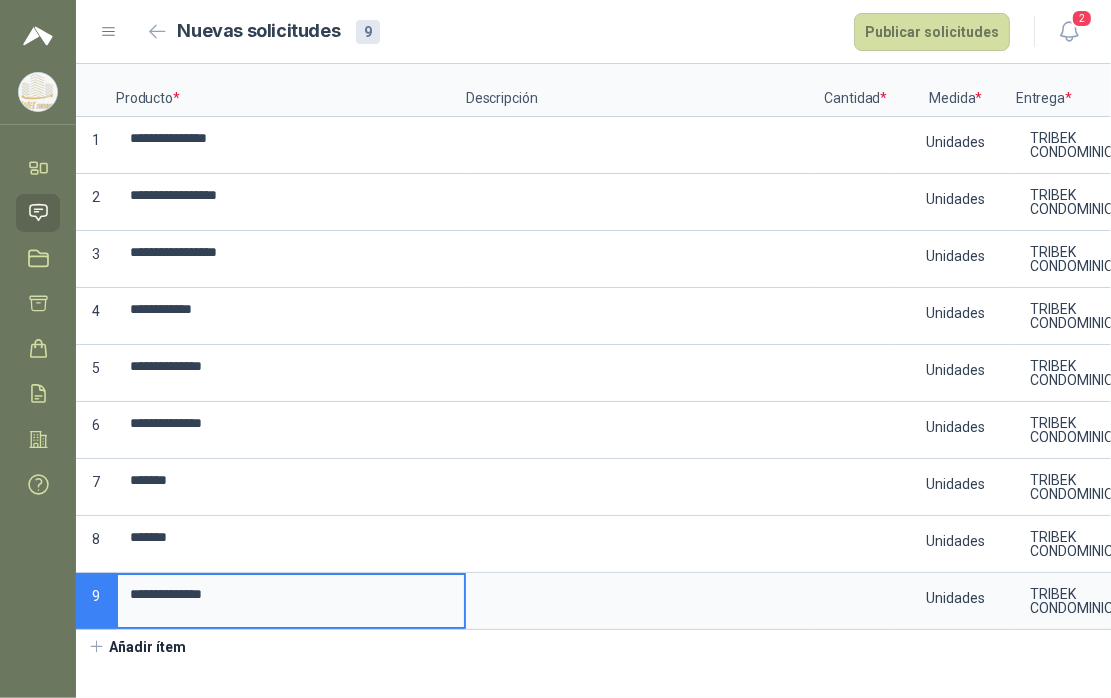 type on "**********" 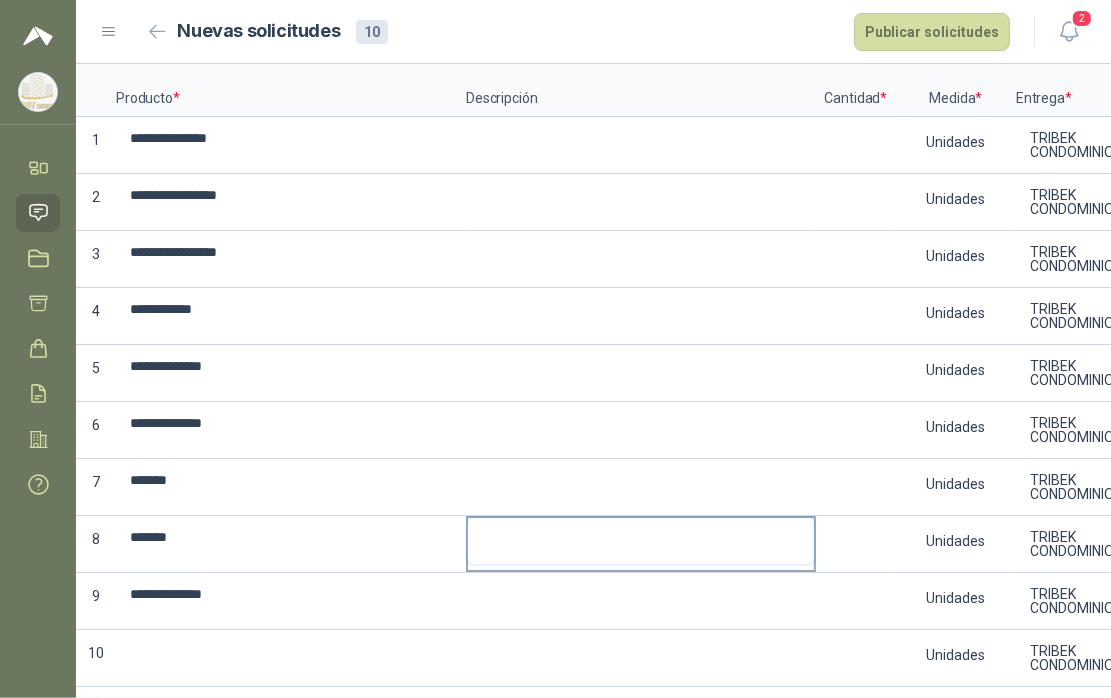 click at bounding box center (641, 541) 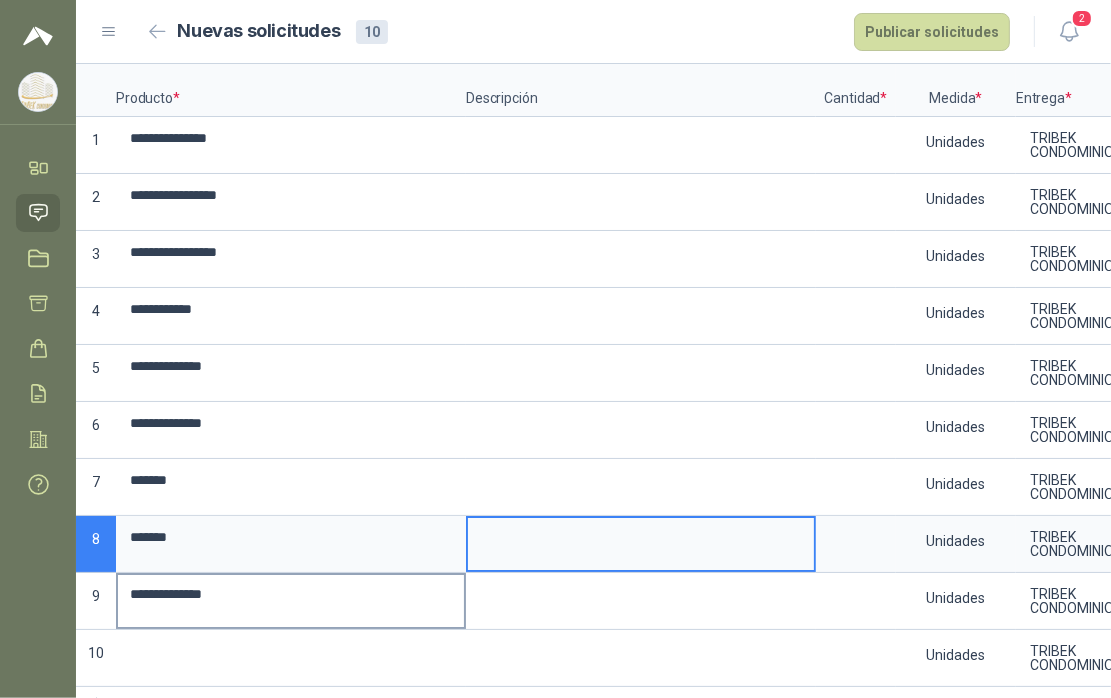 click on "**********" at bounding box center [291, 594] 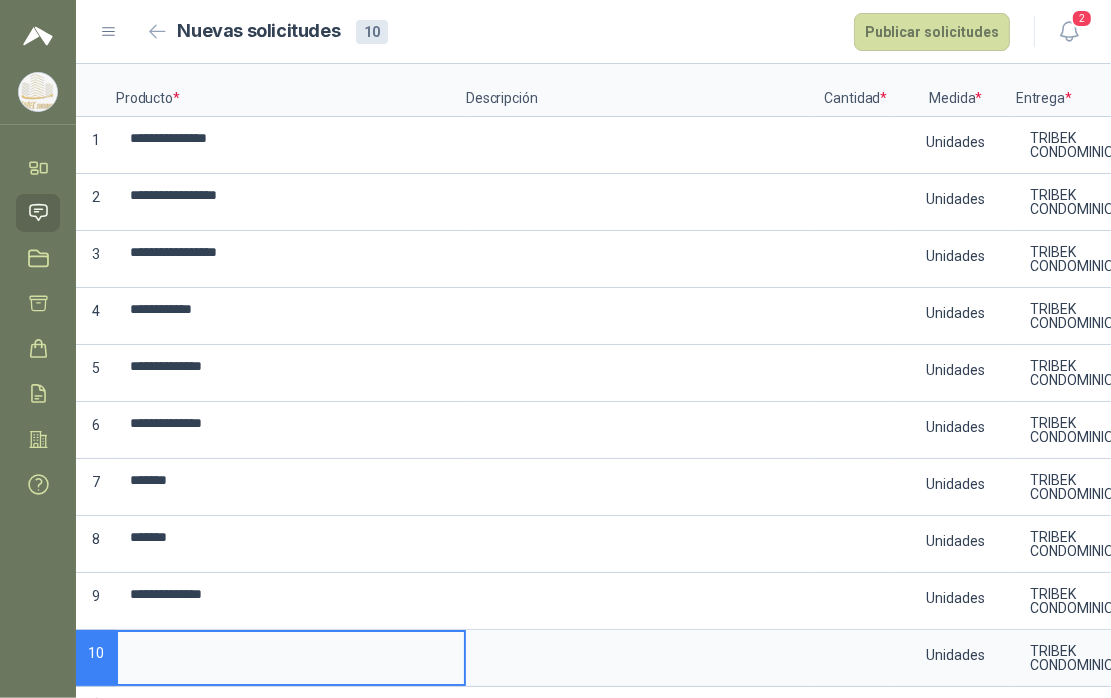 click at bounding box center (291, 651) 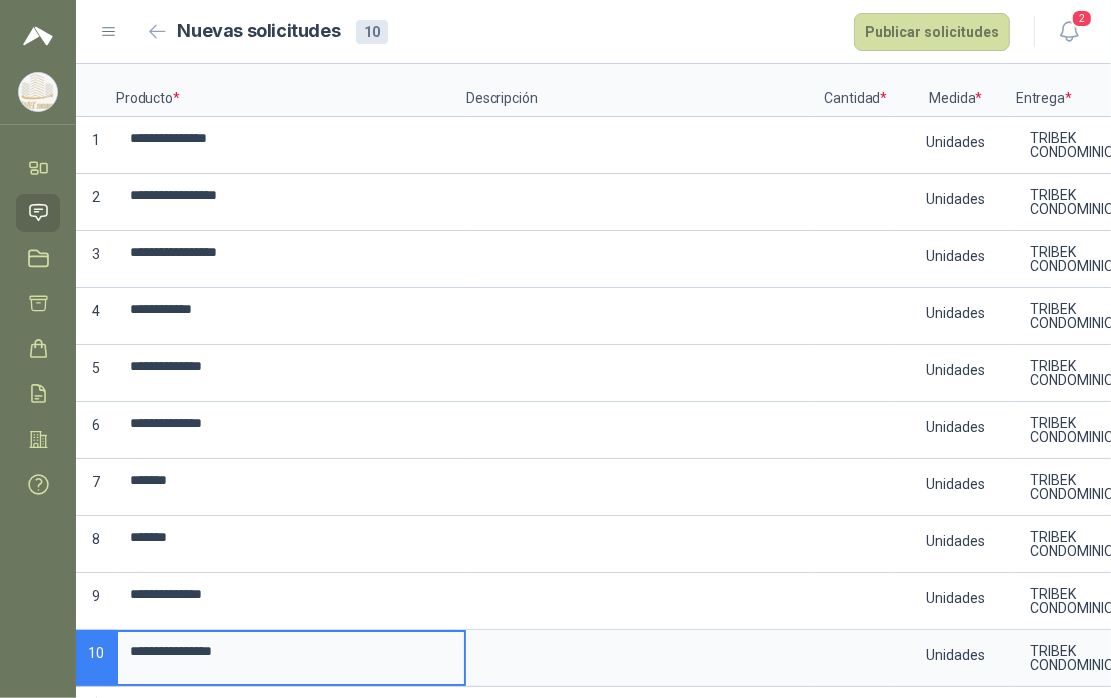type on "**********" 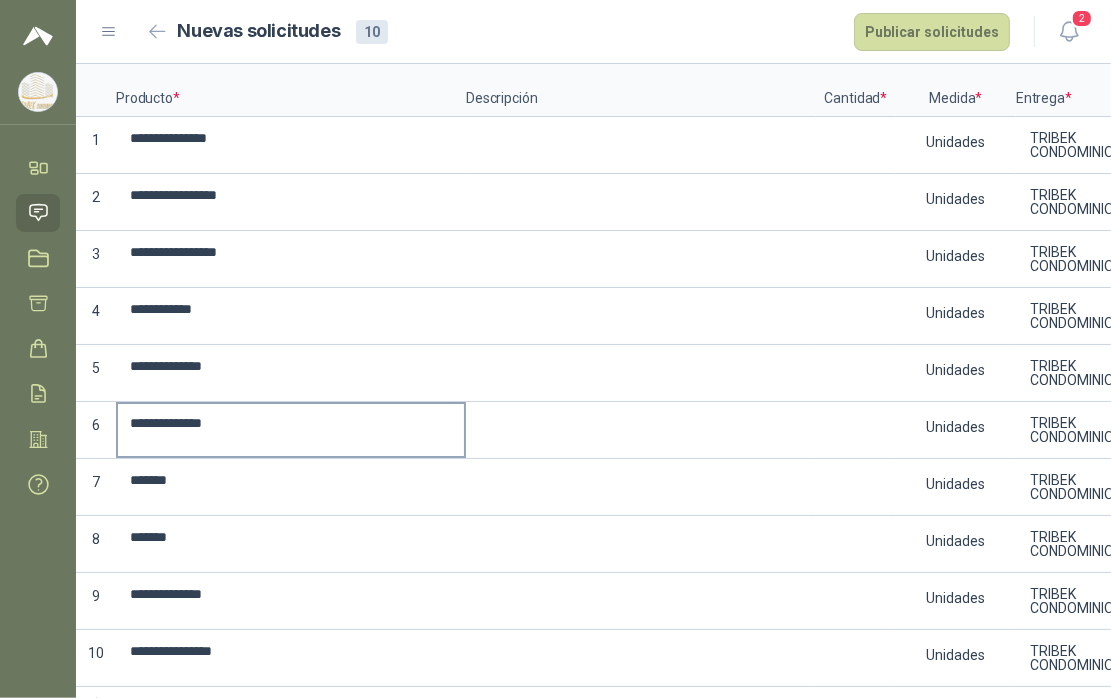 click on "**********" at bounding box center (291, 430) 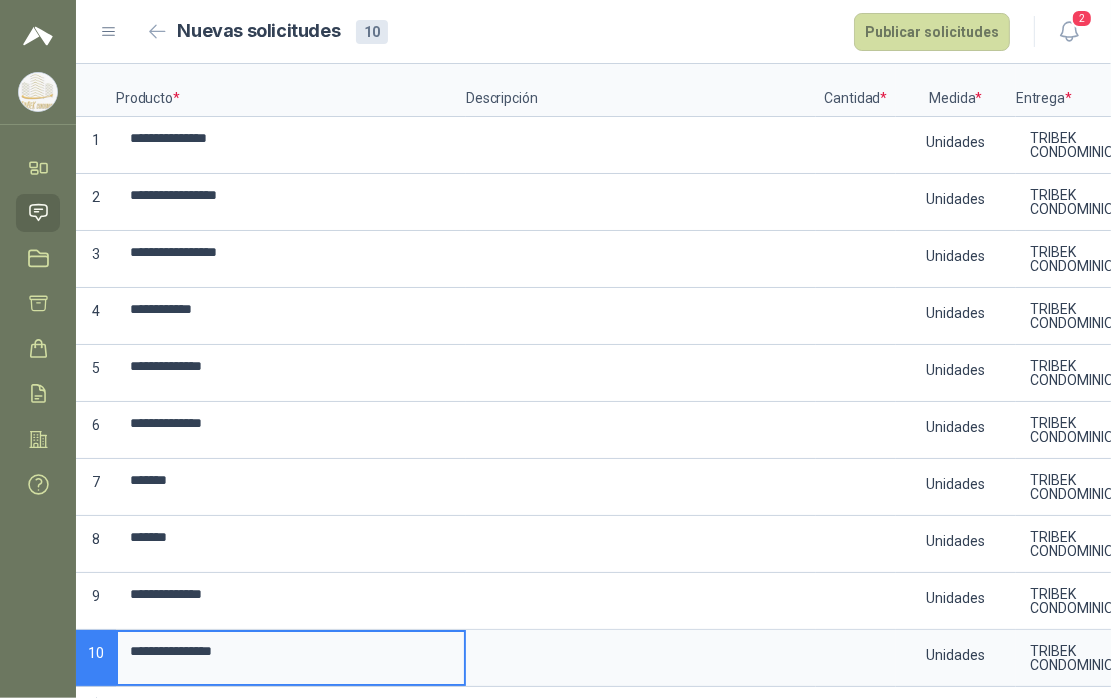 click on "**********" at bounding box center [291, 651] 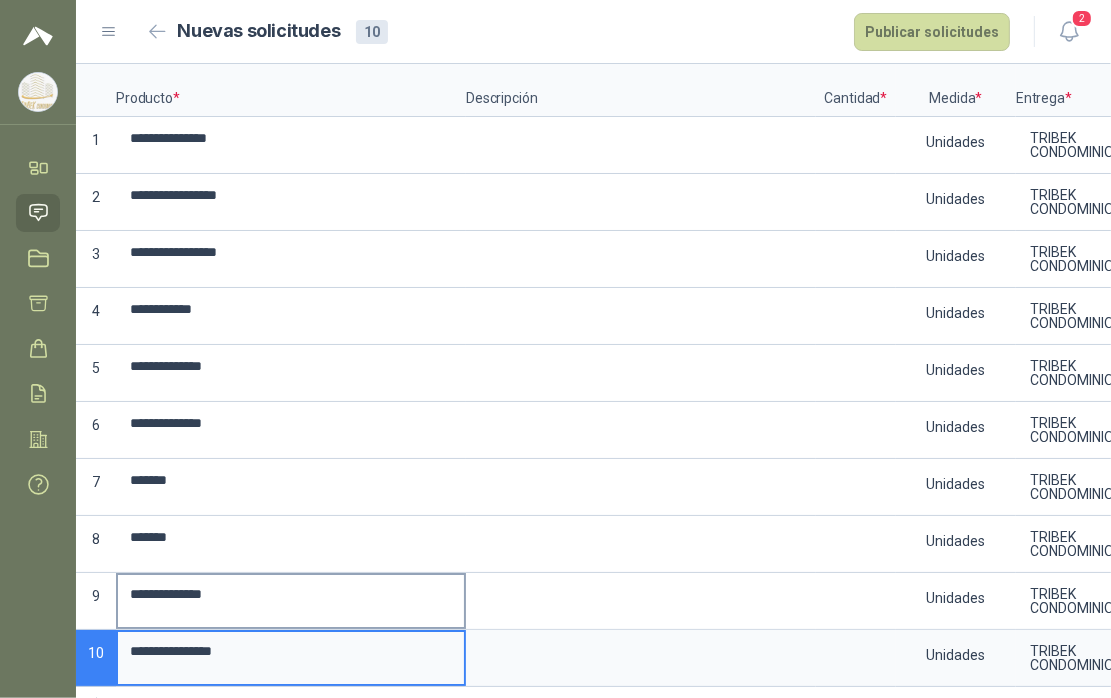 scroll, scrollTop: 36, scrollLeft: 0, axis: vertical 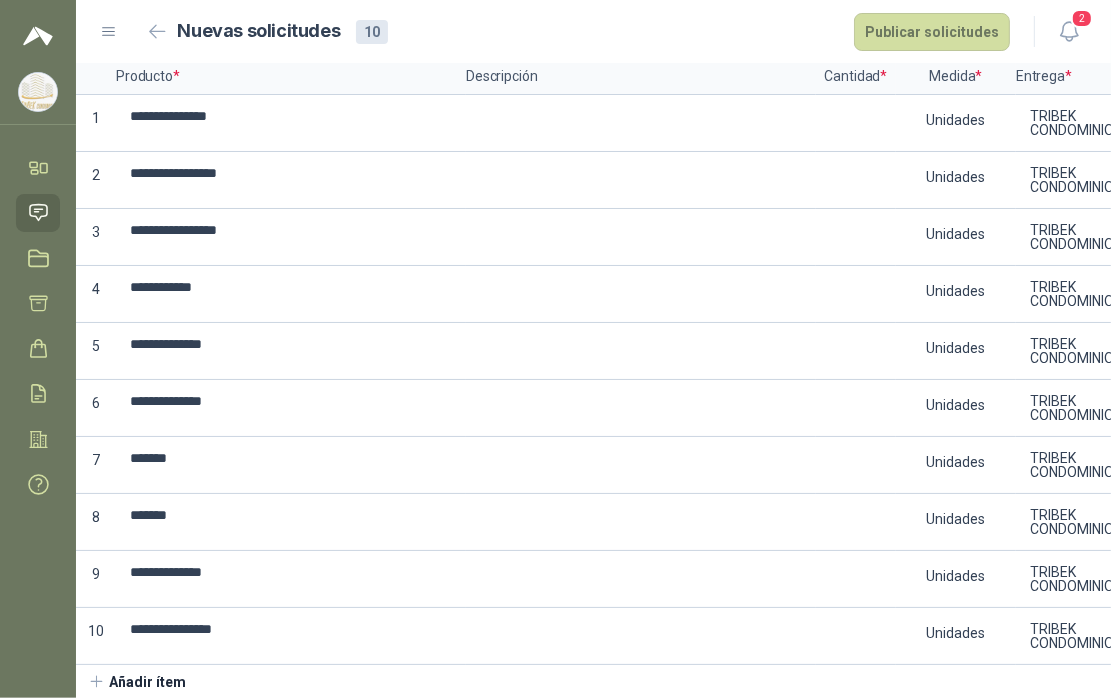 click on "Añadir ítem" at bounding box center [137, 682] 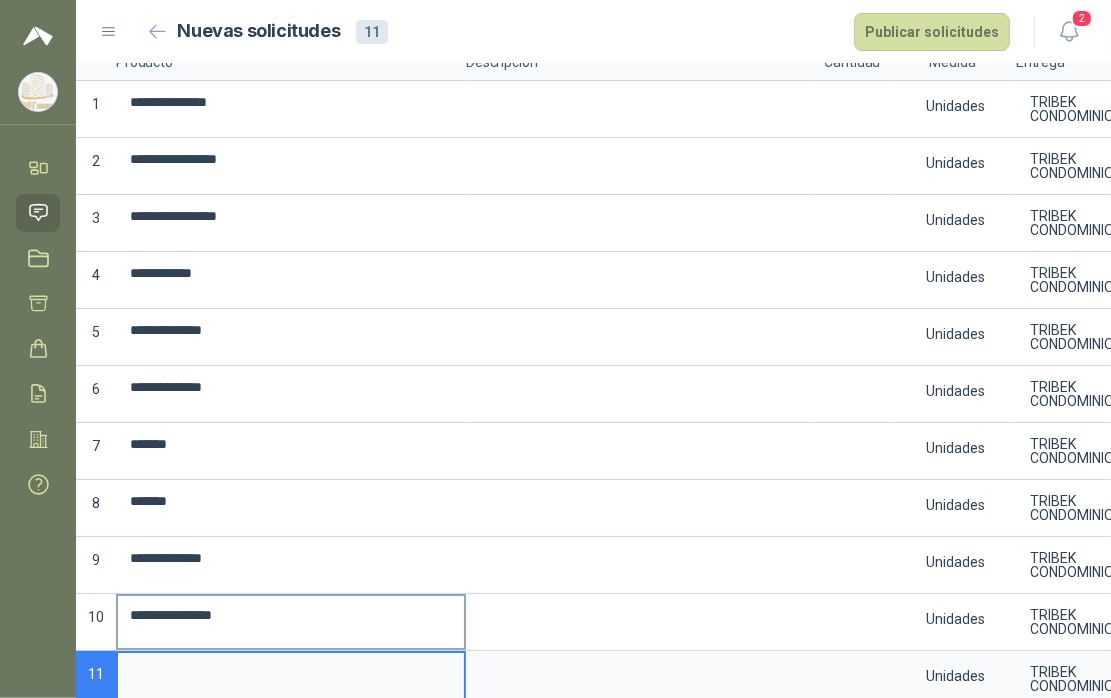 scroll, scrollTop: 92, scrollLeft: 0, axis: vertical 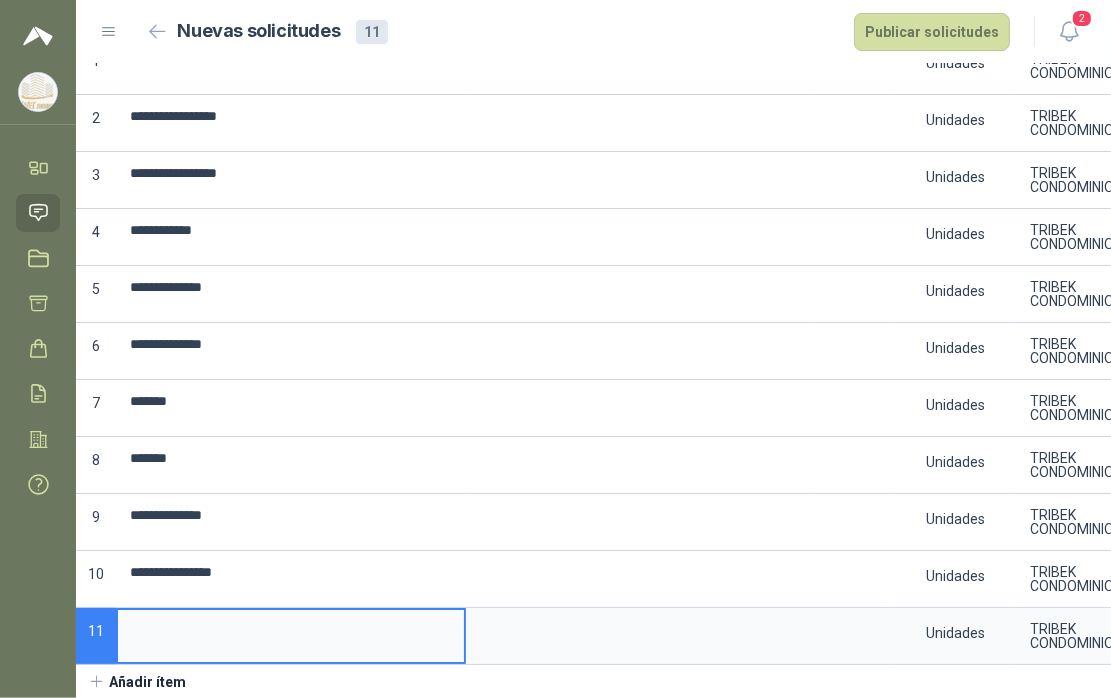 click at bounding box center [291, 629] 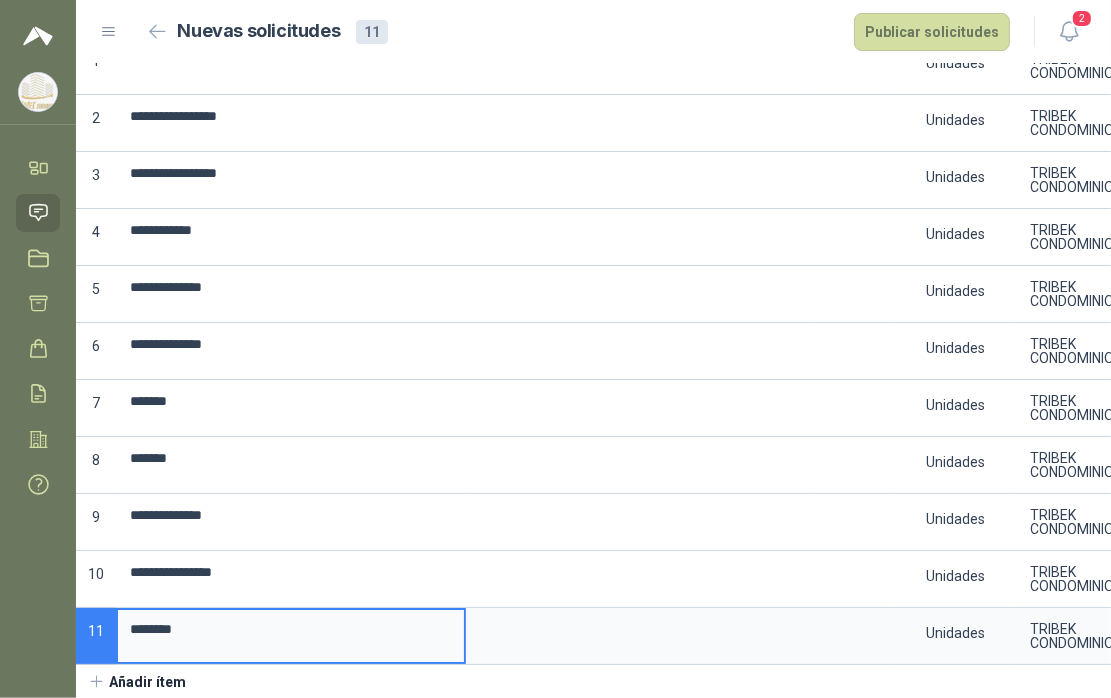 type on "********" 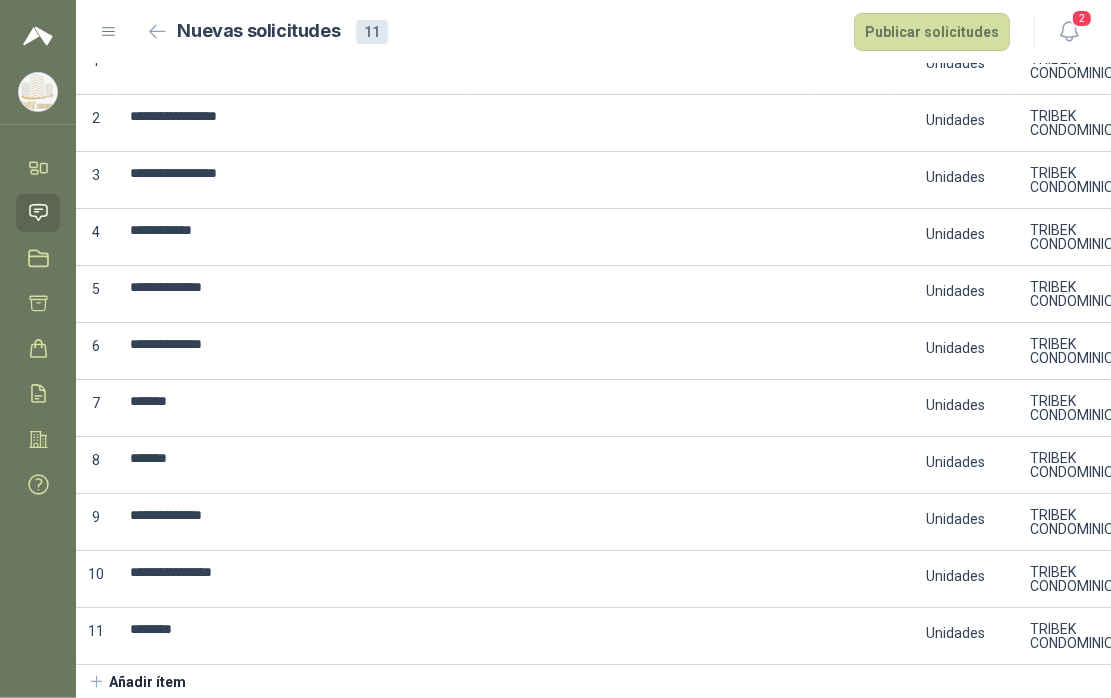 click on "Añadir ítem" at bounding box center [137, 682] 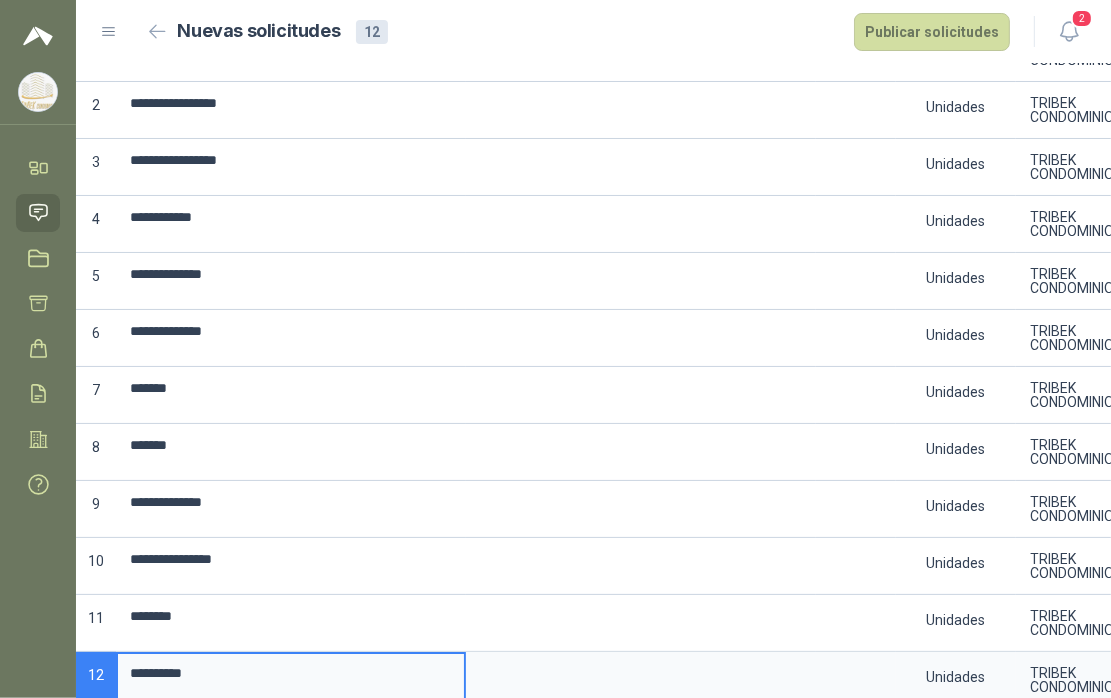 scroll, scrollTop: 149, scrollLeft: 0, axis: vertical 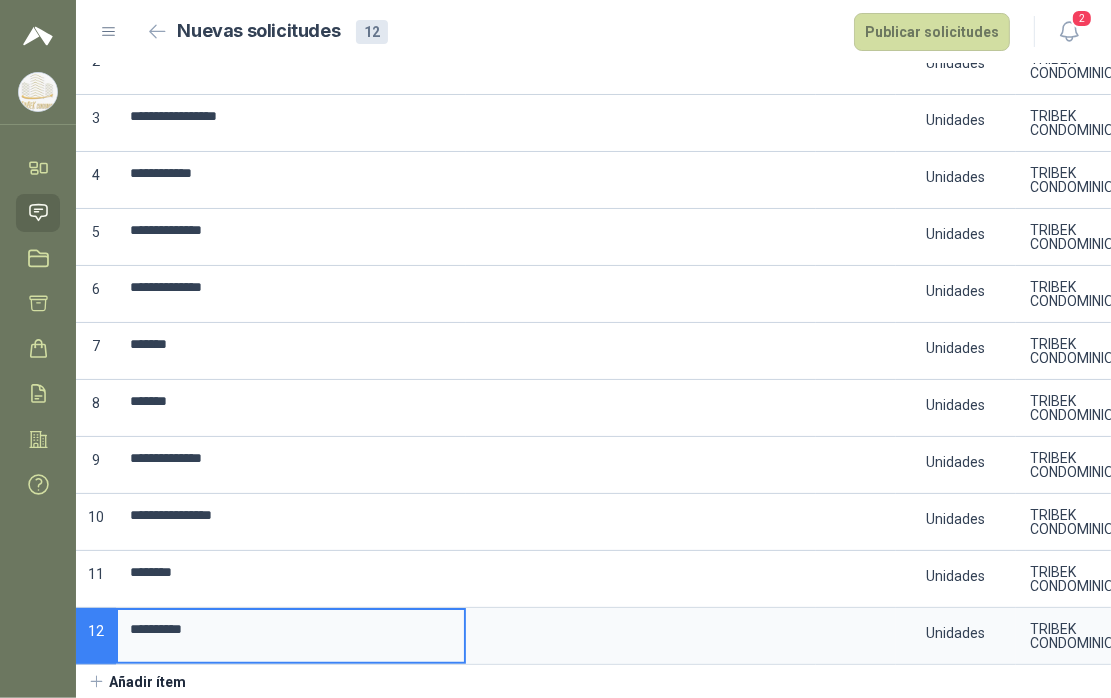 type on "**********" 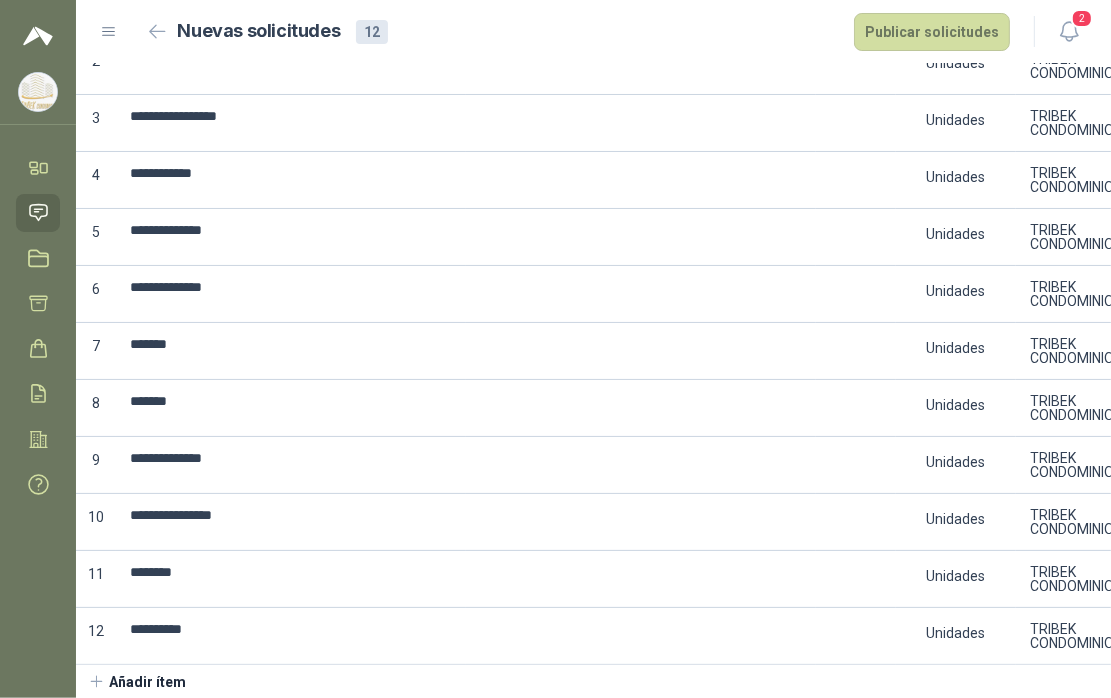 click on "Añadir ítem" at bounding box center [137, 682] 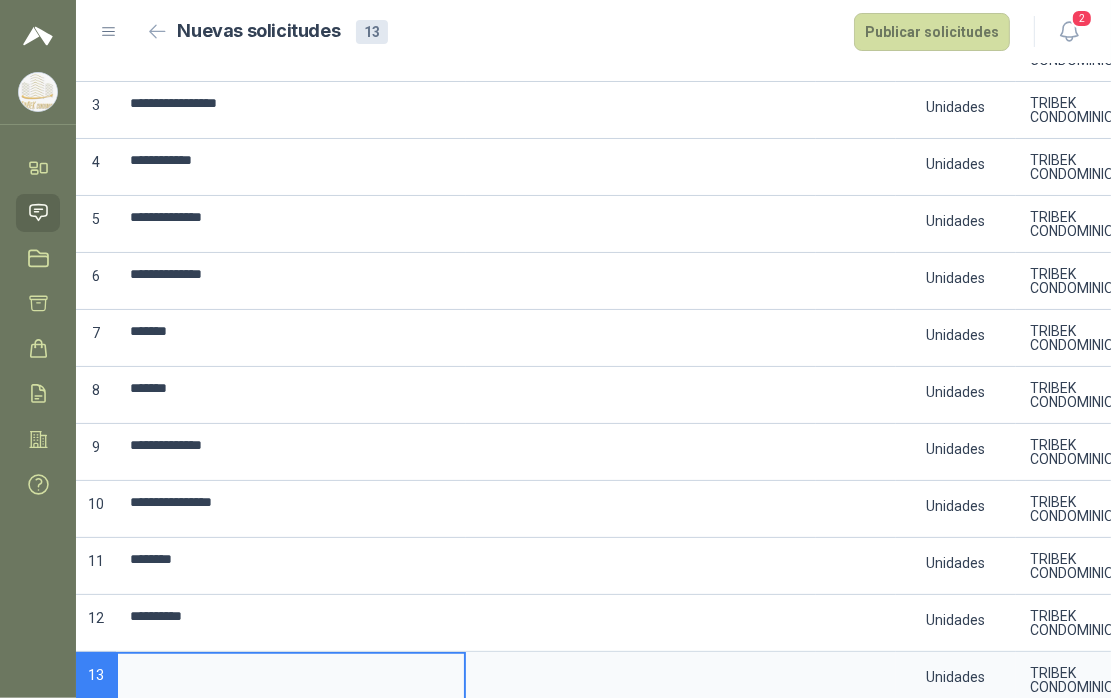 scroll, scrollTop: 206, scrollLeft: 0, axis: vertical 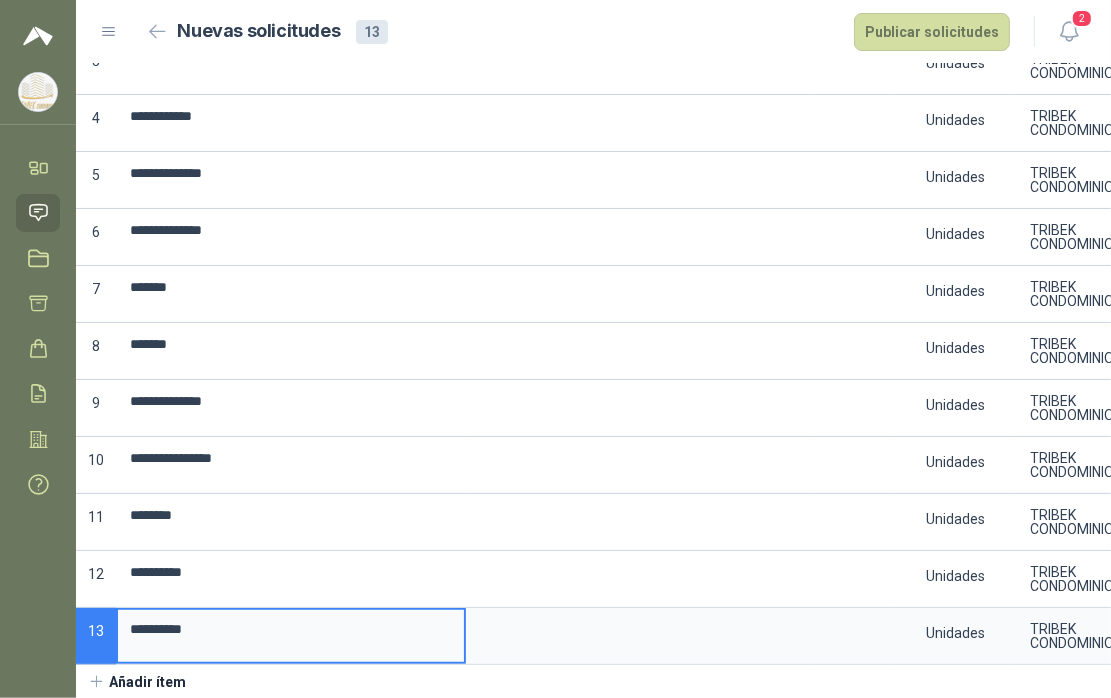 type on "**********" 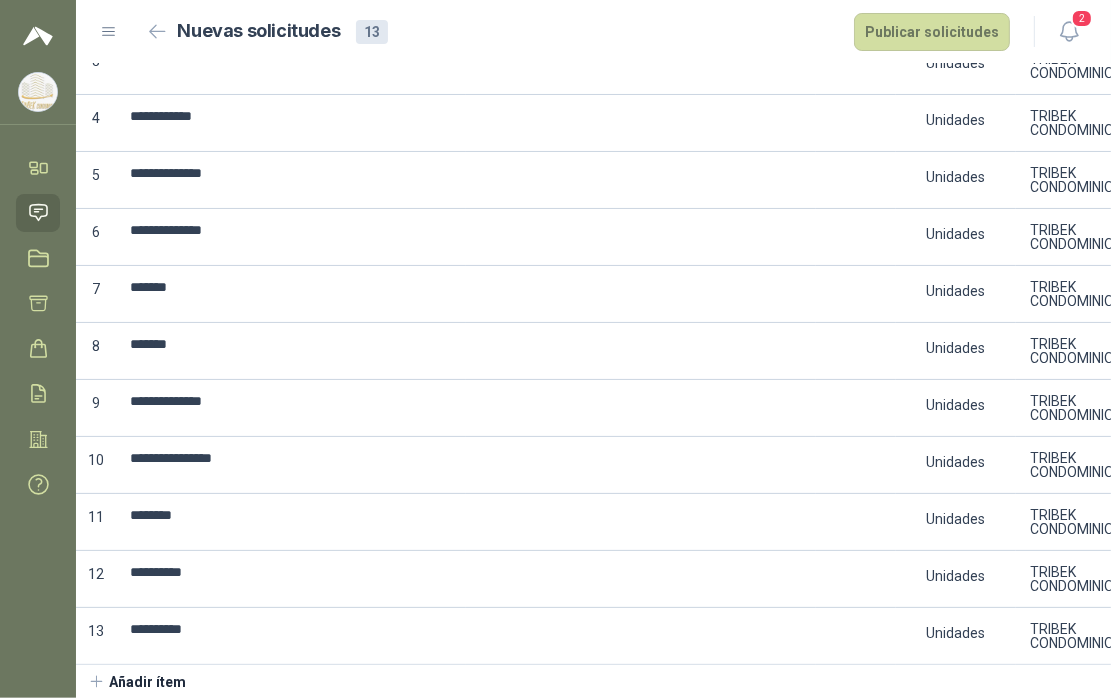 click on "Añadir ítem" at bounding box center [137, 682] 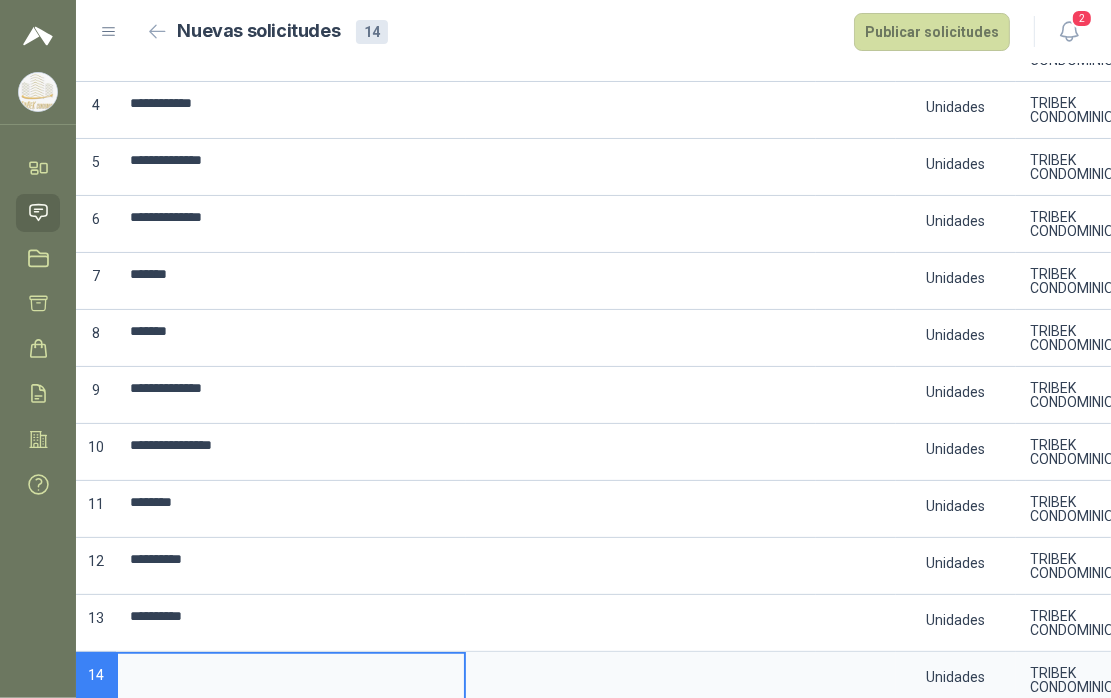 scroll, scrollTop: 263, scrollLeft: 0, axis: vertical 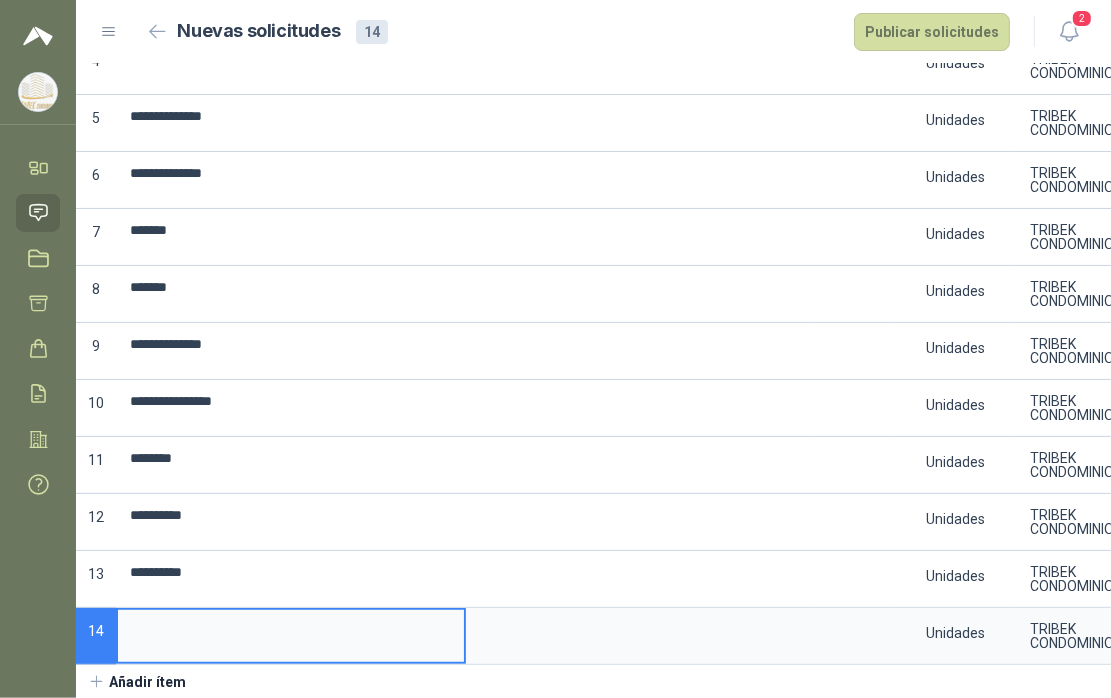click at bounding box center (291, 629) 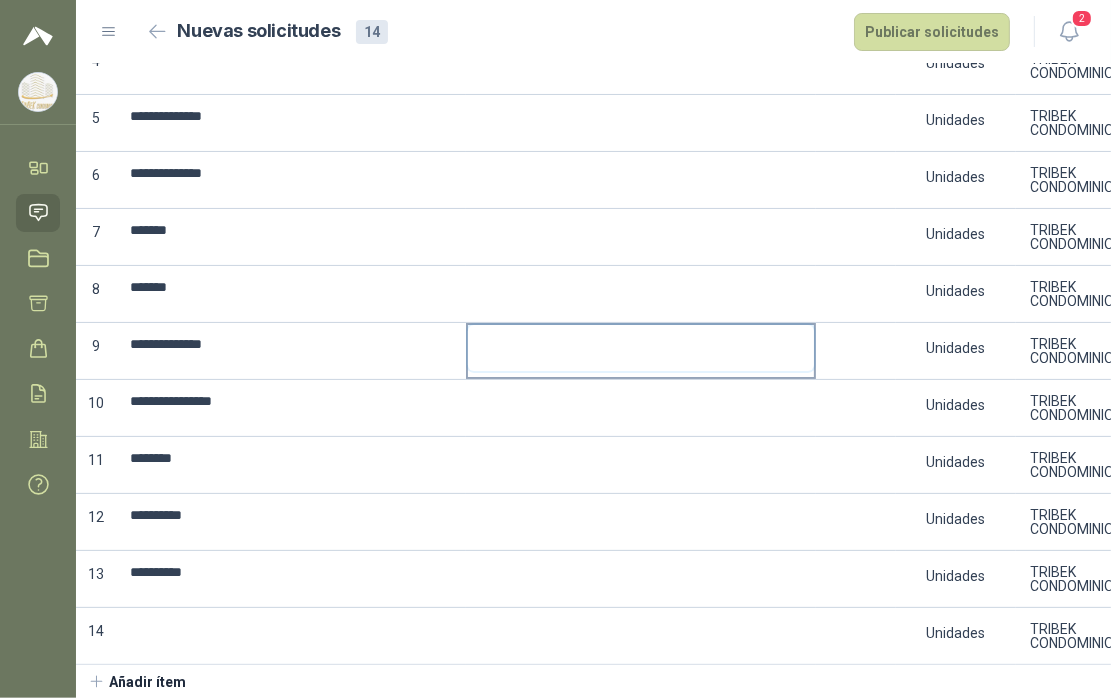 click at bounding box center [641, 348] 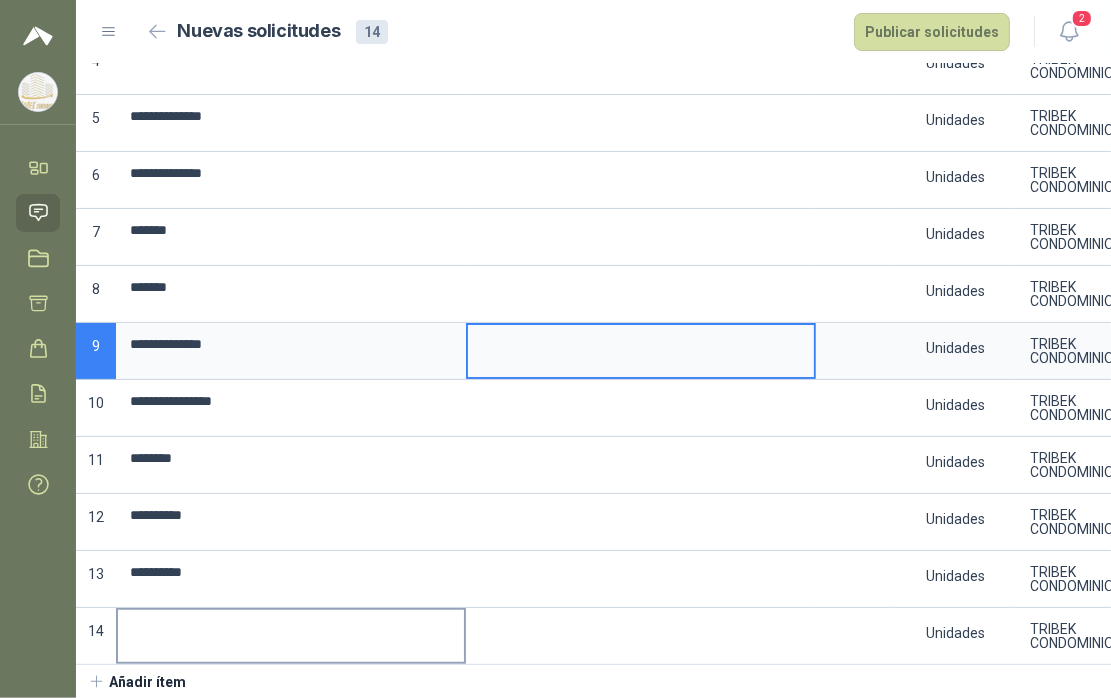 click at bounding box center [291, 629] 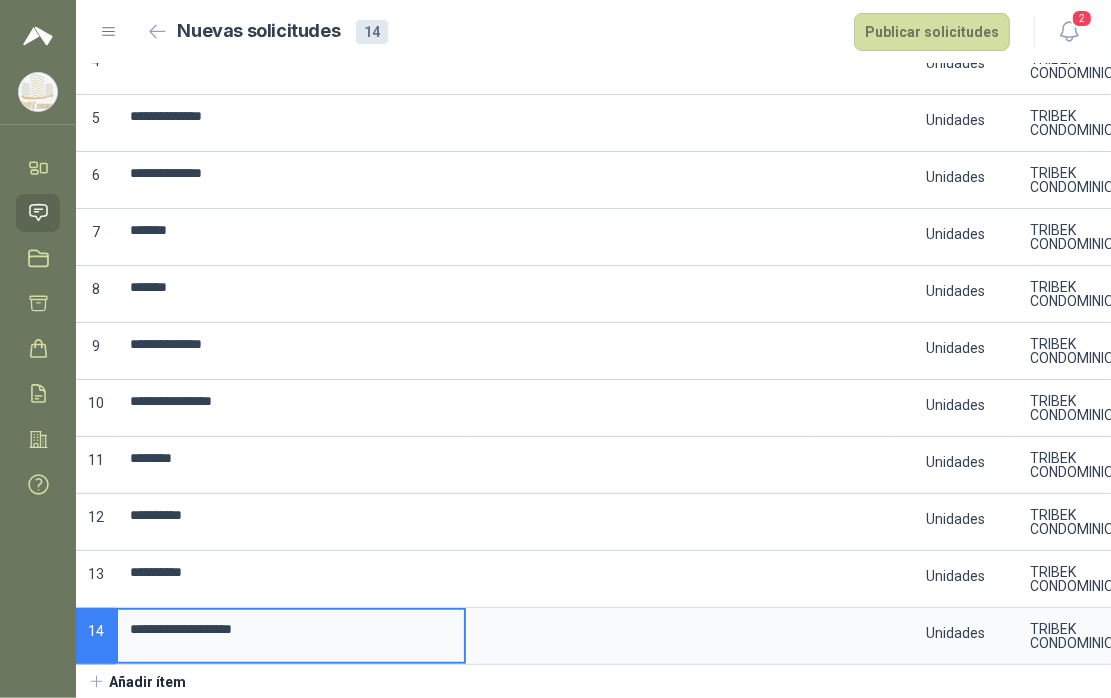 type on "**********" 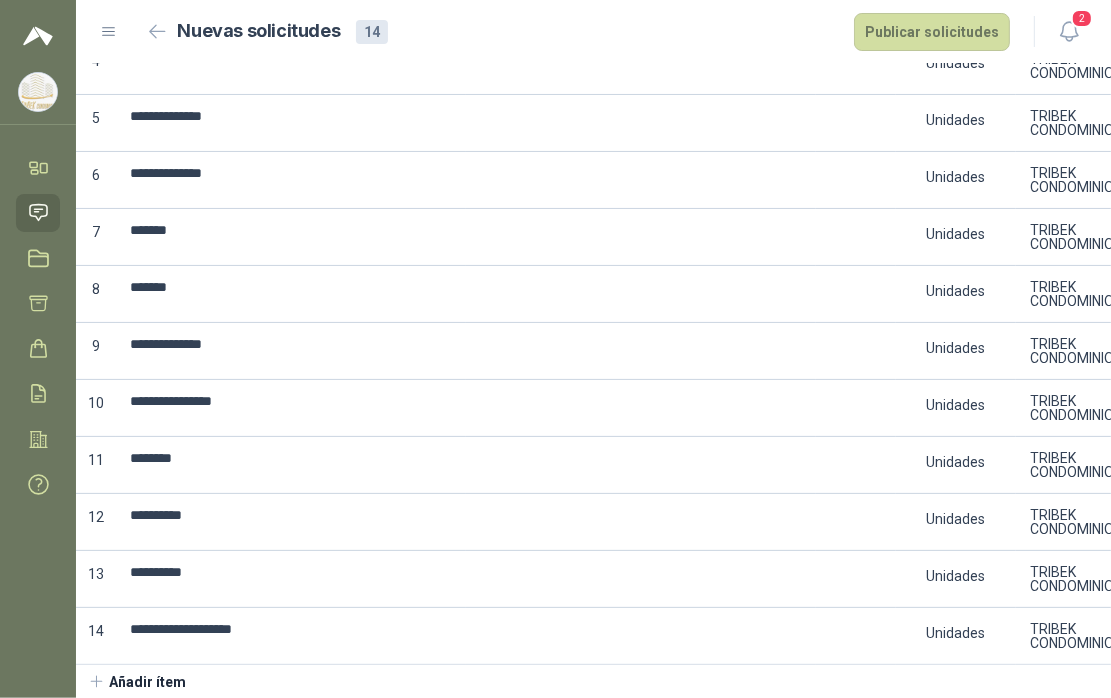 click on "Añadir ítem" at bounding box center [137, 682] 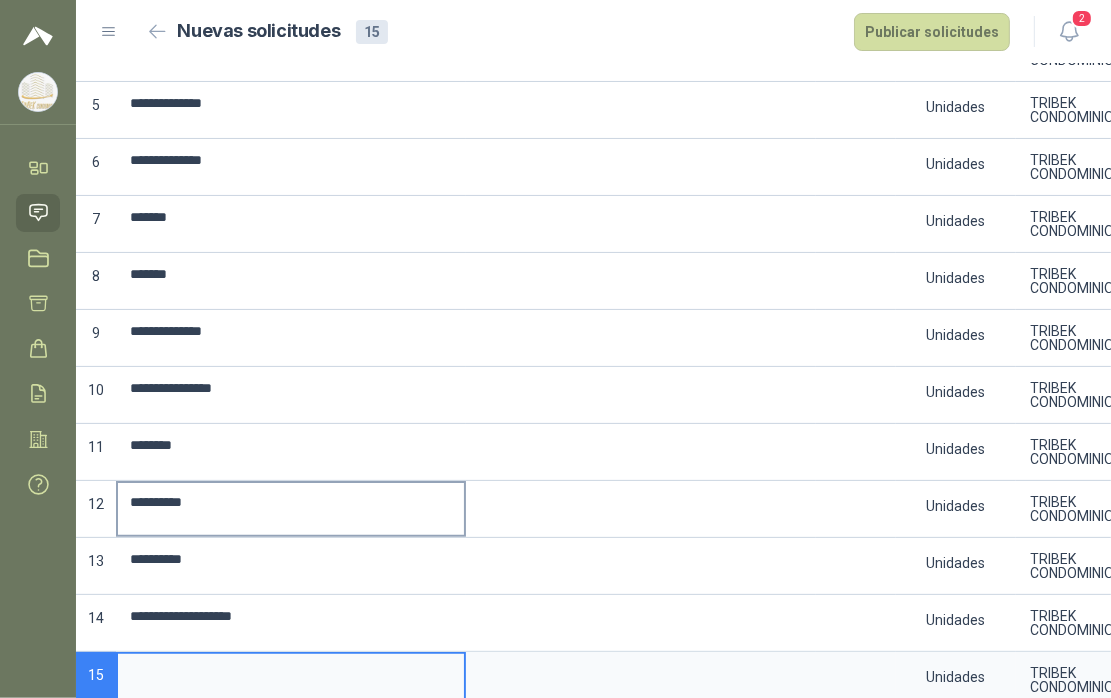 scroll, scrollTop: 320, scrollLeft: 0, axis: vertical 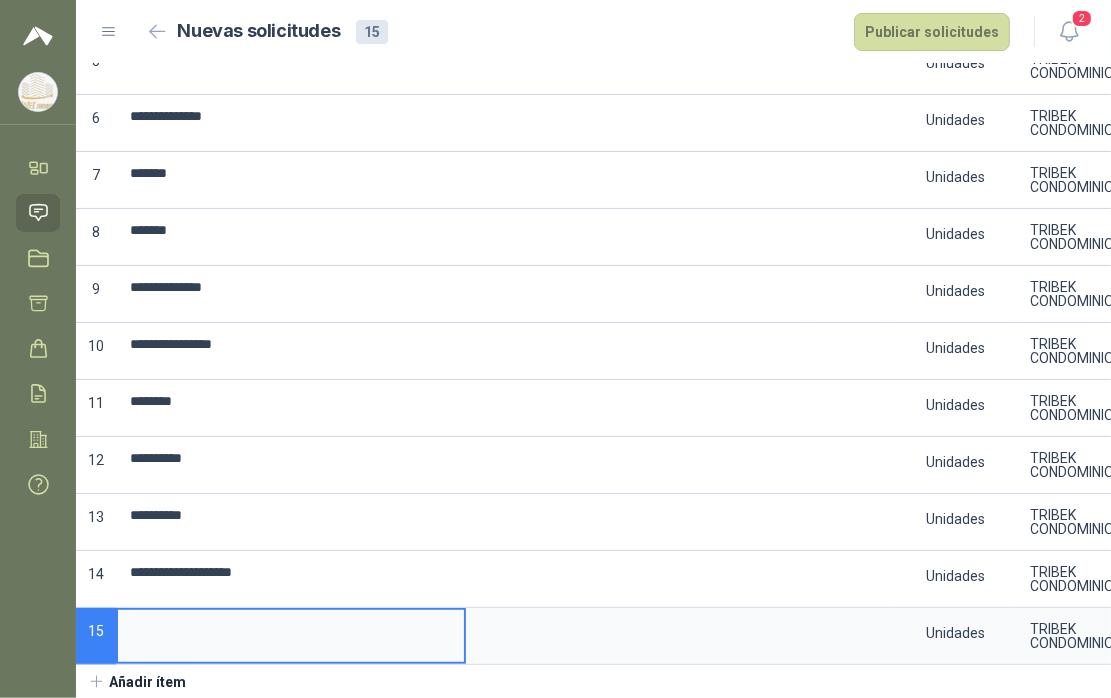 click at bounding box center (291, 629) 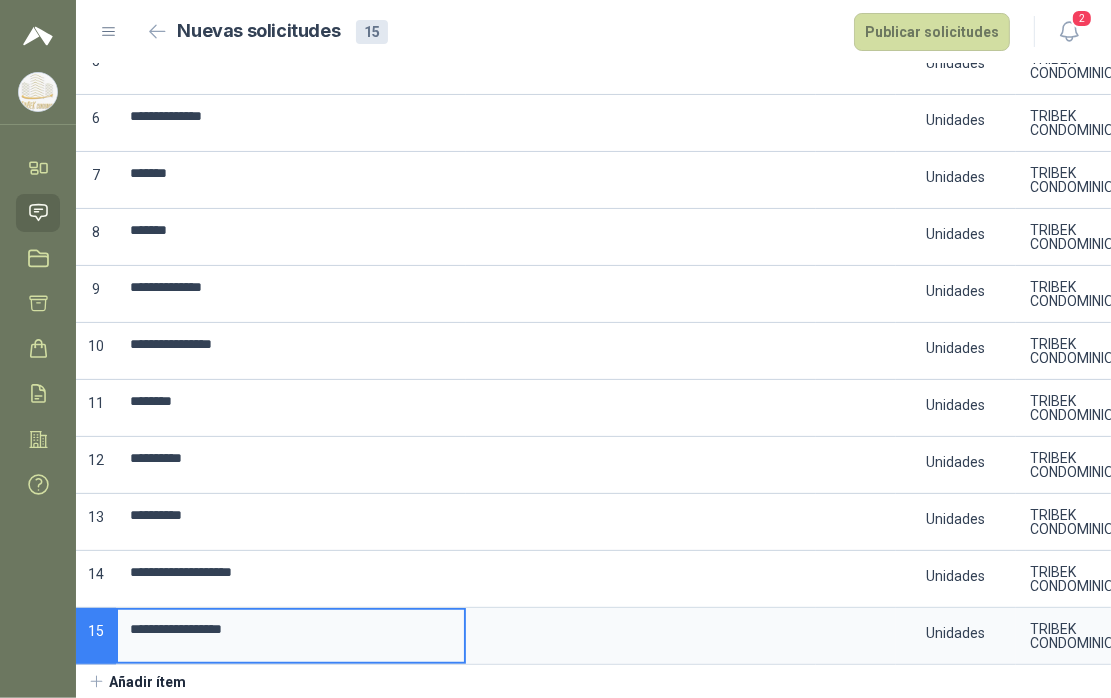 click on "**********" at bounding box center (291, 629) 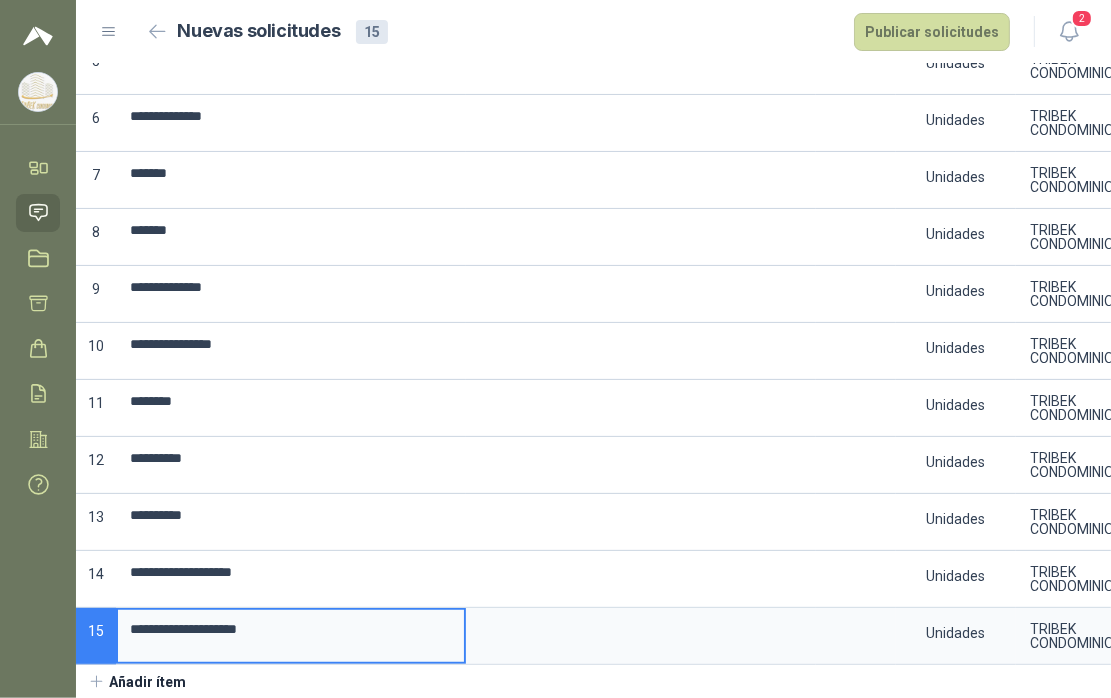 type on "**********" 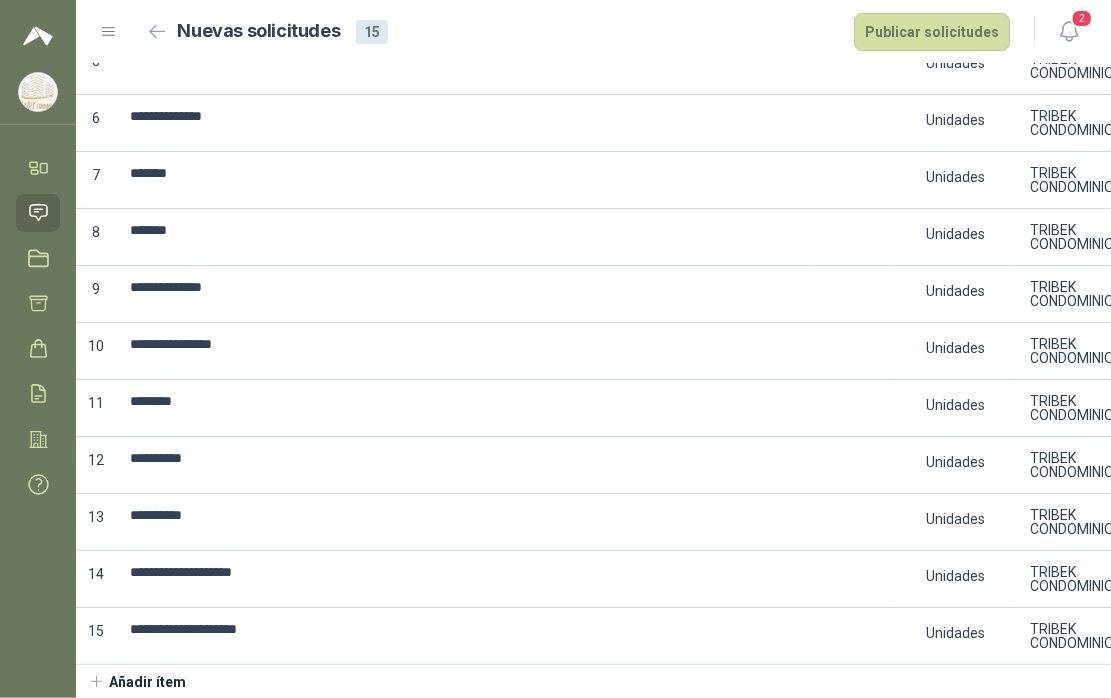click on "Añadir ítem" at bounding box center [137, 682] 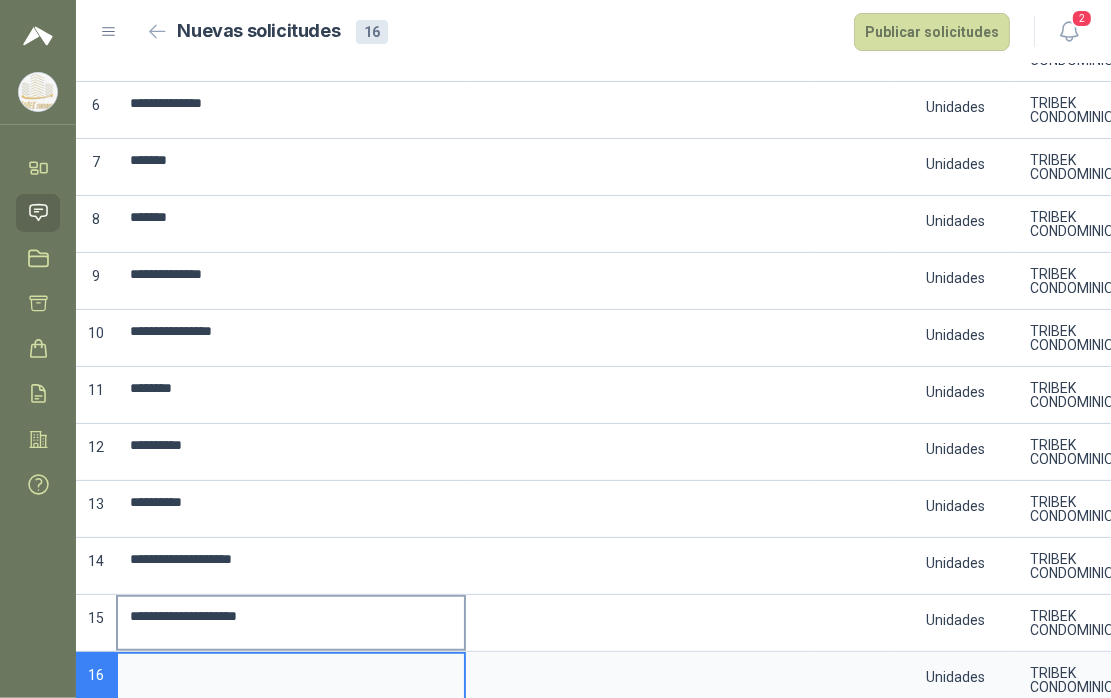 scroll, scrollTop: 376, scrollLeft: 0, axis: vertical 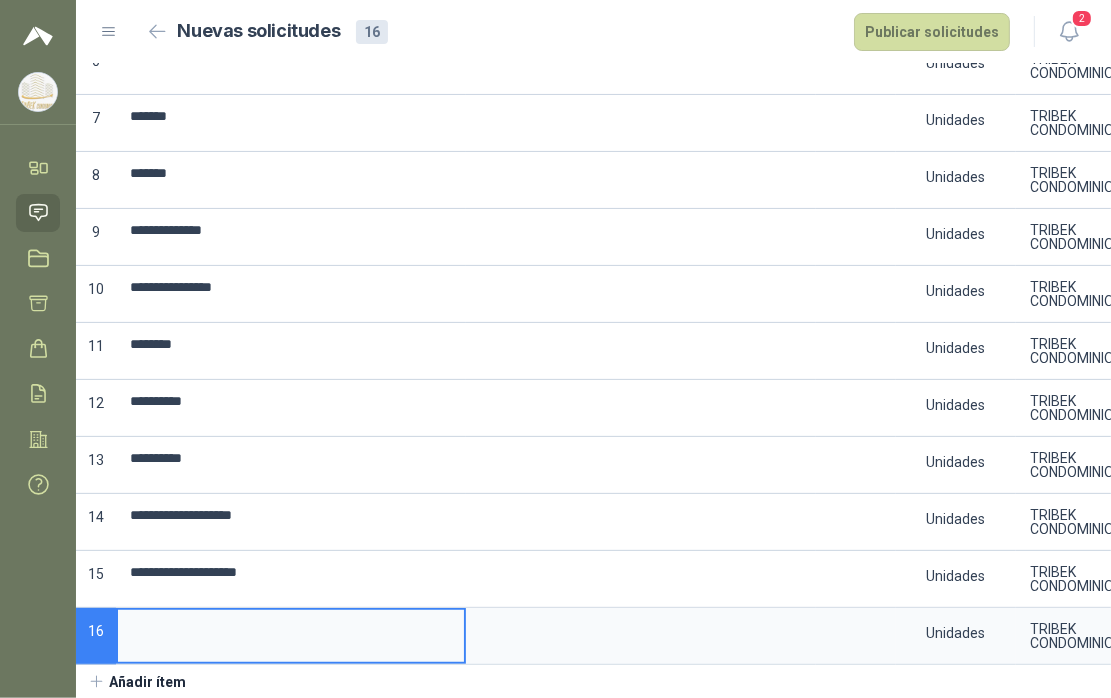 click at bounding box center [291, 629] 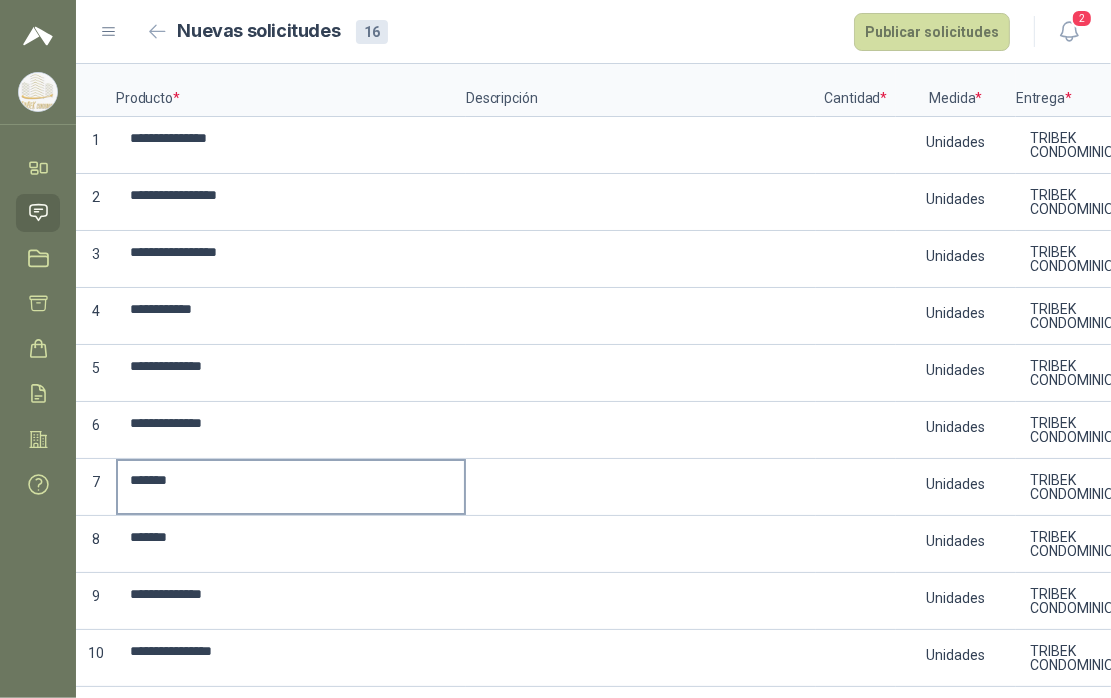 scroll, scrollTop: 376, scrollLeft: 0, axis: vertical 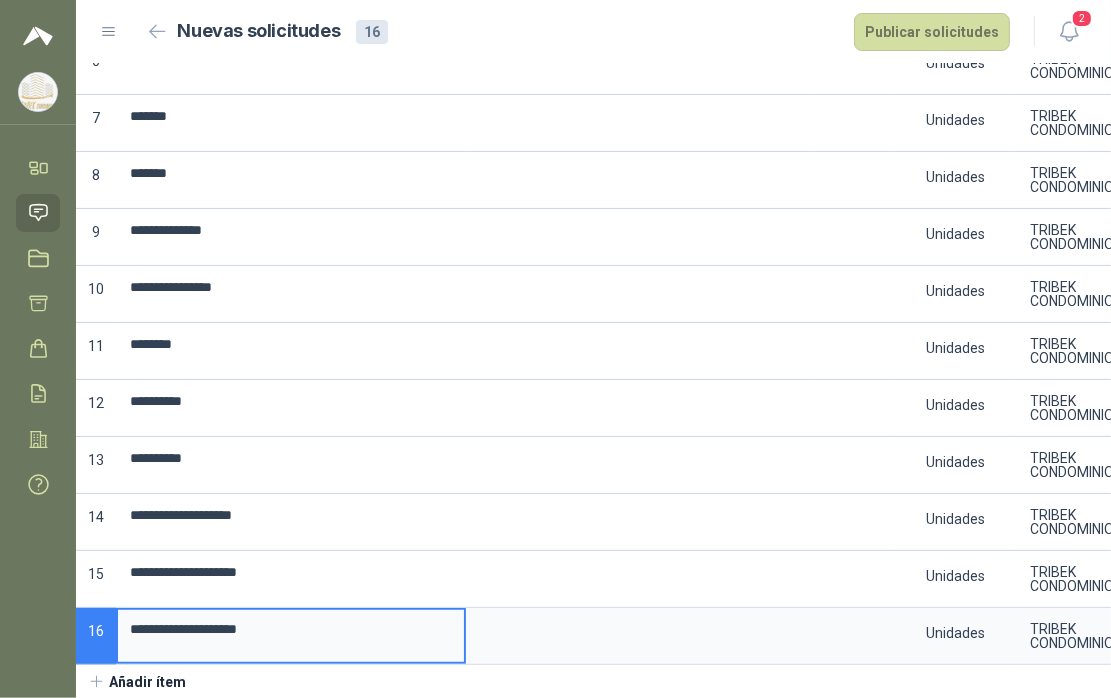 type on "**********" 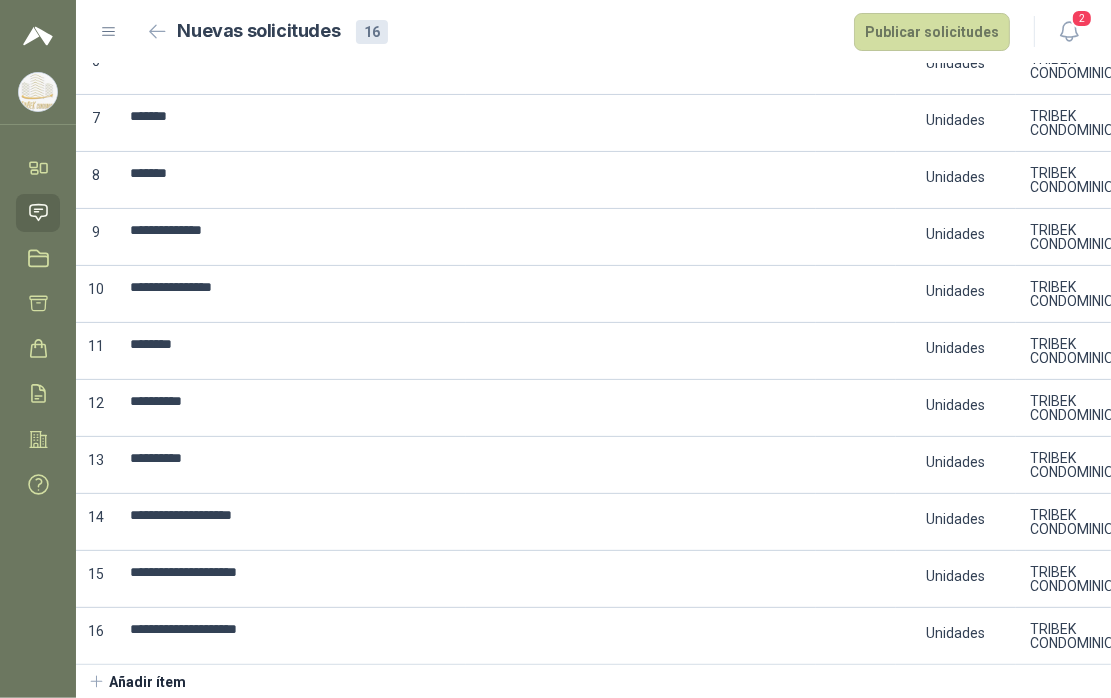 click on "Añadir ítem" at bounding box center (137, 682) 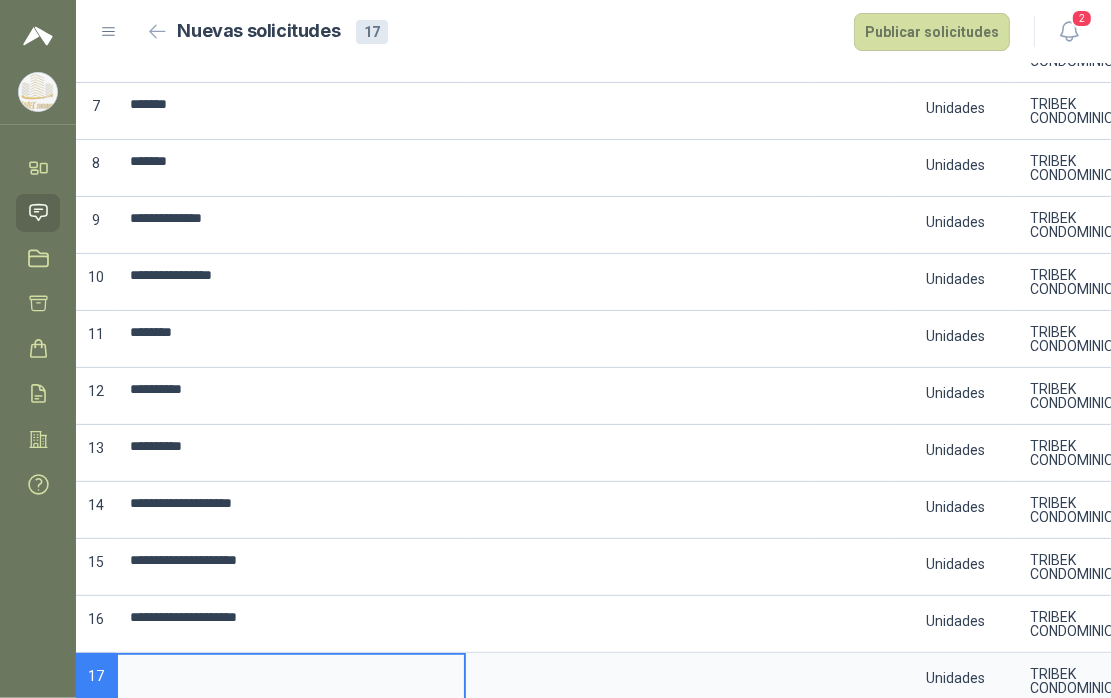 scroll, scrollTop: 433, scrollLeft: 0, axis: vertical 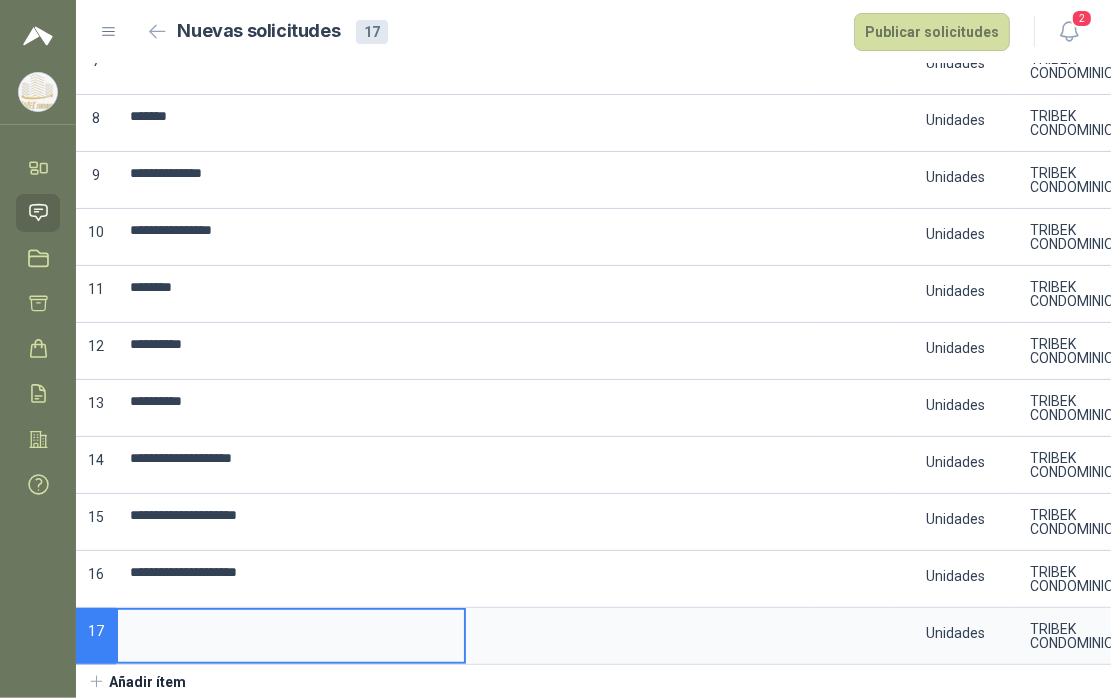 click at bounding box center (291, 629) 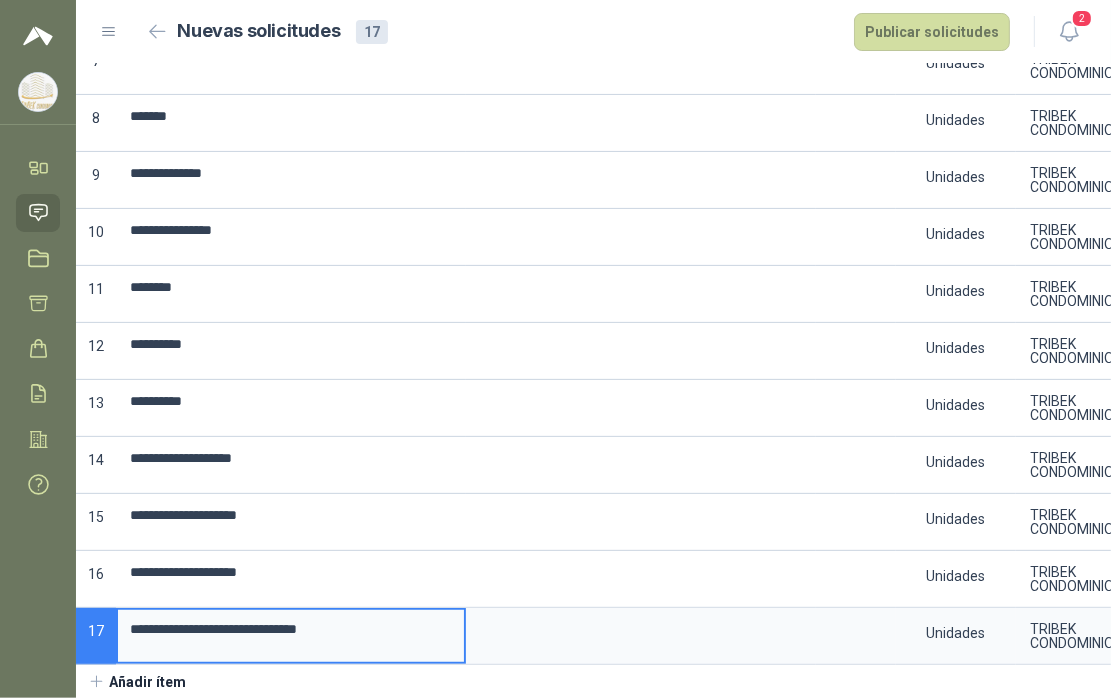 type on "**********" 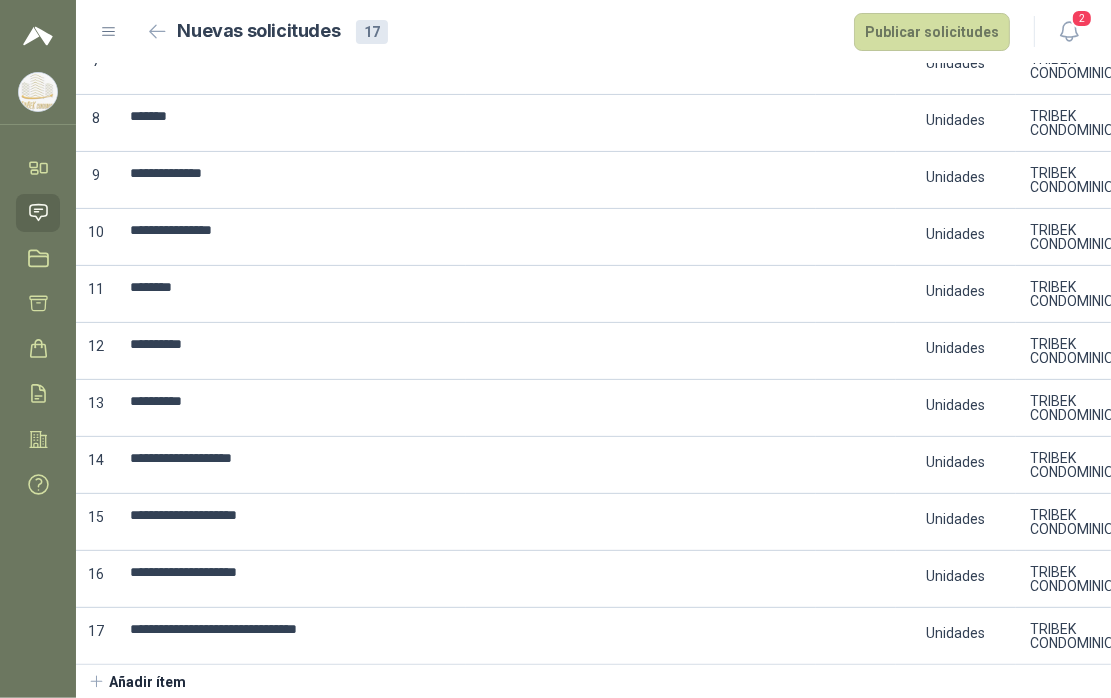 click on "Añadir ítem" at bounding box center (137, 682) 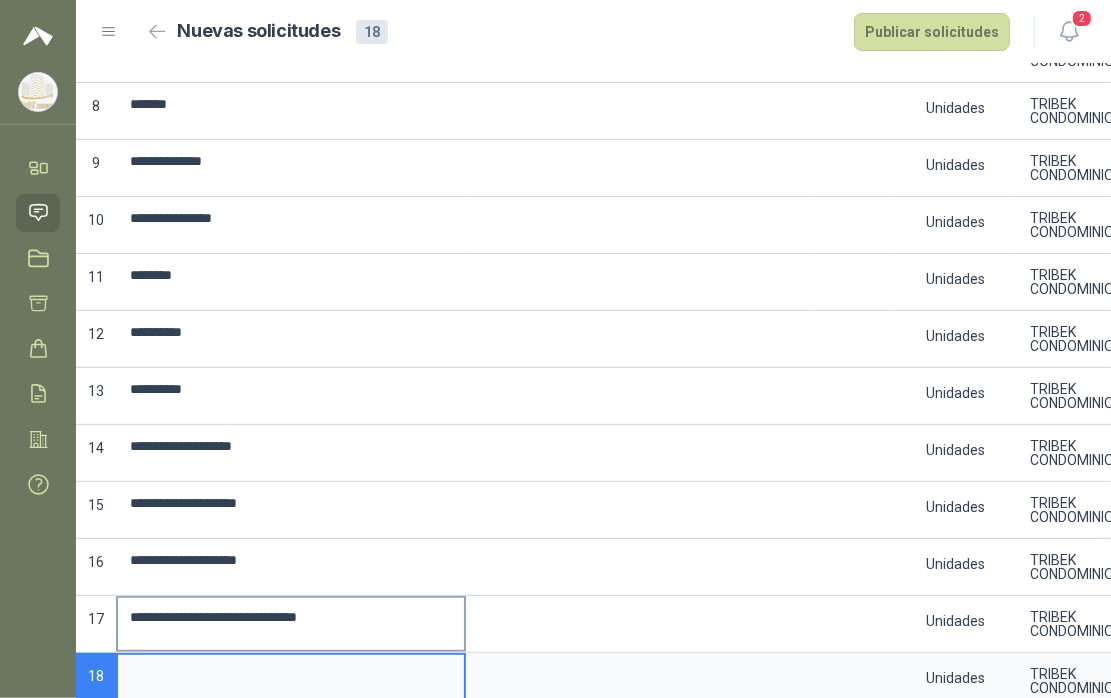 scroll, scrollTop: 490, scrollLeft: 0, axis: vertical 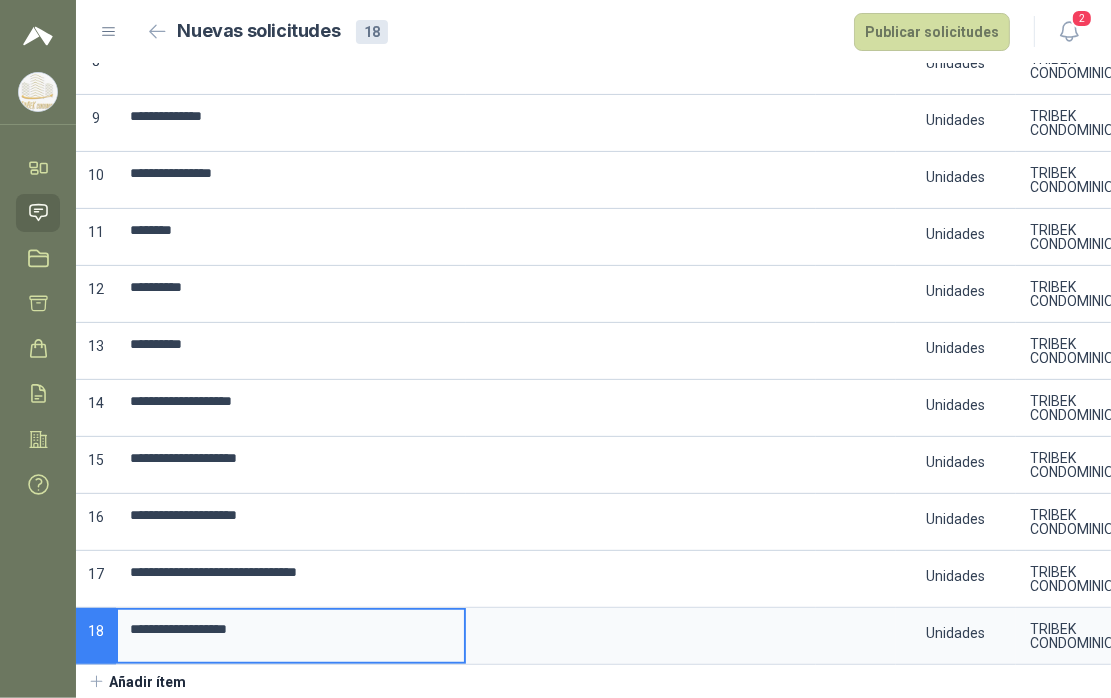 type on "**********" 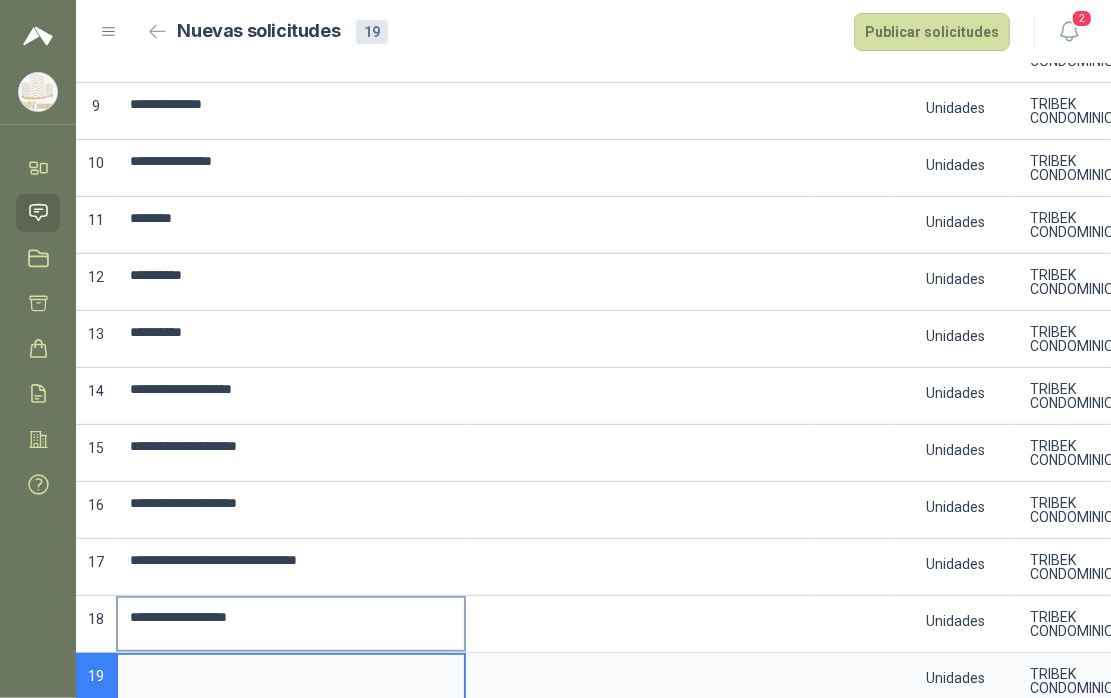 scroll, scrollTop: 547, scrollLeft: 0, axis: vertical 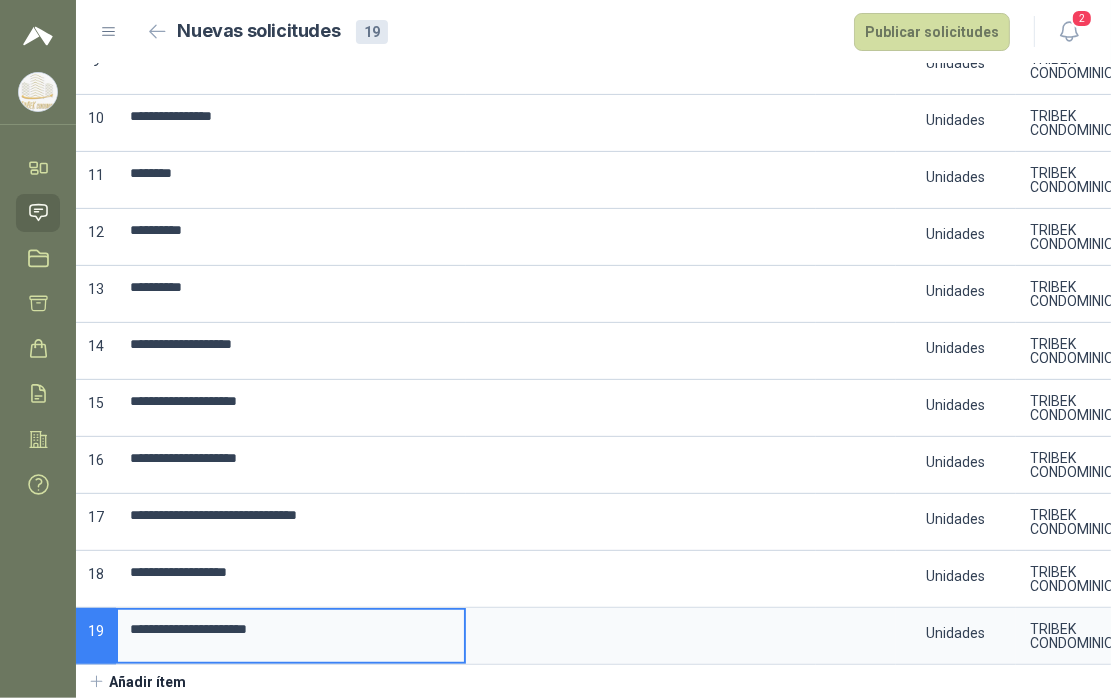 click on "**********" at bounding box center [291, 629] 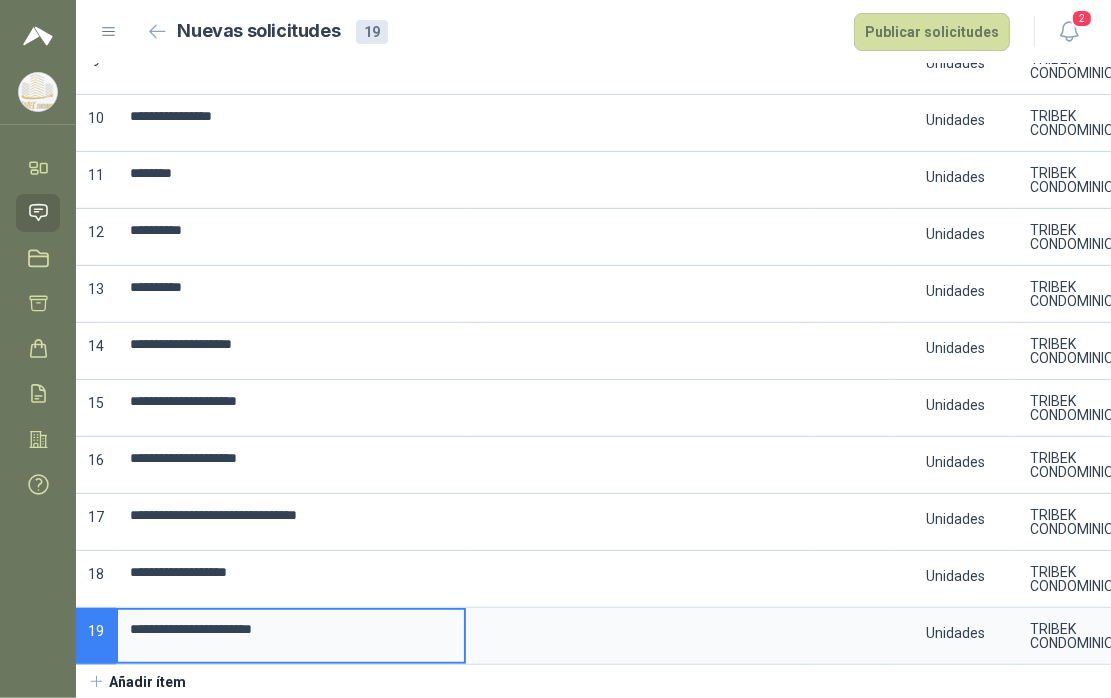 type on "**********" 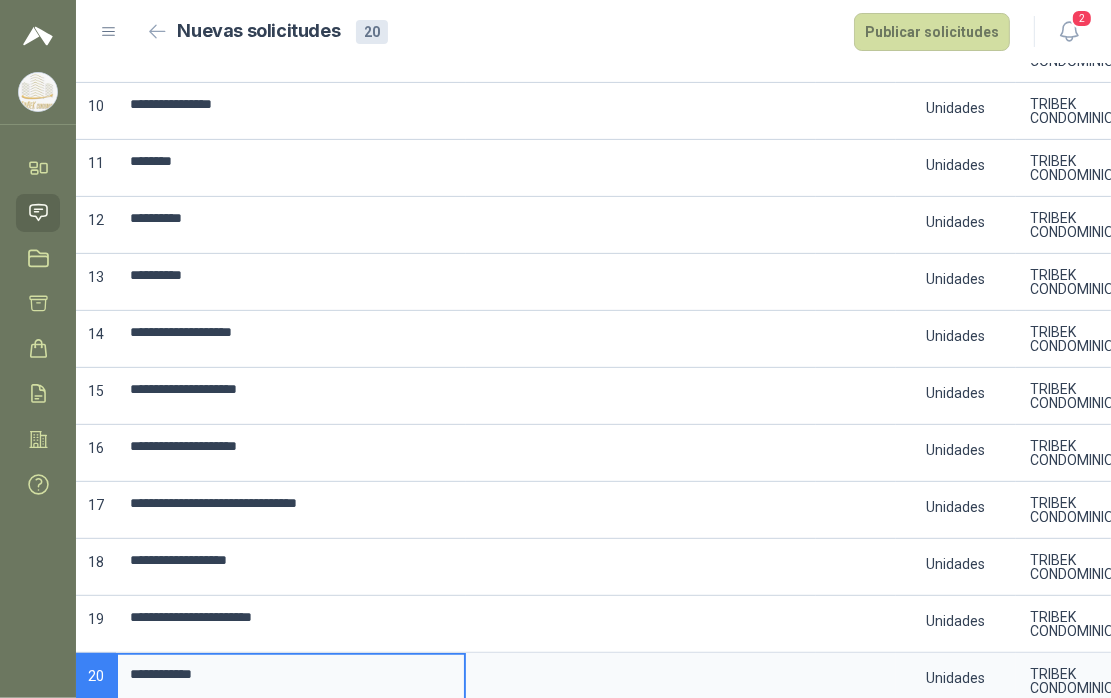 click on "**********" at bounding box center [291, 674] 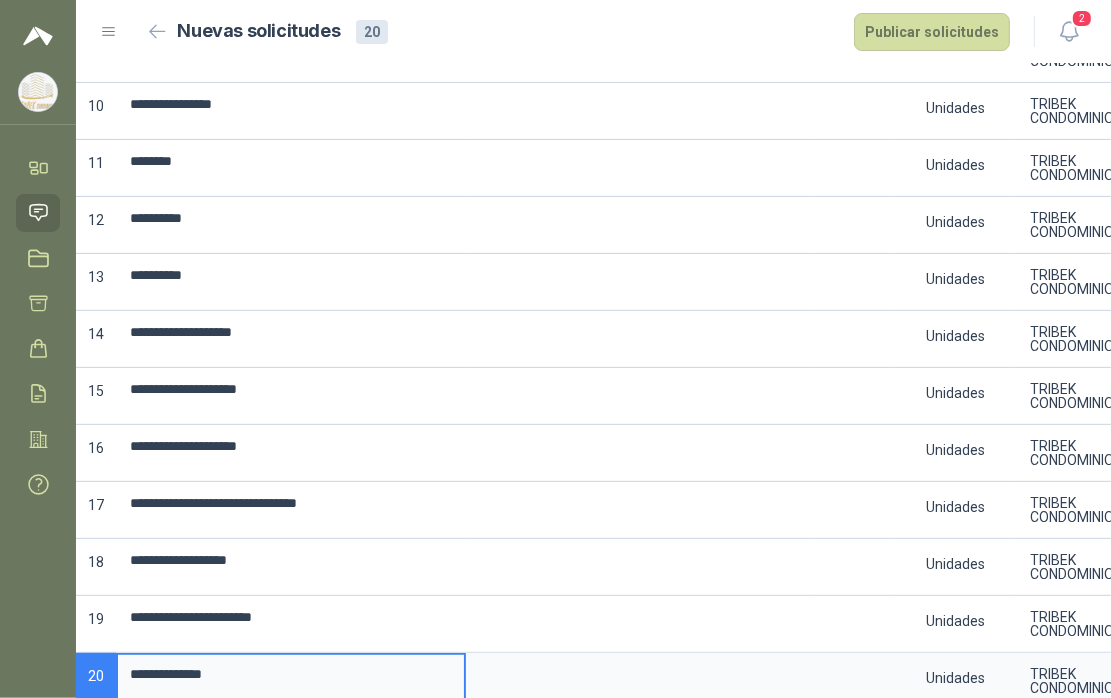 scroll, scrollTop: 604, scrollLeft: 0, axis: vertical 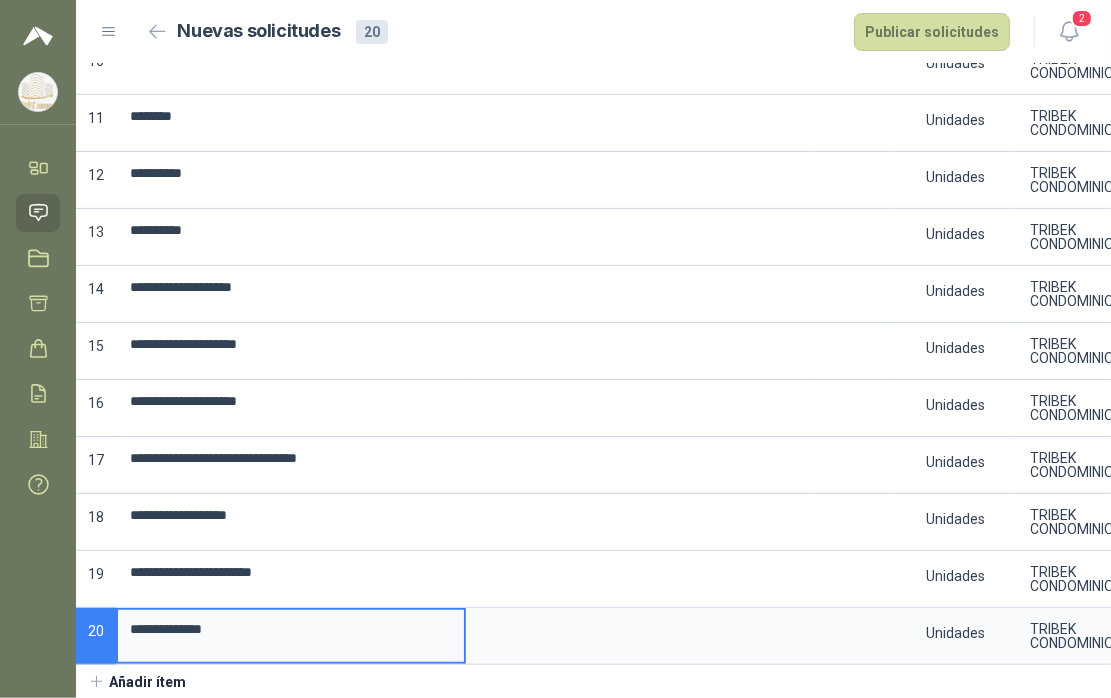 type on "**********" 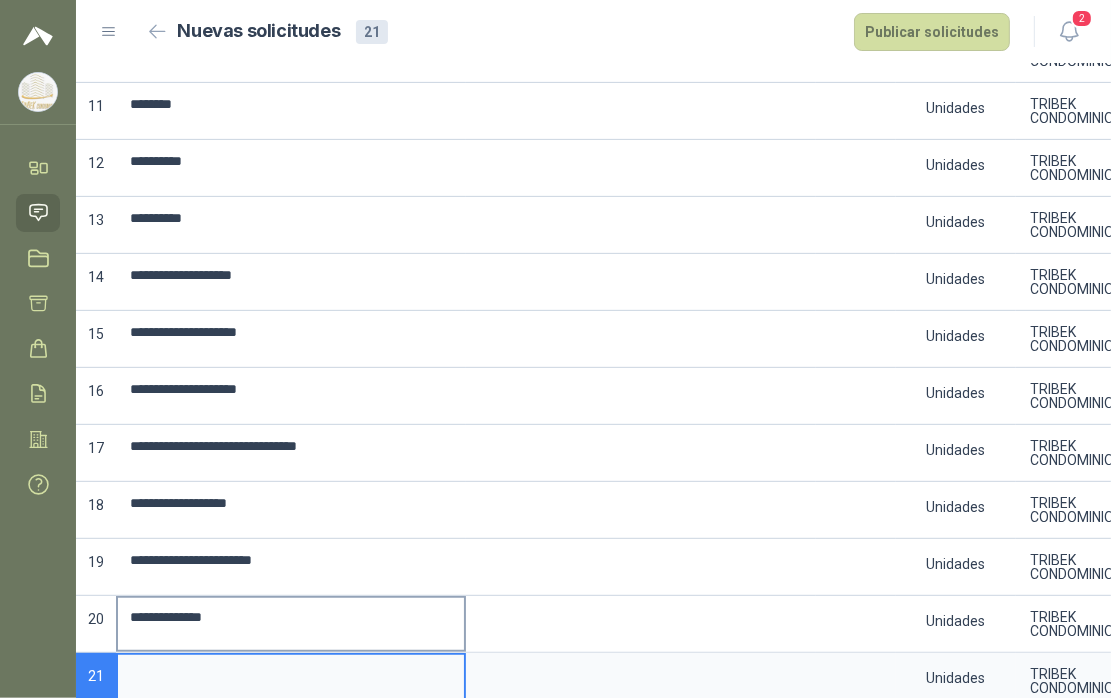 scroll, scrollTop: 660, scrollLeft: 0, axis: vertical 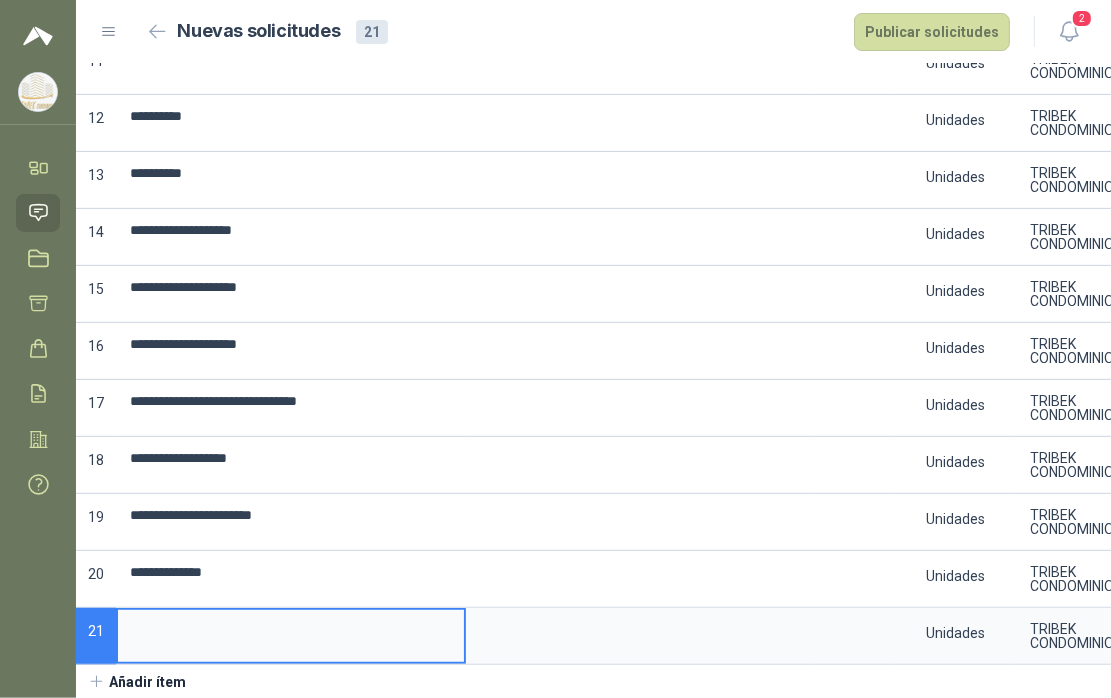 click at bounding box center (291, 629) 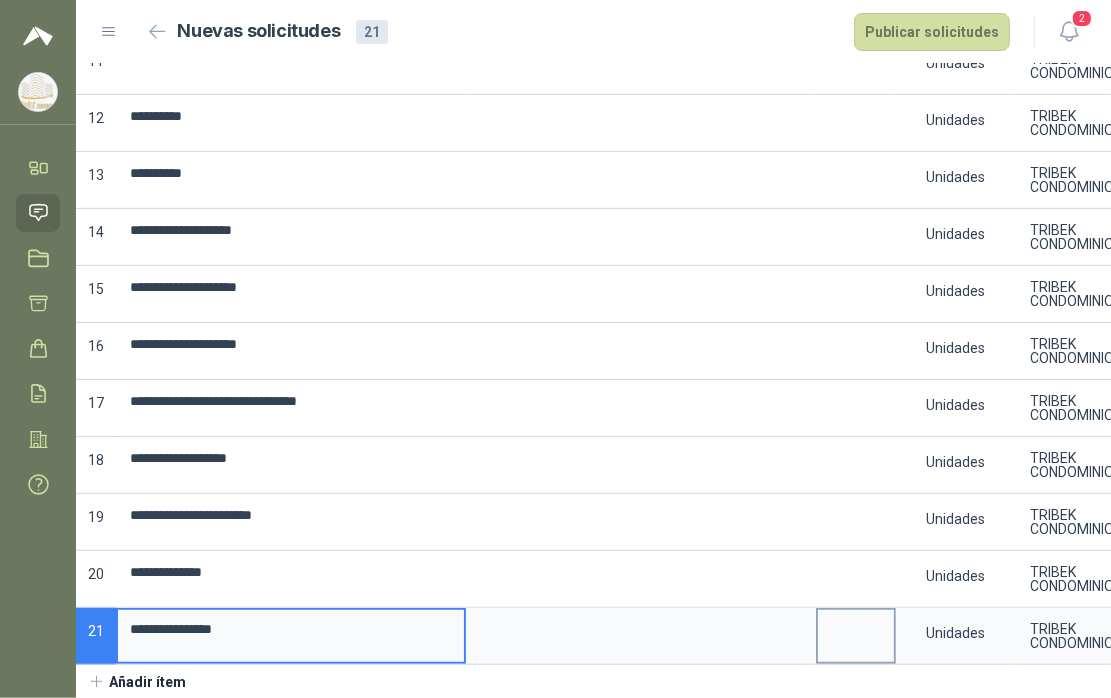 type on "**********" 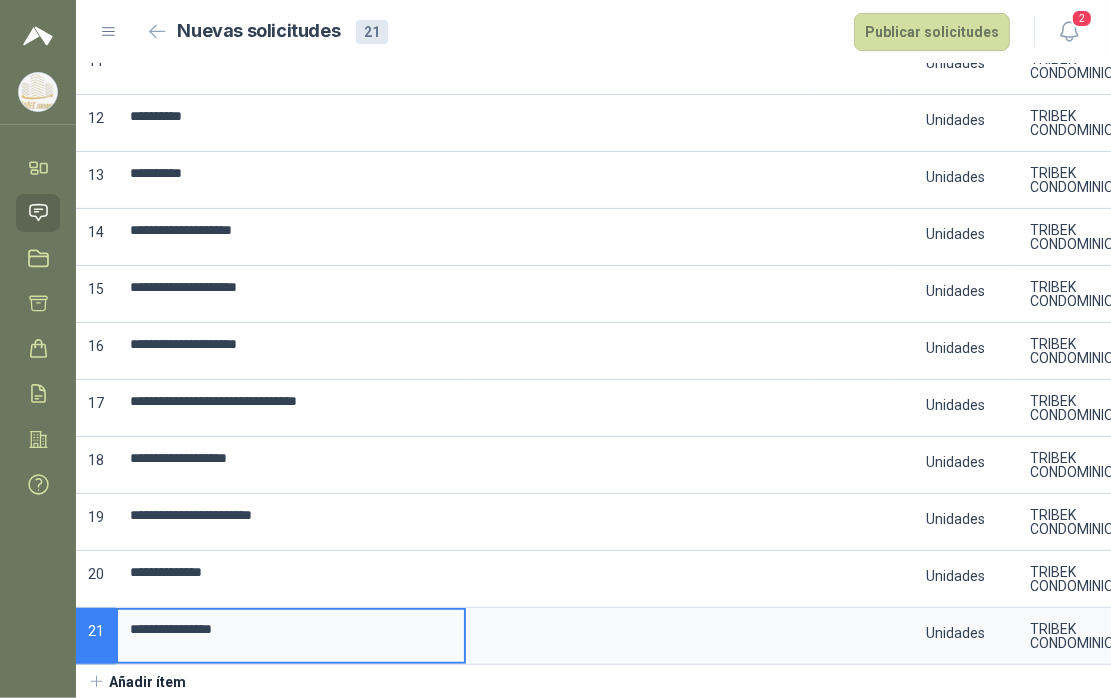 click on "Añadir ítem" at bounding box center [137, 682] 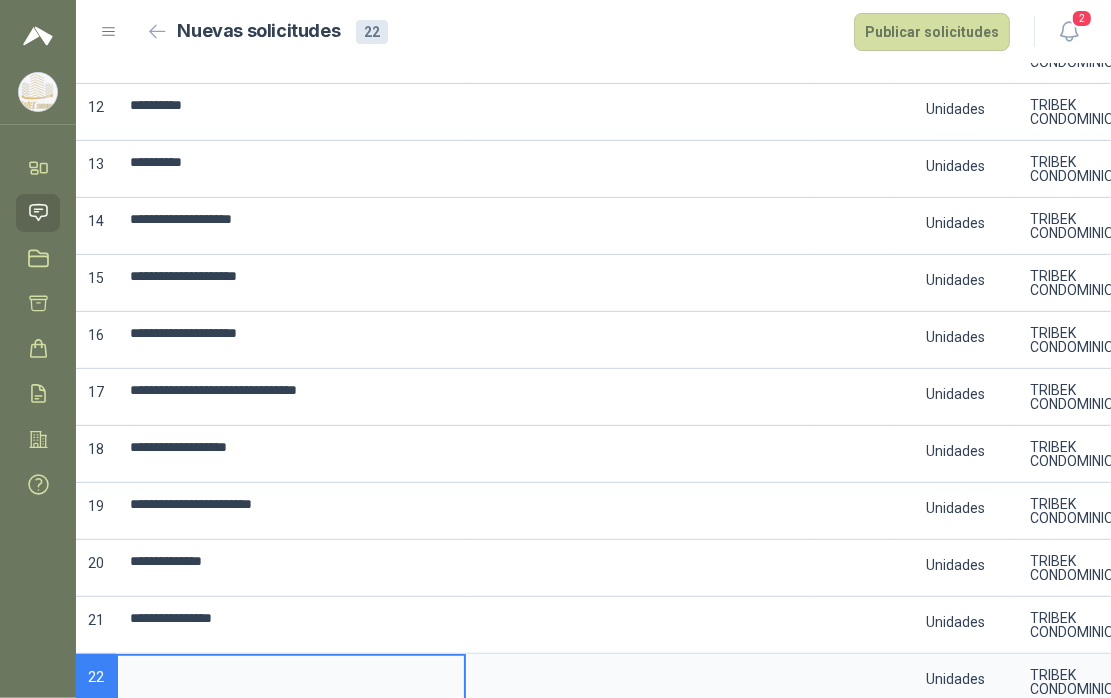 click at bounding box center (291, 675) 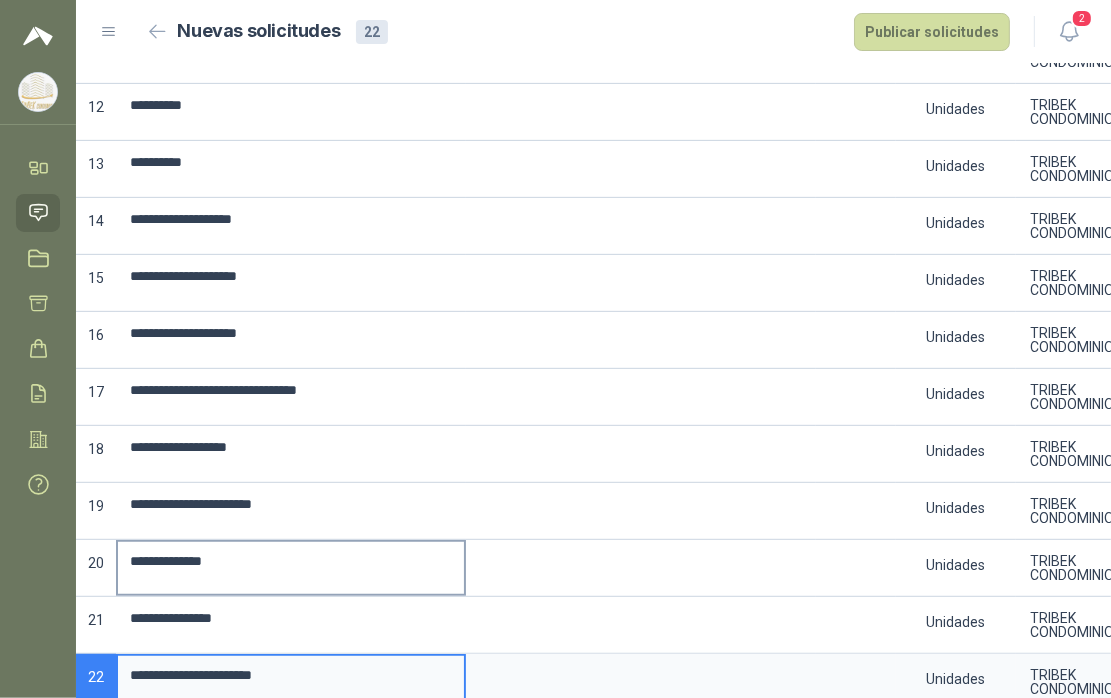 scroll, scrollTop: 717, scrollLeft: 0, axis: vertical 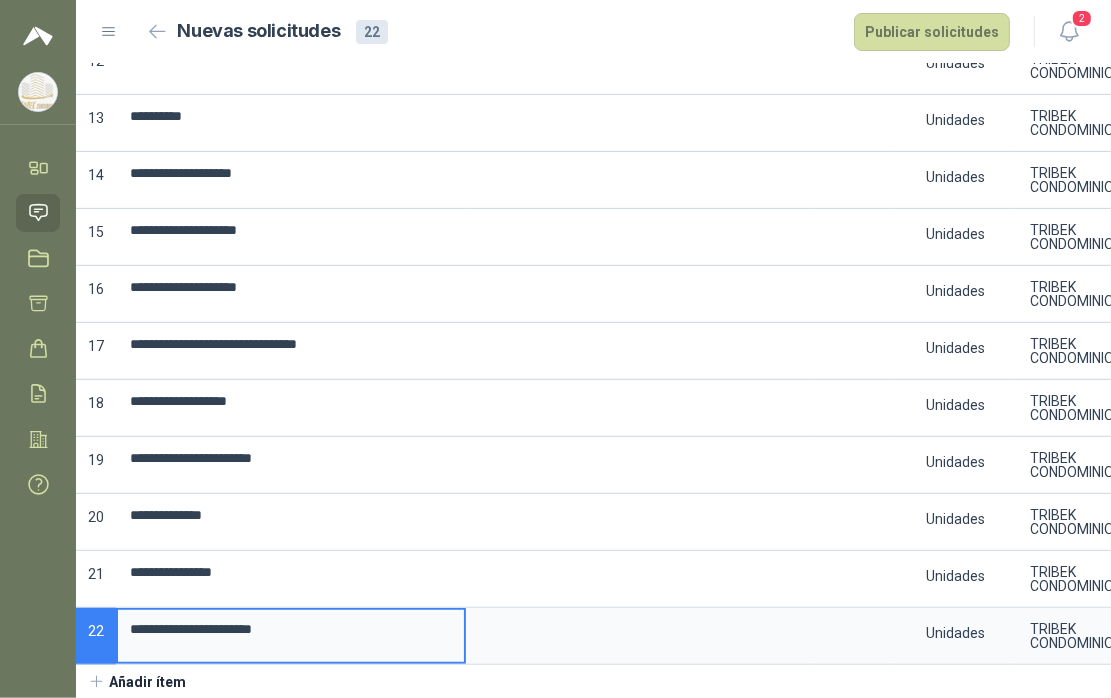 type on "**********" 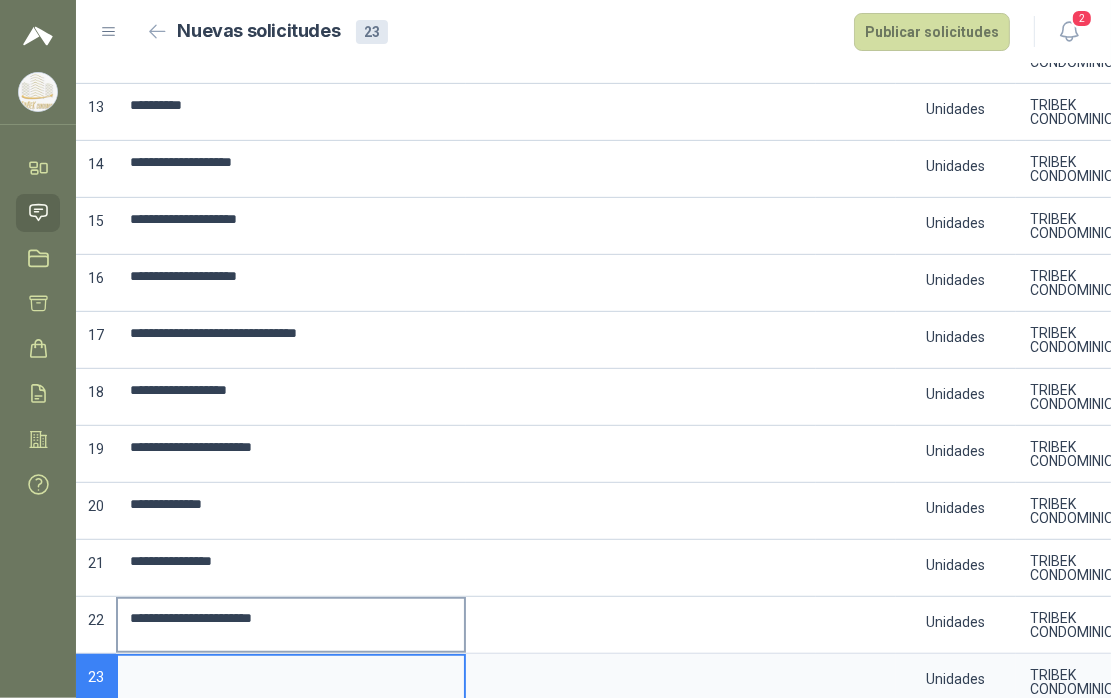 scroll, scrollTop: 774, scrollLeft: 0, axis: vertical 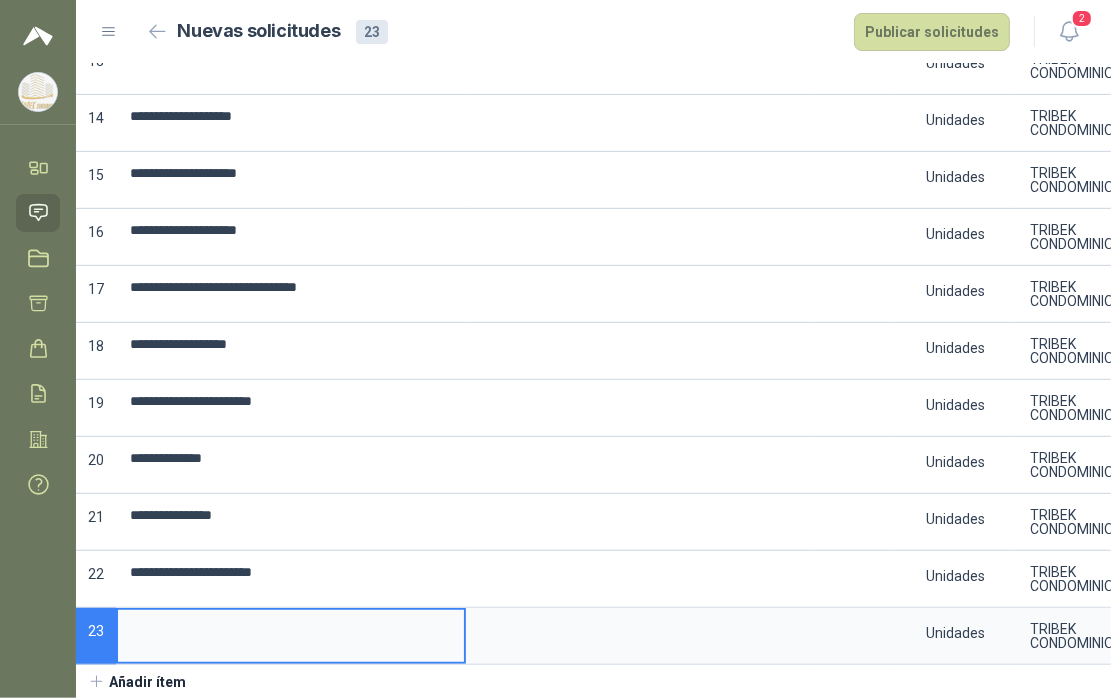 click at bounding box center [291, 629] 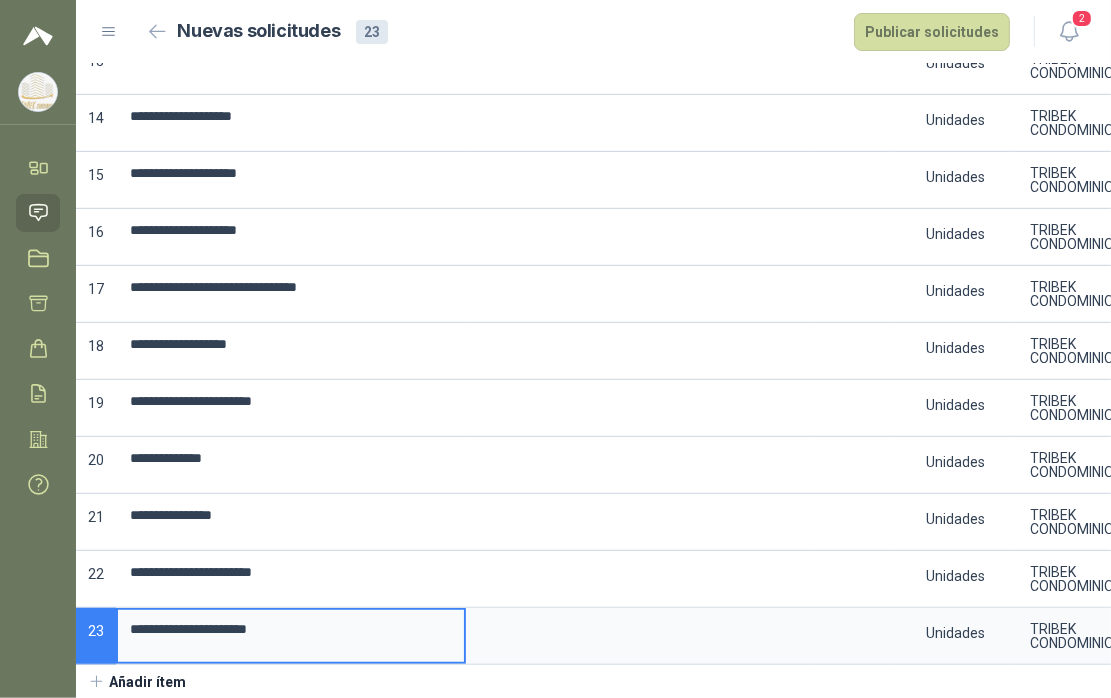 type on "**********" 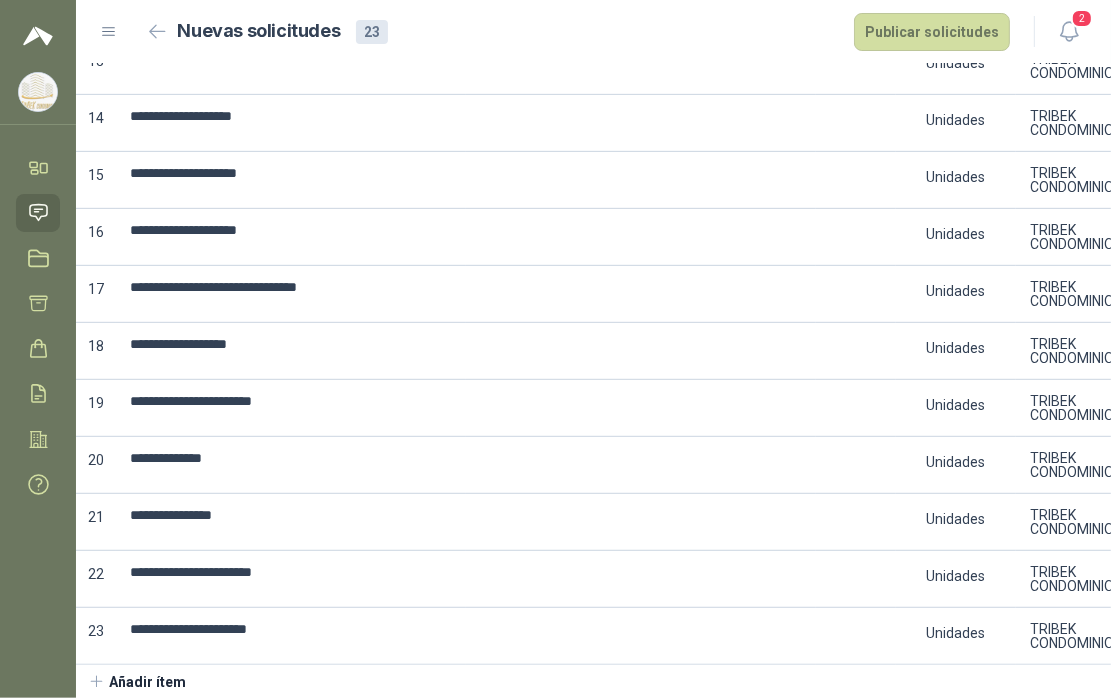 click on "Añadir ítem" at bounding box center [137, 682] 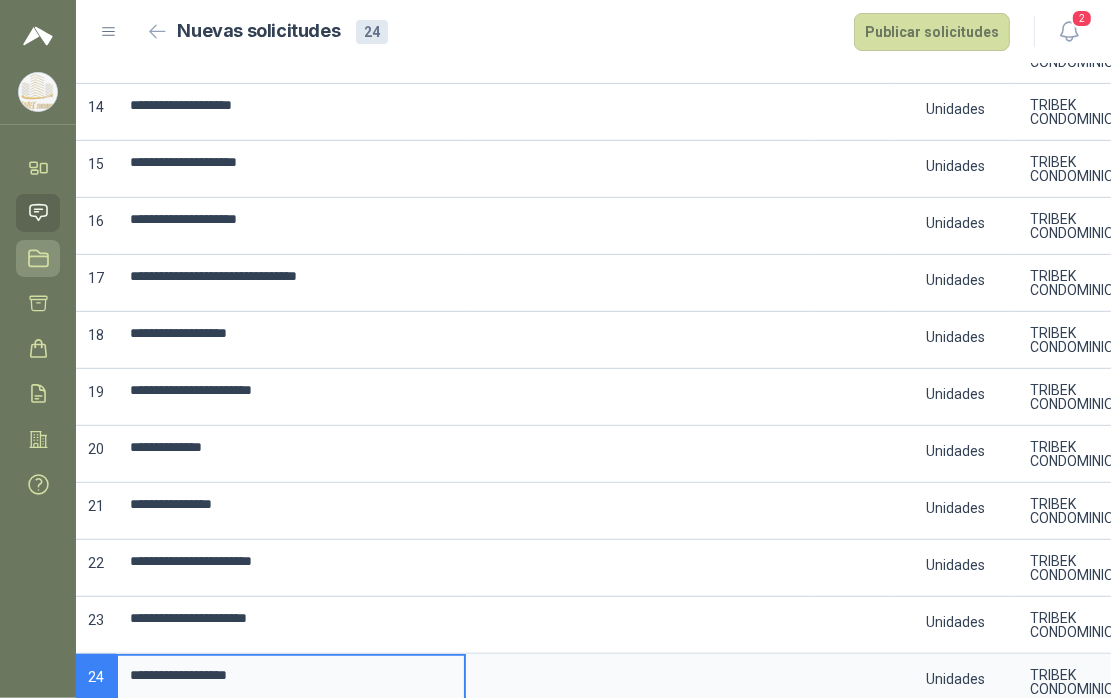 type on "**********" 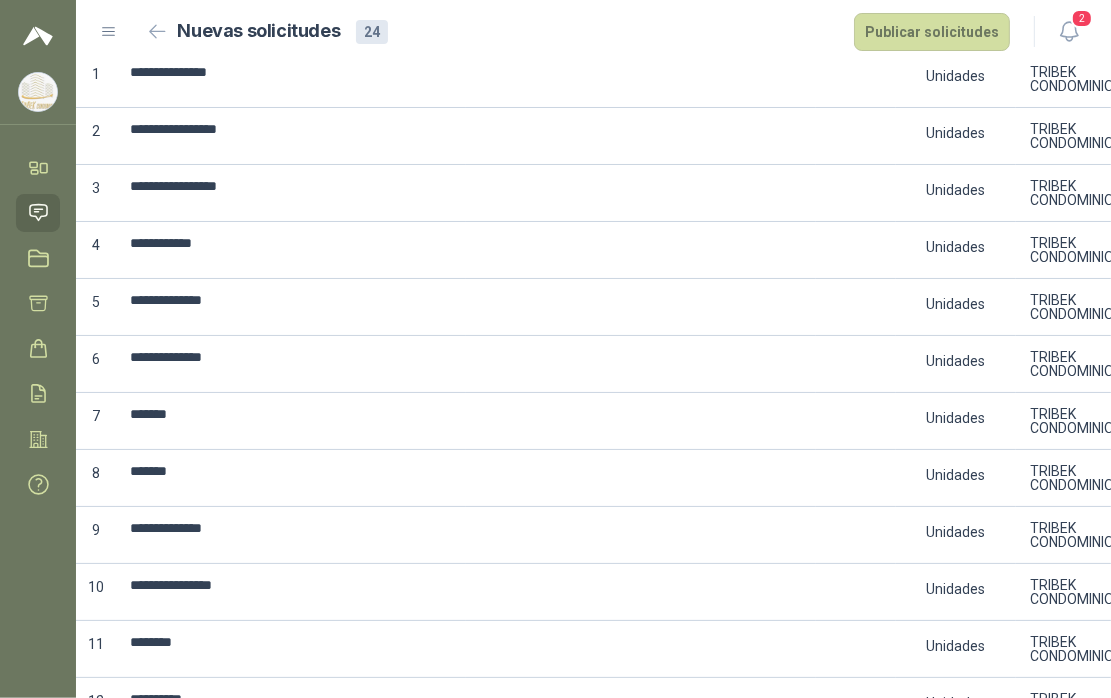 scroll, scrollTop: 0, scrollLeft: 0, axis: both 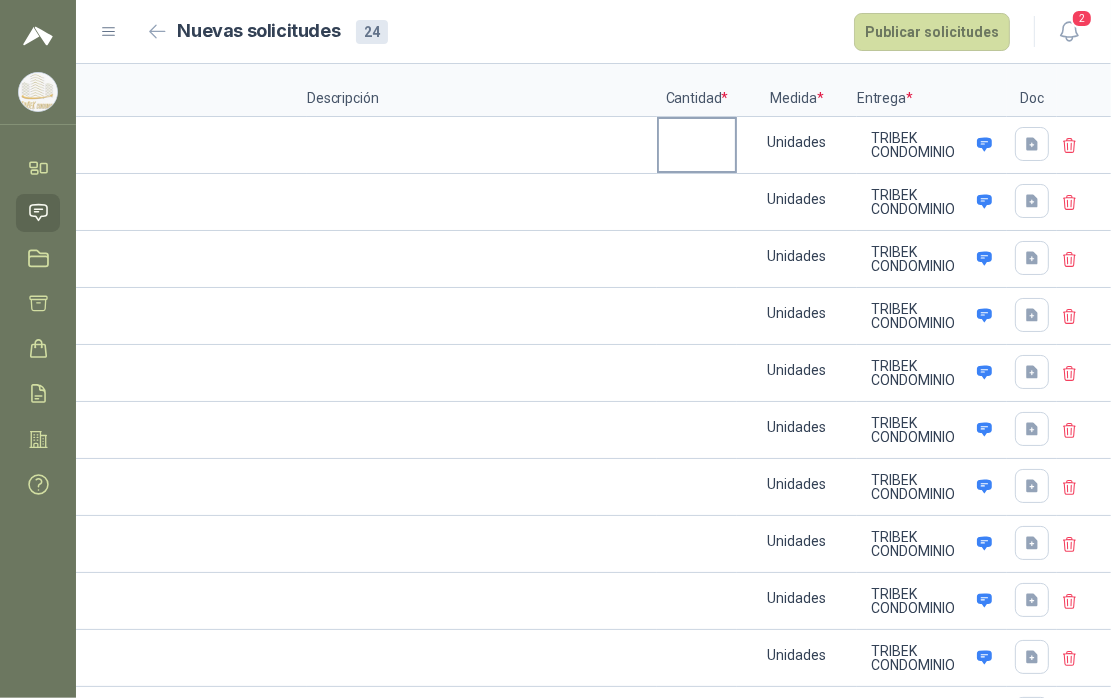 click at bounding box center [697, 138] 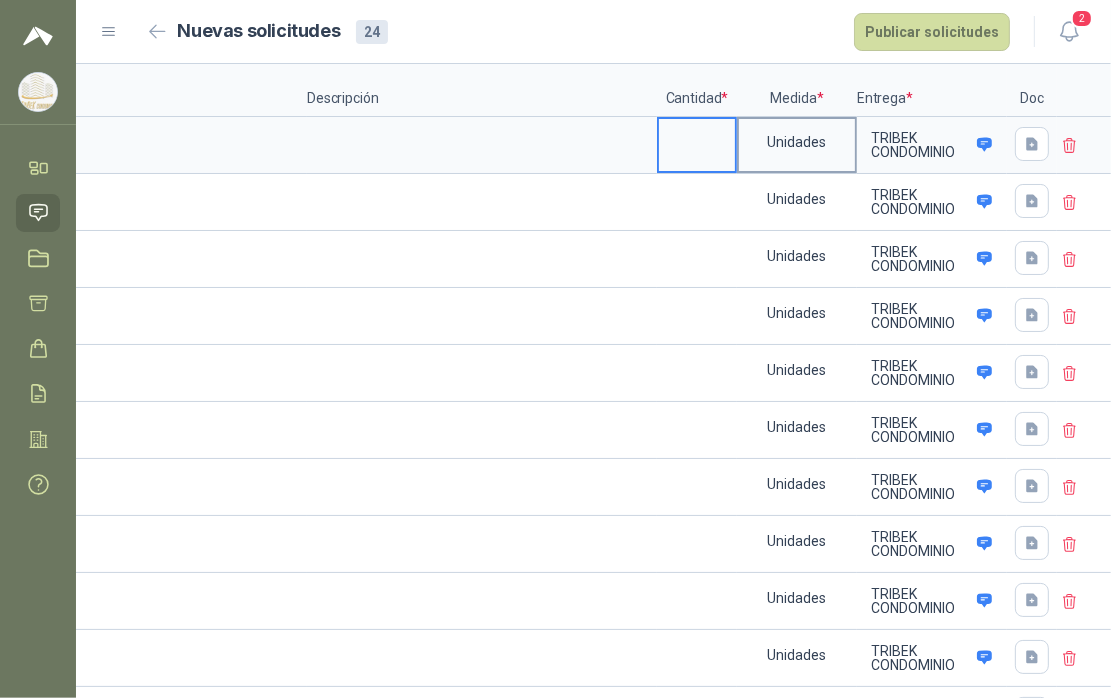 click on "Unidades" at bounding box center [797, 142] 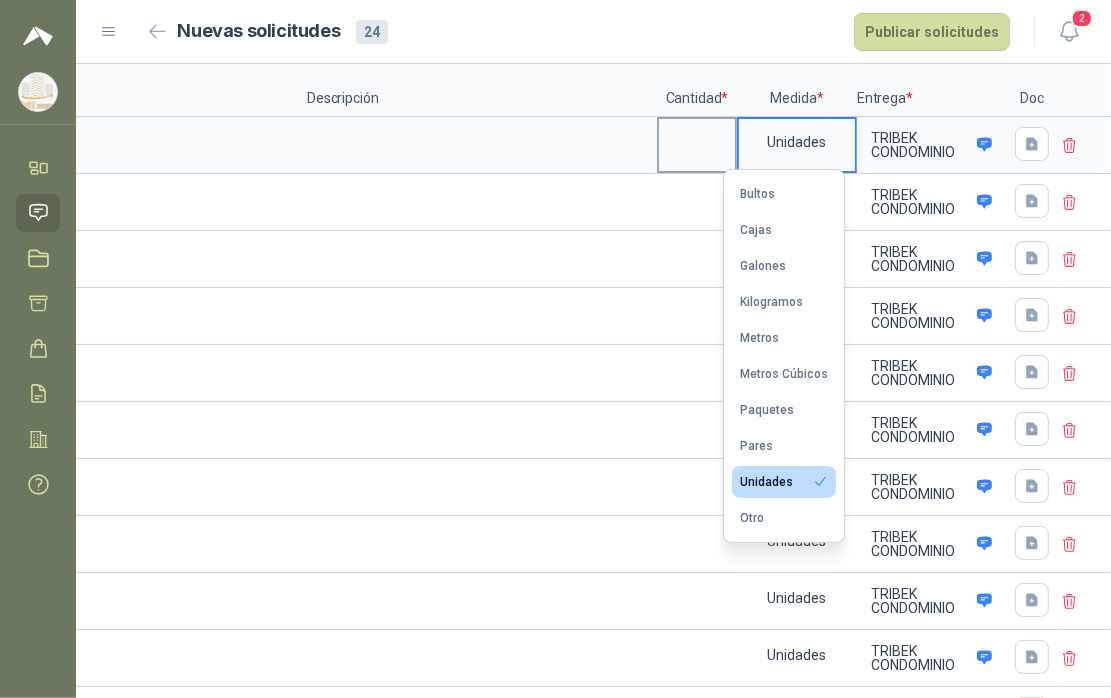 click at bounding box center [697, 138] 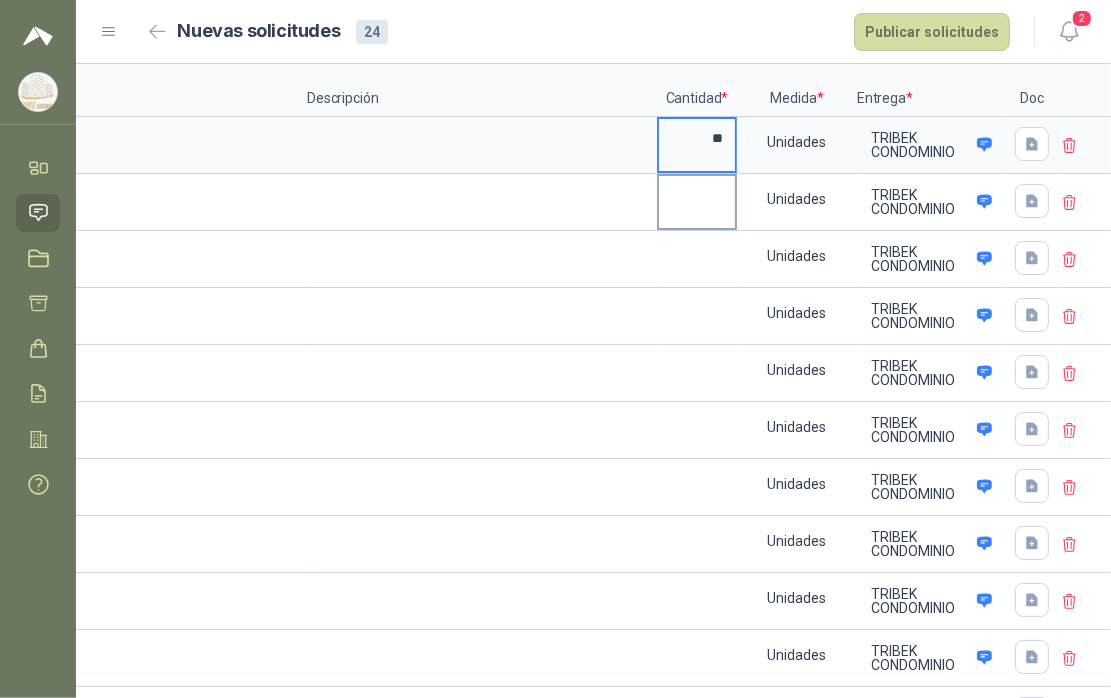 type on "**" 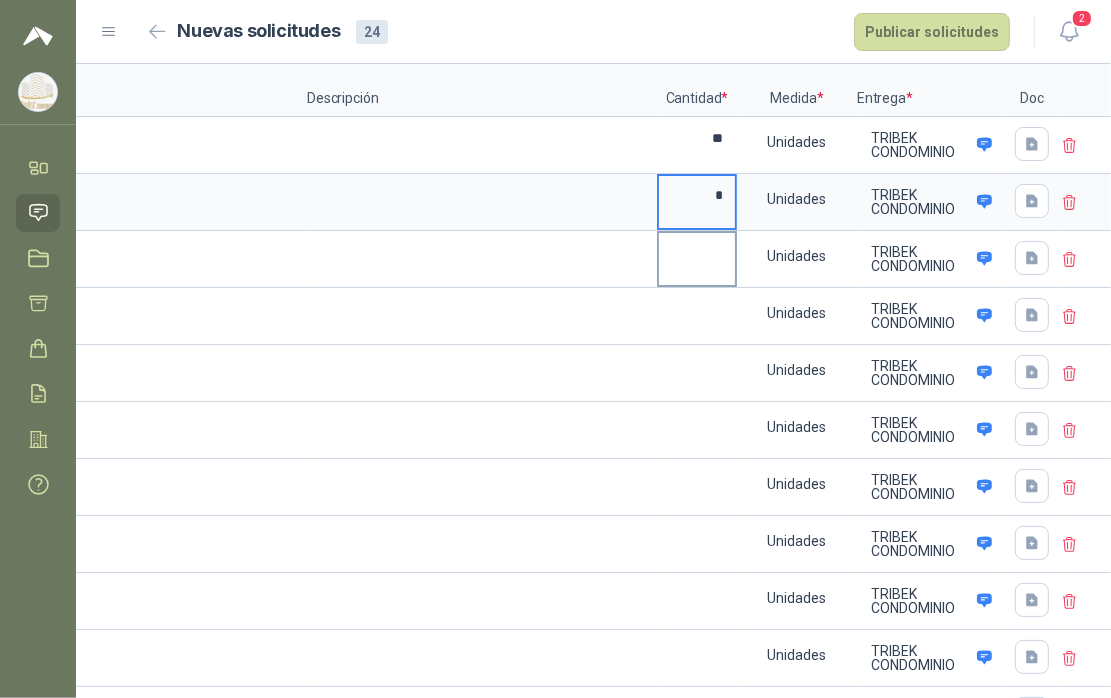 type on "*" 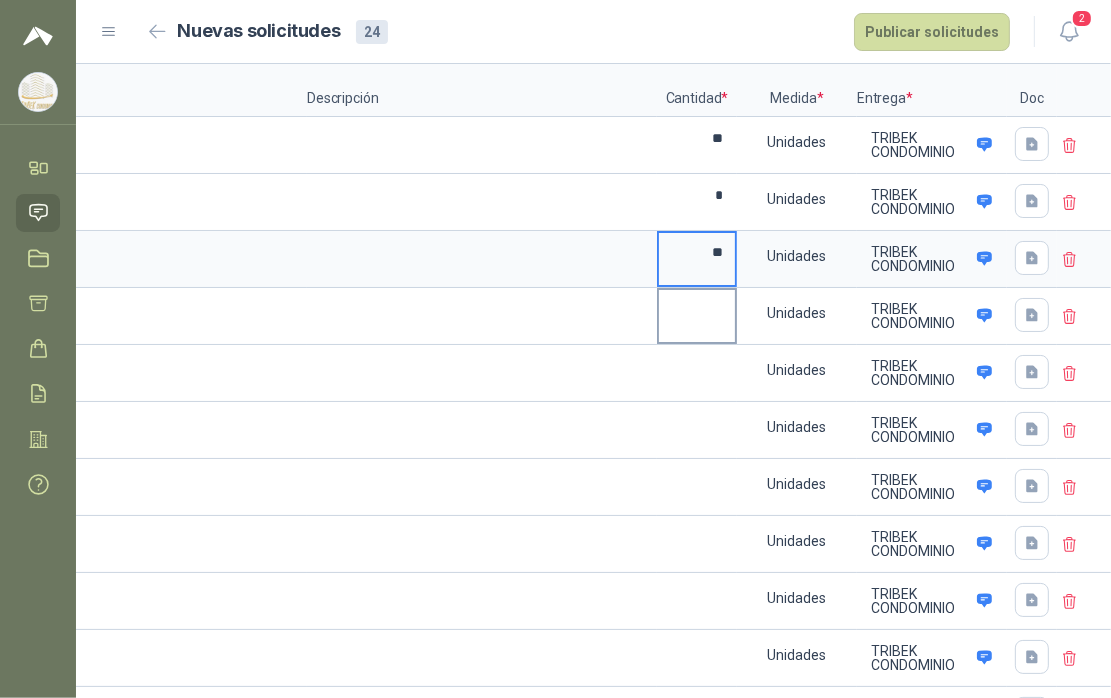 type on "**" 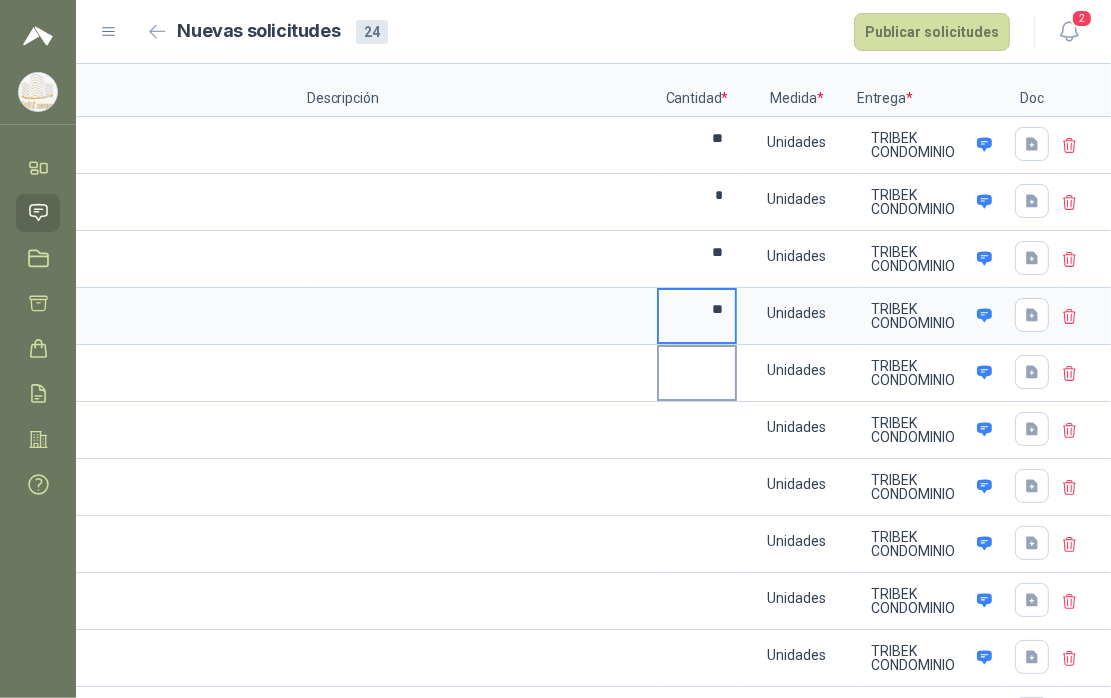 type on "**" 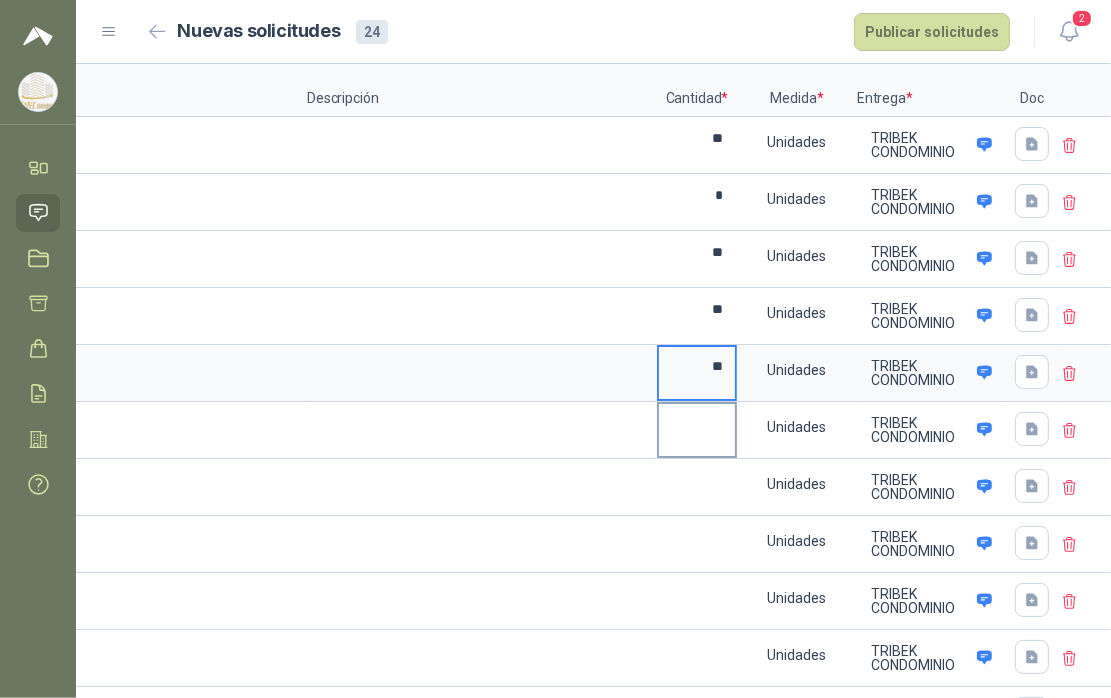 type on "**" 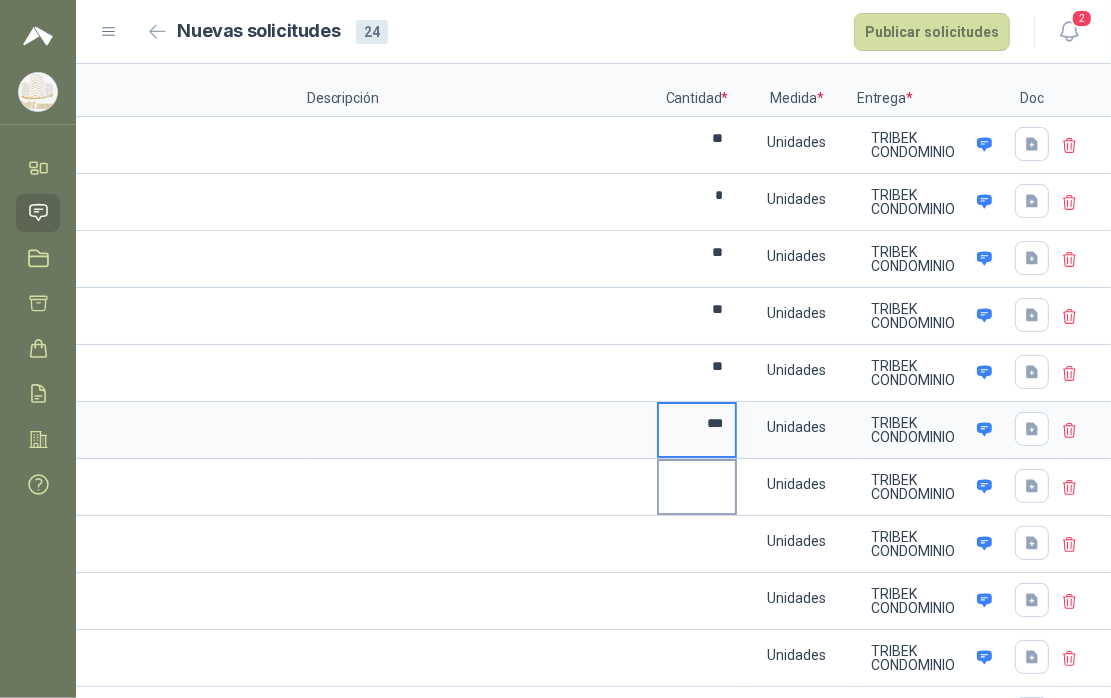 type on "***" 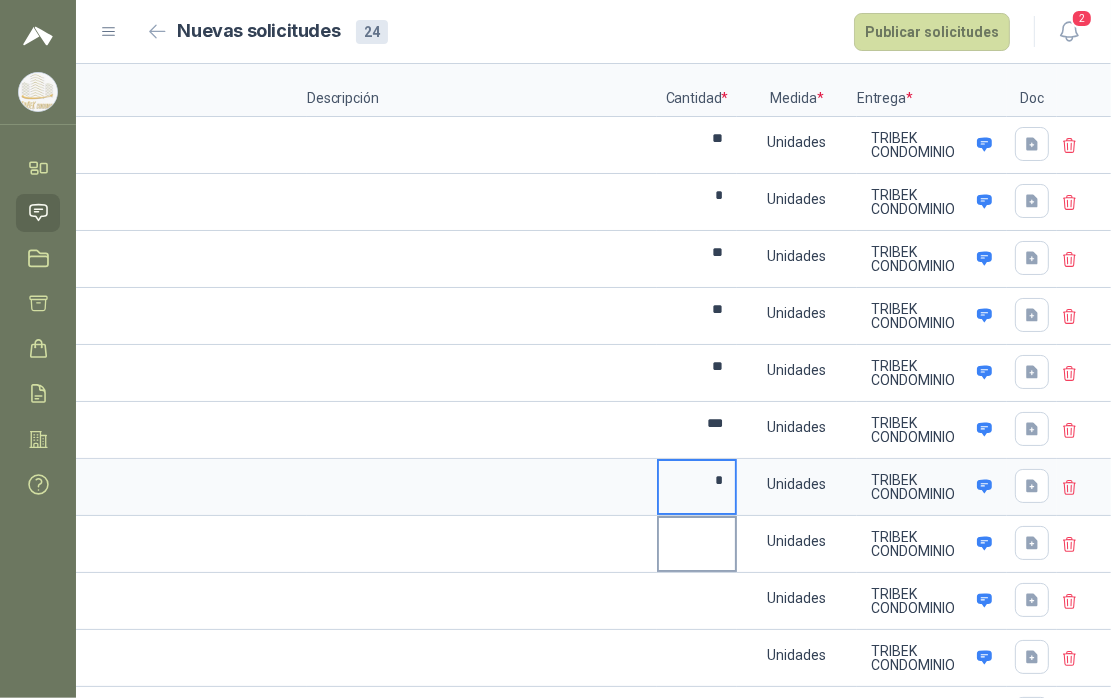 type on "*" 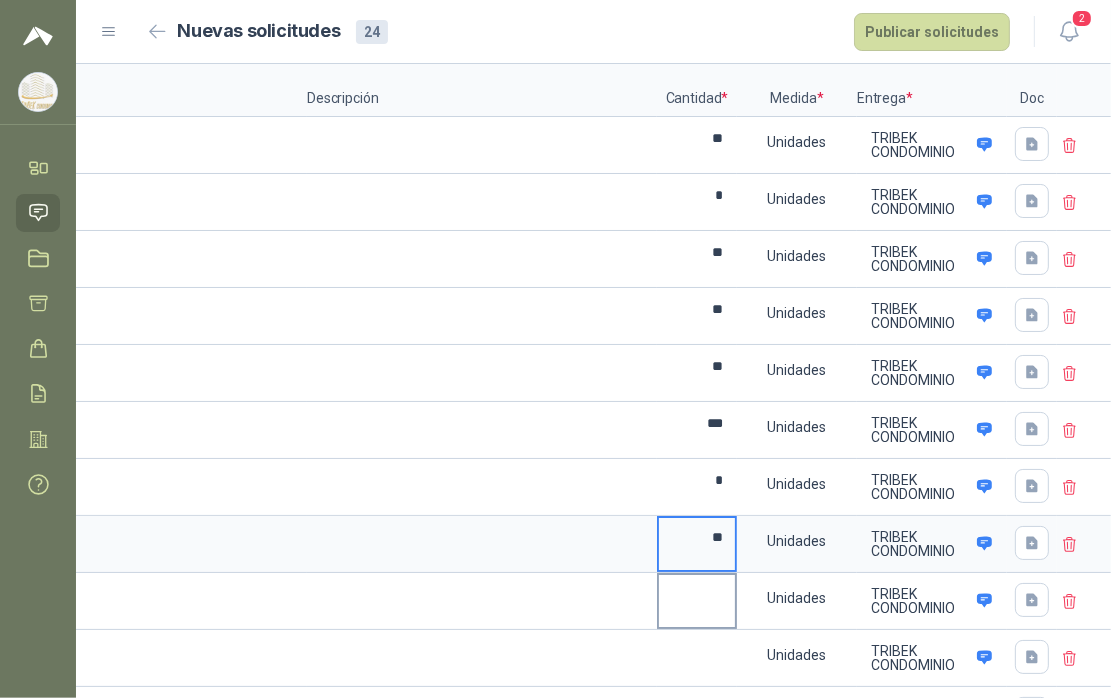 type on "**" 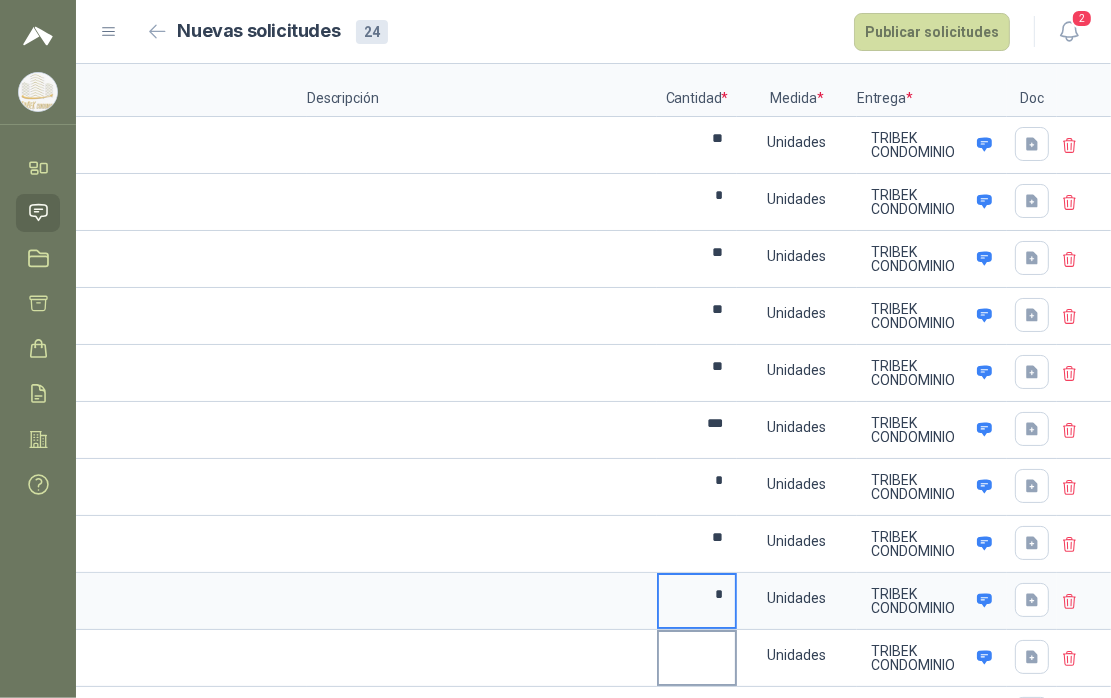 type on "*" 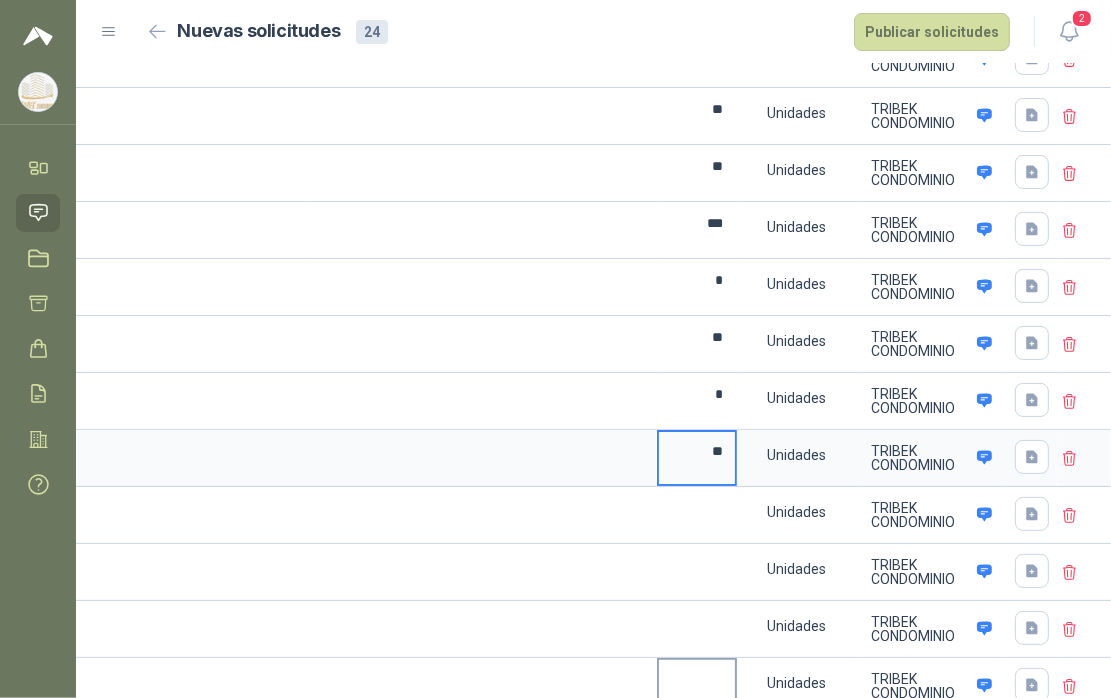 scroll, scrollTop: 300, scrollLeft: 0, axis: vertical 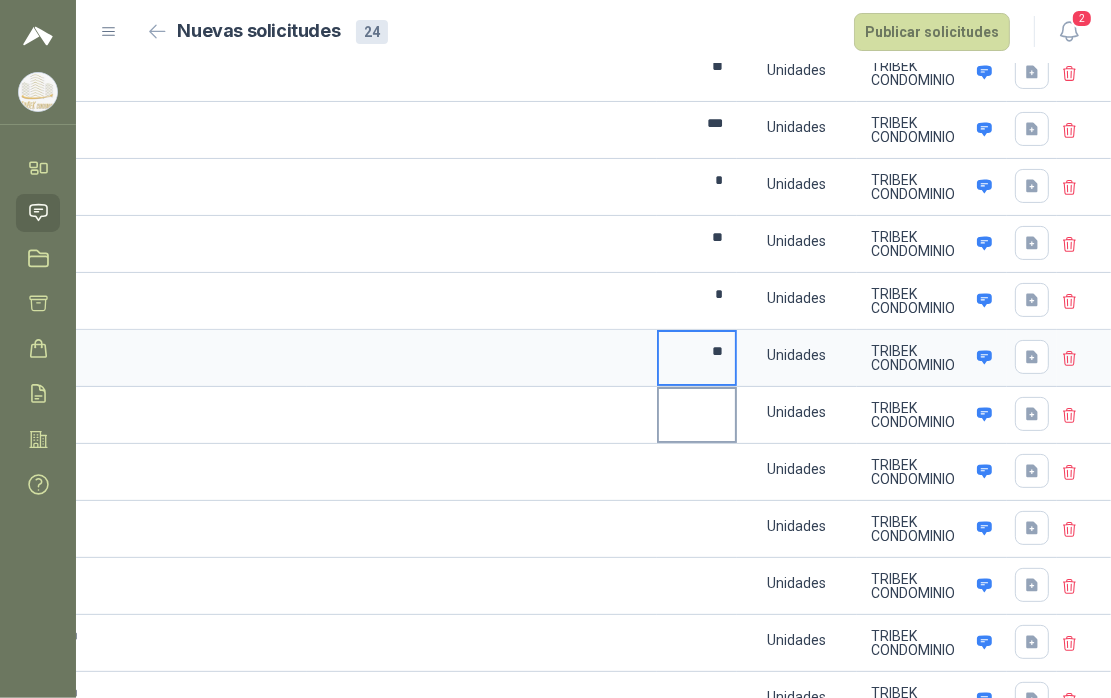 type on "**" 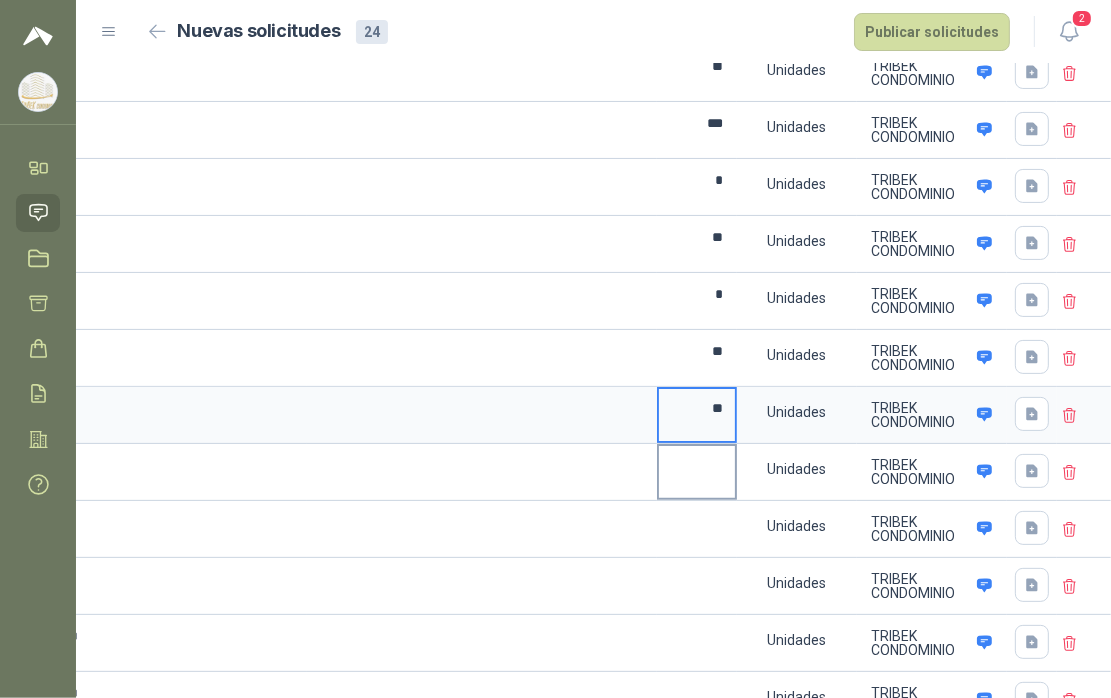 type on "**" 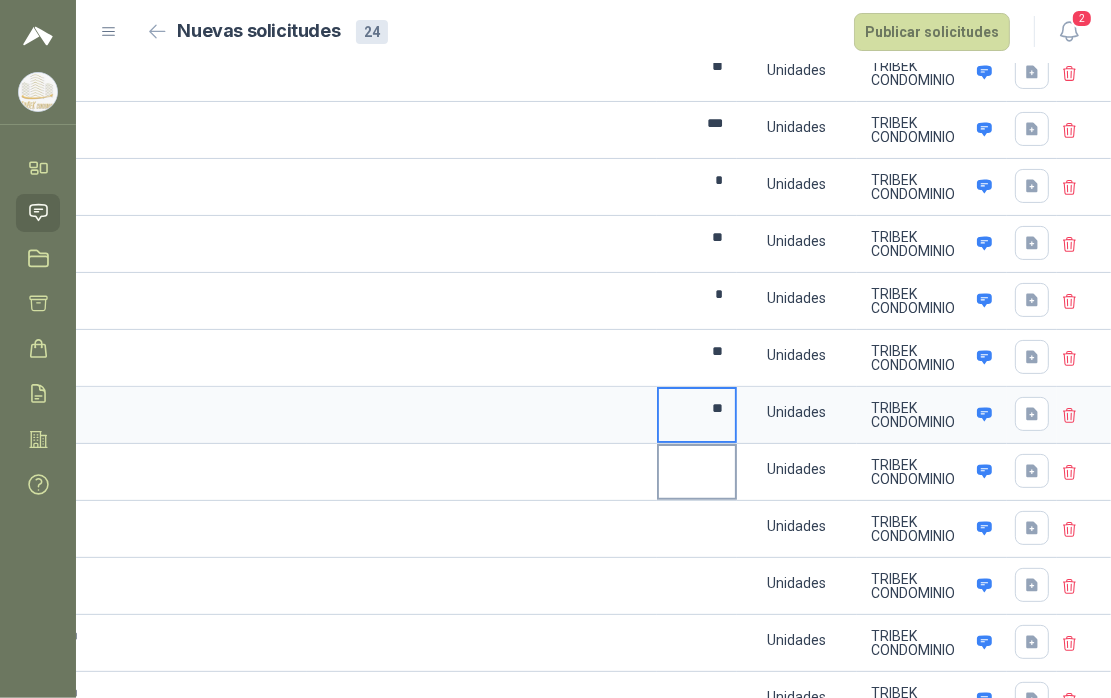 click at bounding box center [697, 465] 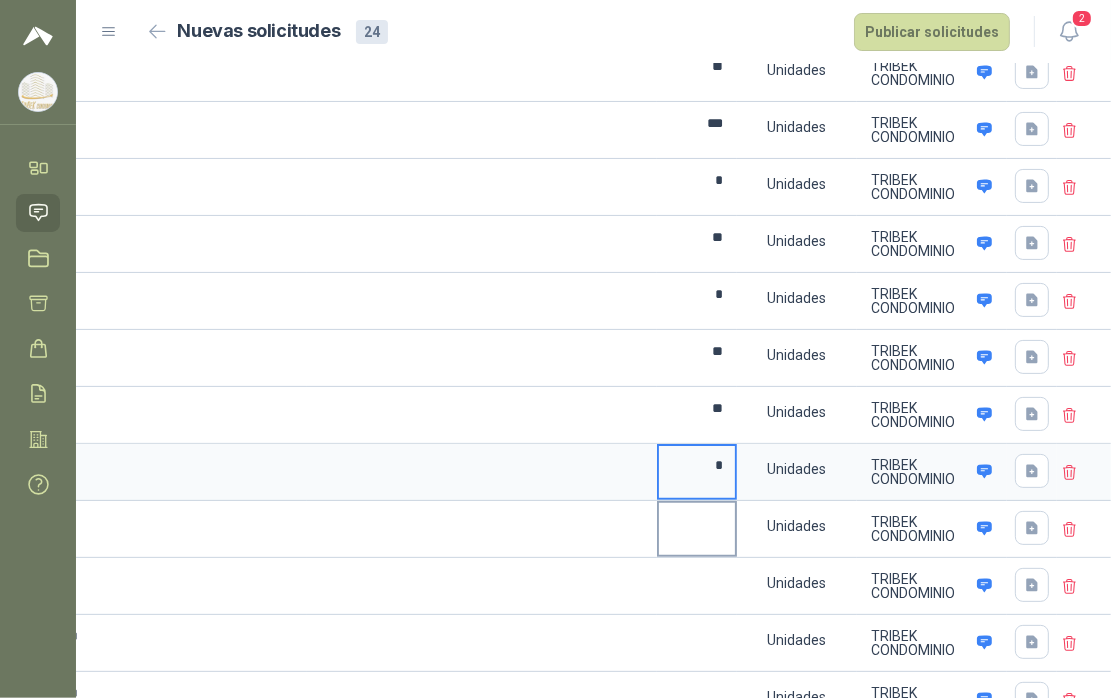 type on "*" 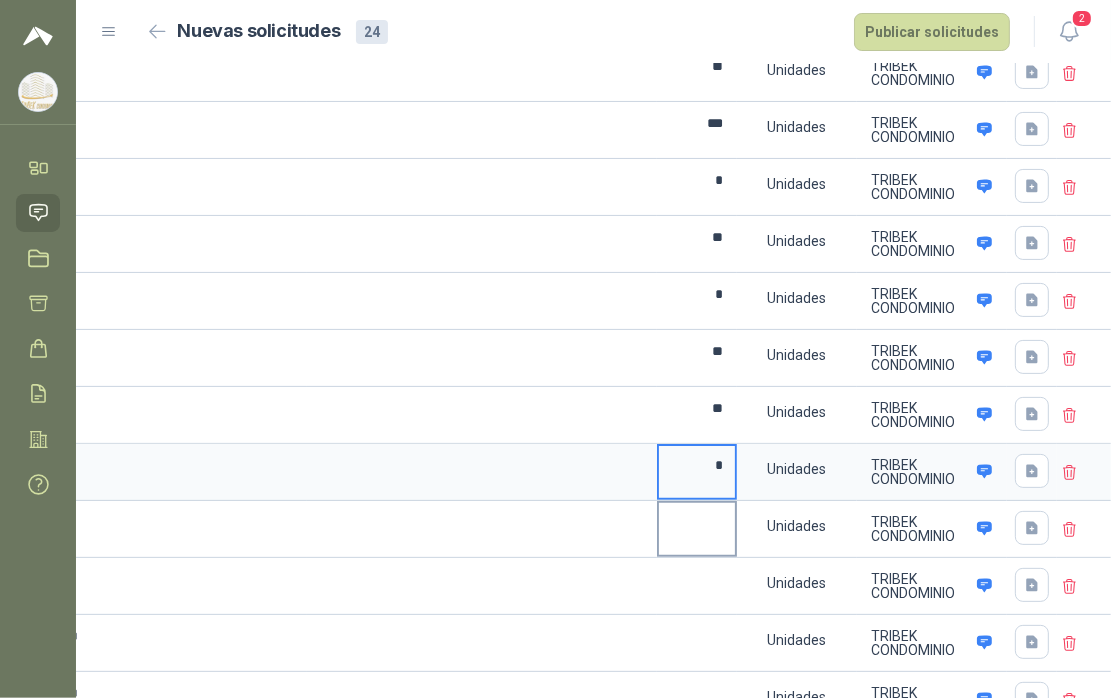 click at bounding box center (697, 522) 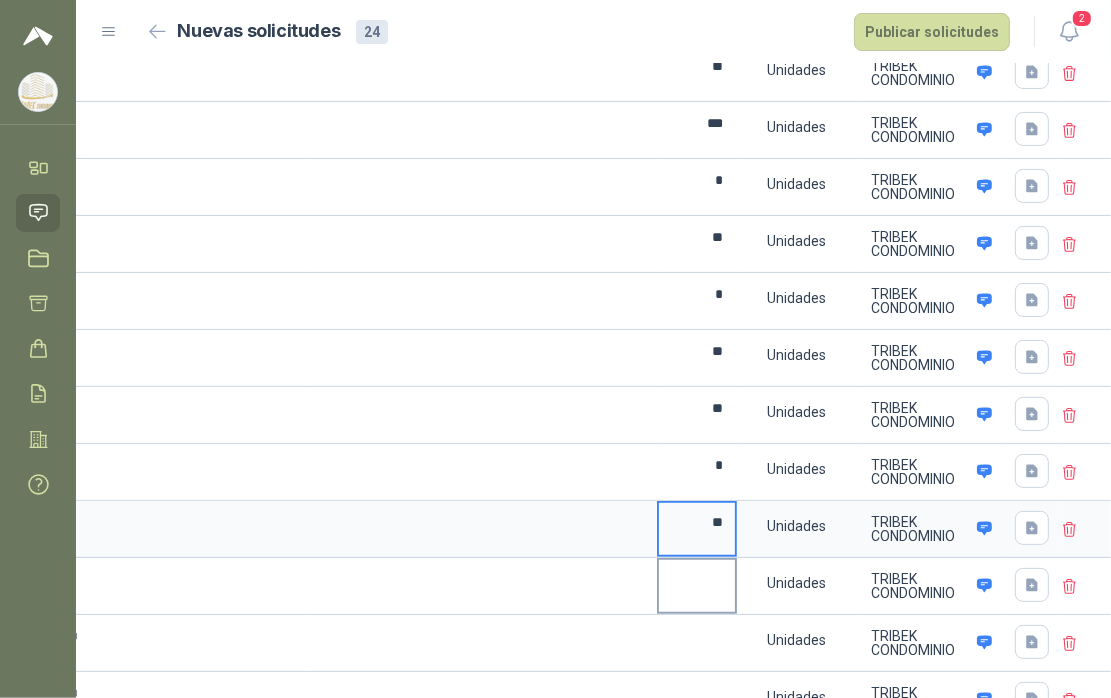 type on "**" 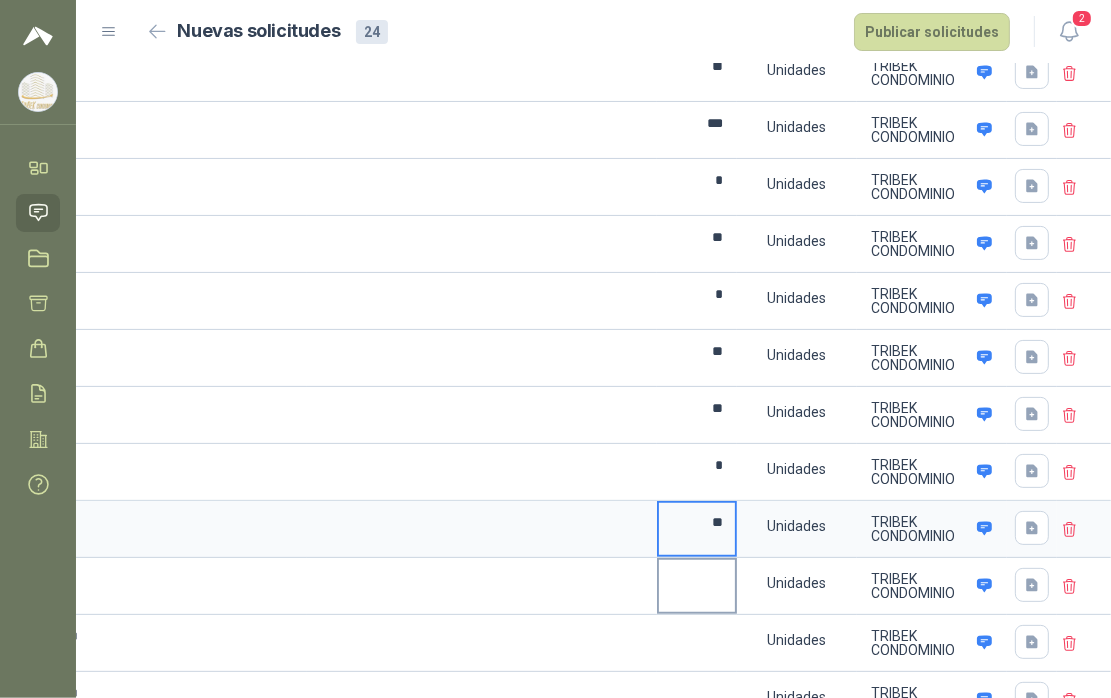 click at bounding box center [697, 579] 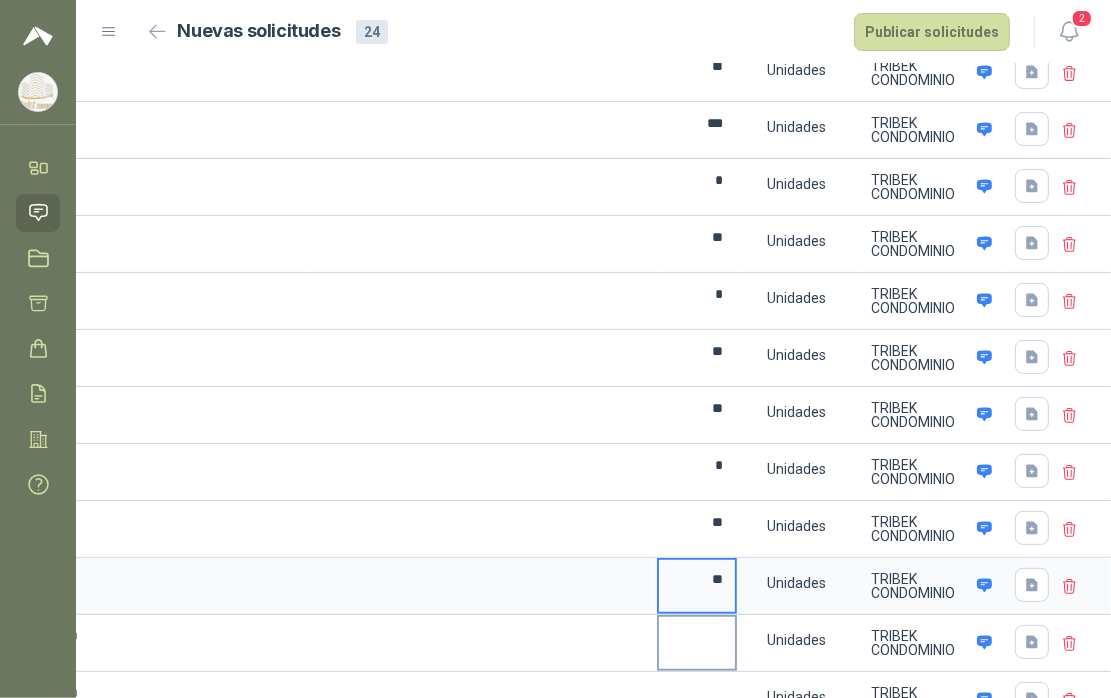 type on "**" 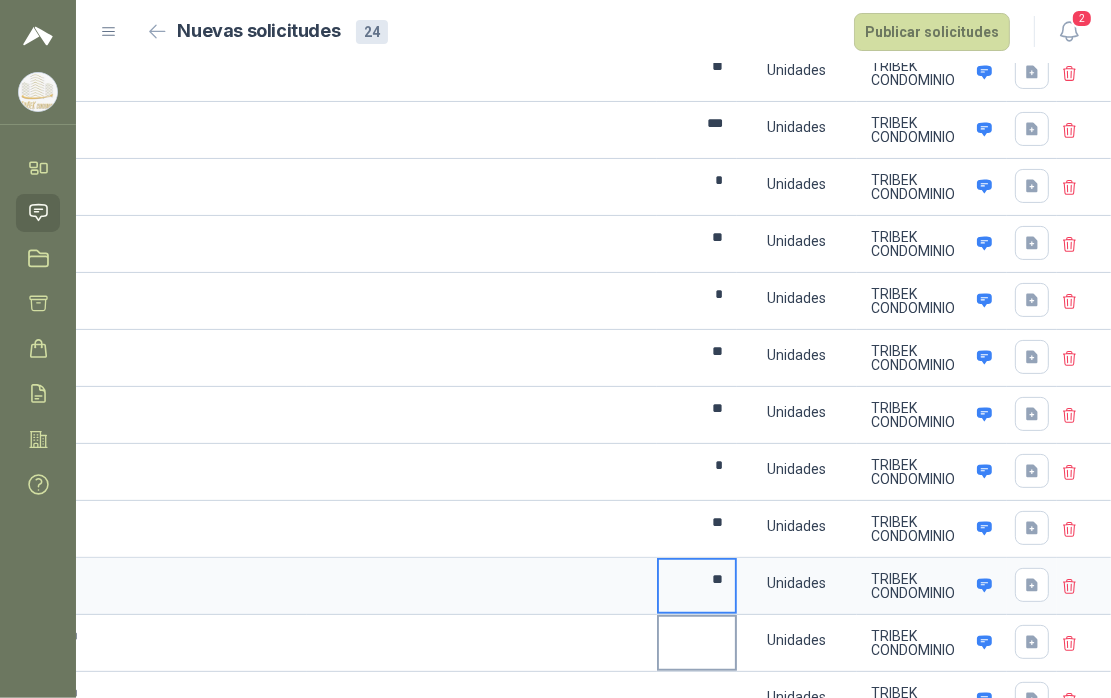 click at bounding box center (697, 636) 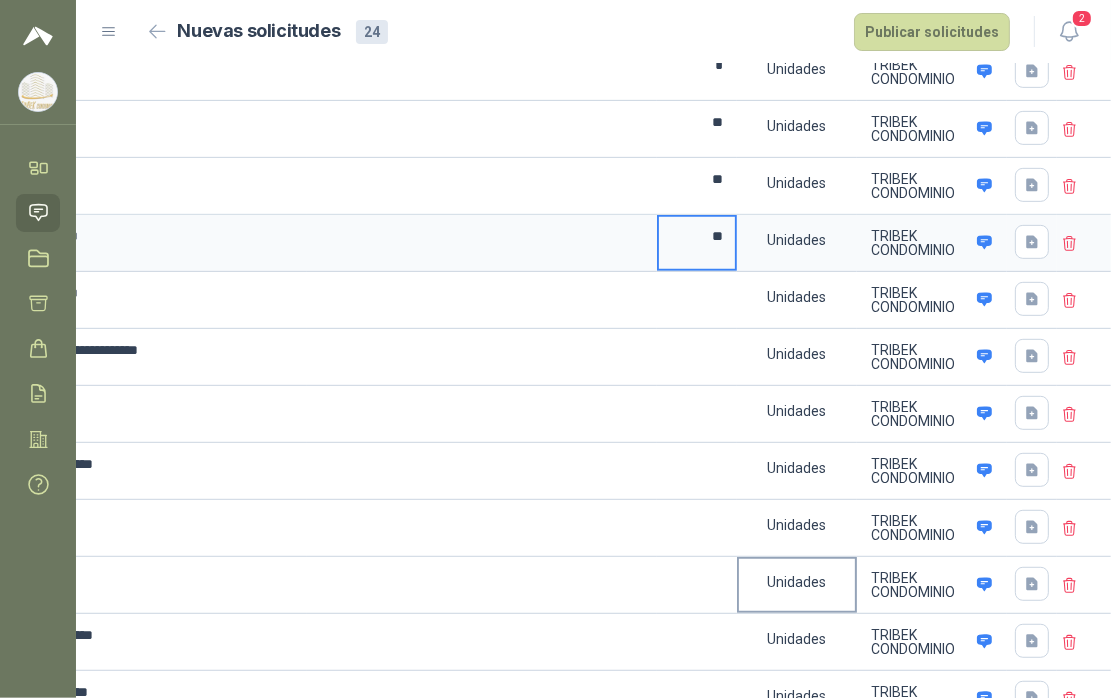 scroll, scrollTop: 831, scrollLeft: 0, axis: vertical 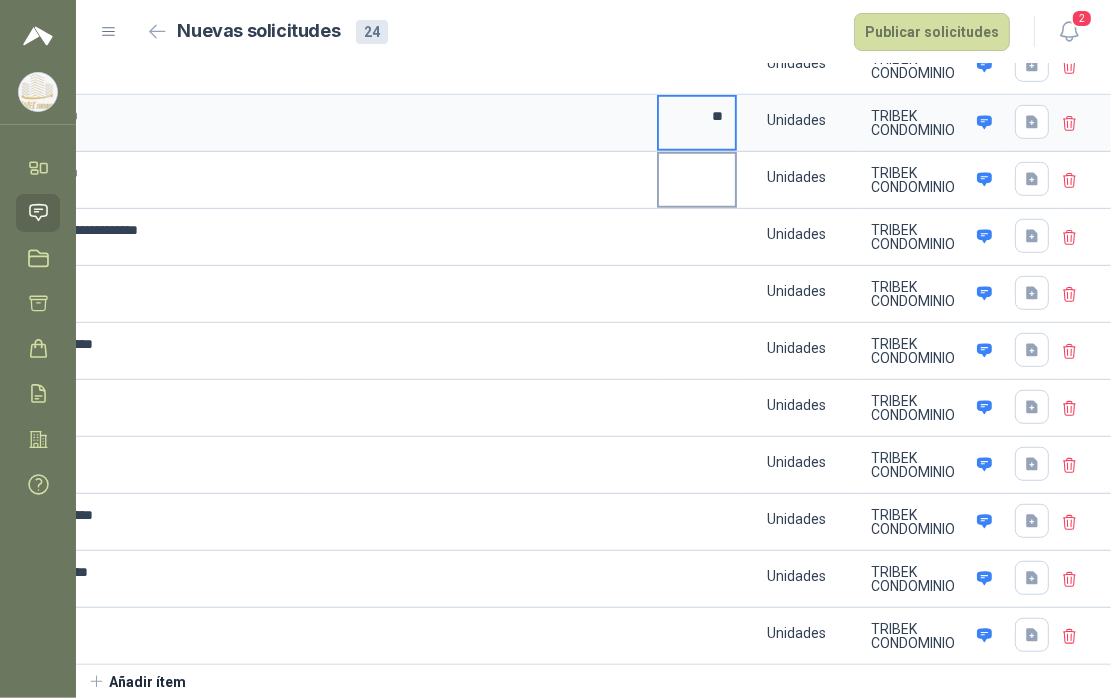type on "**" 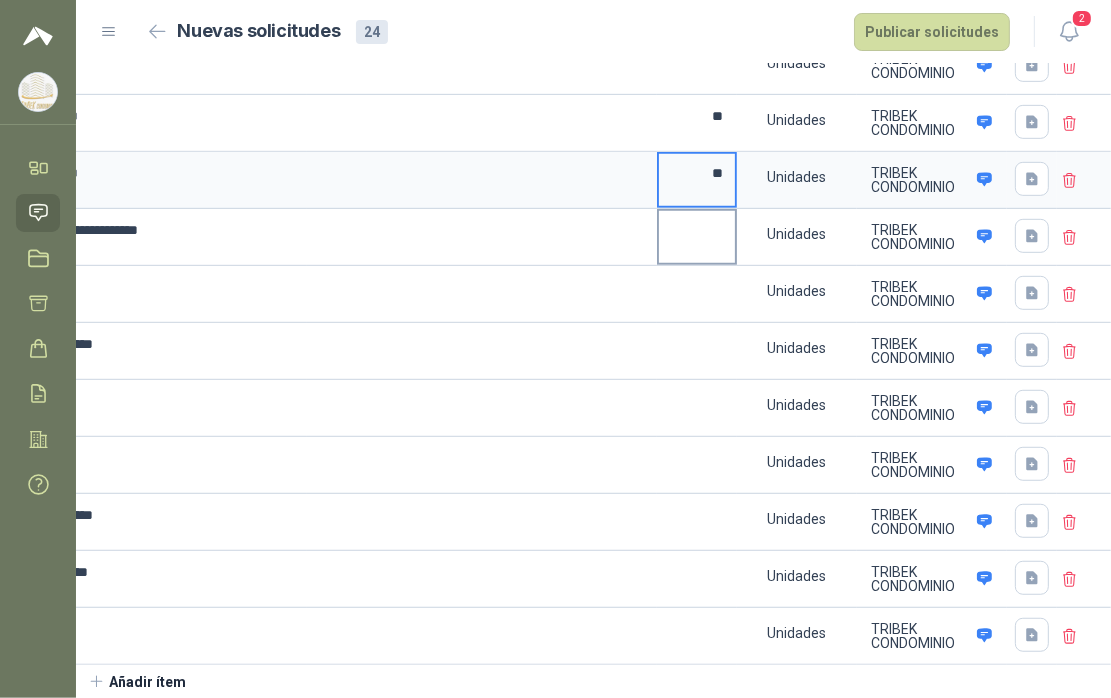 type on "**" 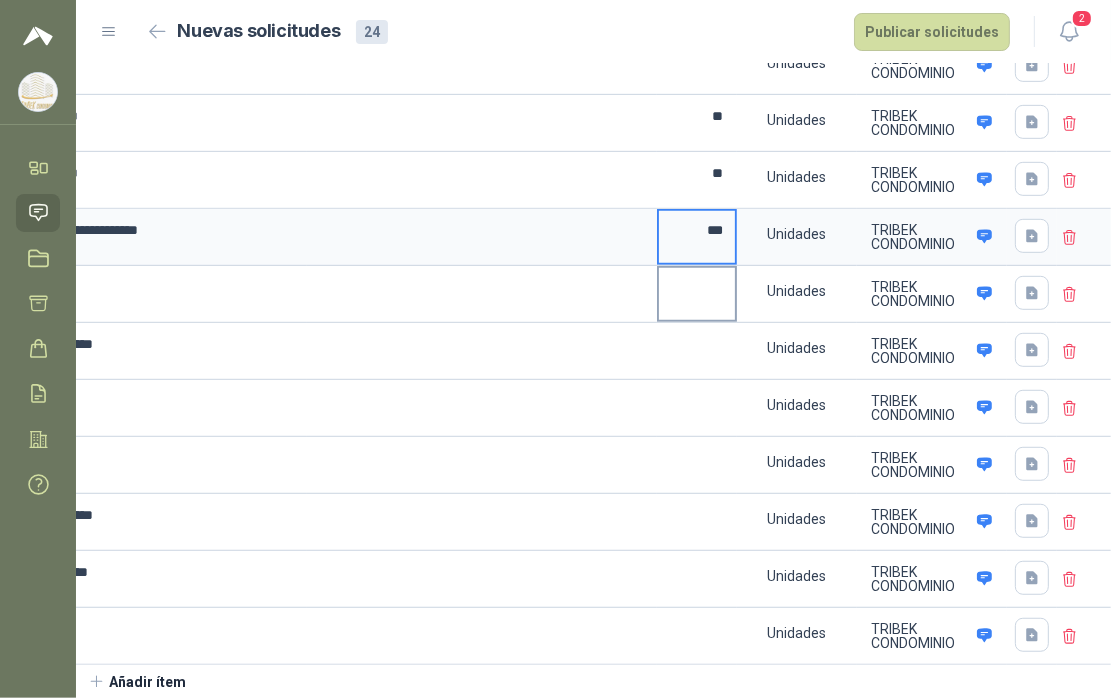 type on "***" 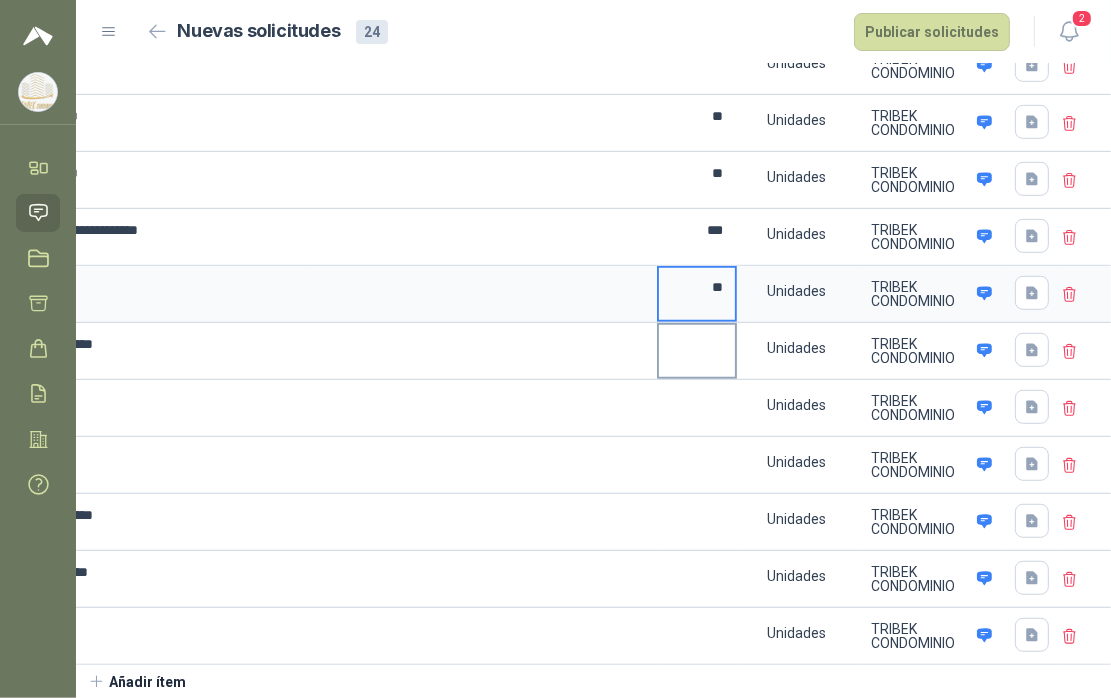 type on "**" 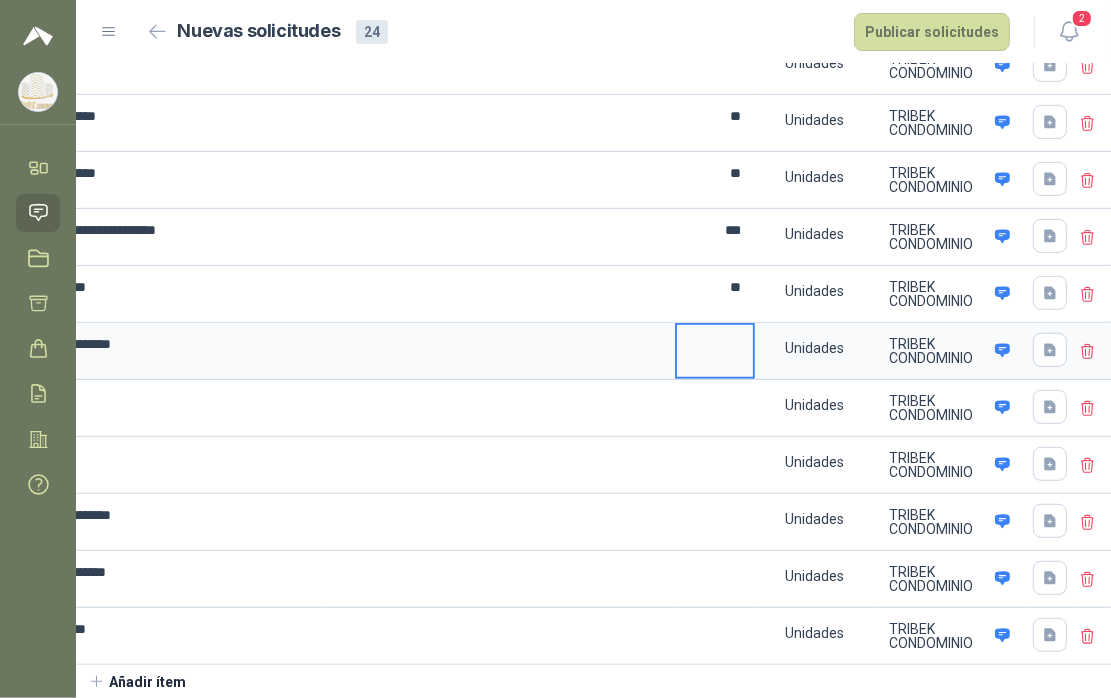 scroll, scrollTop: 0, scrollLeft: 156, axis: horizontal 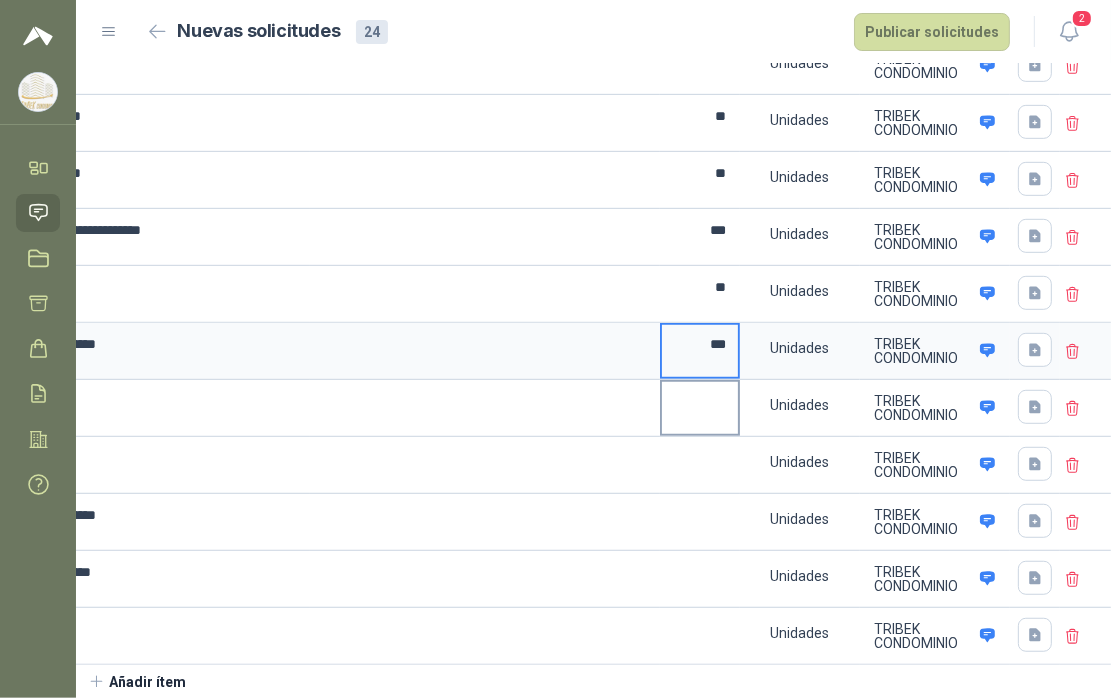 type on "***" 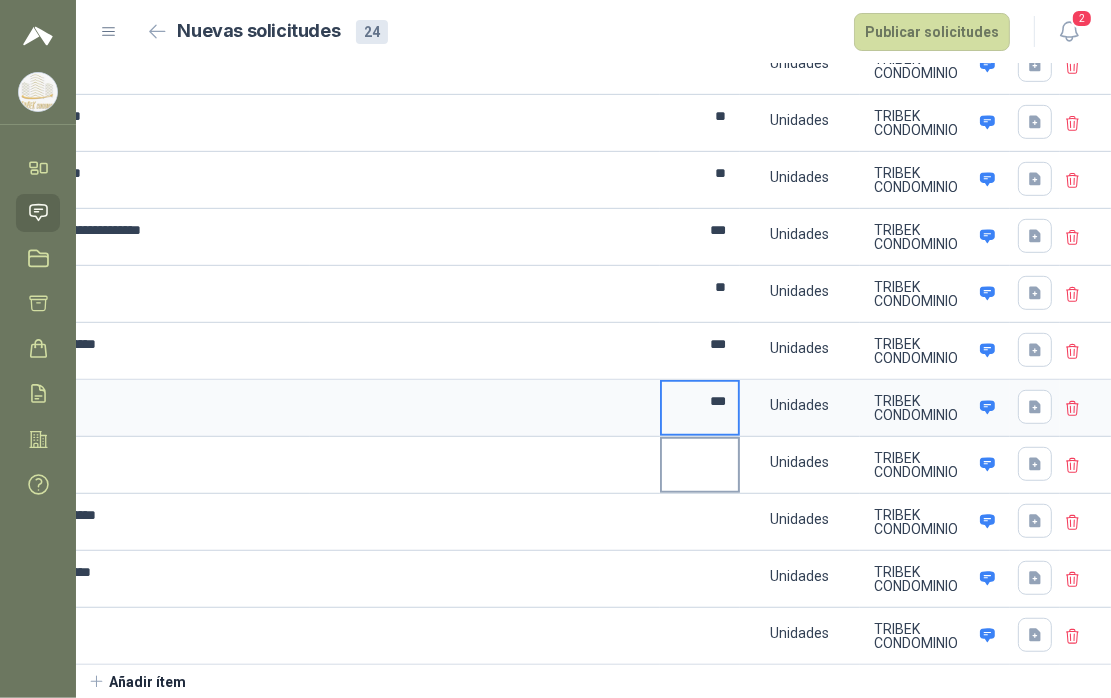 type on "***" 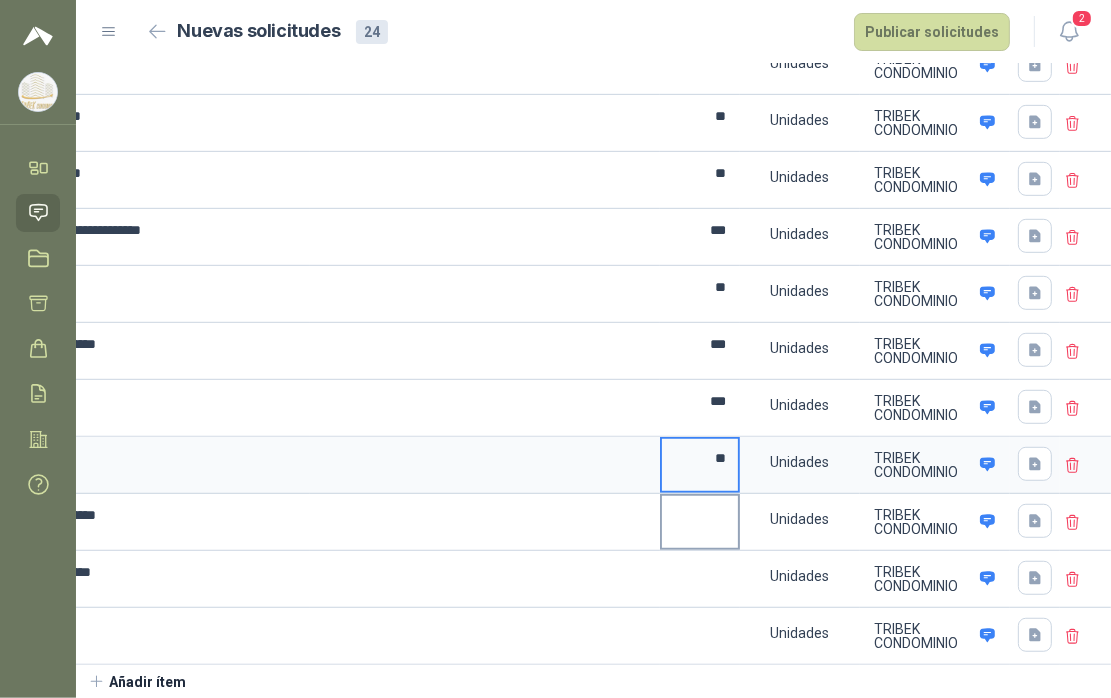 type on "**" 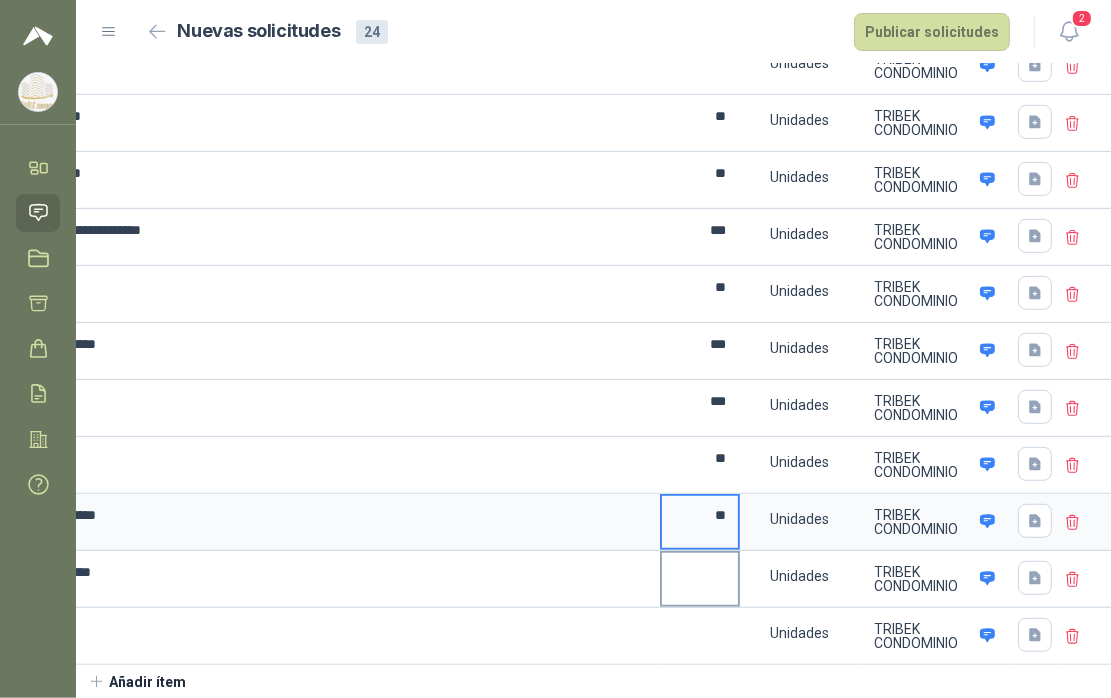 type on "**" 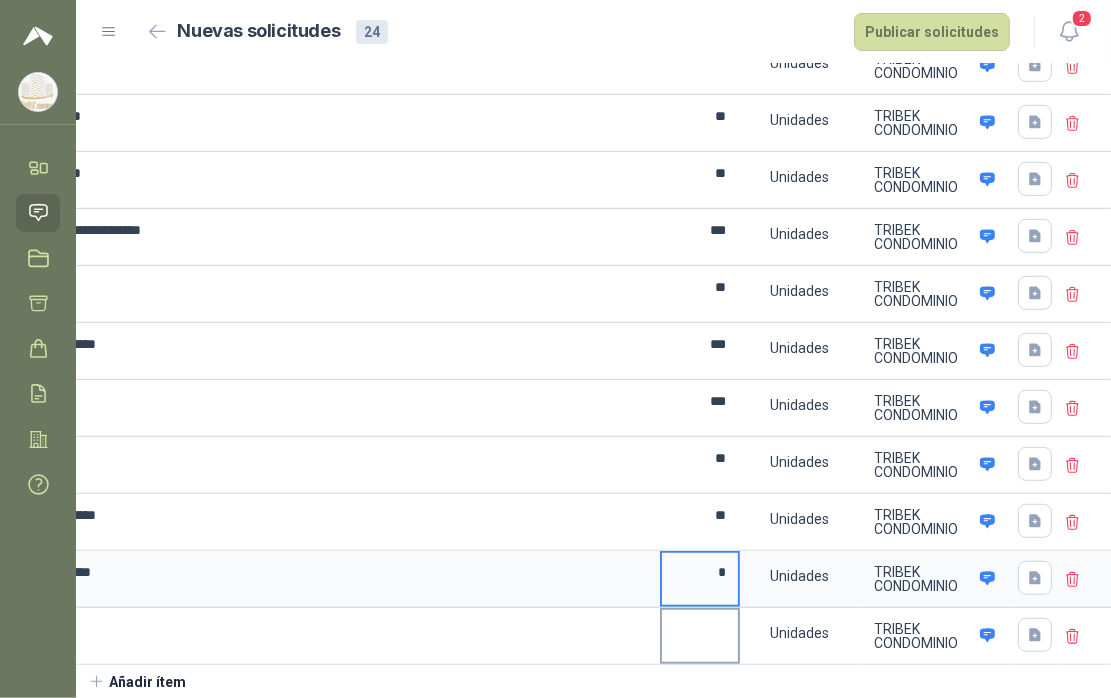 type on "*" 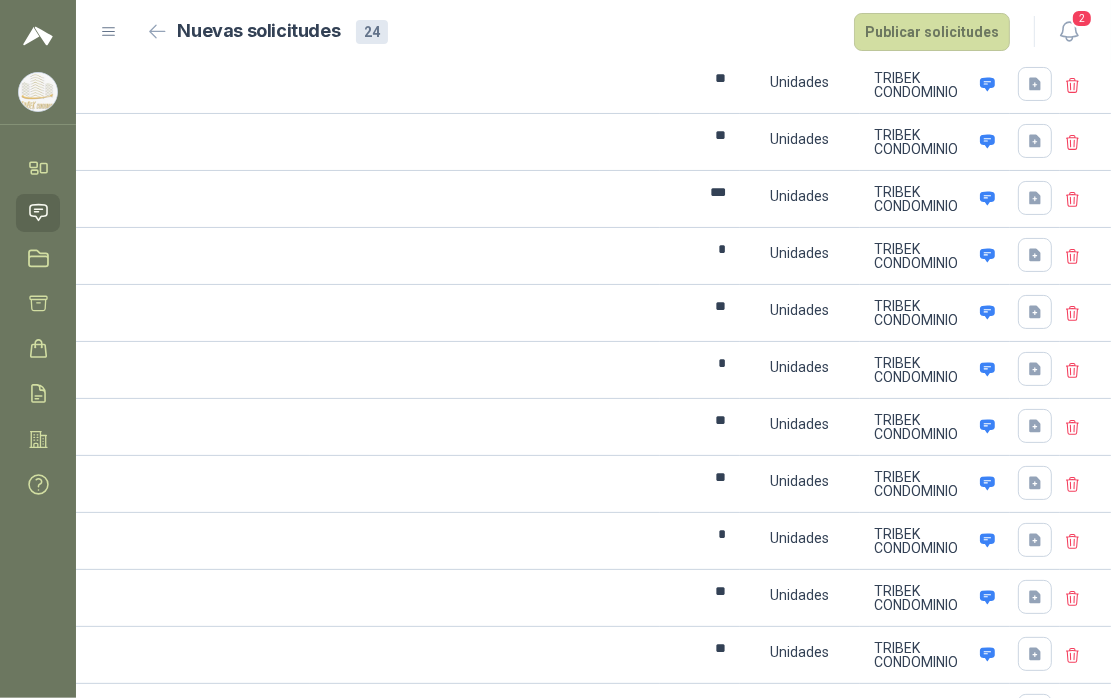 scroll, scrollTop: 217, scrollLeft: 0, axis: vertical 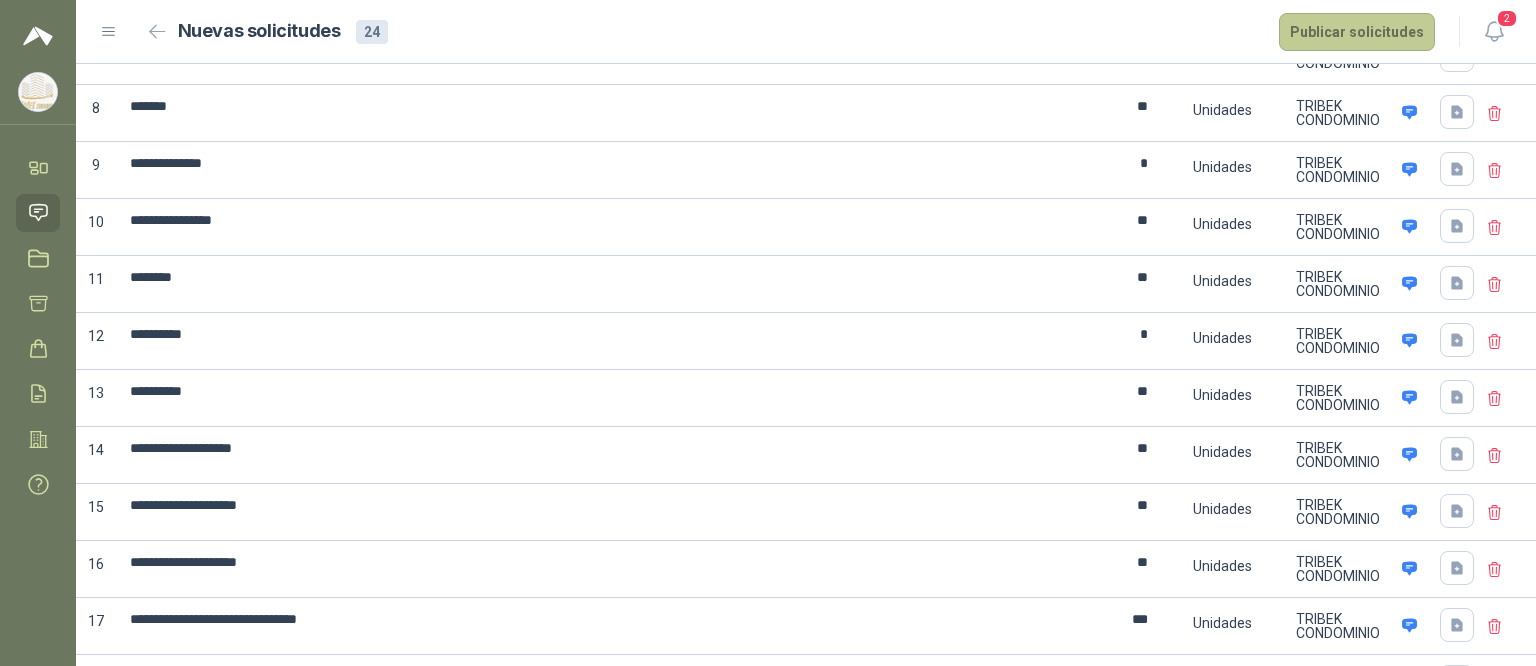 type on "*" 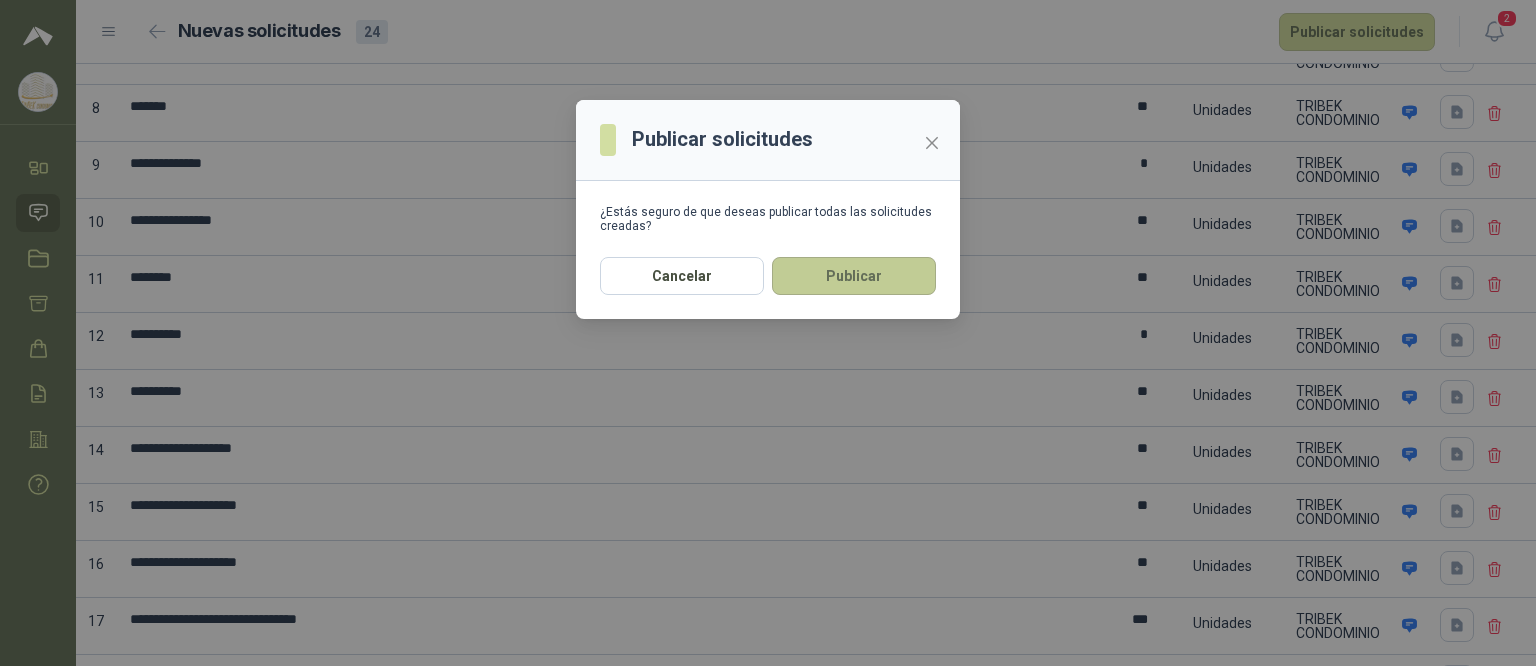 click on "Publicar" at bounding box center (854, 276) 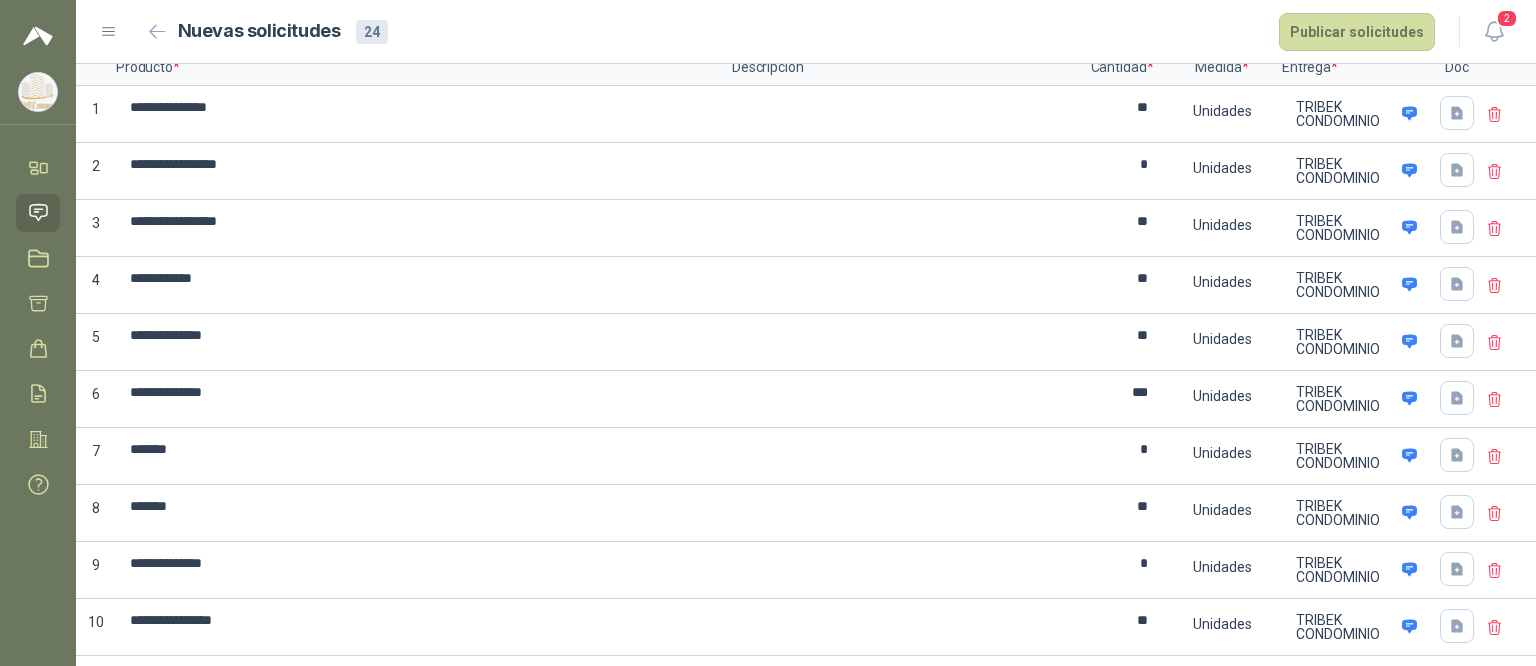 scroll, scrollTop: 0, scrollLeft: 0, axis: both 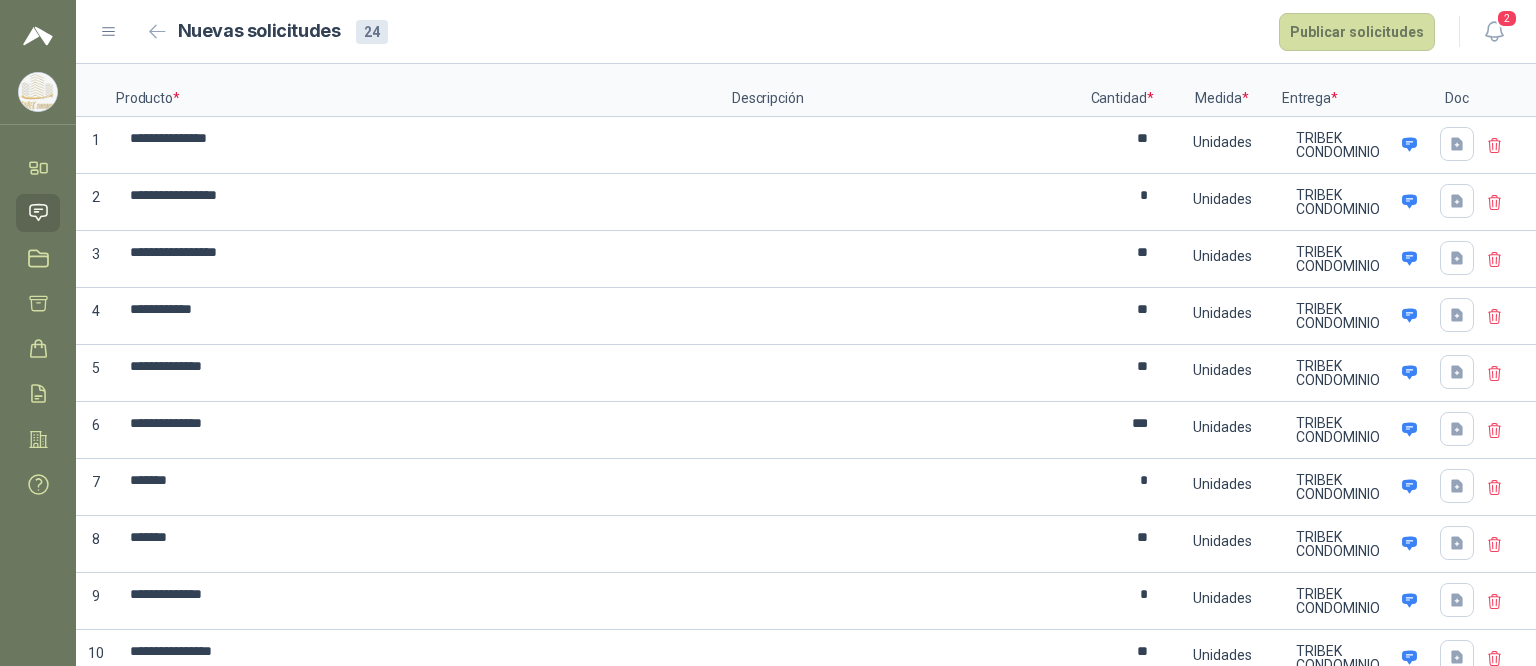 click on "Publicar solicitudes" at bounding box center (1357, 32) 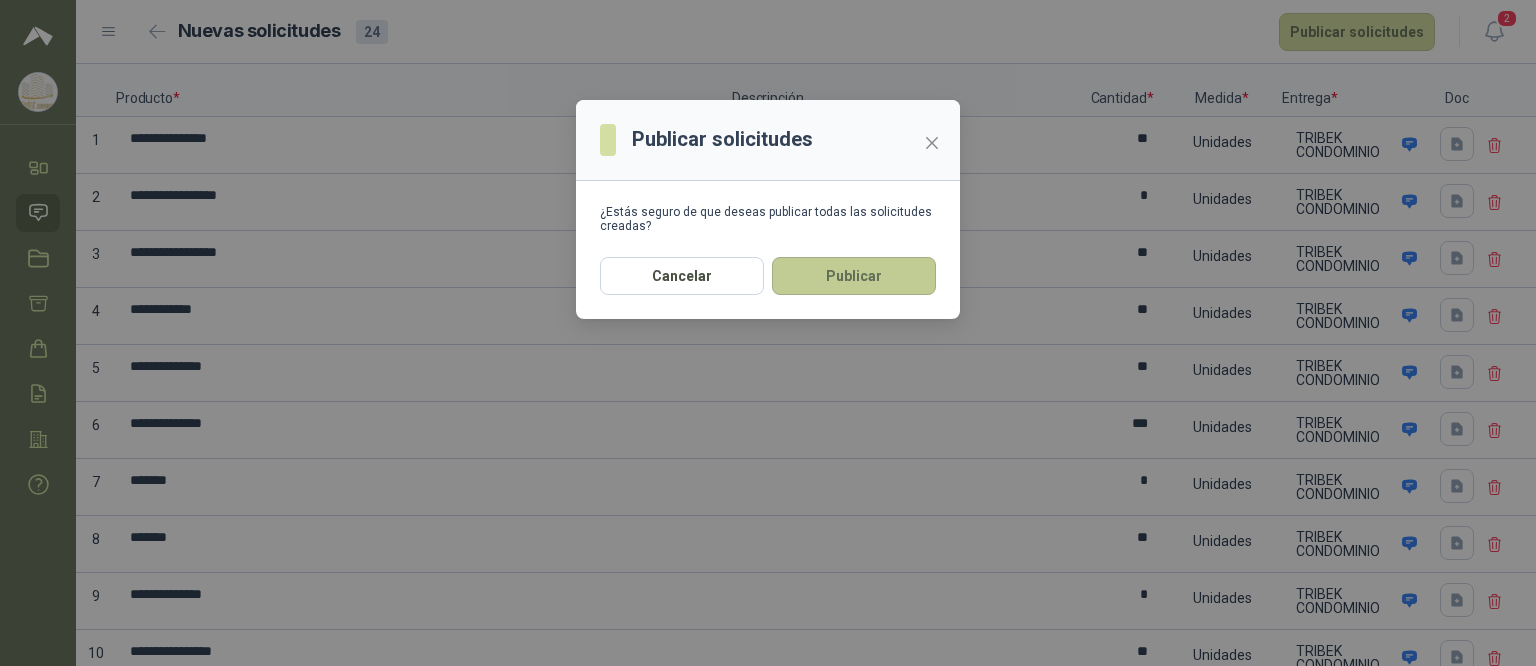 click on "Publicar" at bounding box center [854, 276] 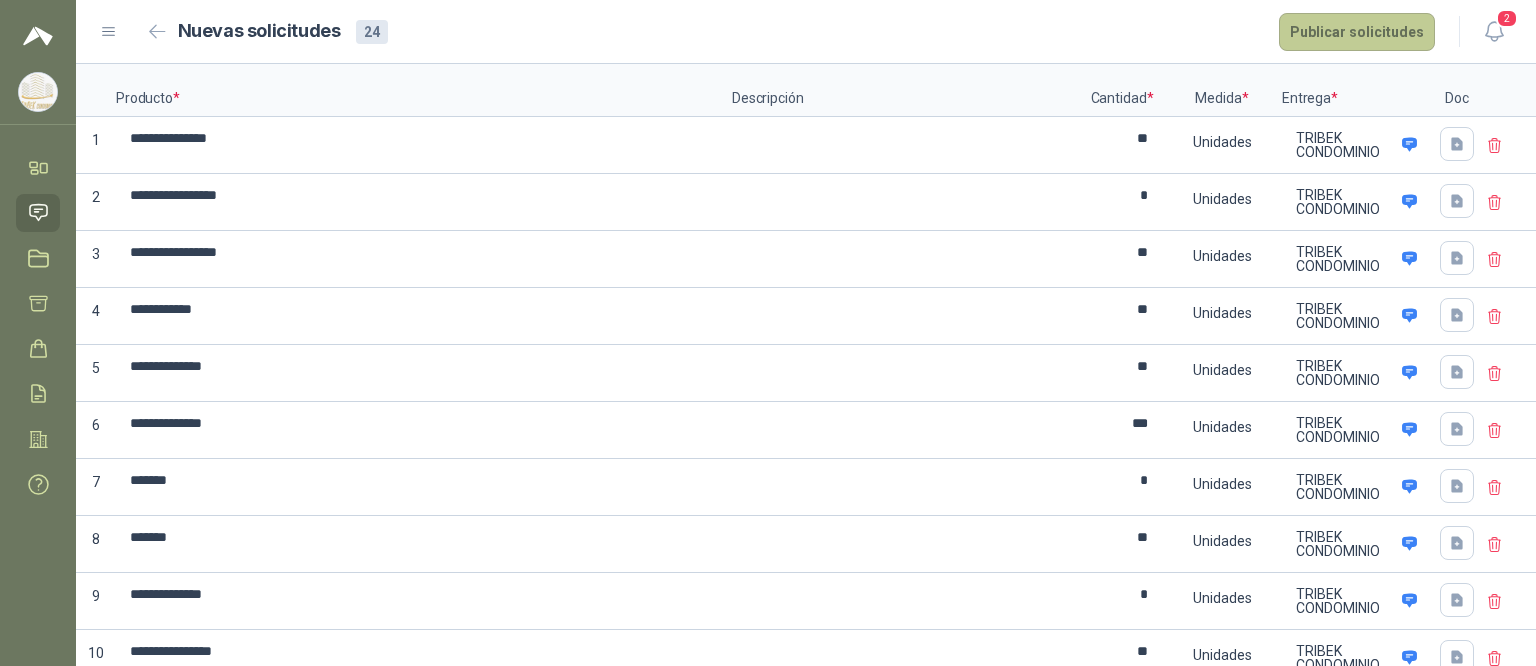 click on "Publicar solicitudes" at bounding box center (1357, 32) 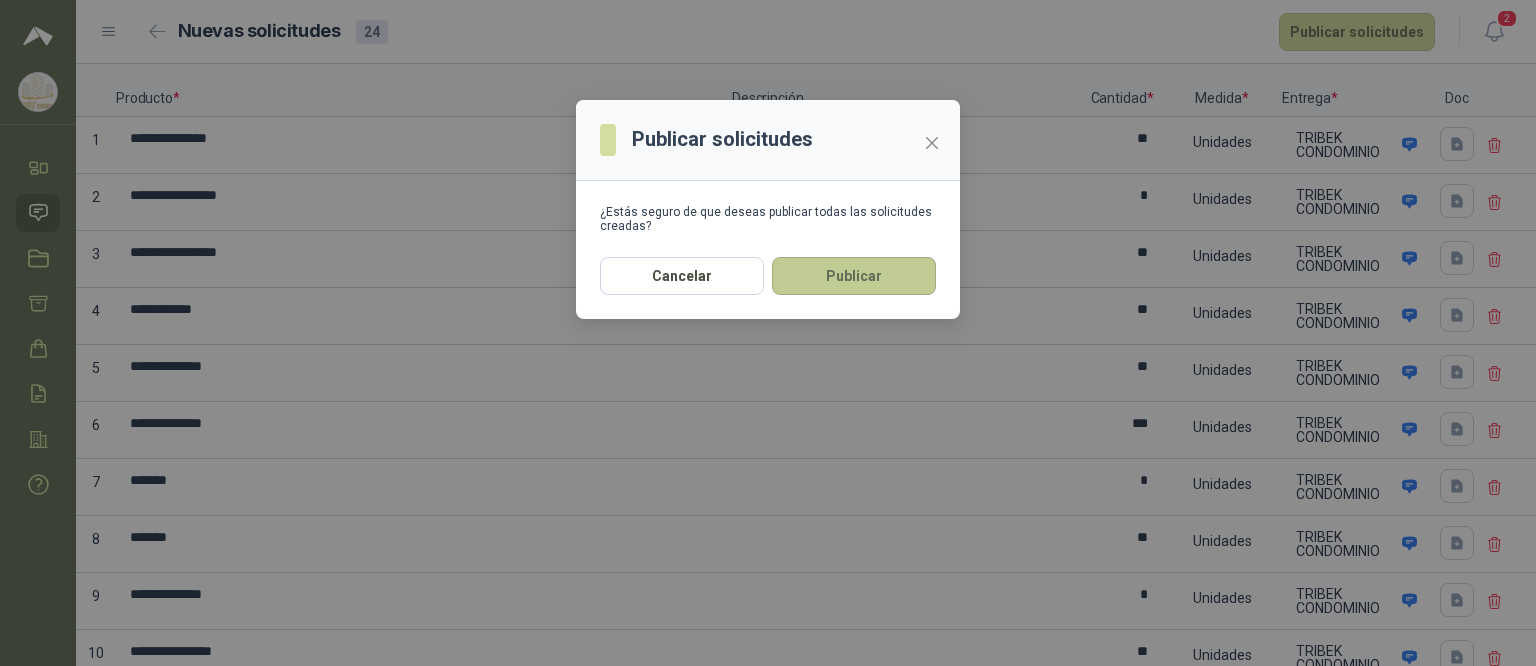 click on "Publicar" at bounding box center (854, 276) 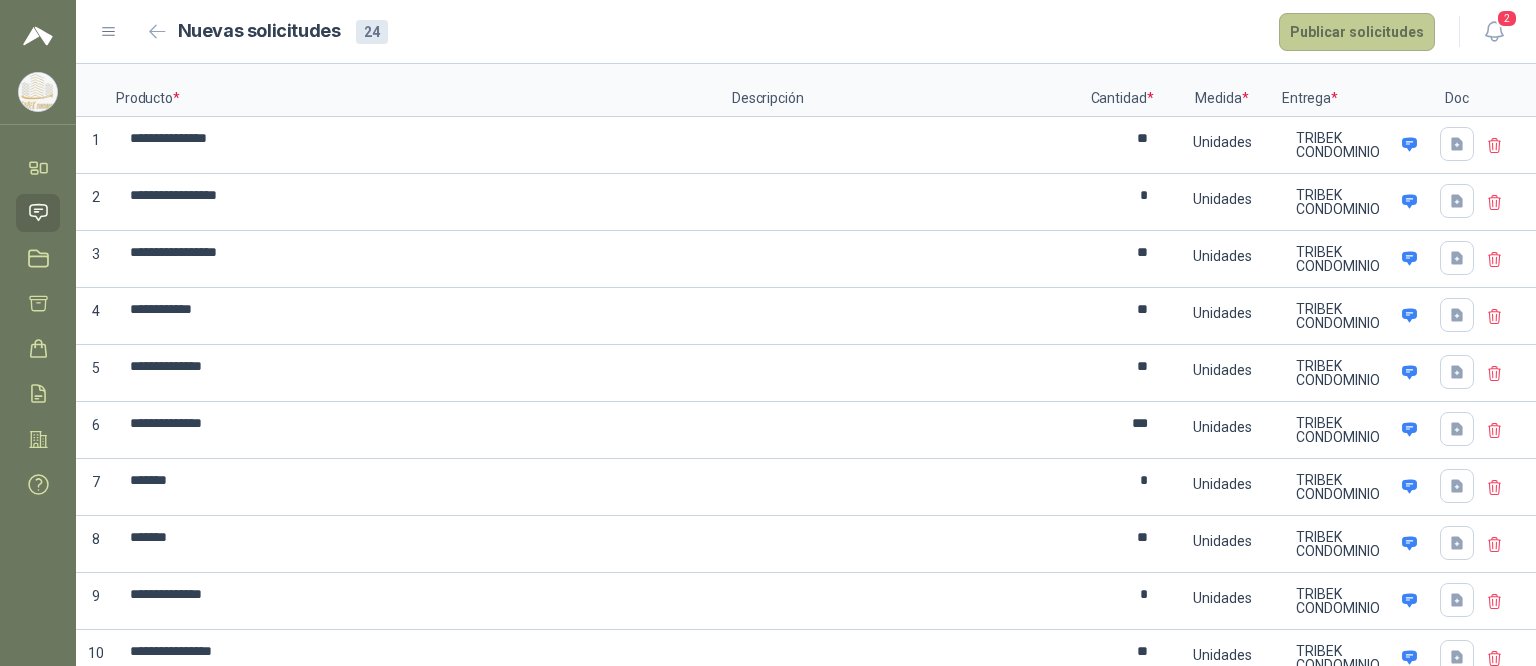 click on "Publicar solicitudes" at bounding box center [1357, 32] 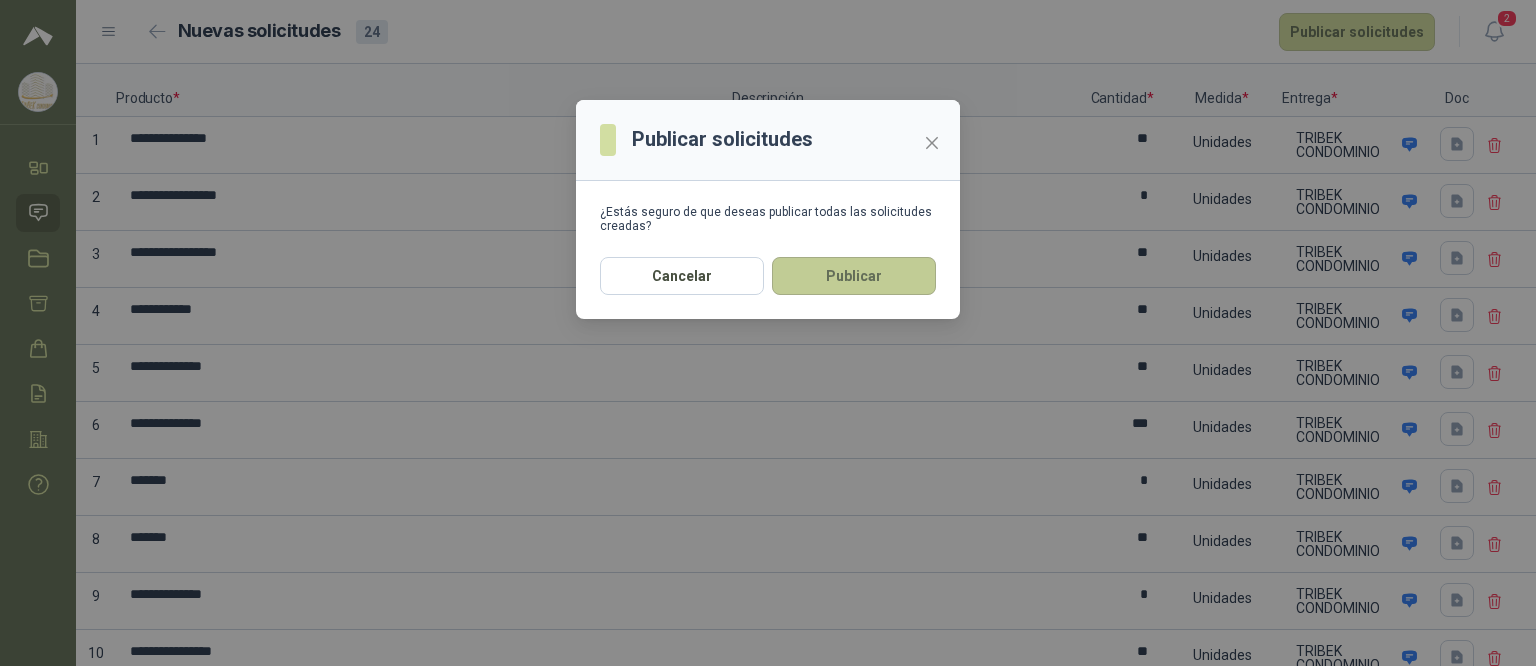 click on "Publicar" at bounding box center [854, 276] 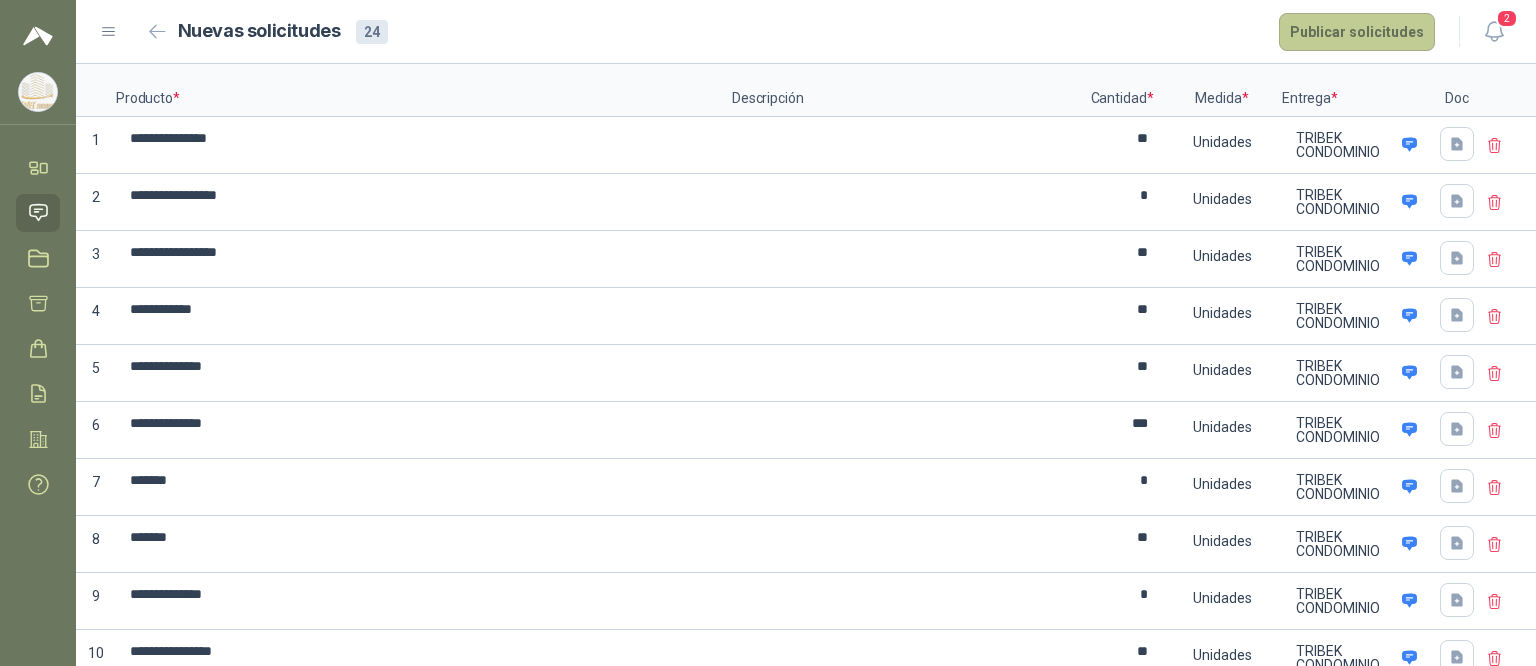 click on "Publicar solicitudes" at bounding box center (1357, 32) 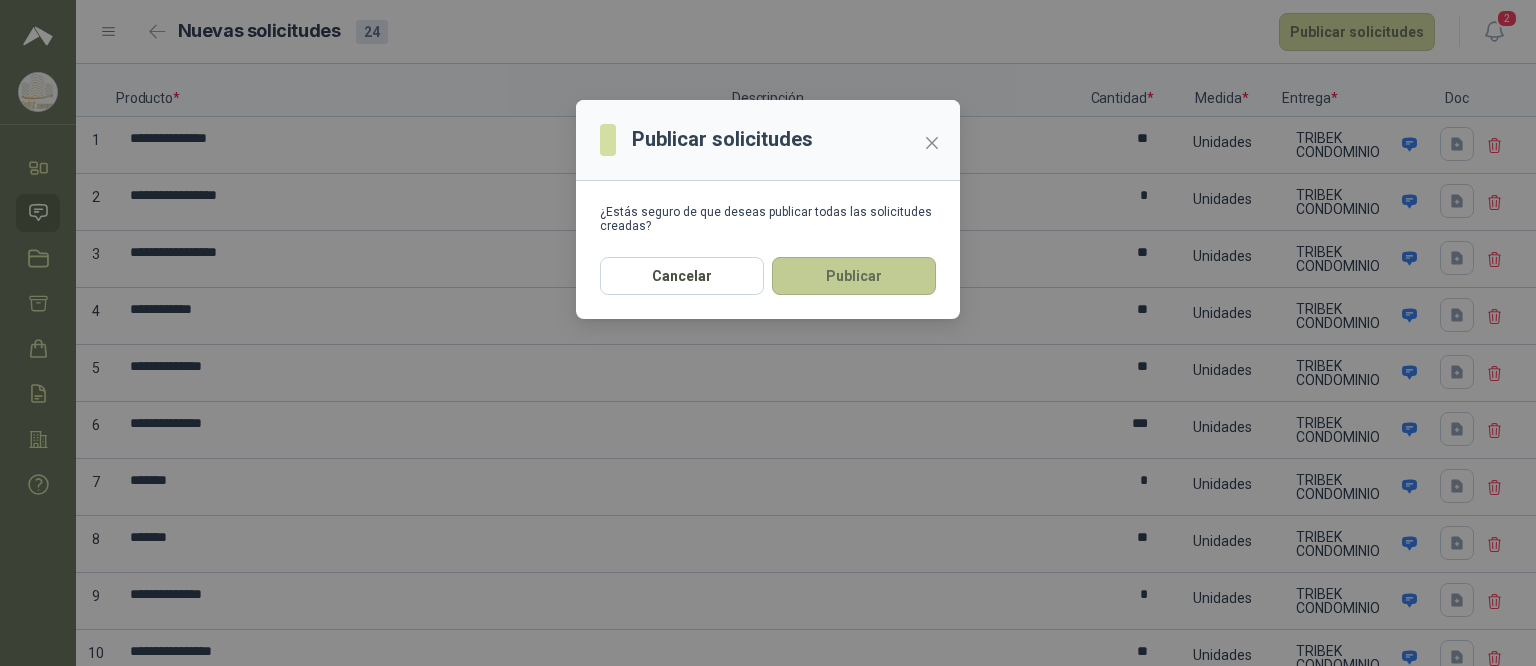 click on "Publicar" at bounding box center (854, 276) 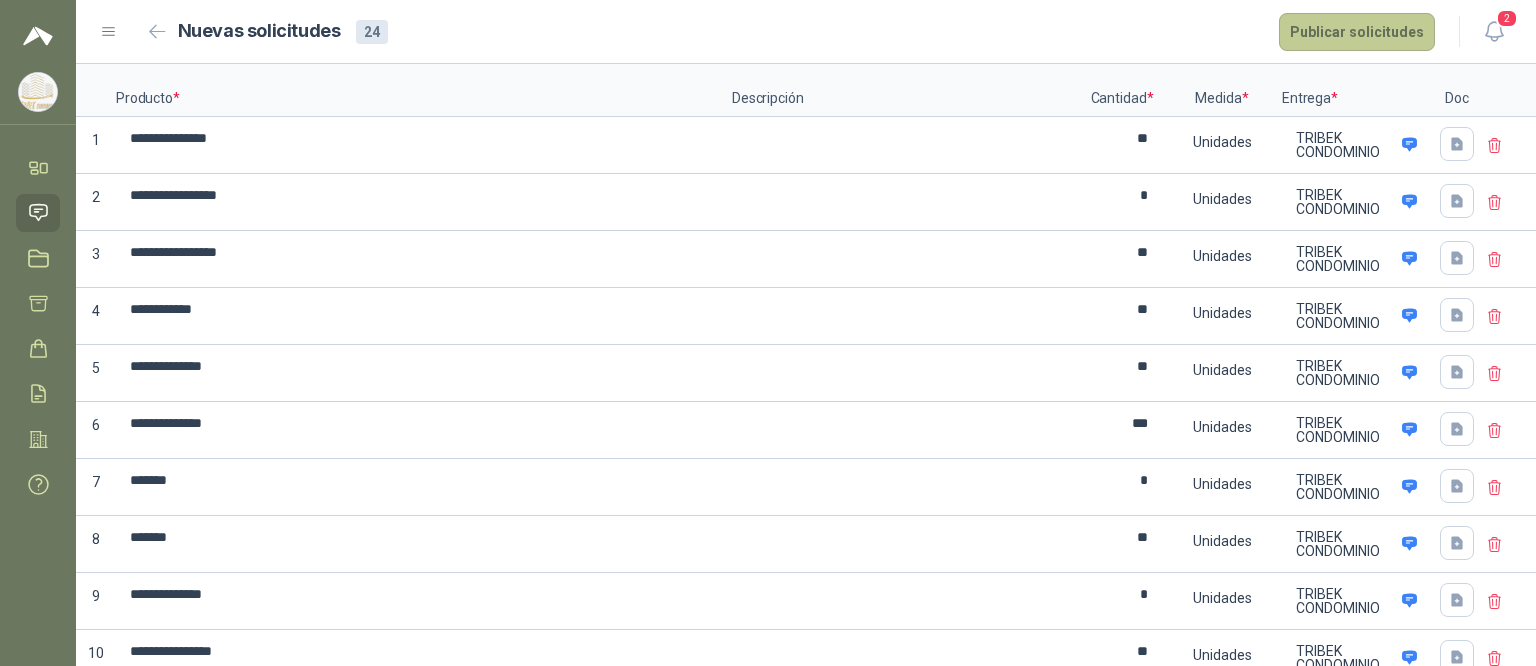 click on "Publicar solicitudes" at bounding box center [1357, 32] 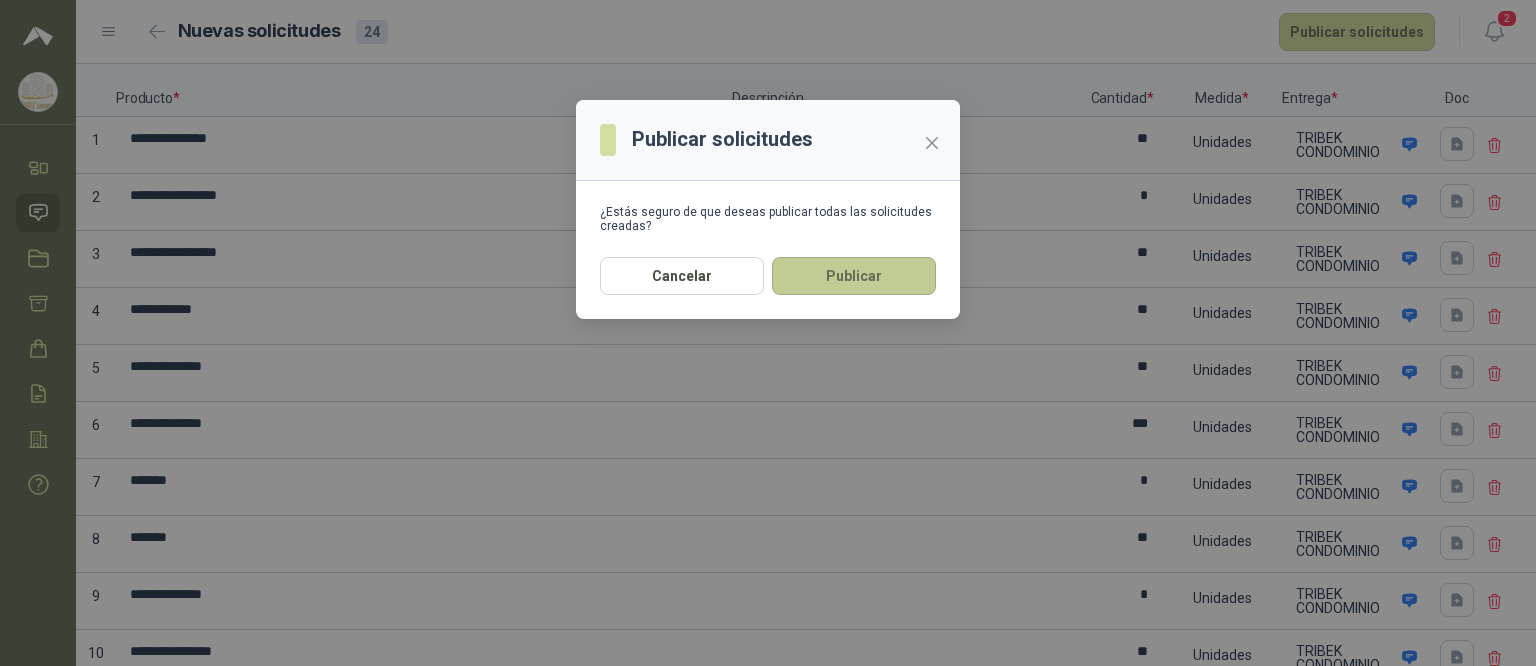 click on "Publicar" at bounding box center [854, 276] 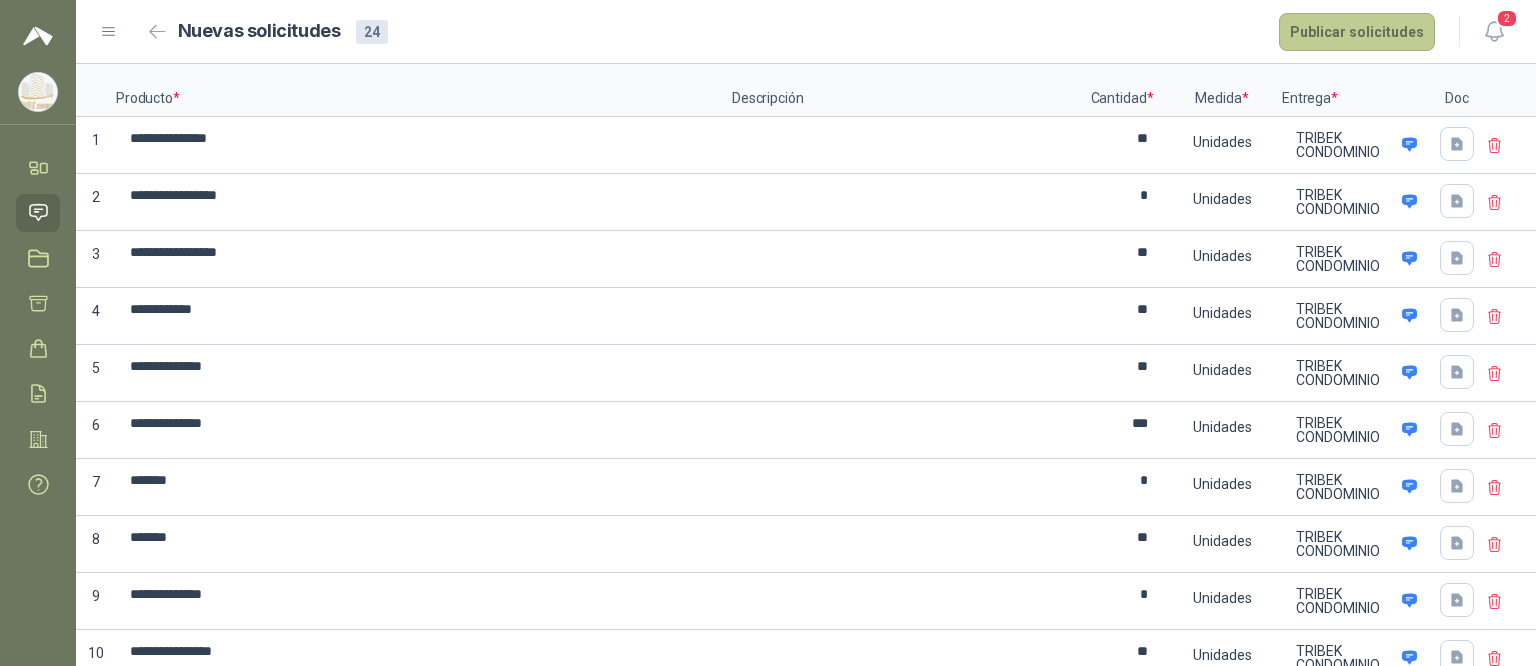 click on "Publicar solicitudes" at bounding box center (1357, 32) 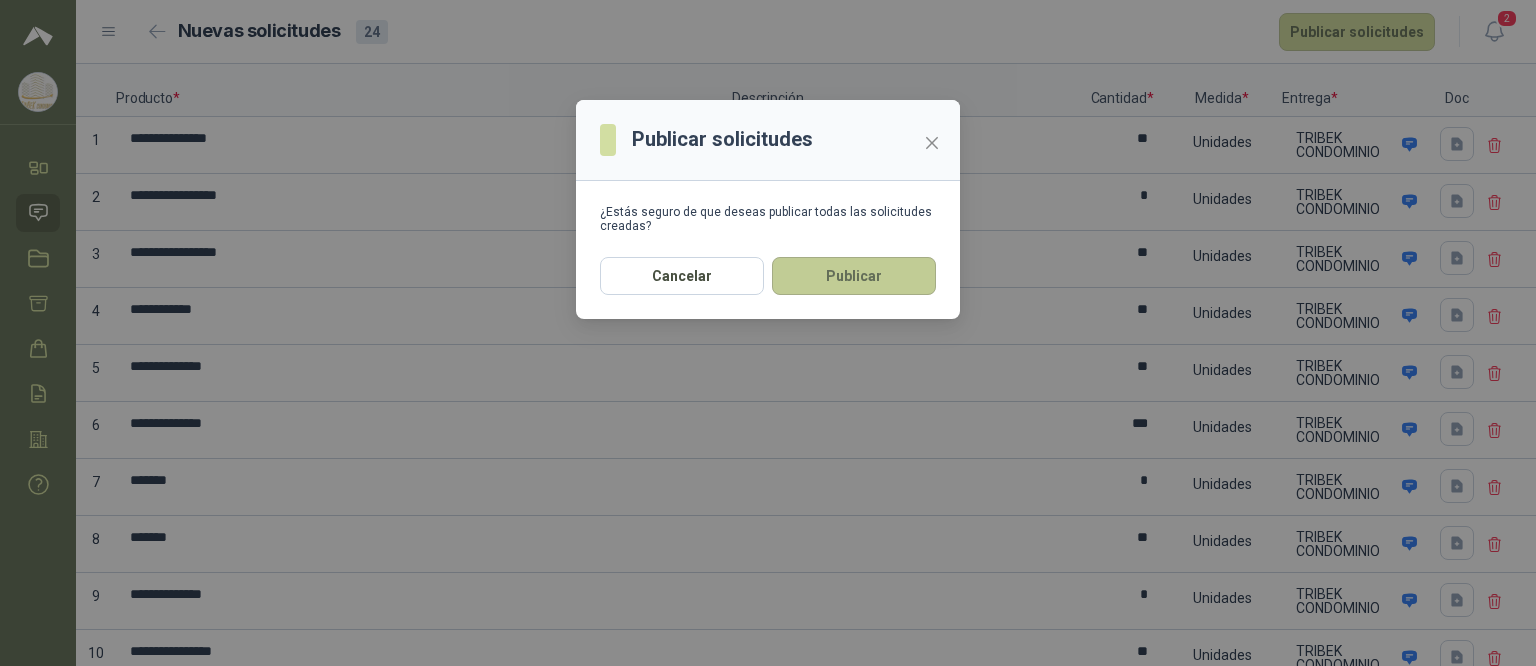 click on "Publicar" at bounding box center [854, 276] 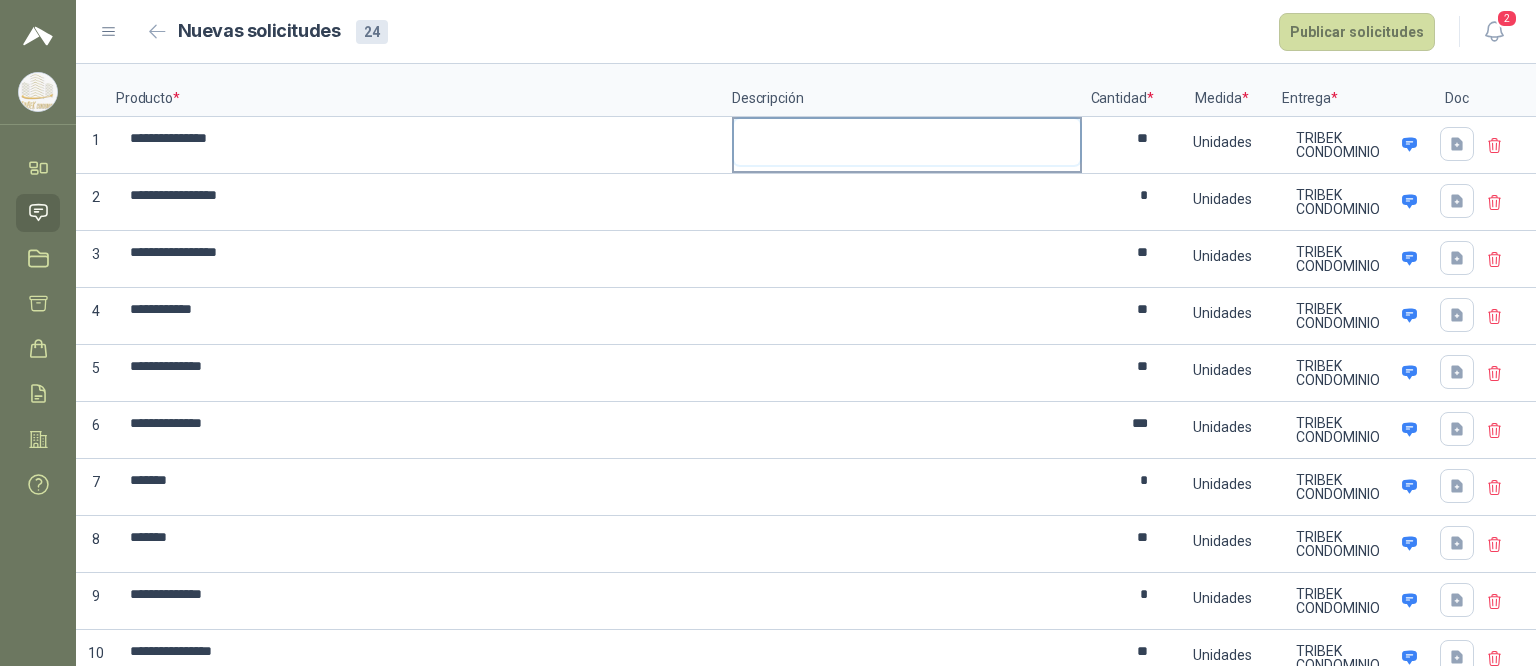 click at bounding box center [907, 142] 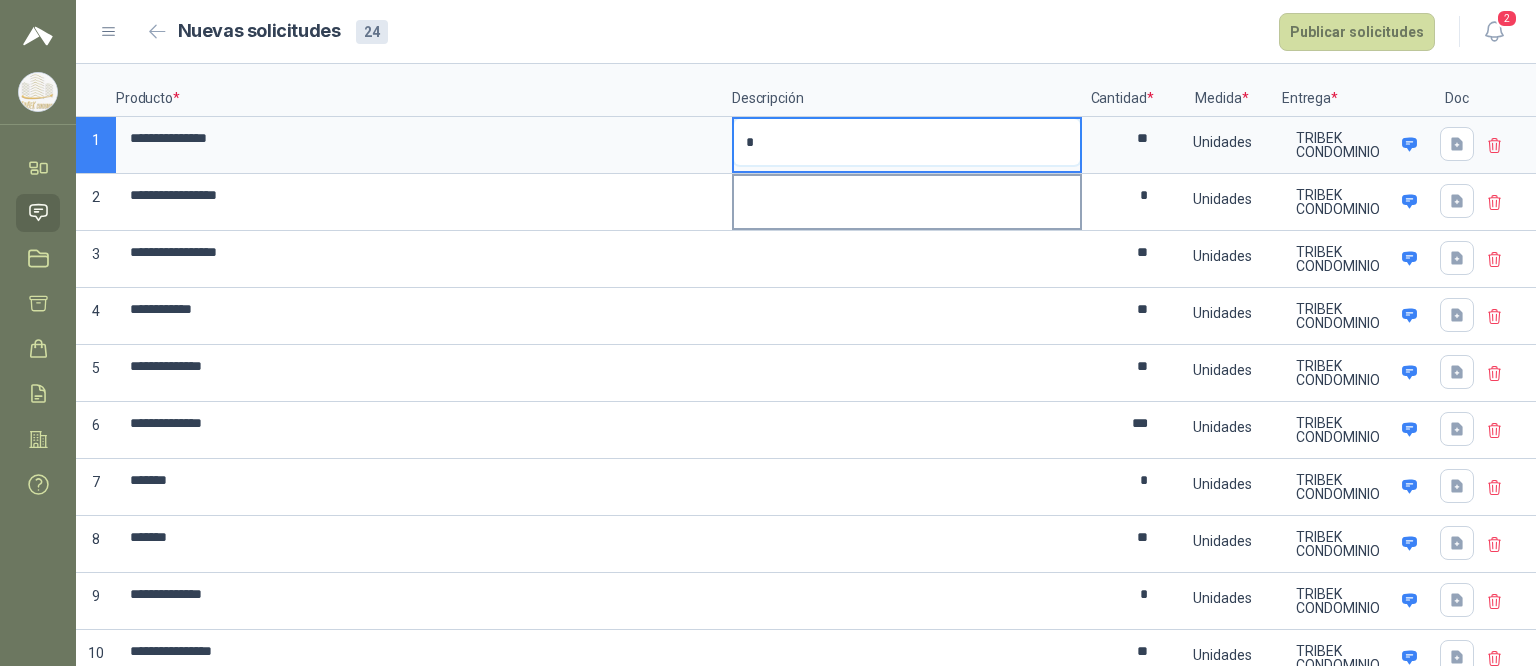 type on "*" 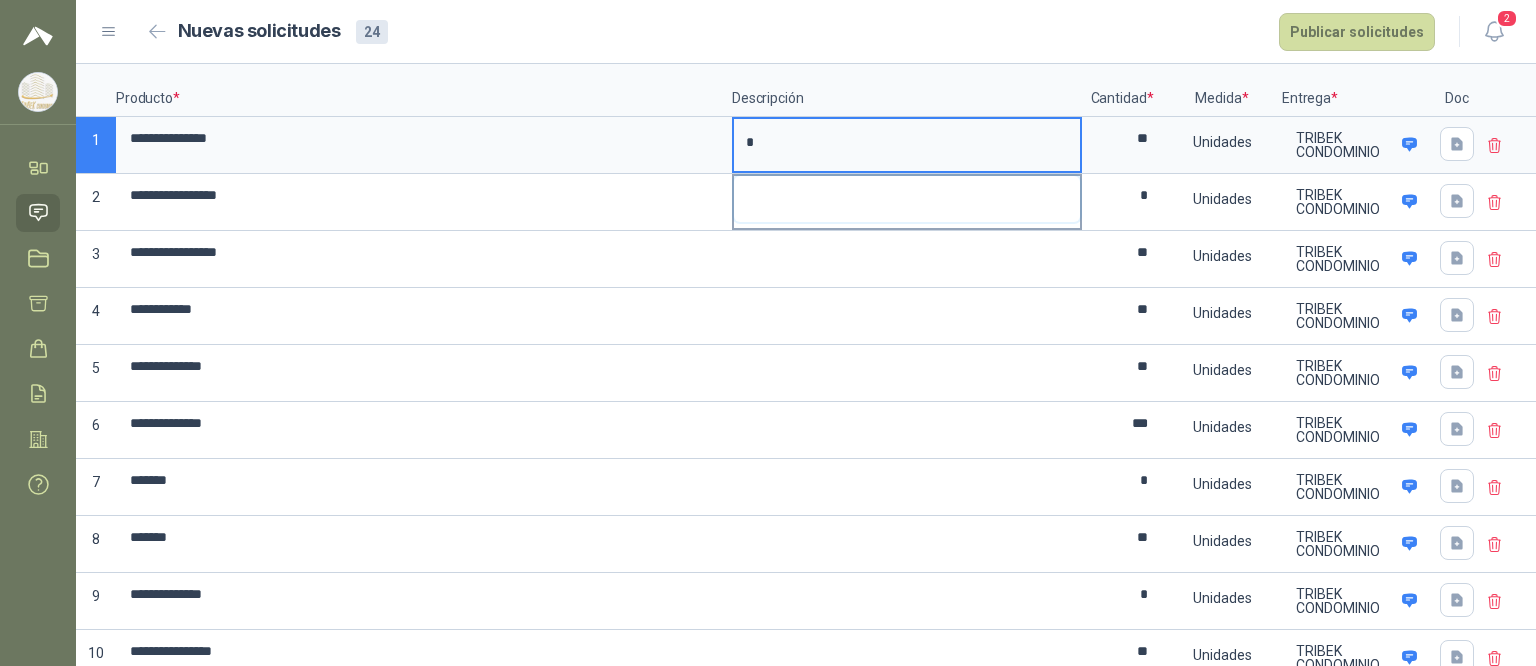 click at bounding box center [907, 199] 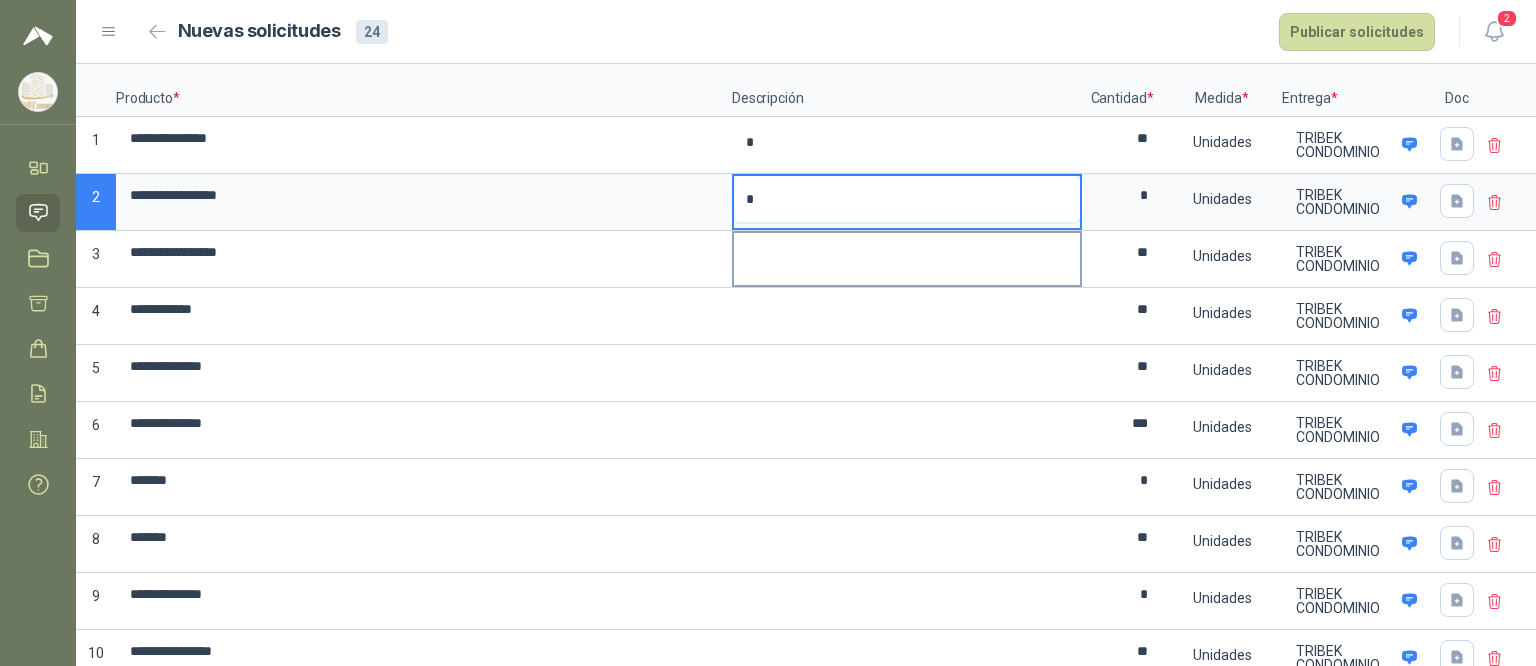 type on "*" 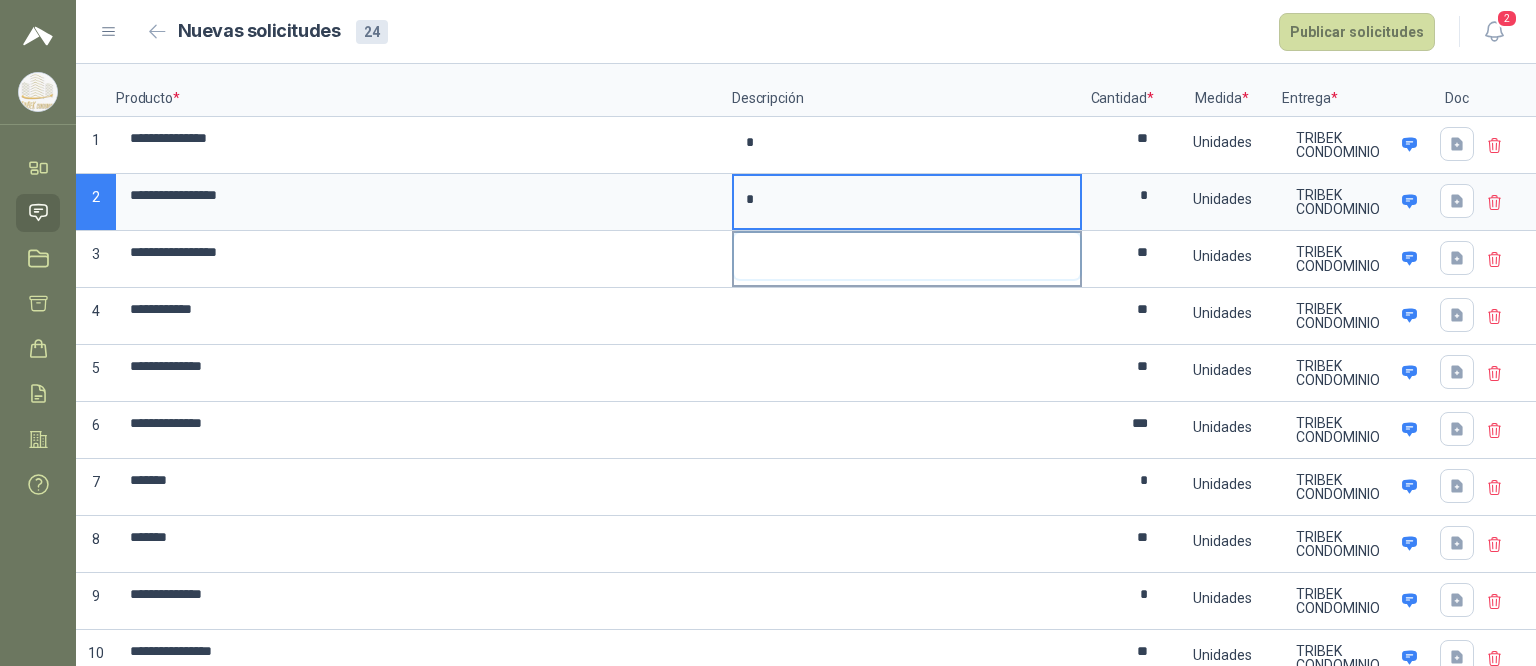 click at bounding box center [907, 256] 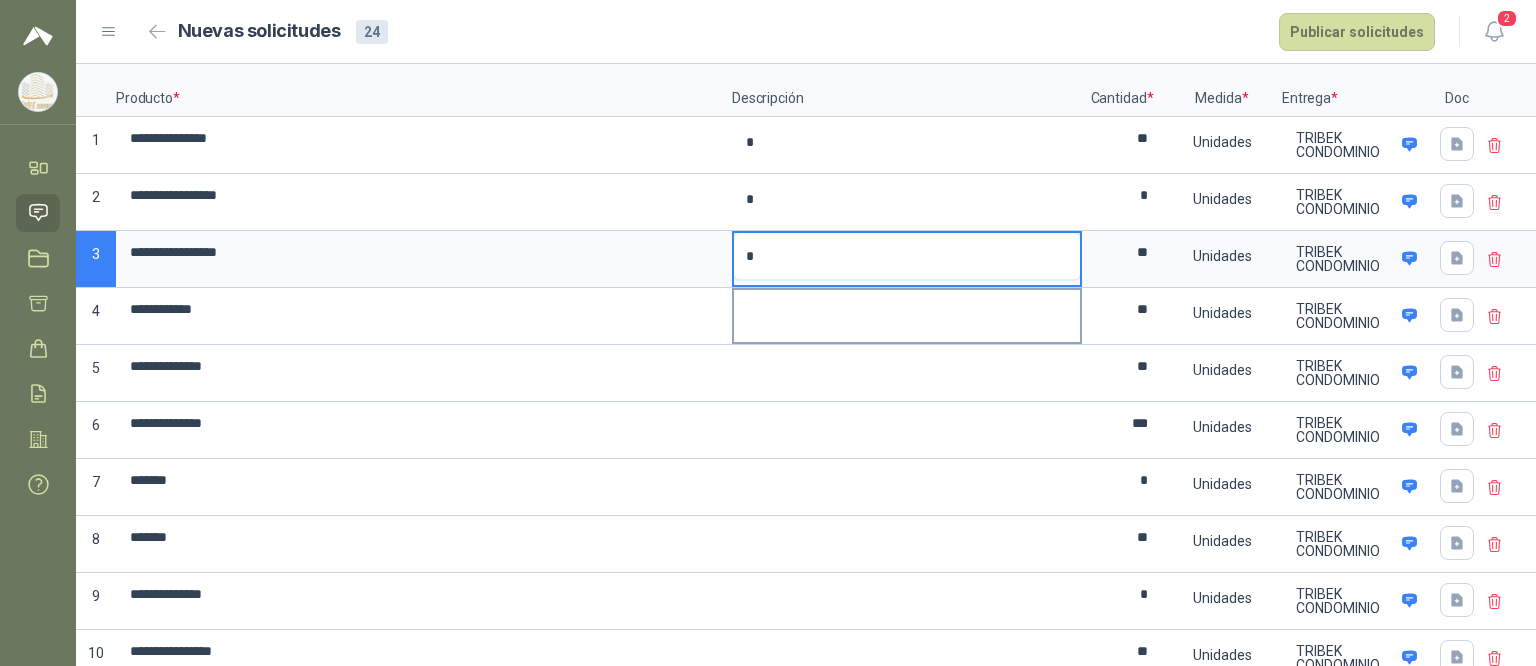 type on "*" 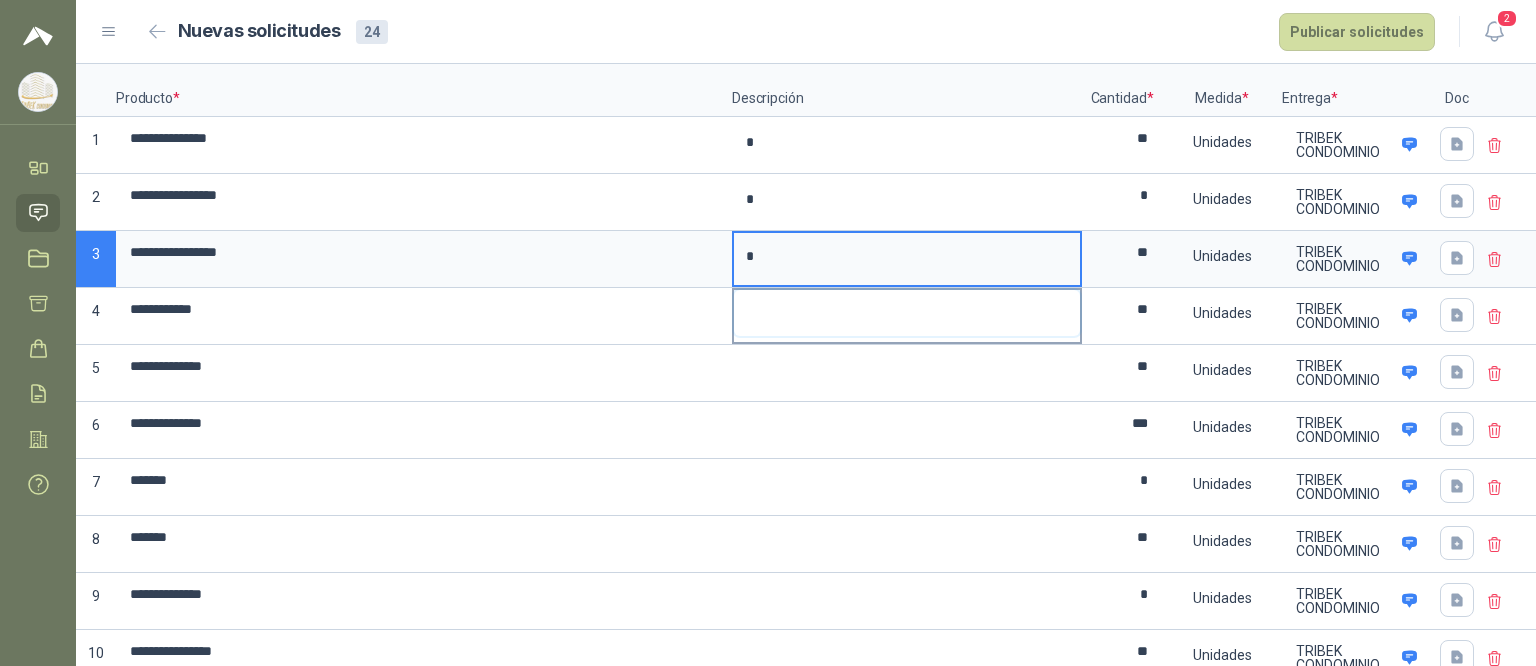 click at bounding box center (907, 313) 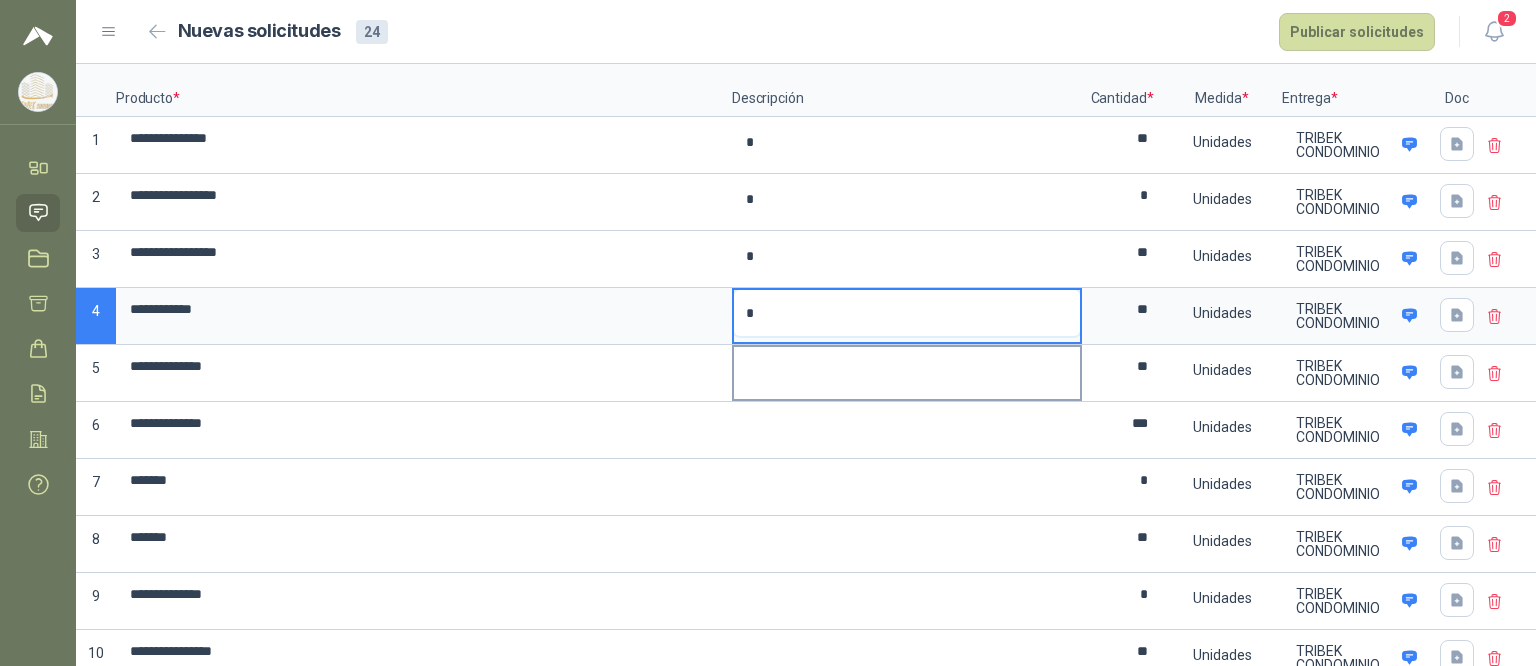 type on "*" 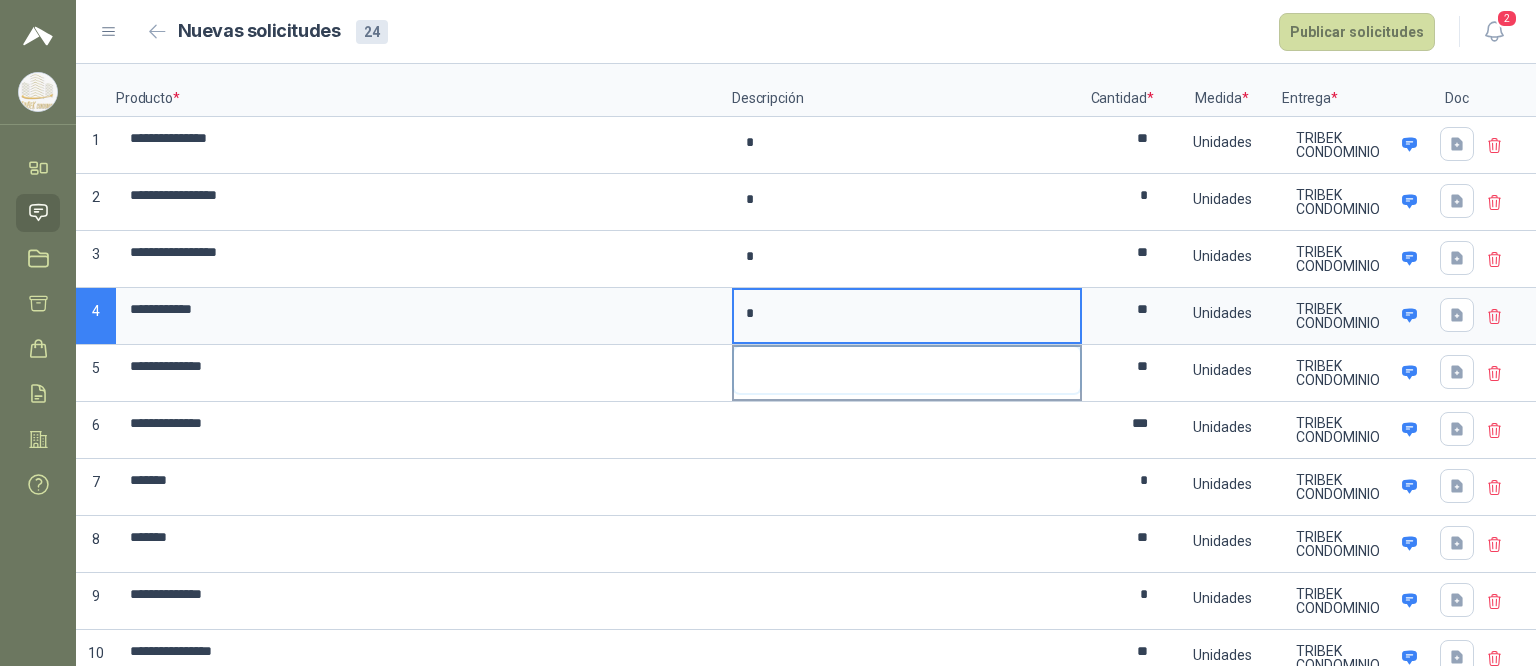 click at bounding box center (907, 370) 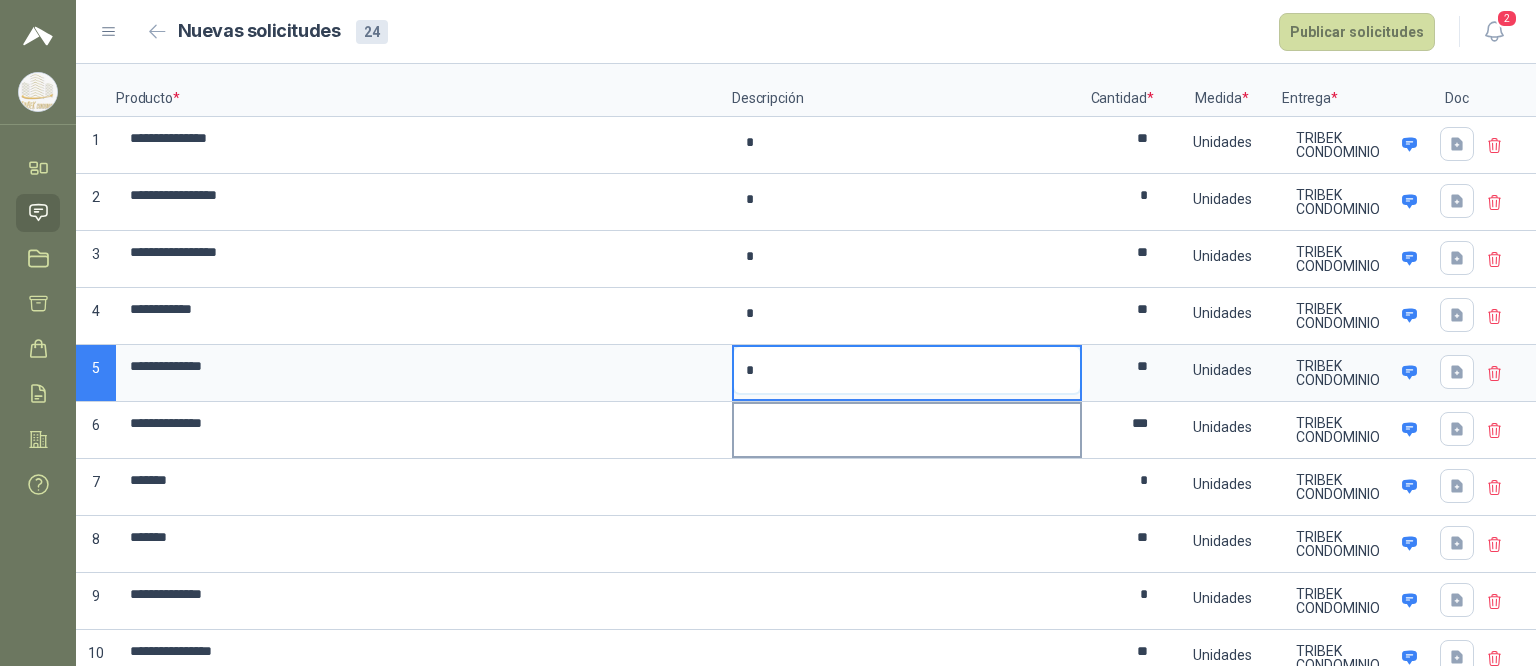 type on "*" 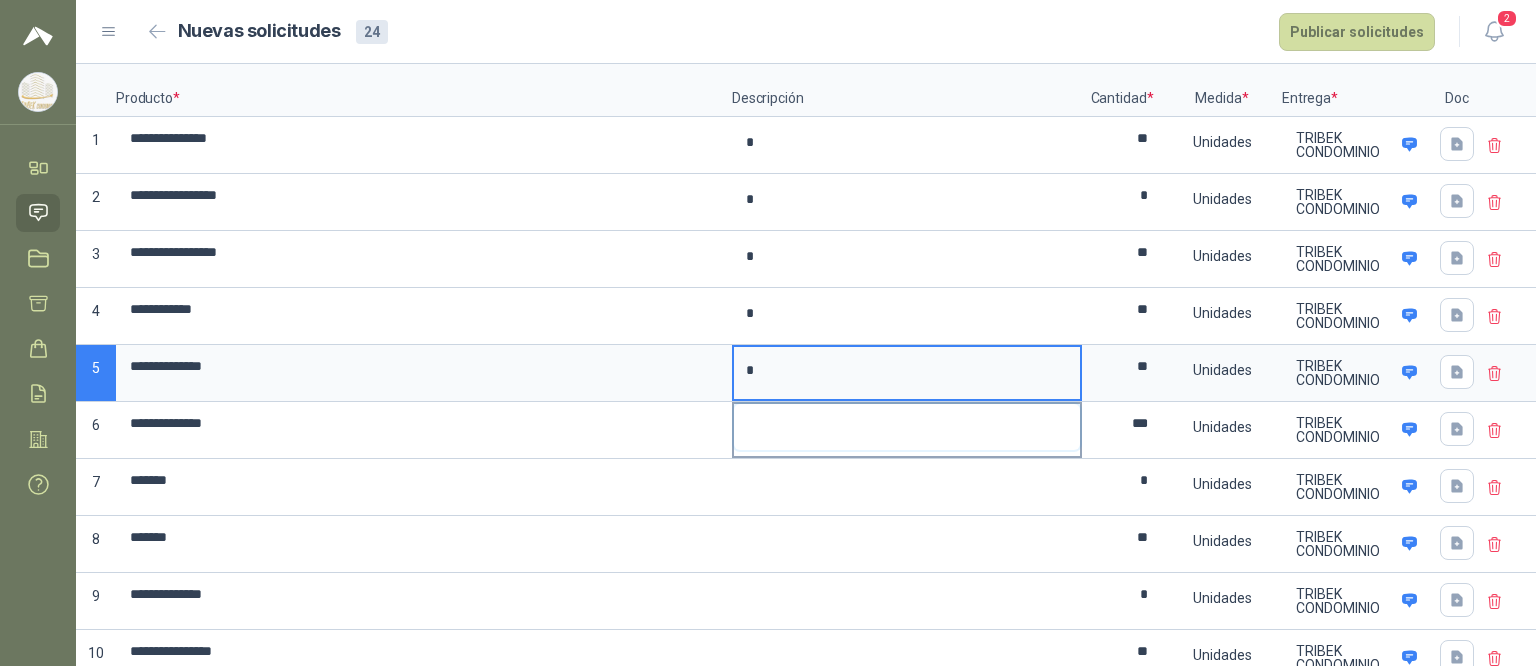 click at bounding box center [907, 427] 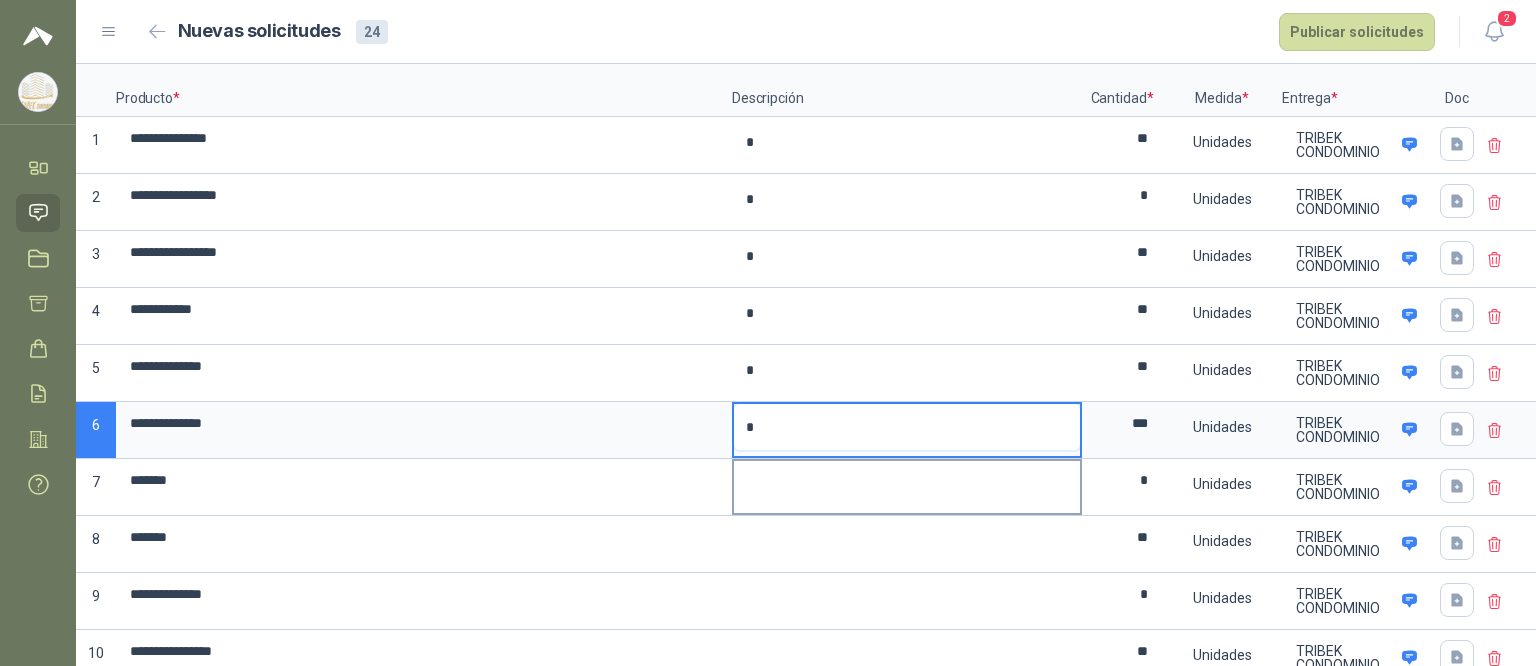 type on "*" 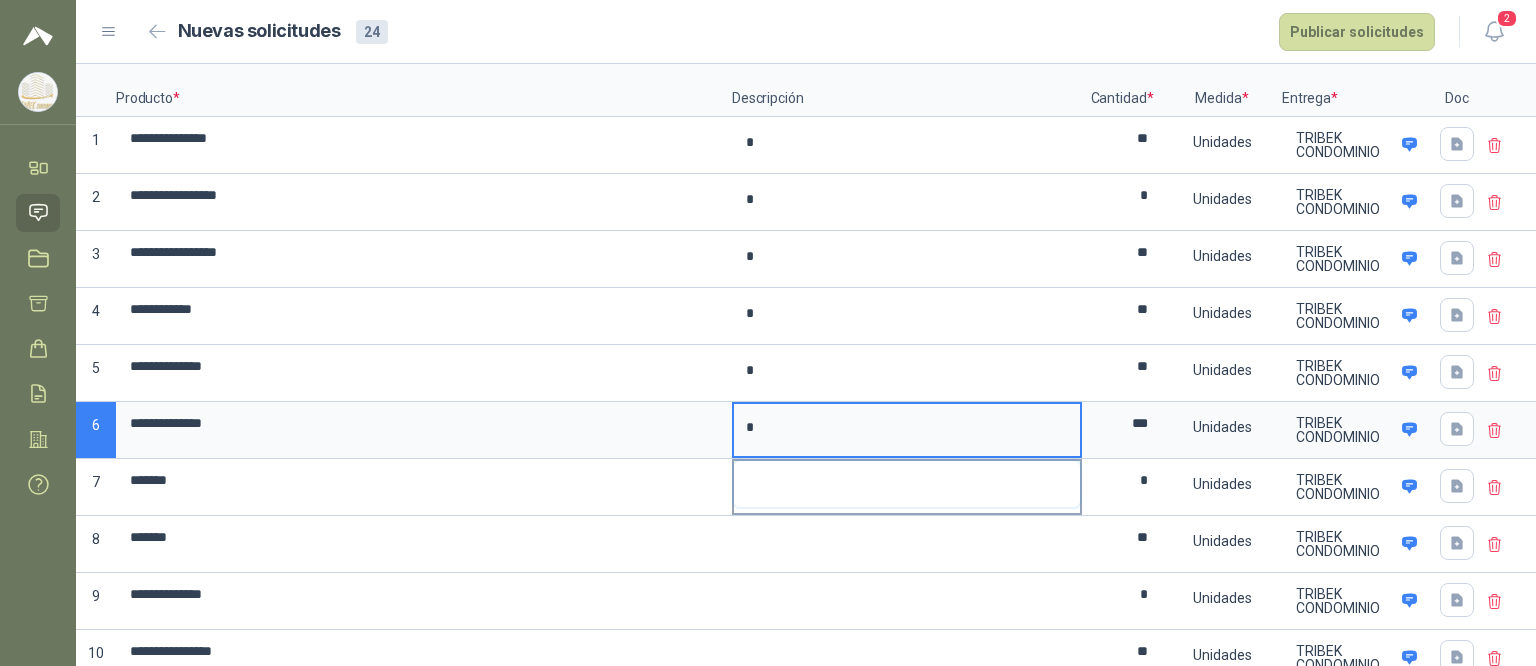 click at bounding box center [907, 484] 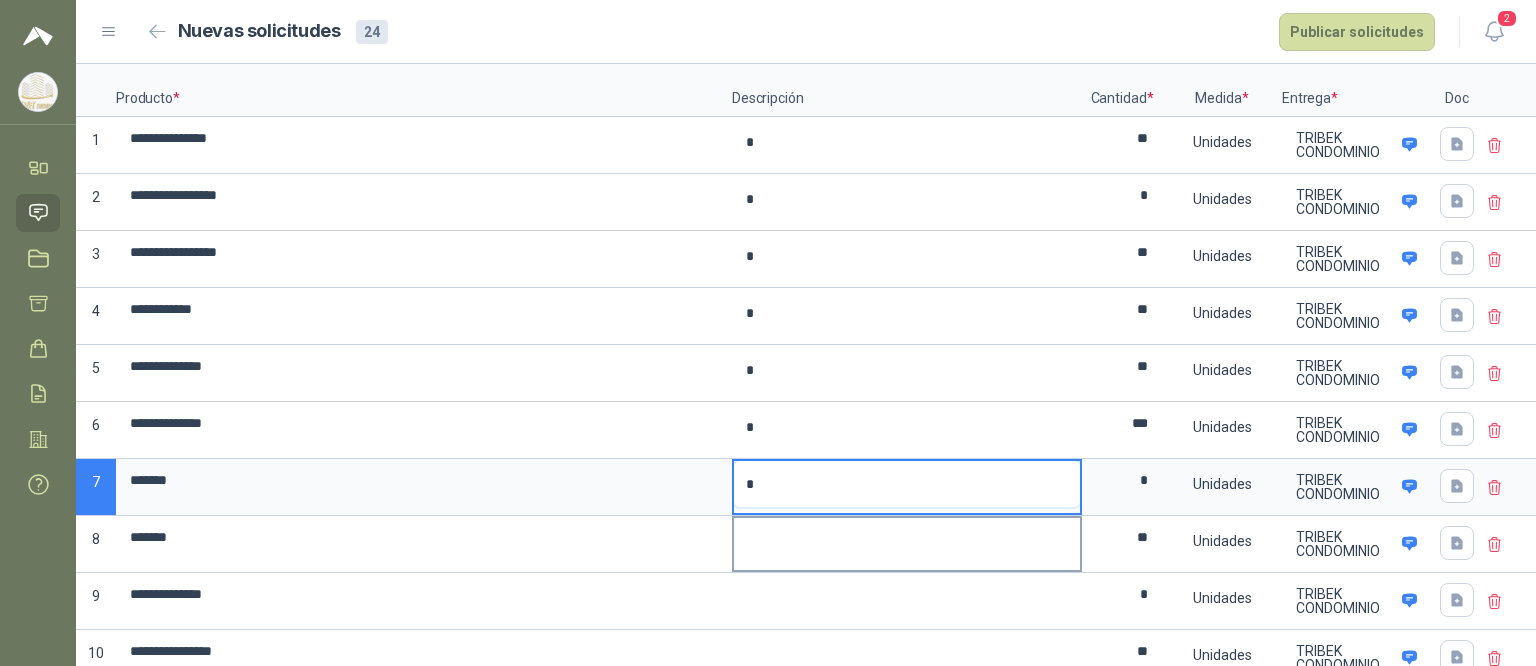 type on "*" 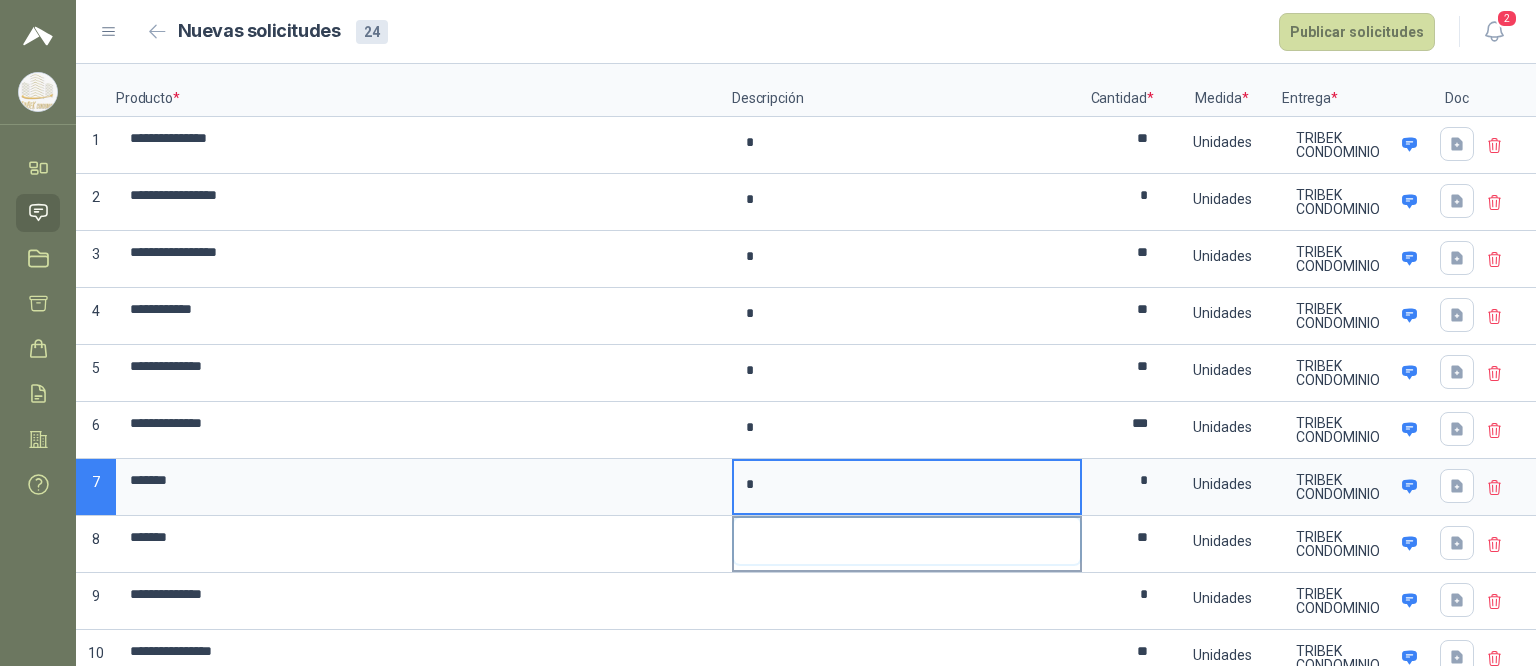 click at bounding box center (907, 541) 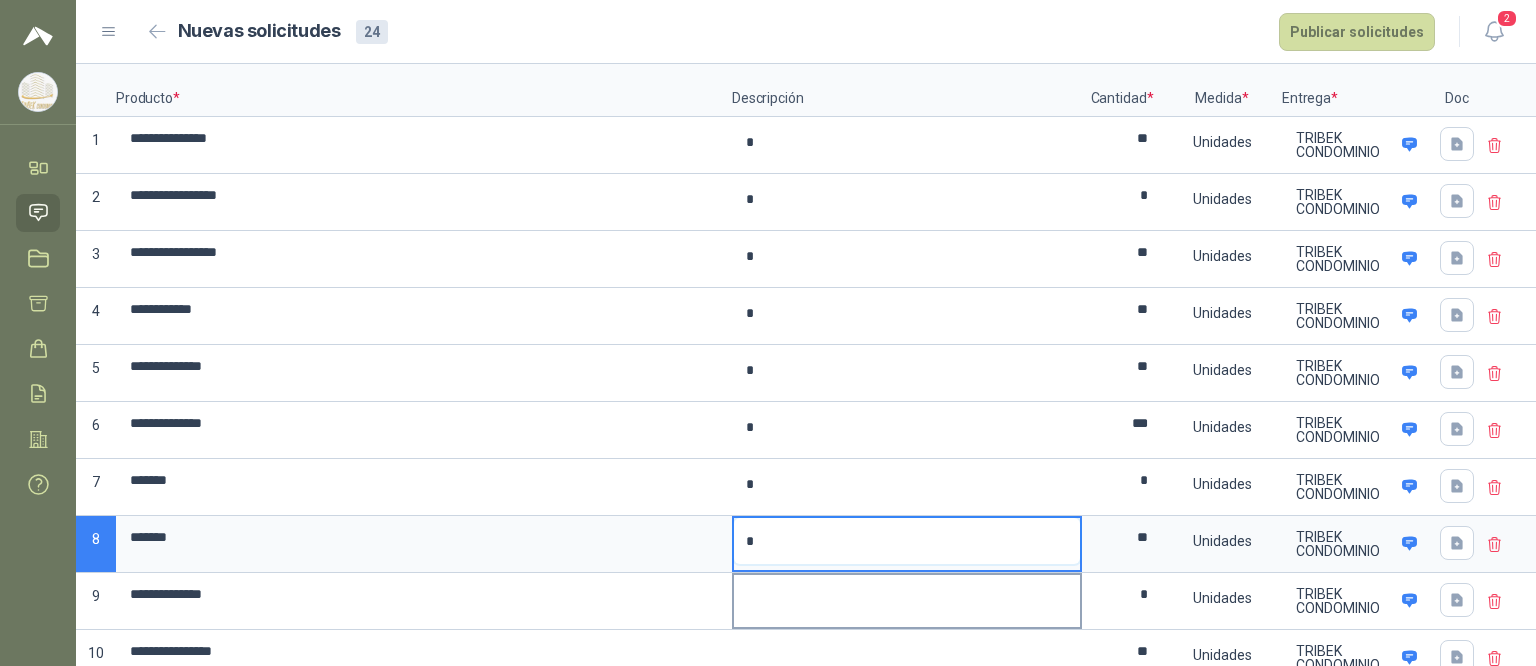 type on "*" 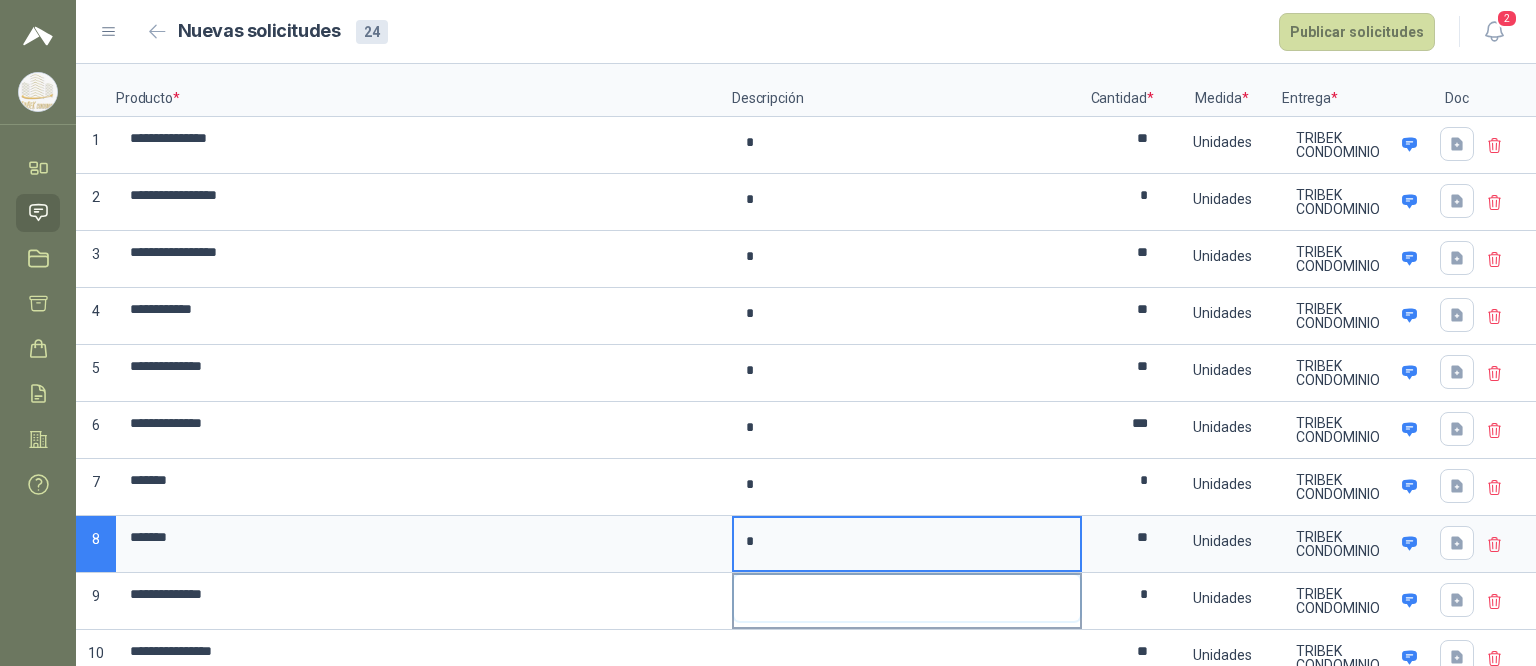 click at bounding box center (907, 598) 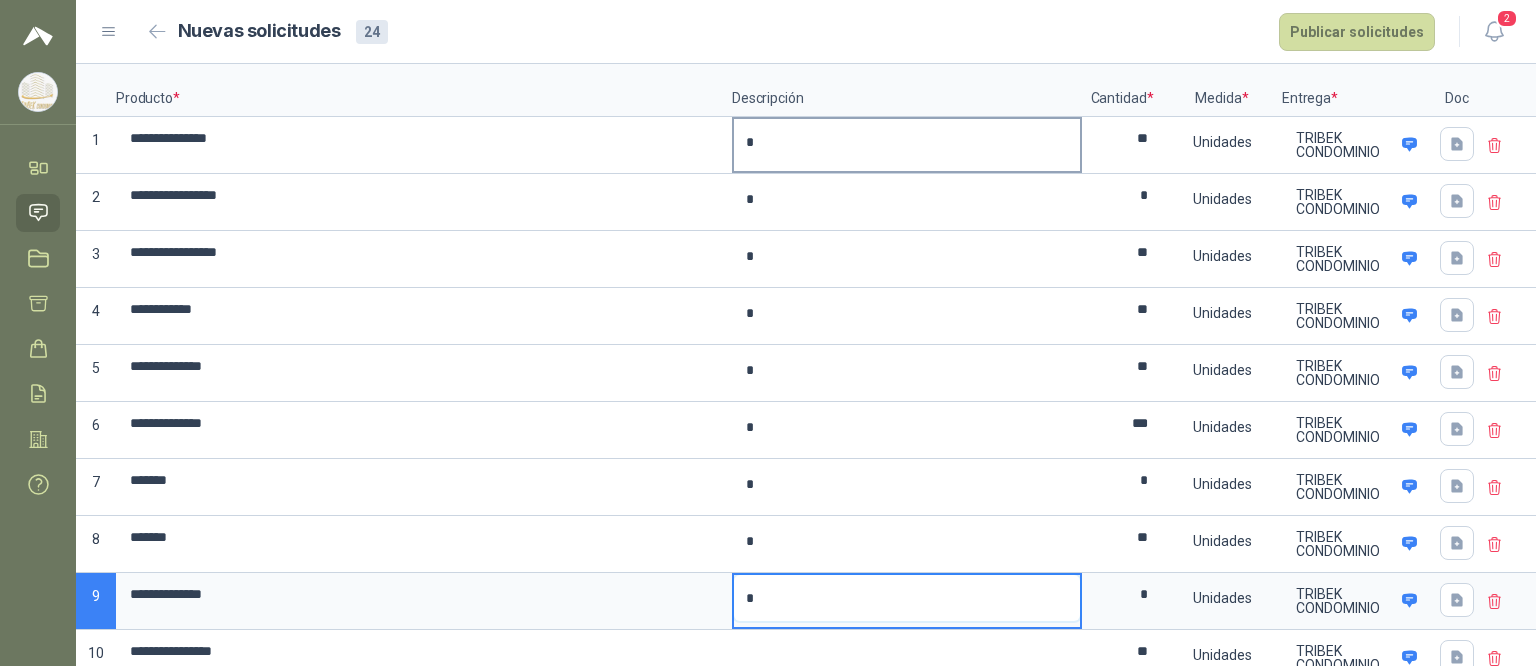 type on "*" 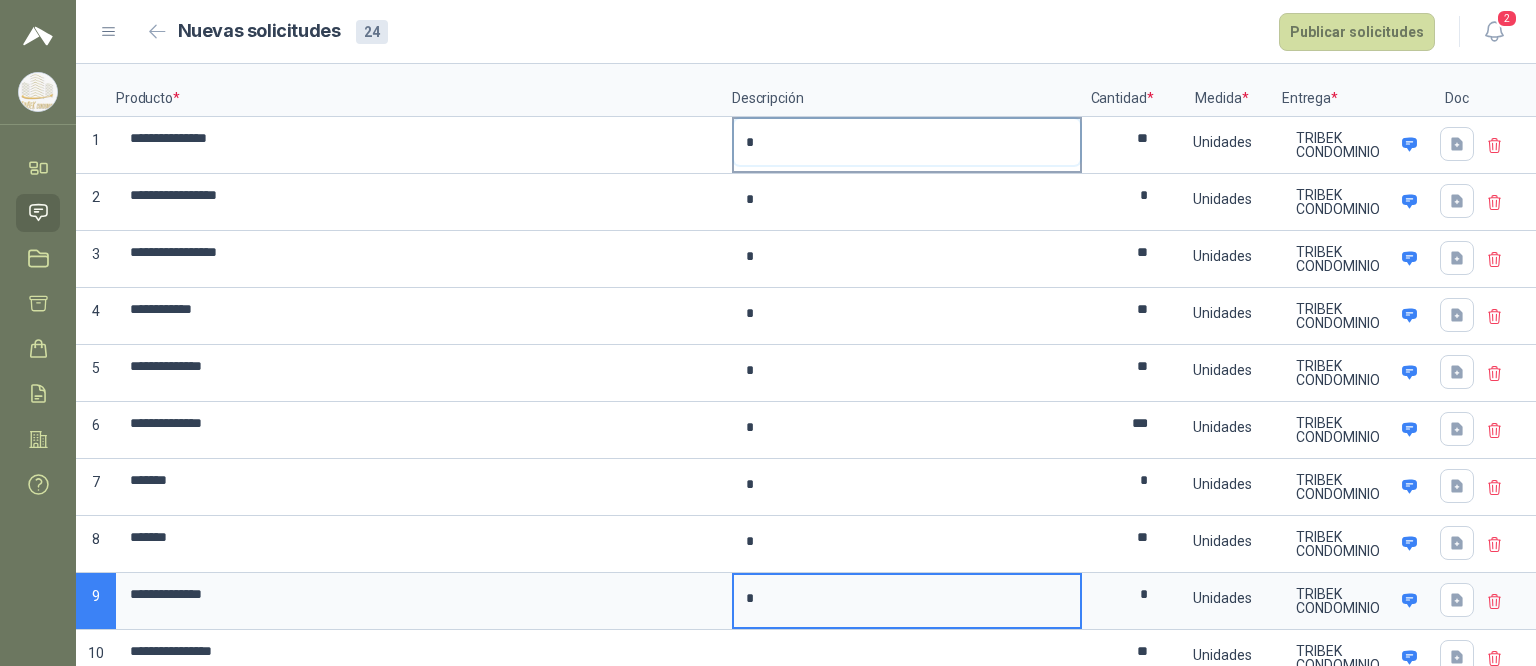 click on "*" at bounding box center [907, 142] 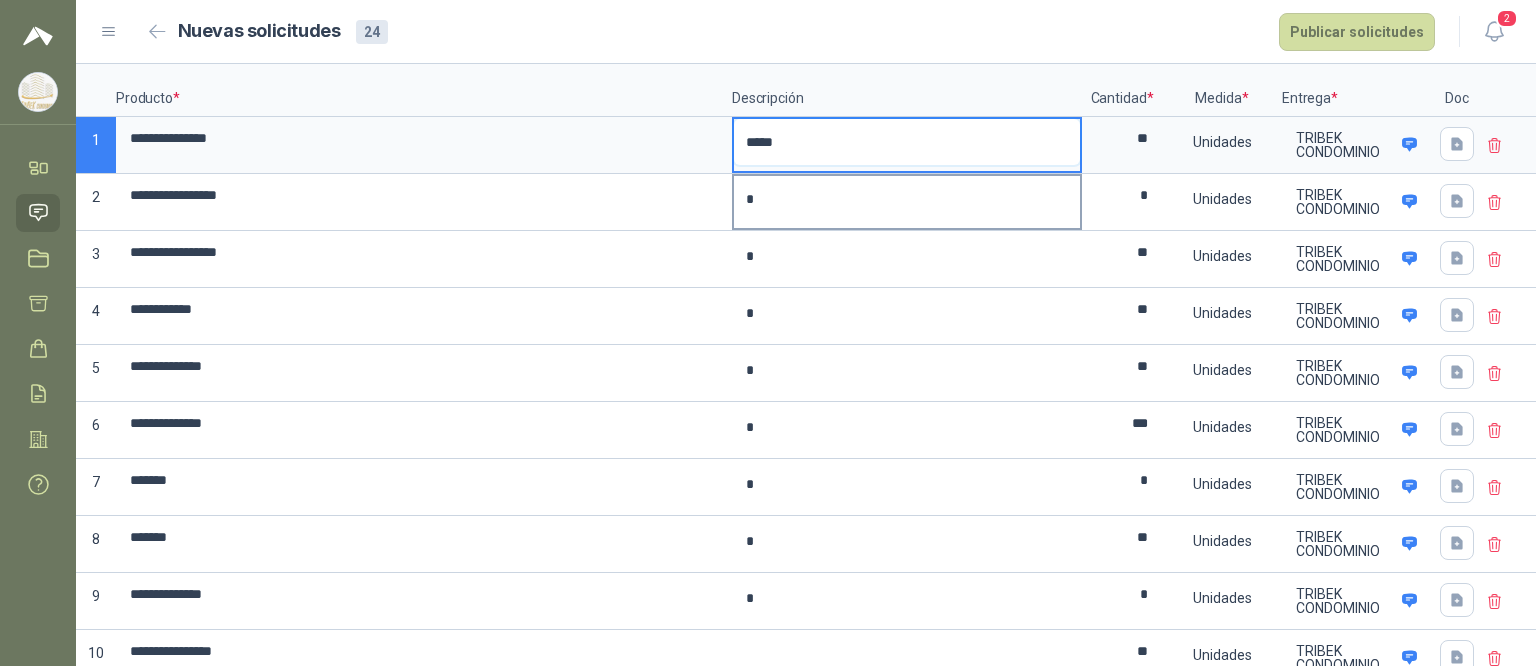 type on "*****" 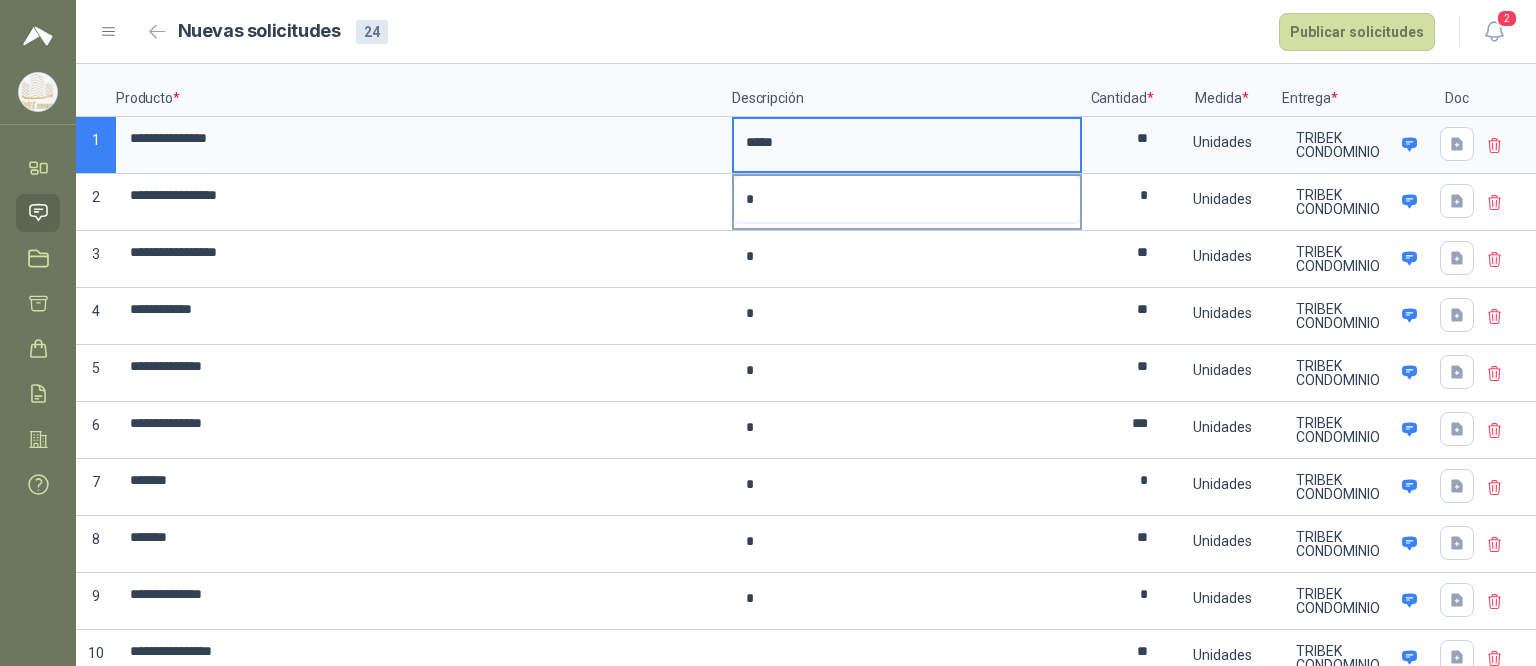 click on "*" at bounding box center [907, 199] 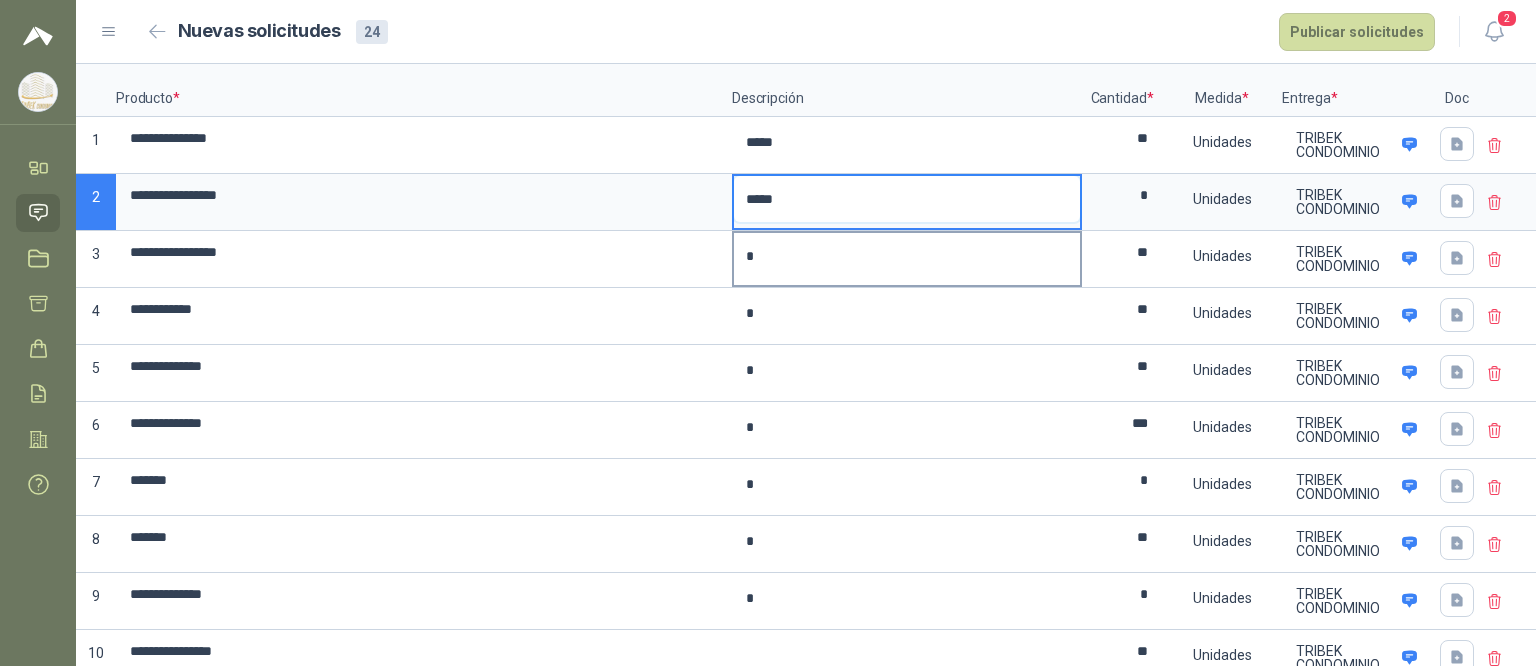 type on "*****" 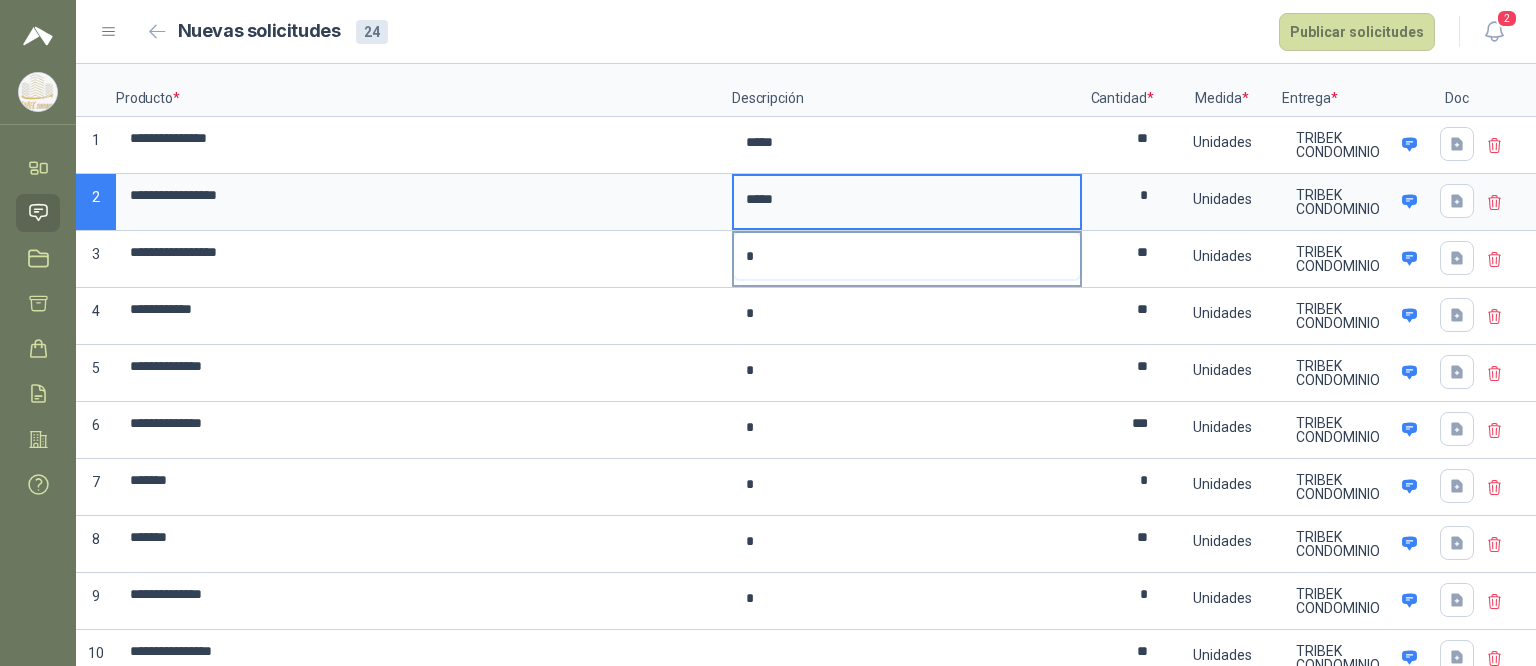click on "*" at bounding box center [907, 256] 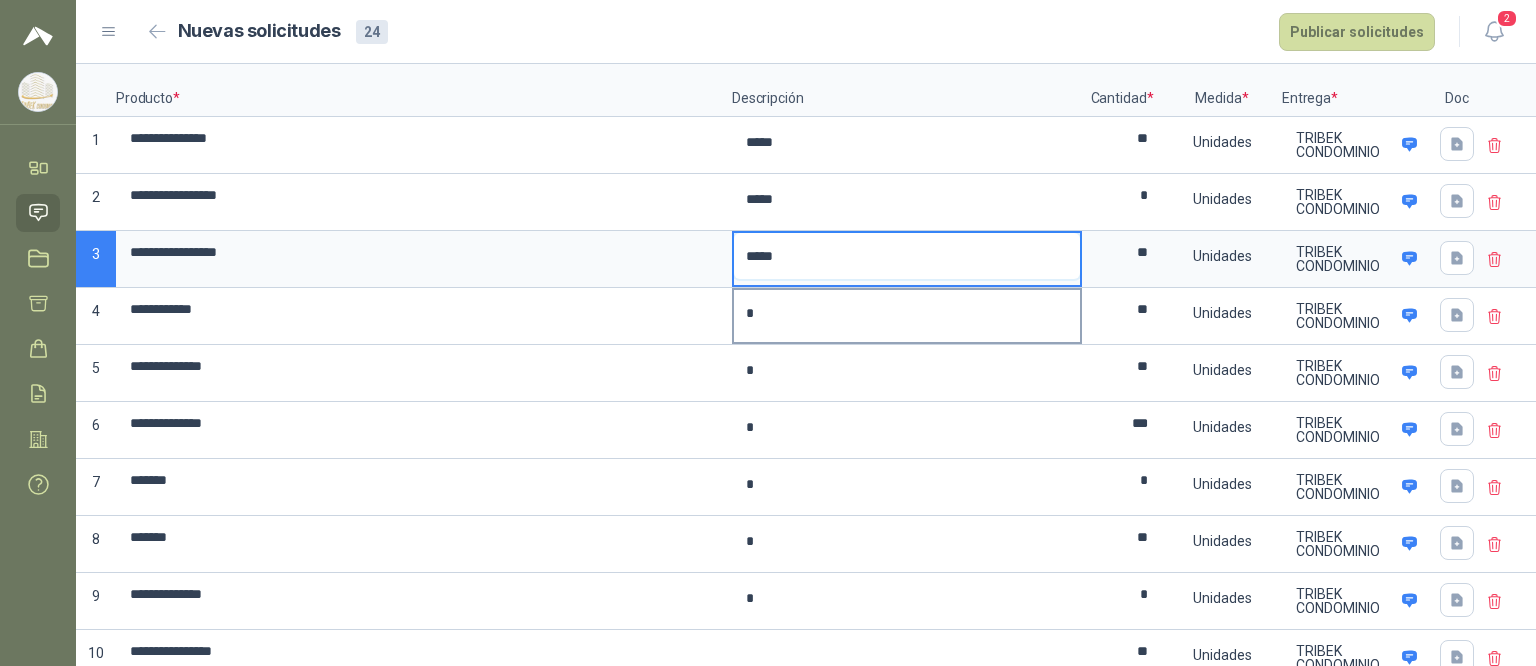 type on "*****" 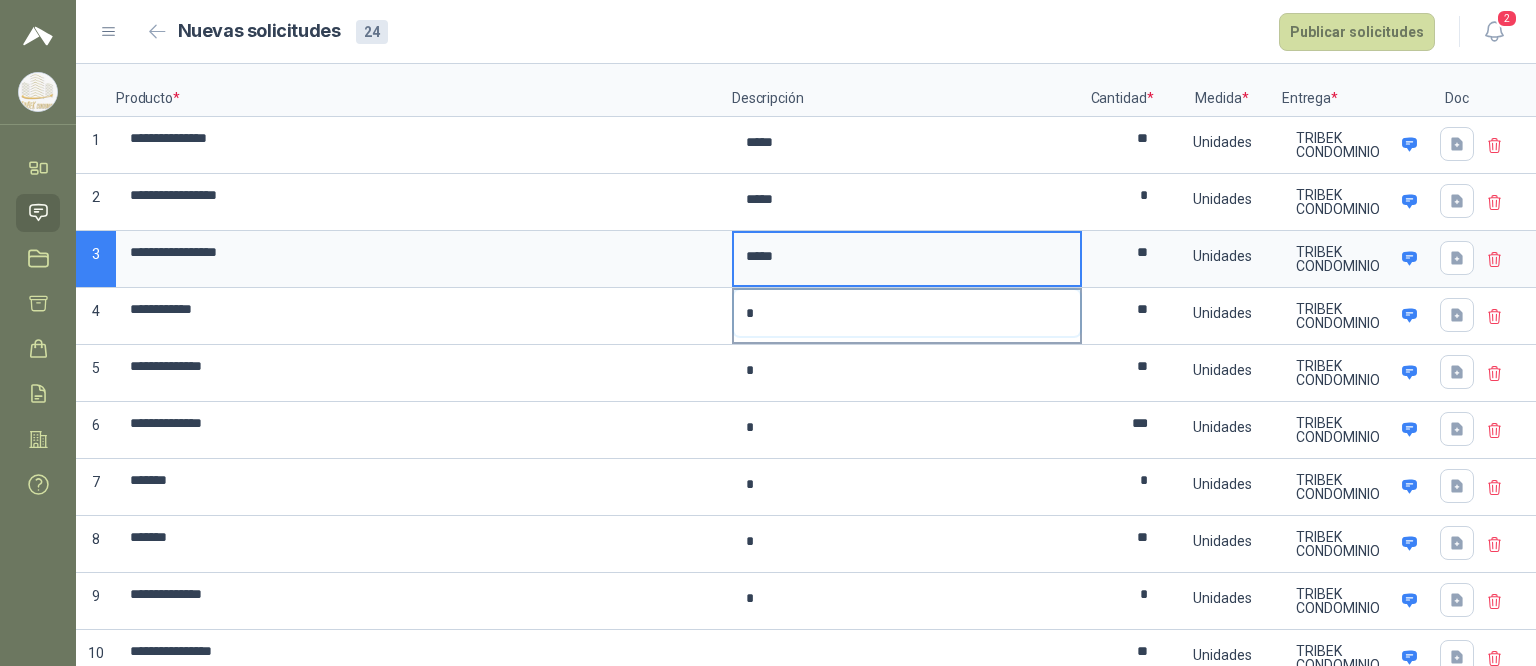 click on "*" at bounding box center [907, 313] 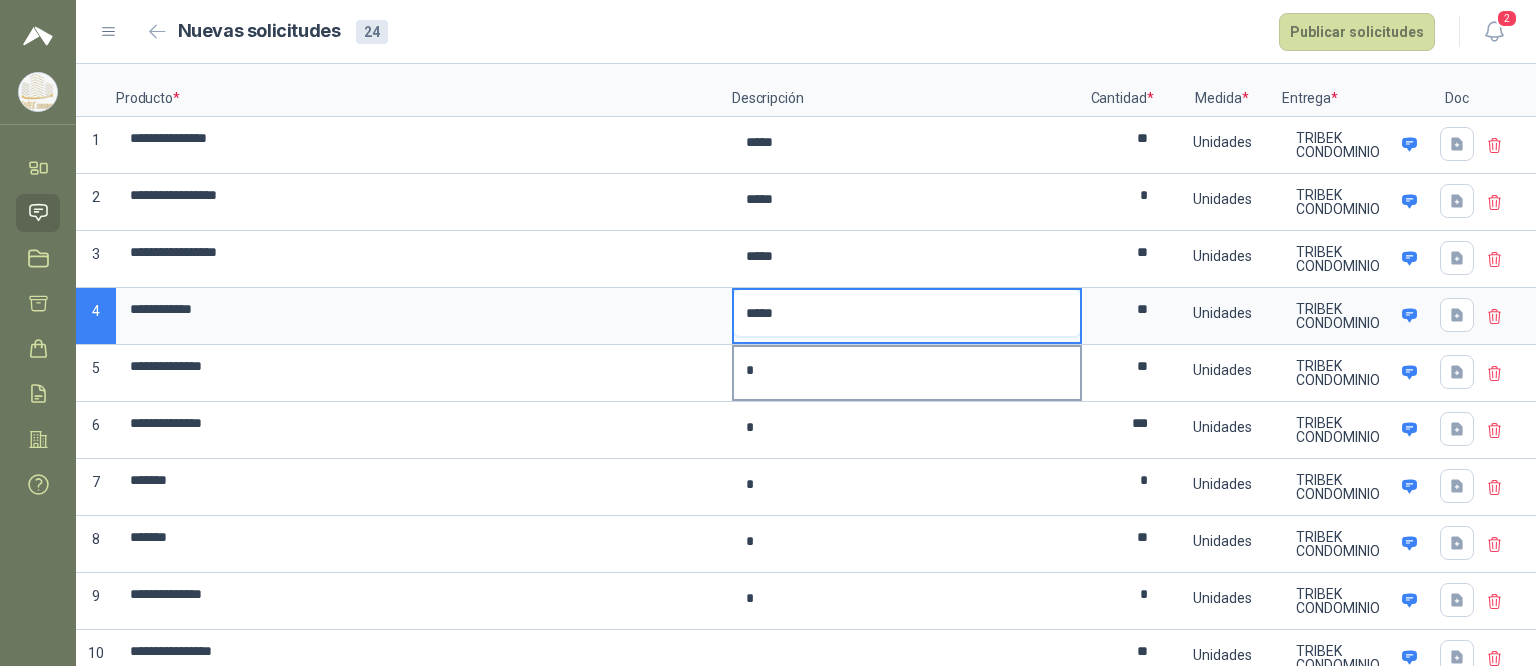 type on "*****" 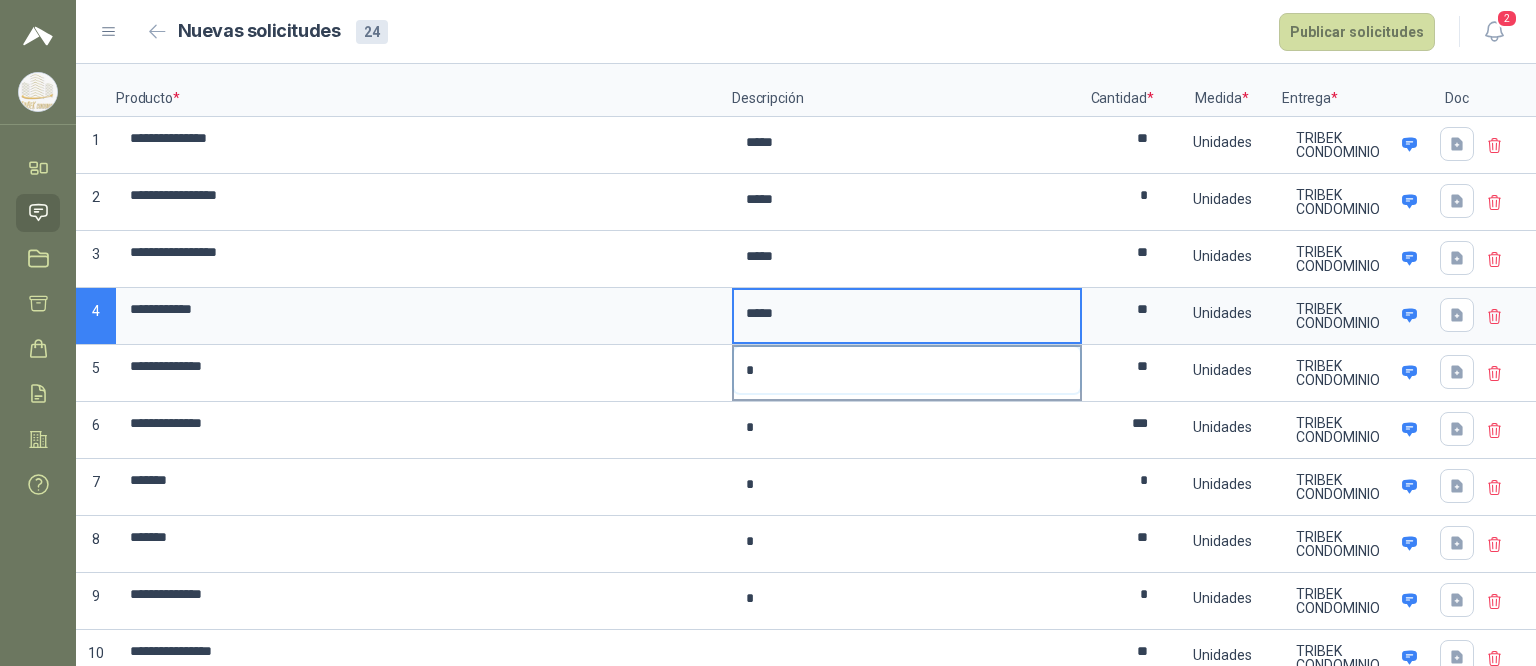 click on "*" at bounding box center [907, 370] 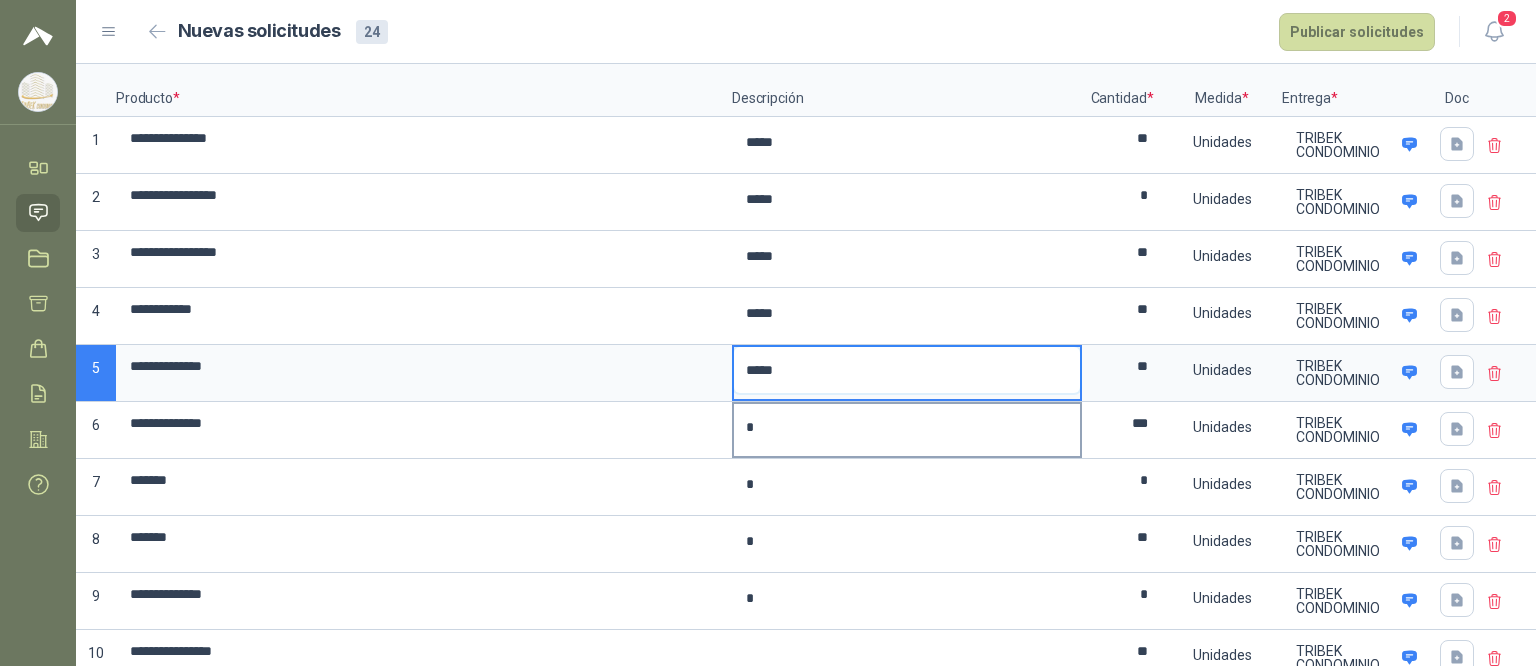 type on "*****" 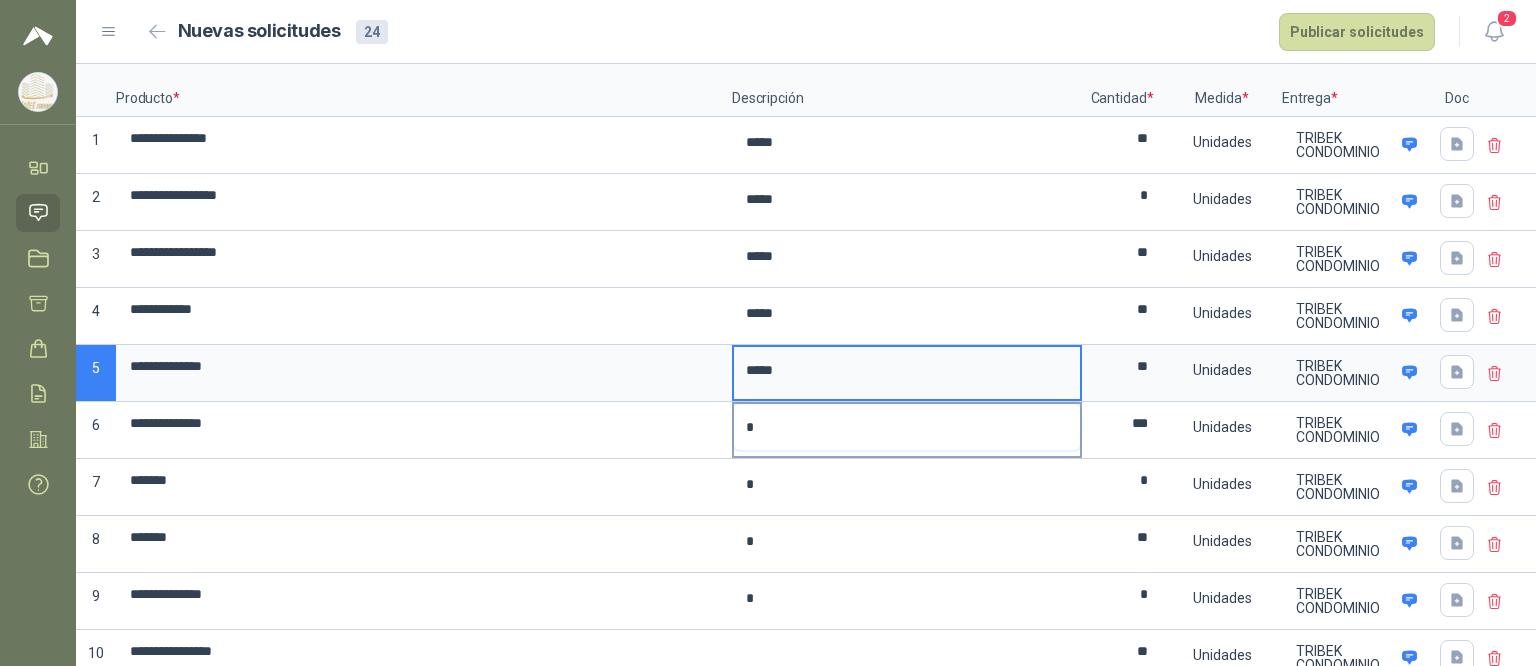 click on "*" at bounding box center [907, 427] 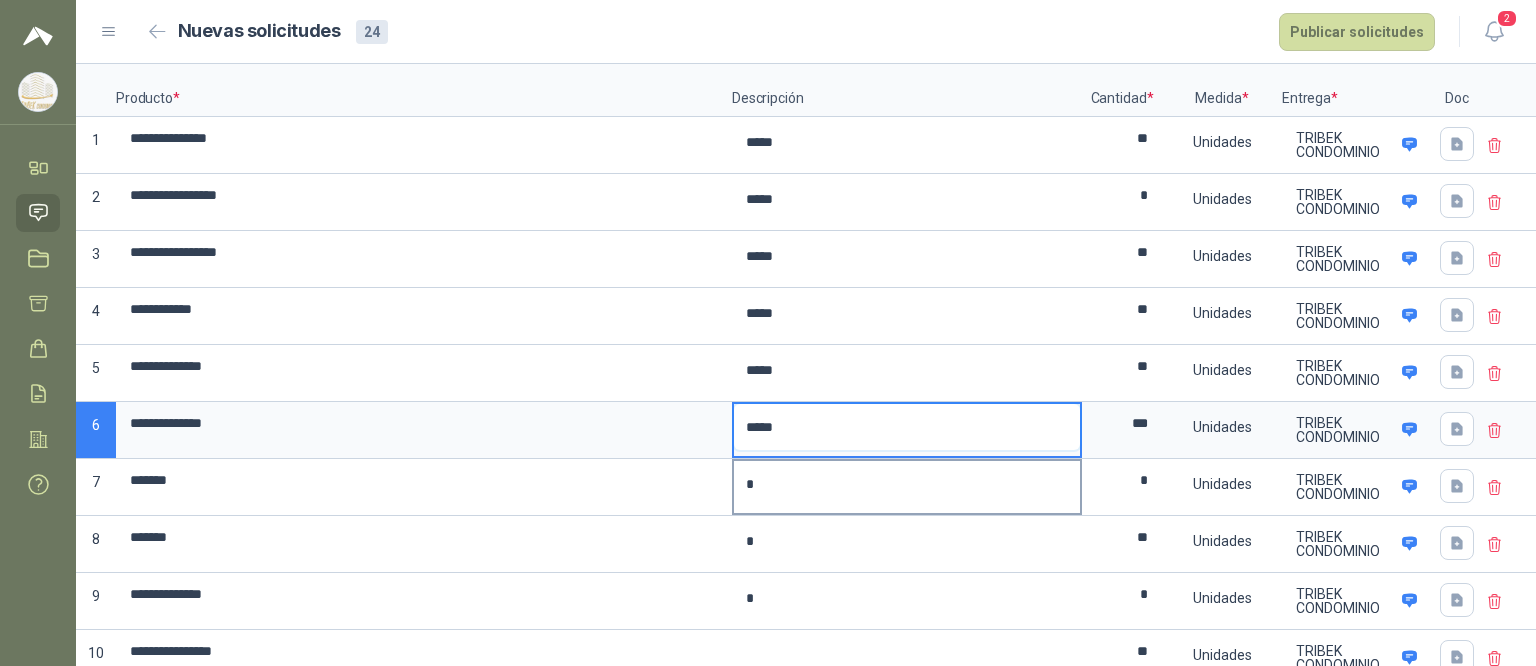 type on "*****" 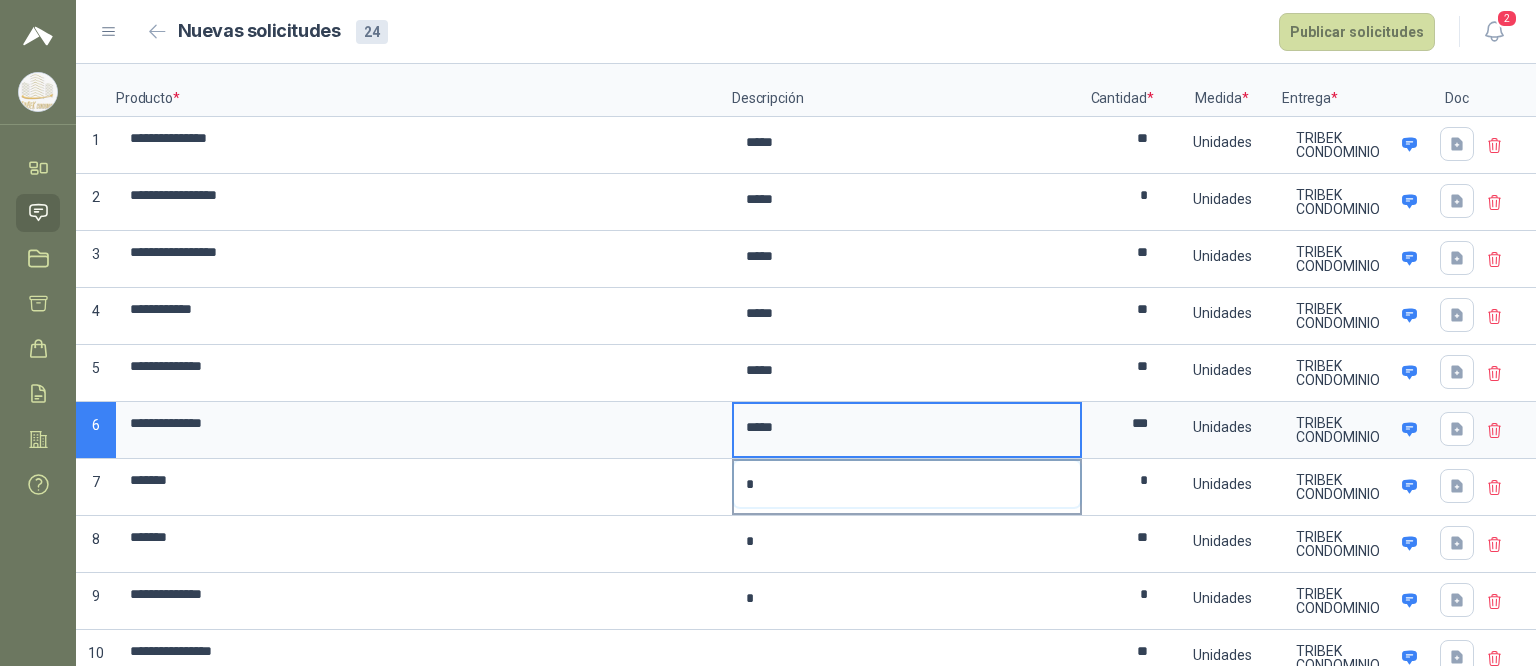 click on "*" at bounding box center (907, 484) 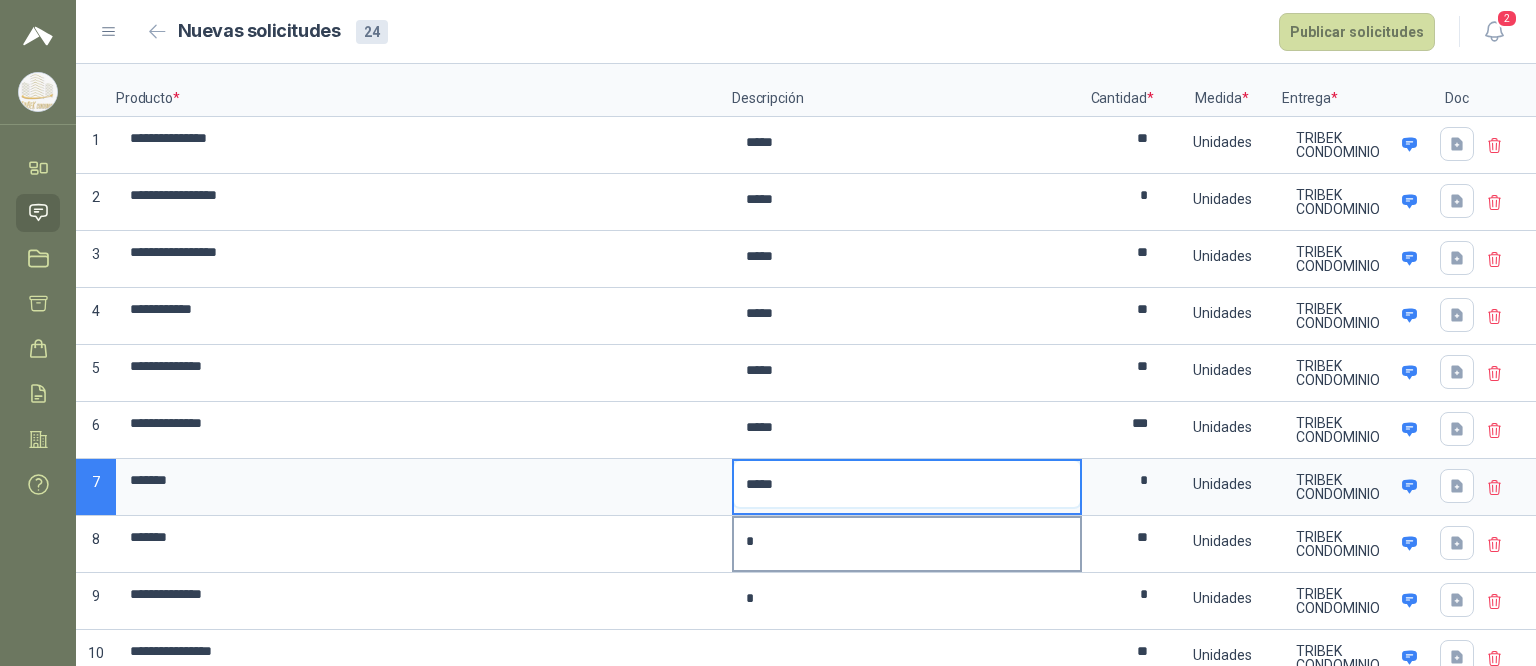 type on "*****" 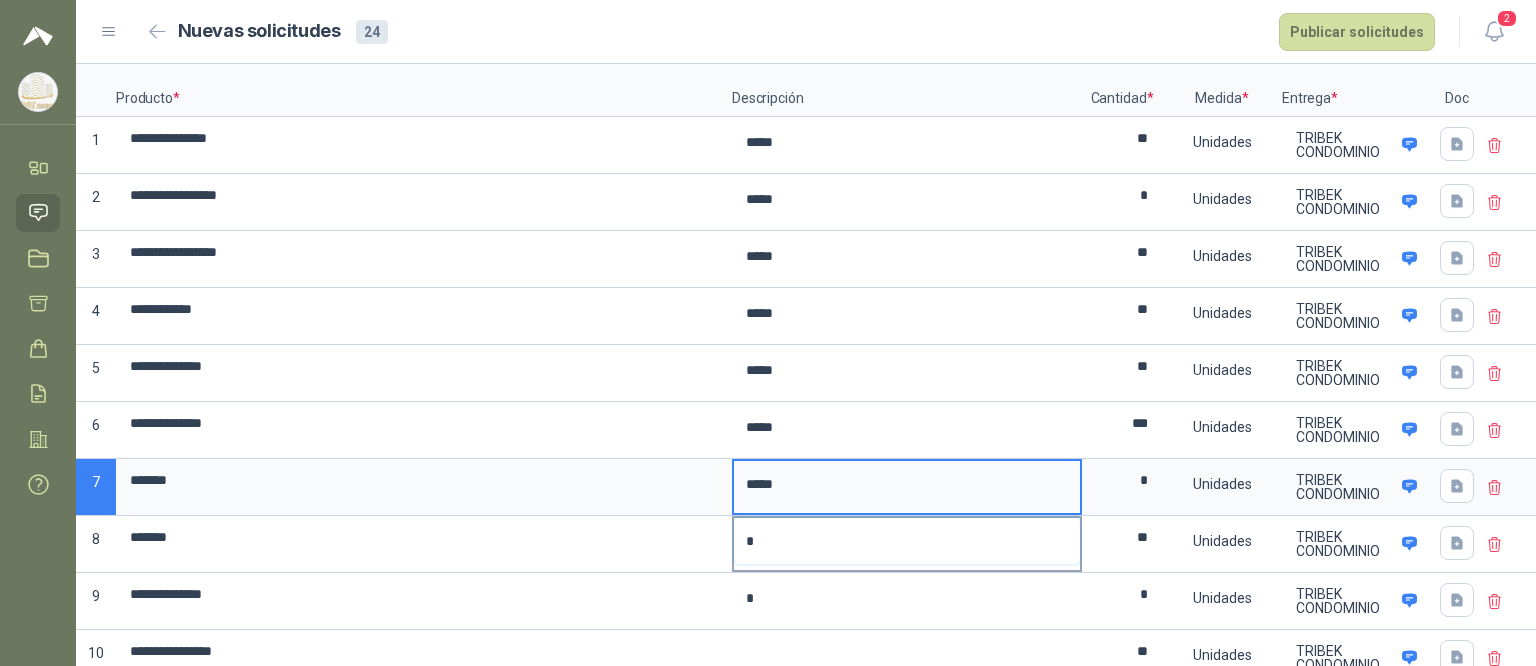click on "*" at bounding box center [907, 541] 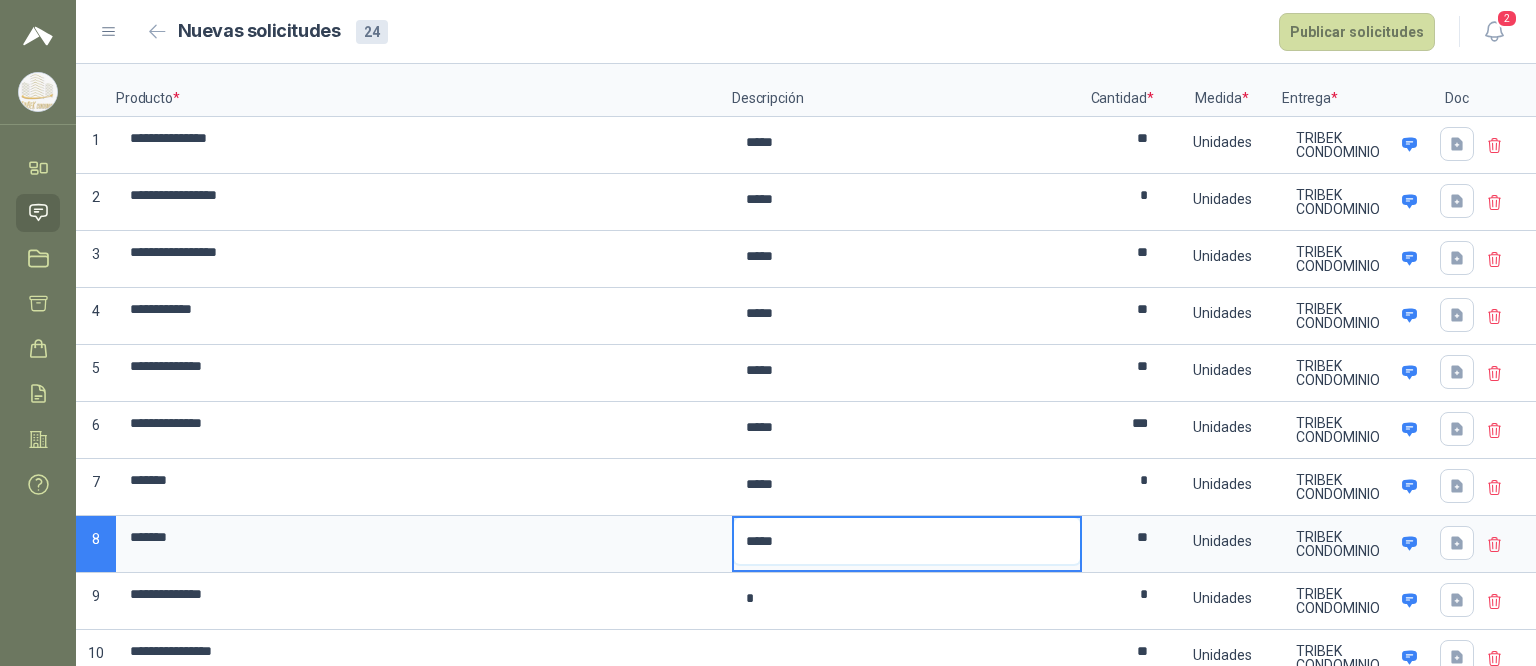 scroll, scrollTop: 200, scrollLeft: 0, axis: vertical 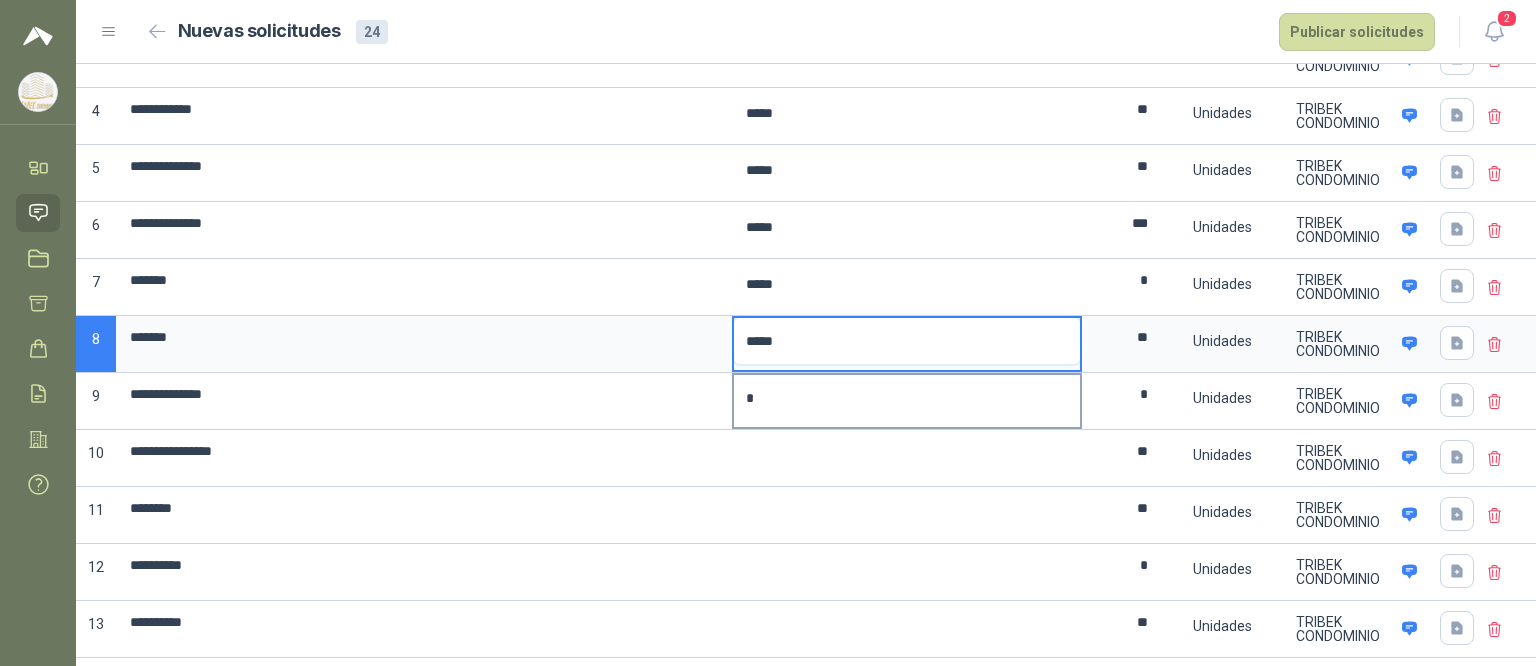 type on "*****" 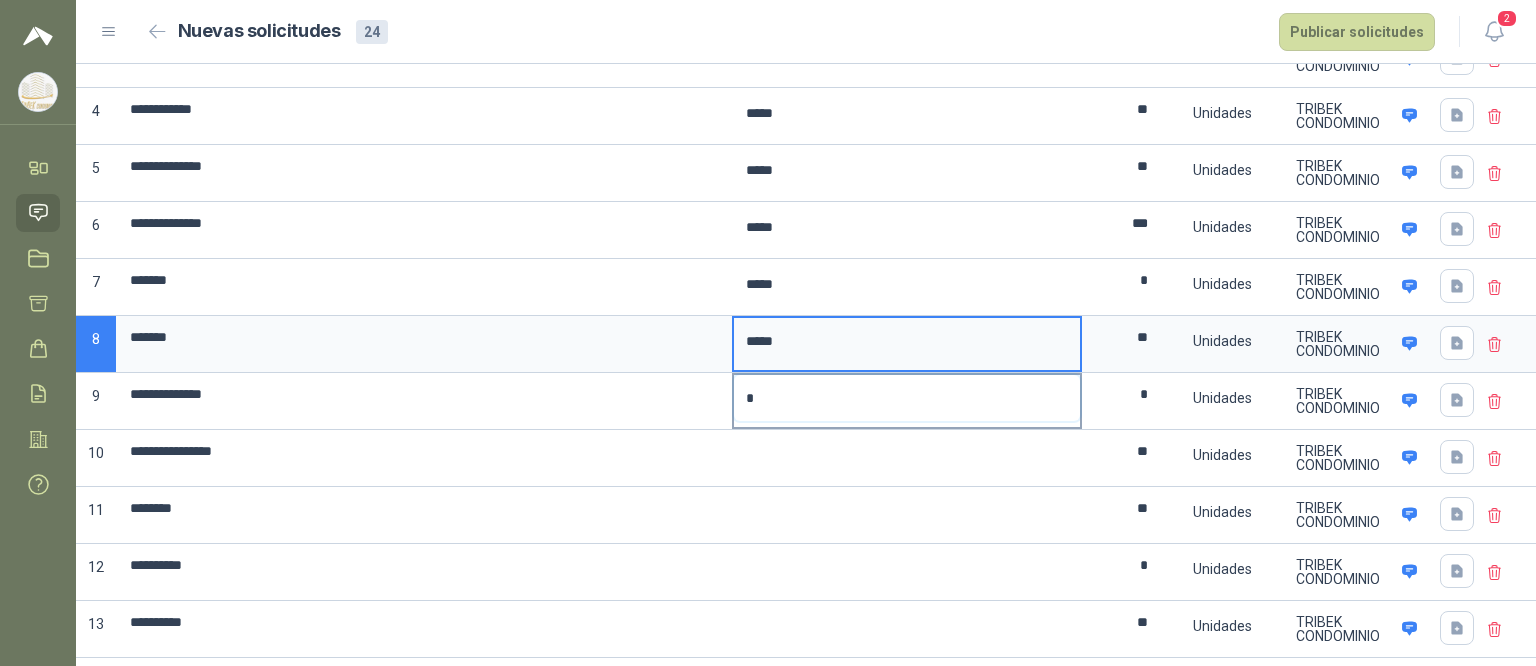 click on "*" at bounding box center [907, 398] 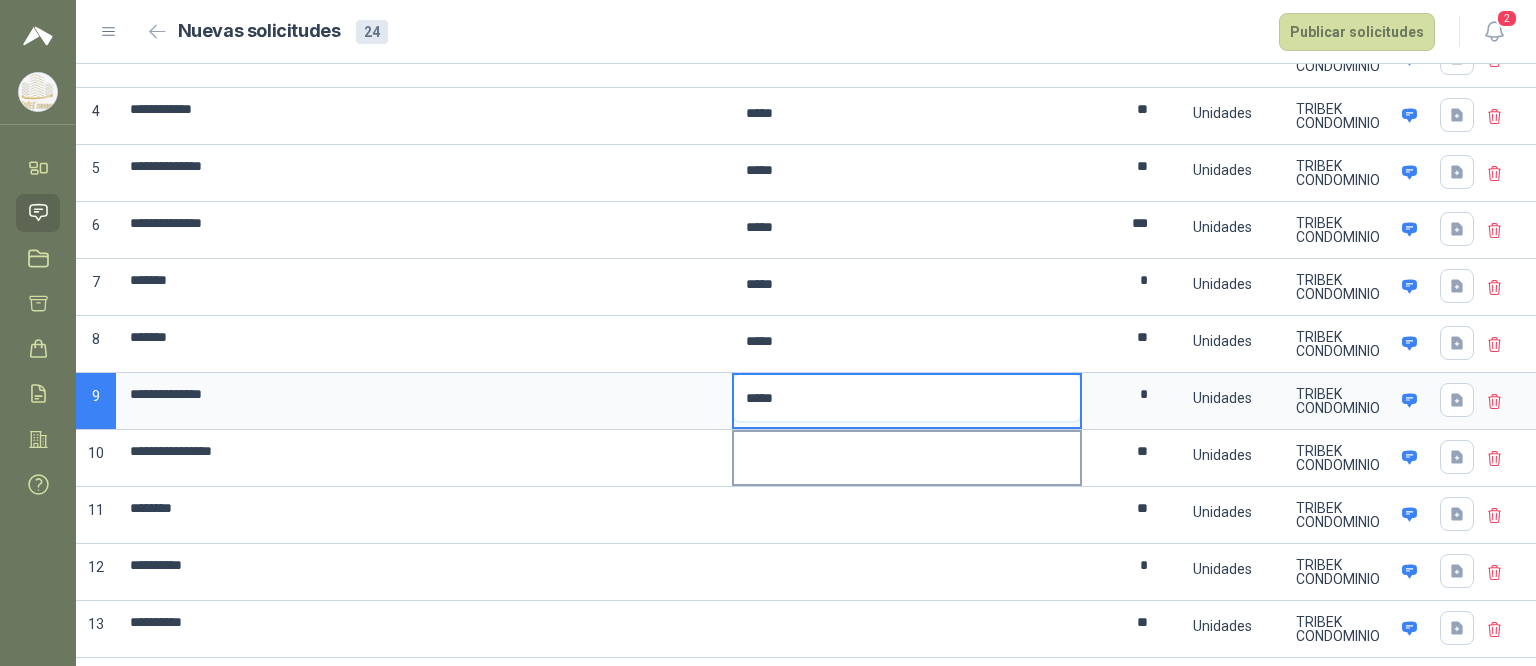 type on "*****" 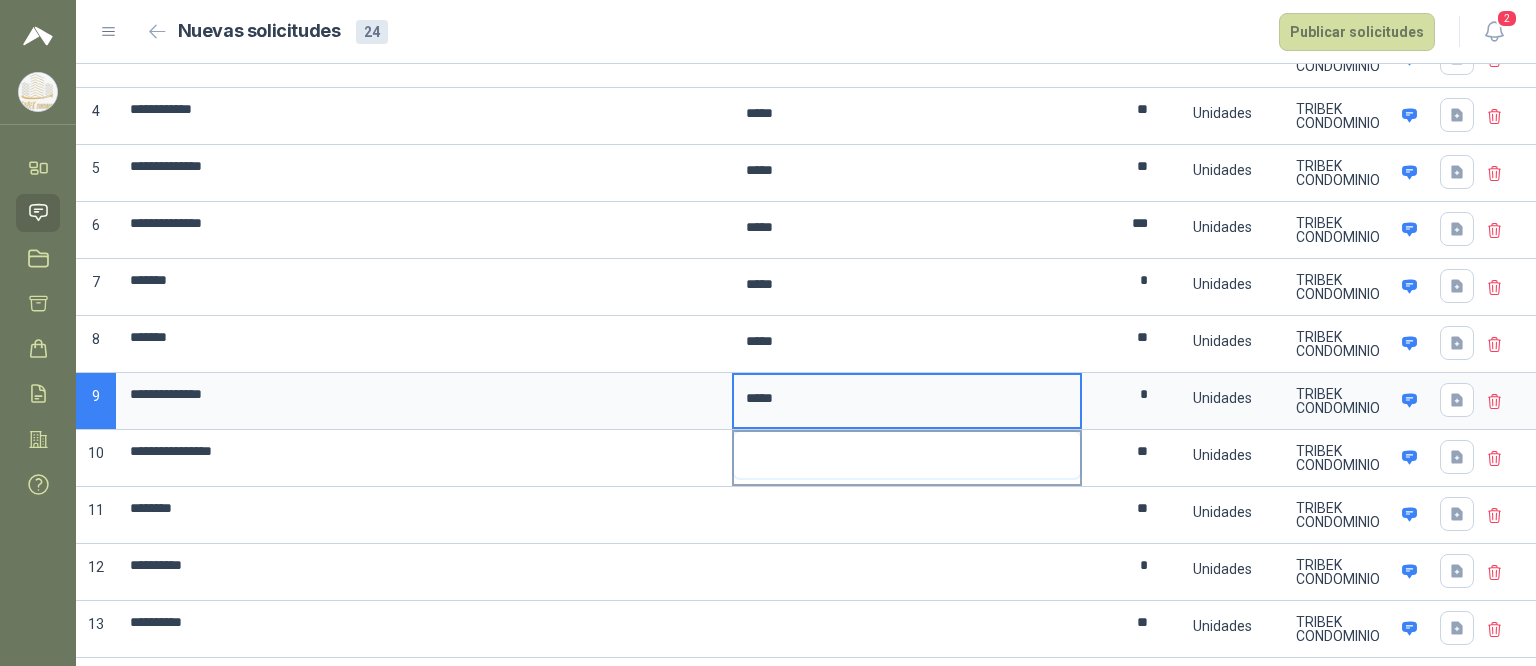 click at bounding box center (907, 455) 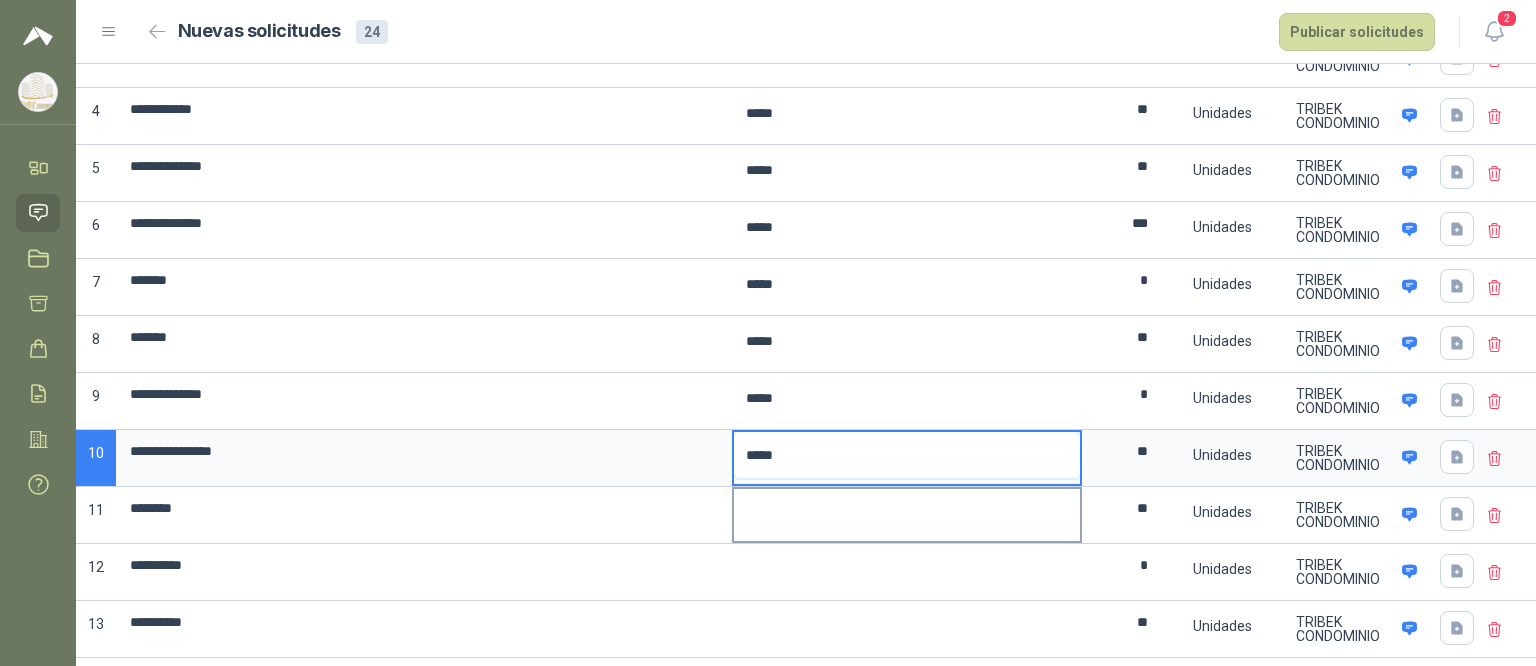 type on "*****" 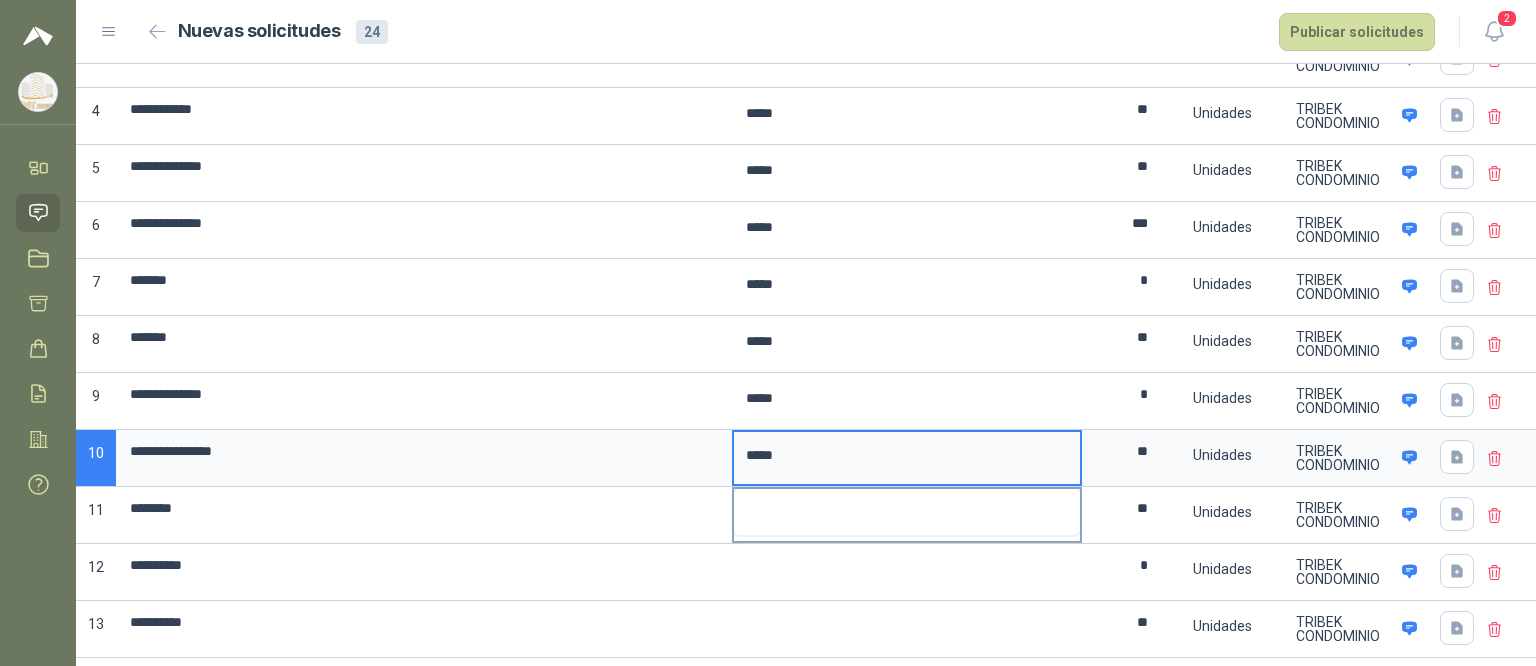 click at bounding box center [907, 512] 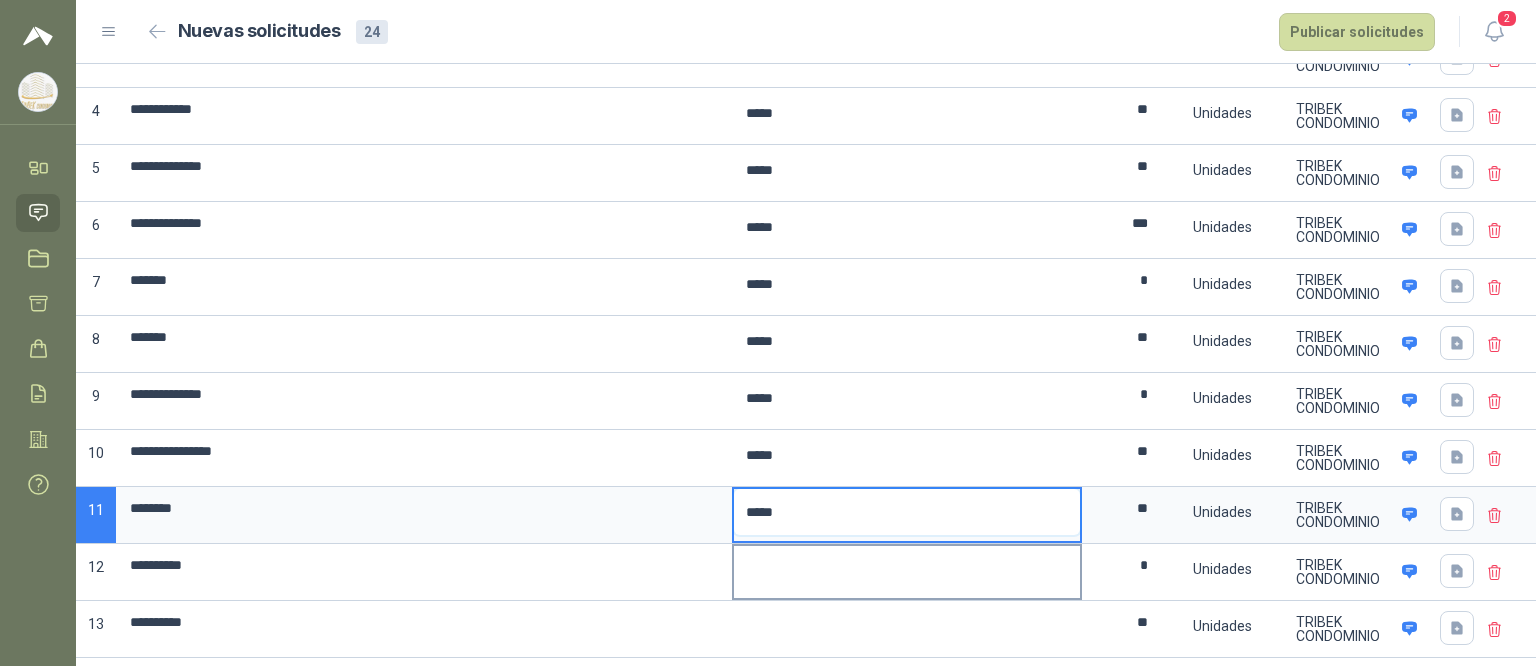 type on "*****" 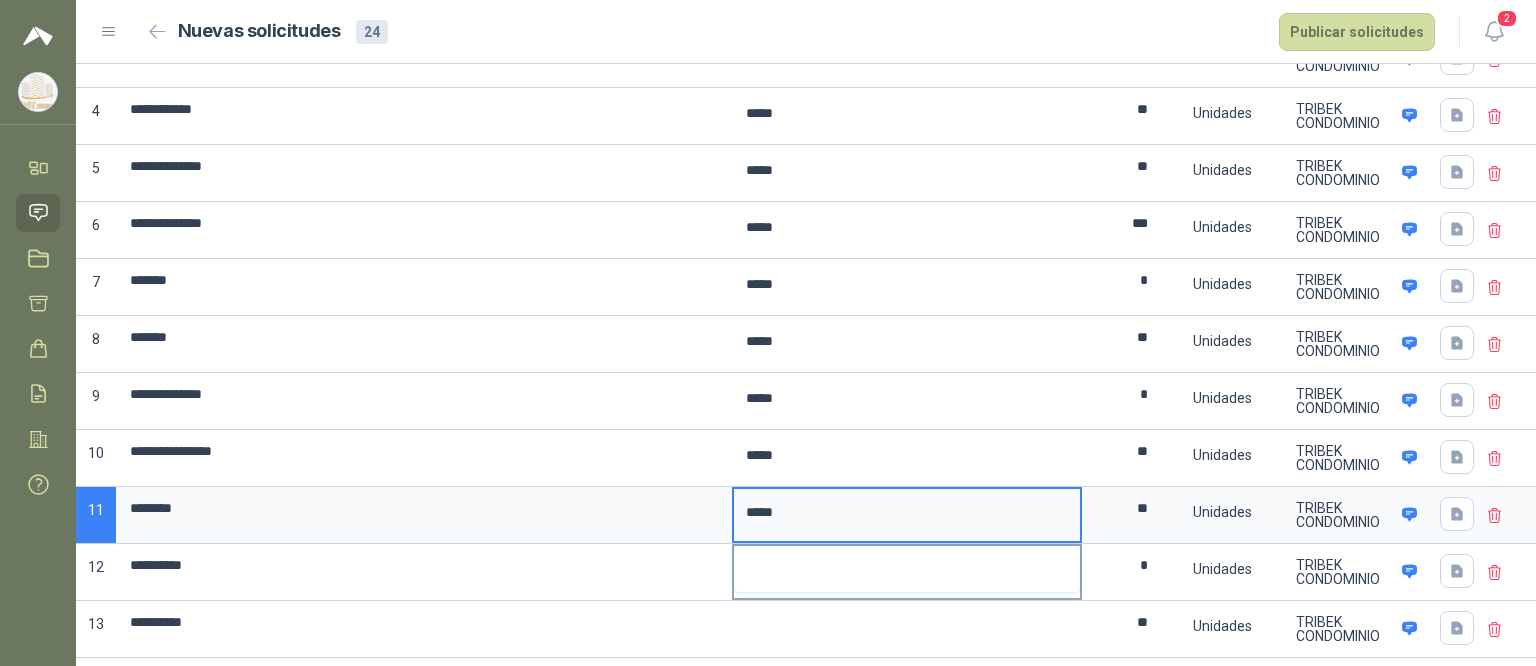 click at bounding box center [907, 569] 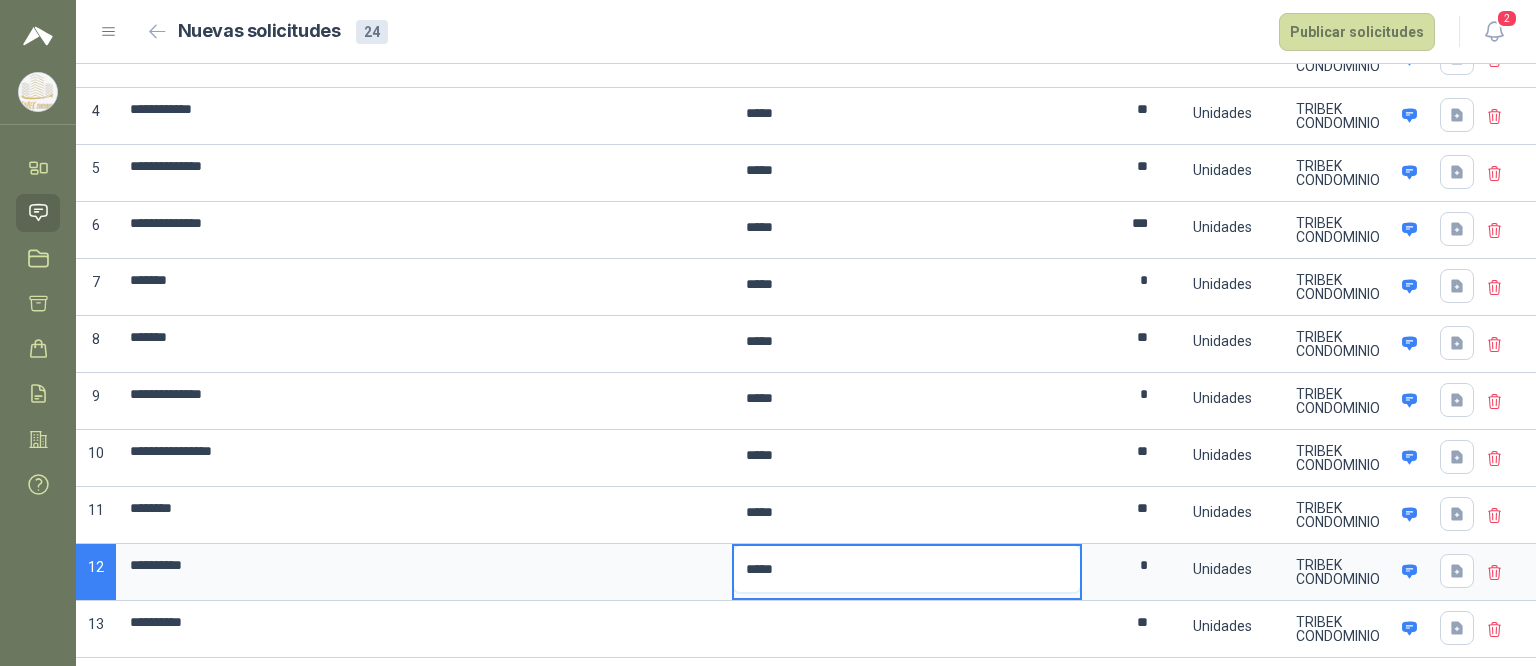 scroll, scrollTop: 500, scrollLeft: 0, axis: vertical 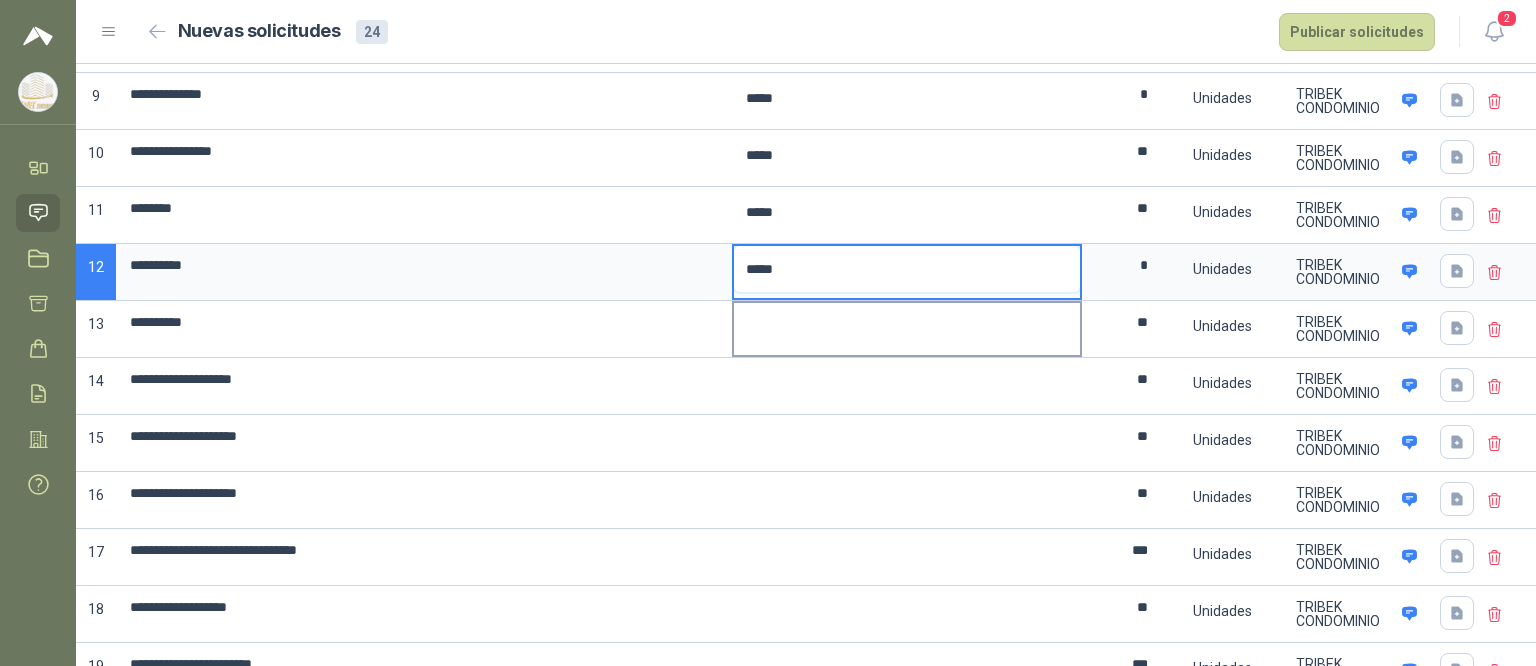 type on "*****" 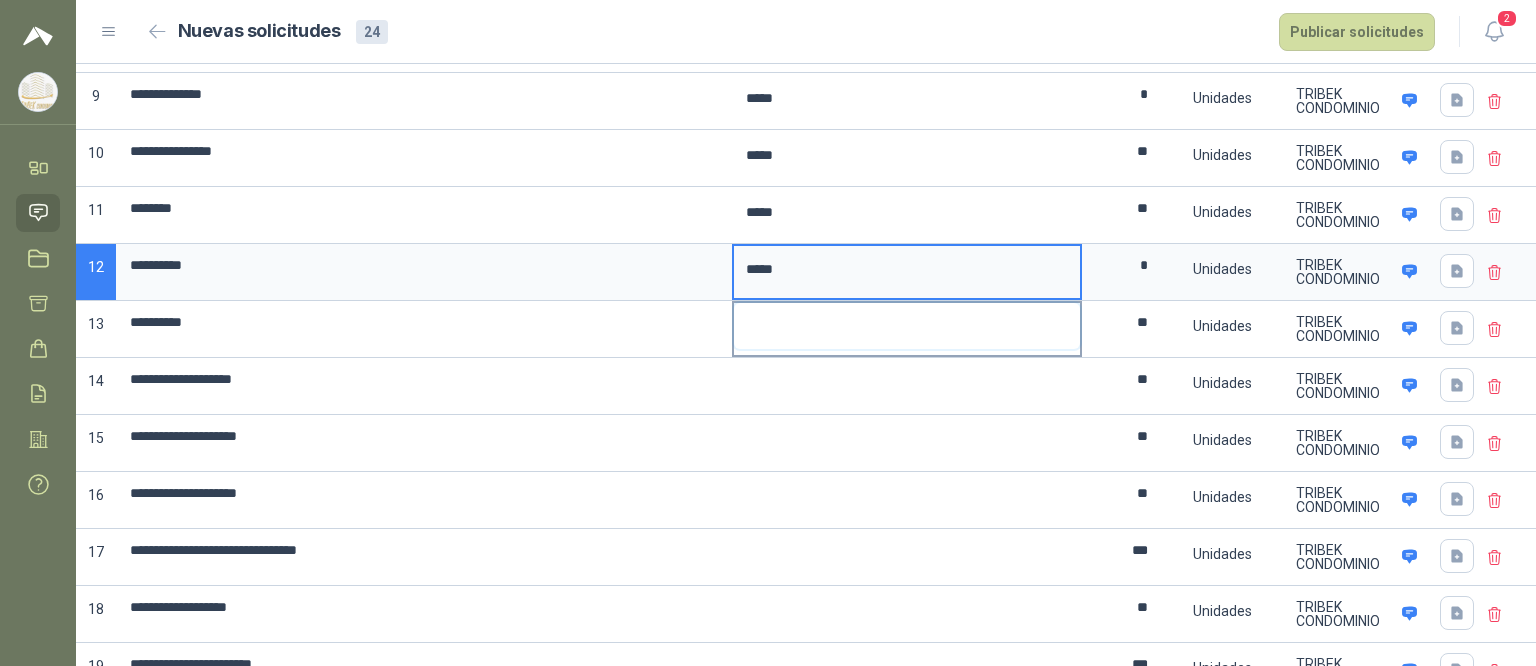 click at bounding box center (907, 326) 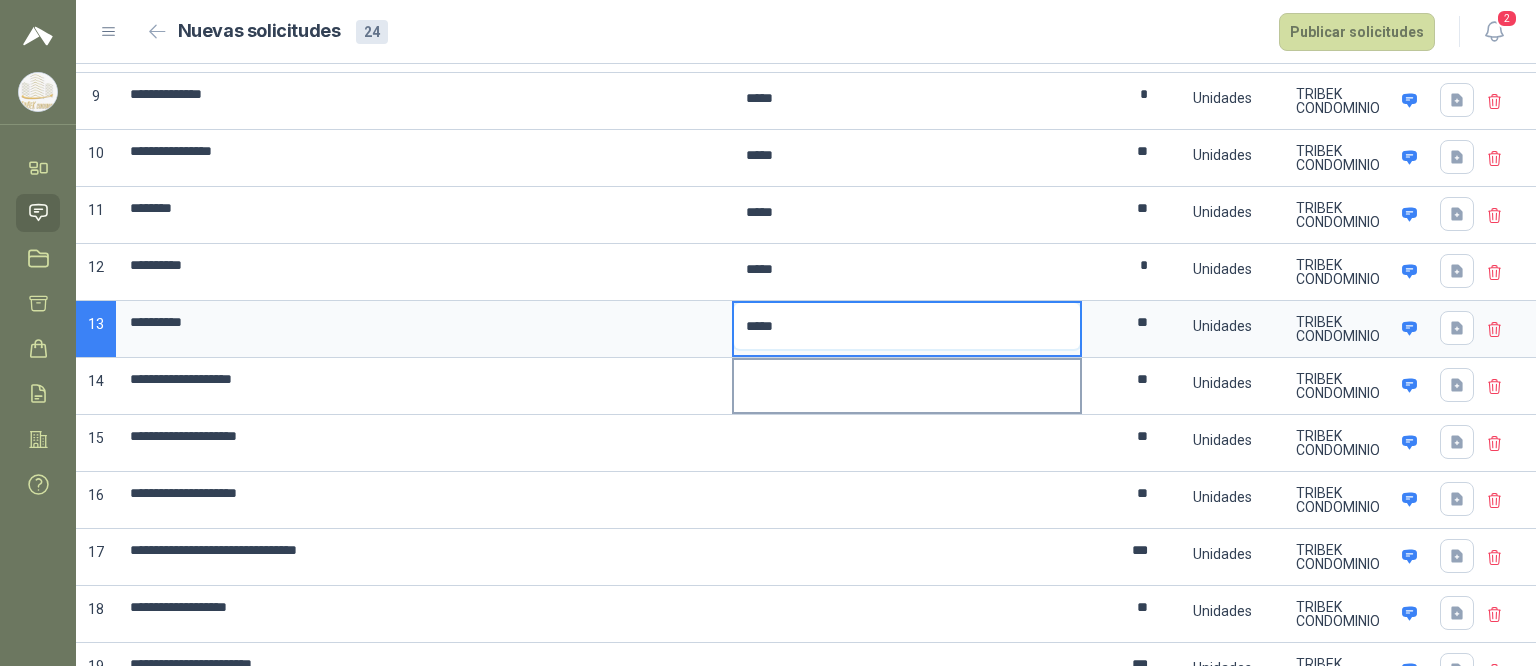 type on "*****" 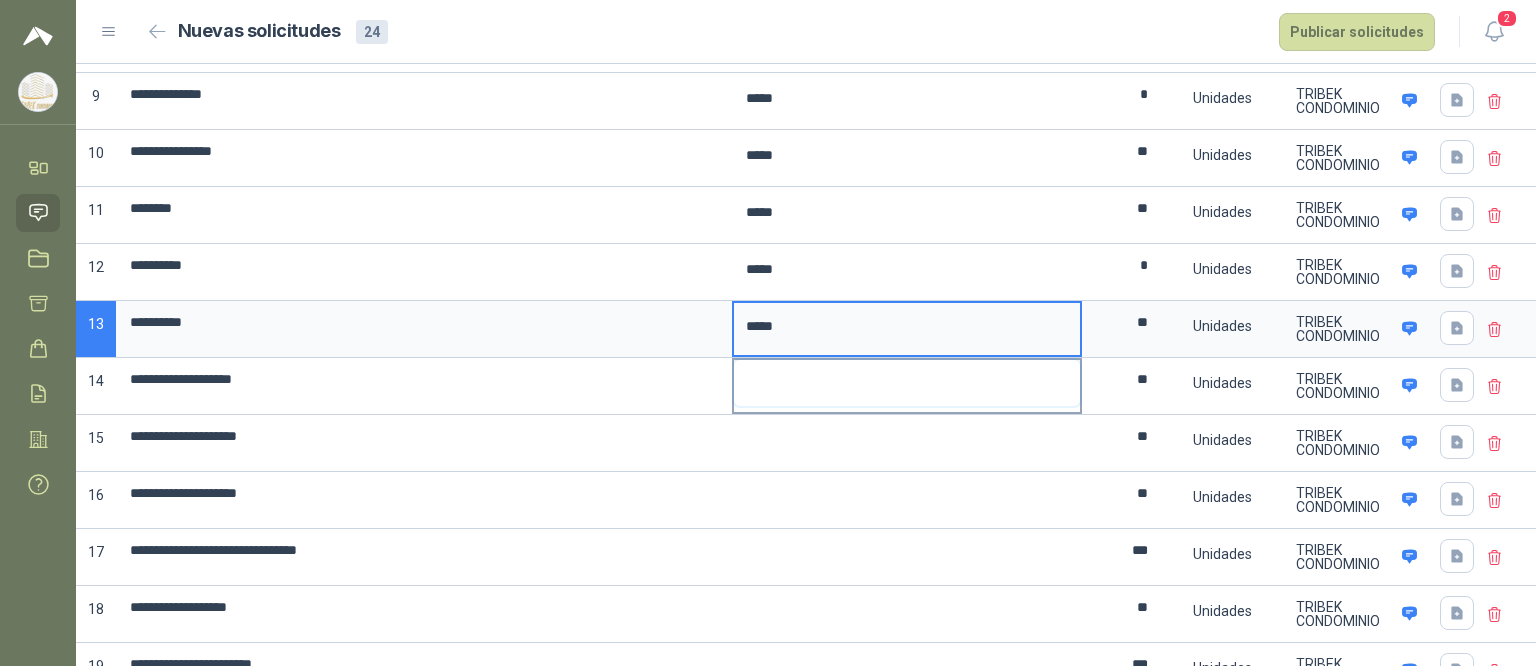 click at bounding box center [907, 383] 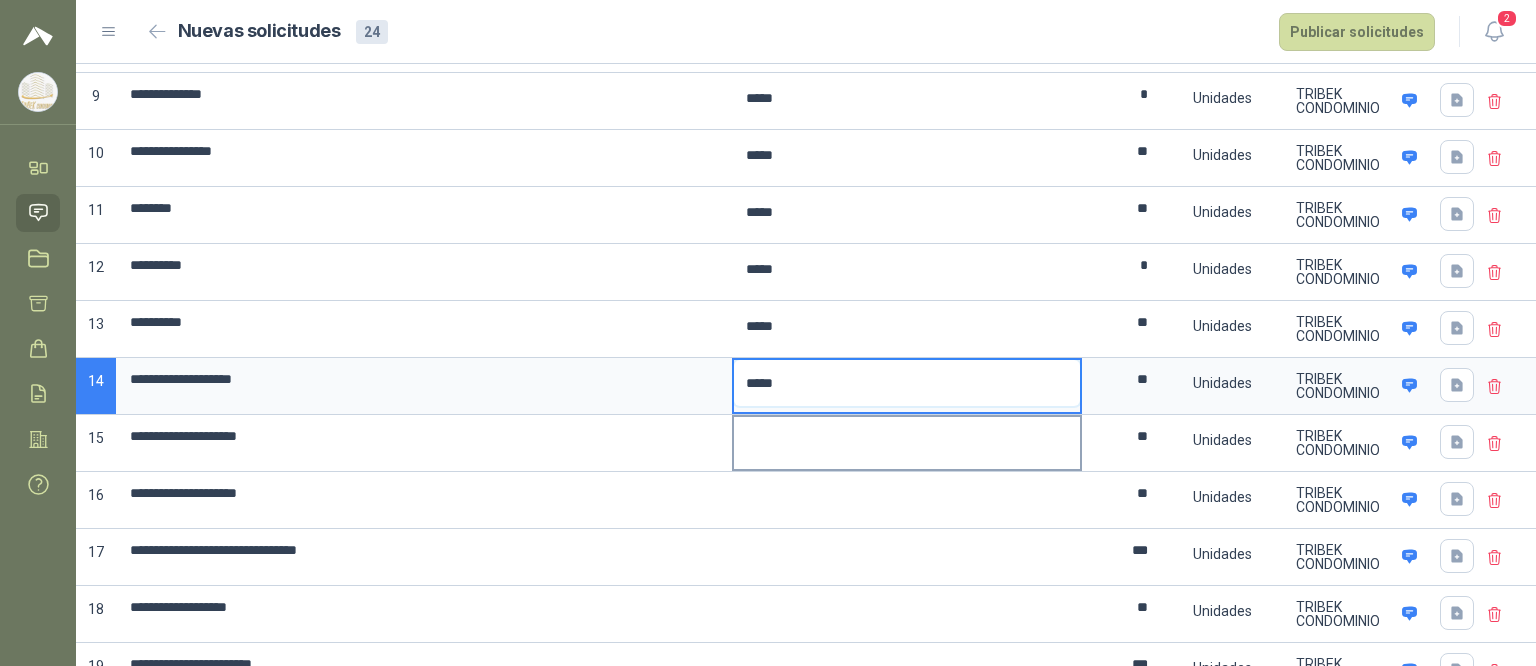 type on "*****" 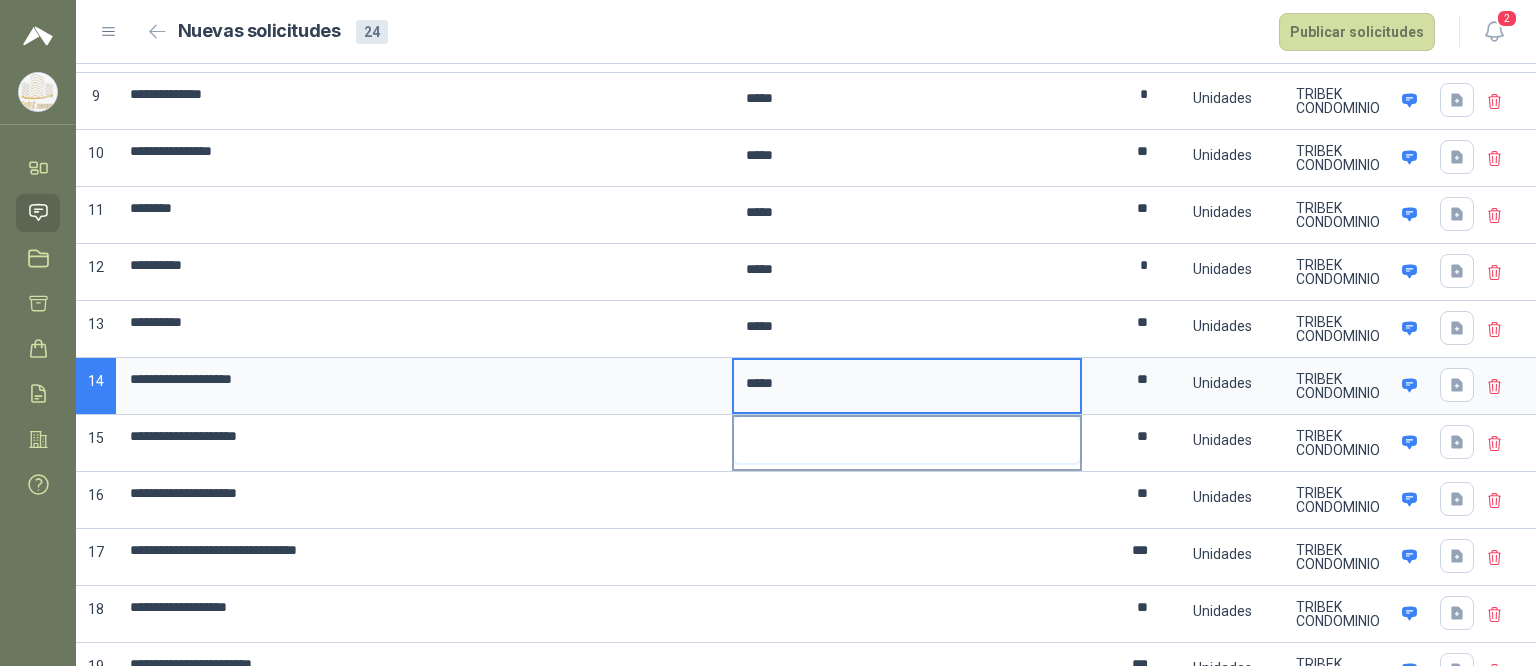 click at bounding box center (907, 440) 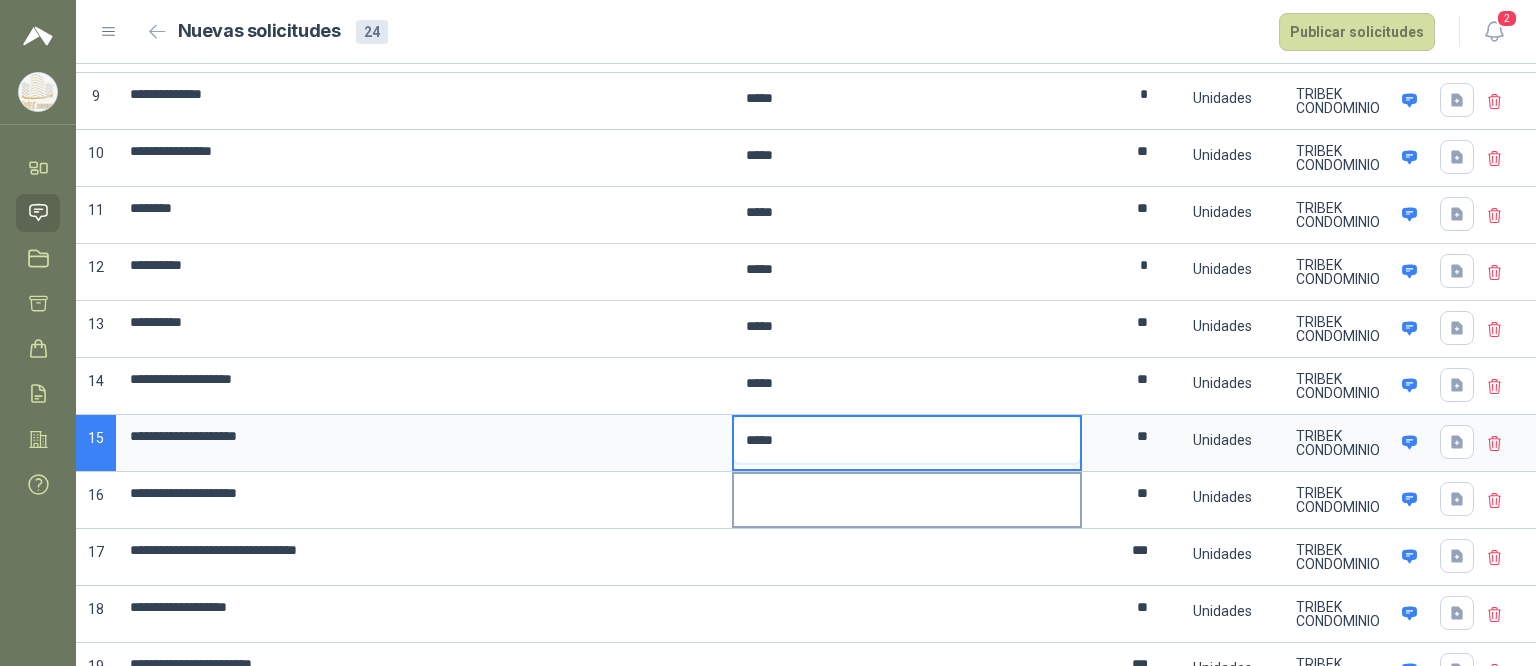 type on "*****" 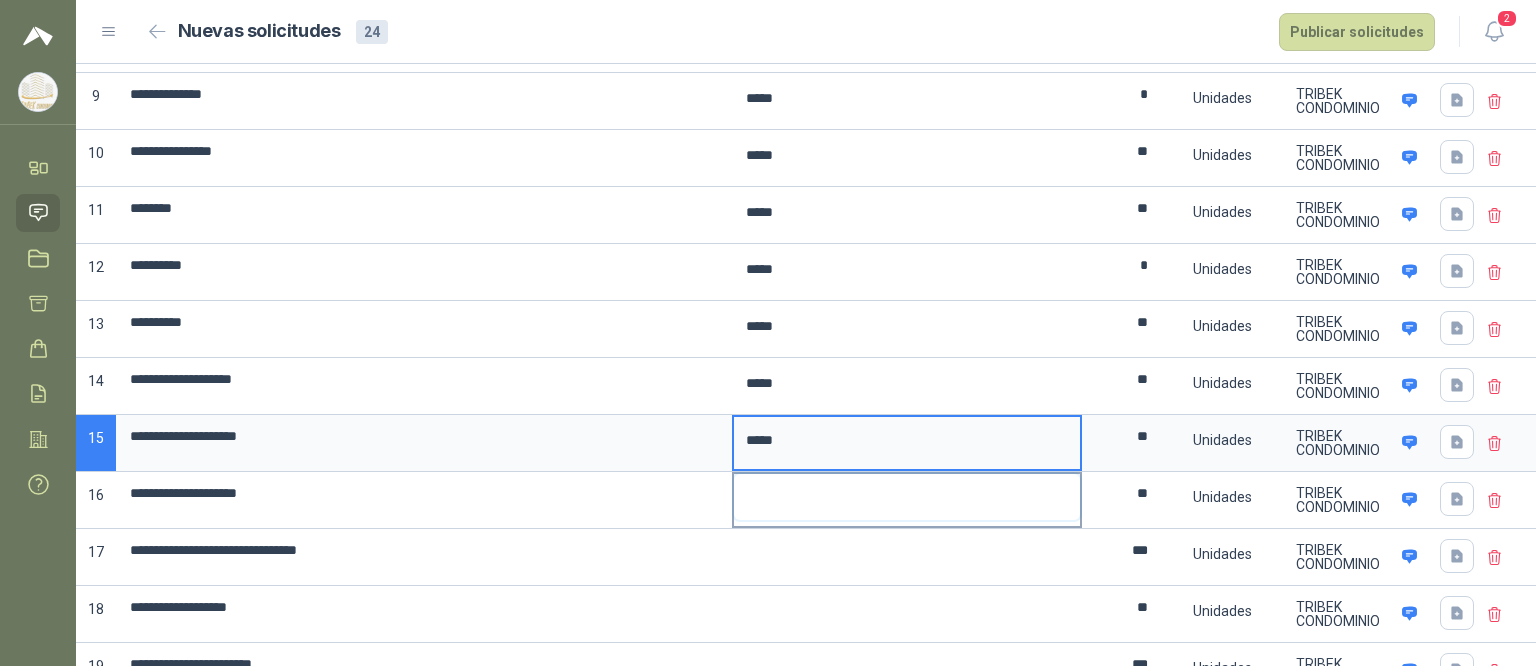 click at bounding box center [907, 497] 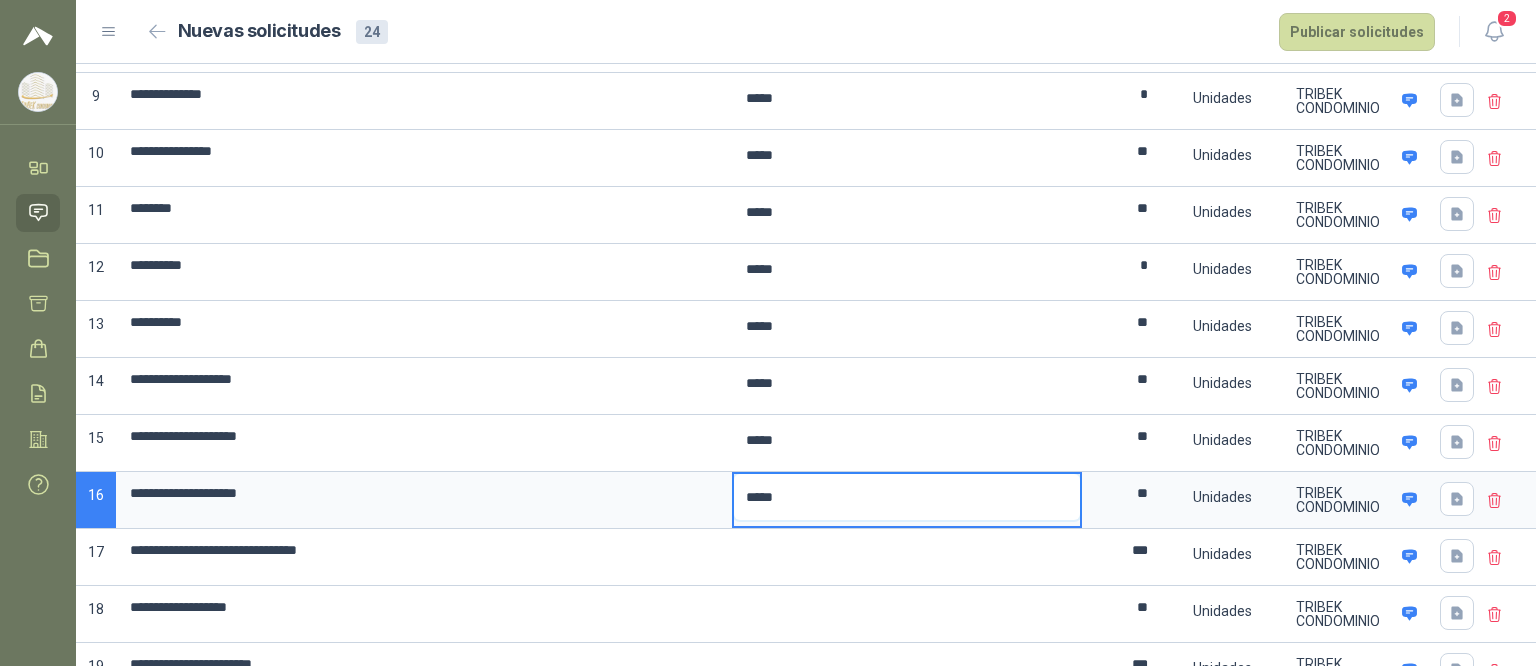 scroll, scrollTop: 800, scrollLeft: 0, axis: vertical 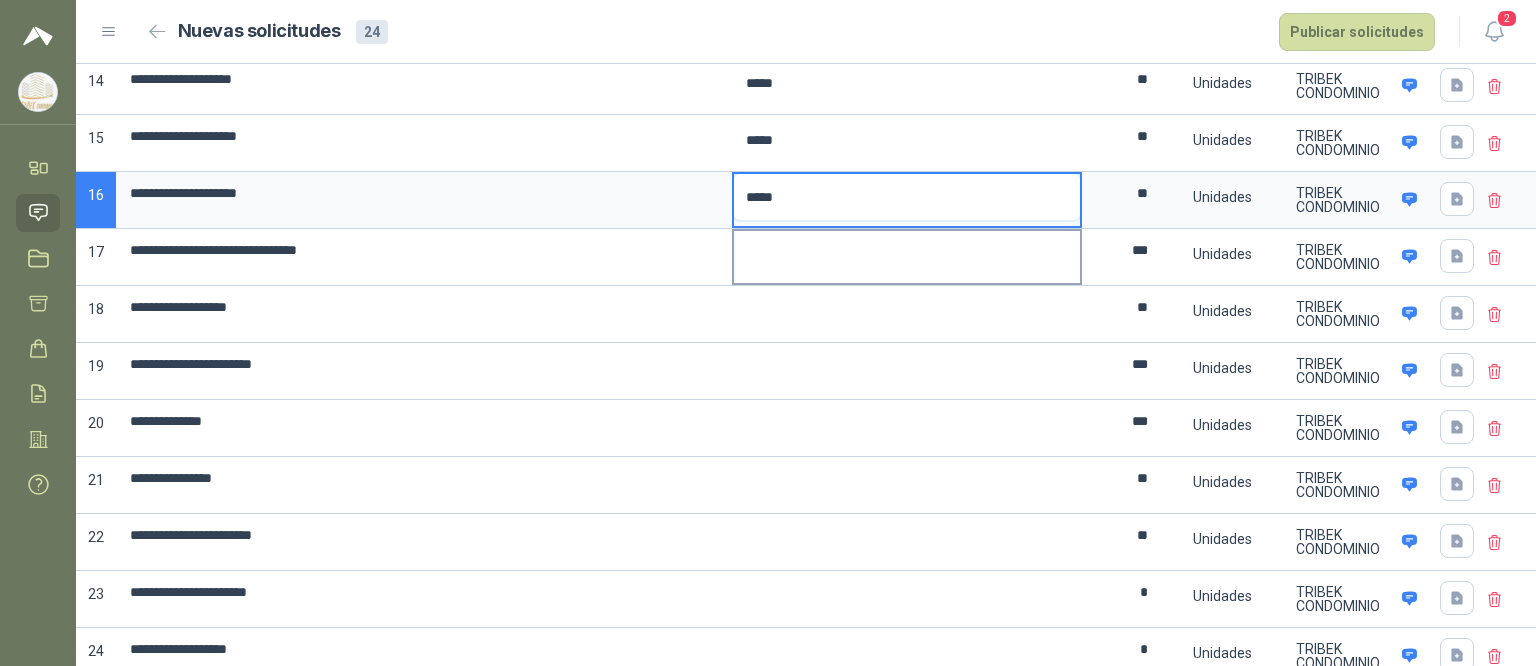 type on "*****" 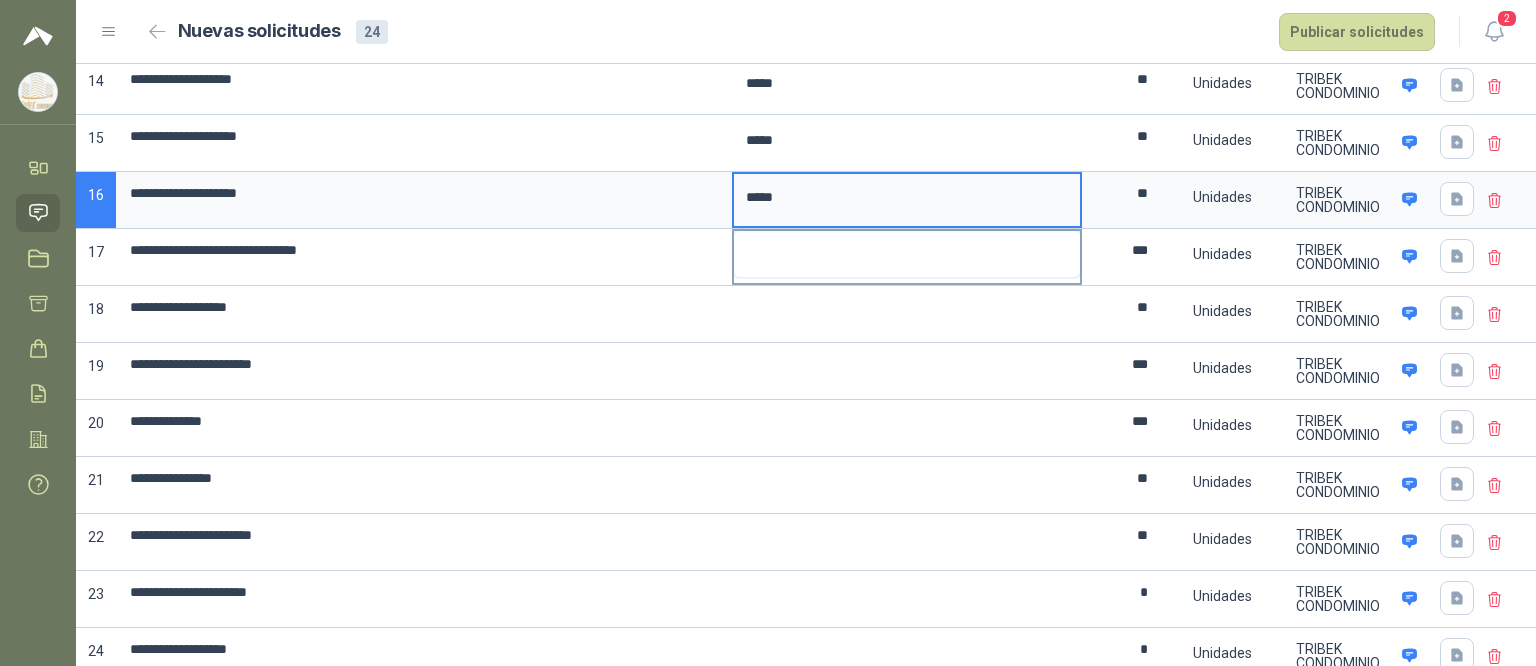 click at bounding box center (907, 254) 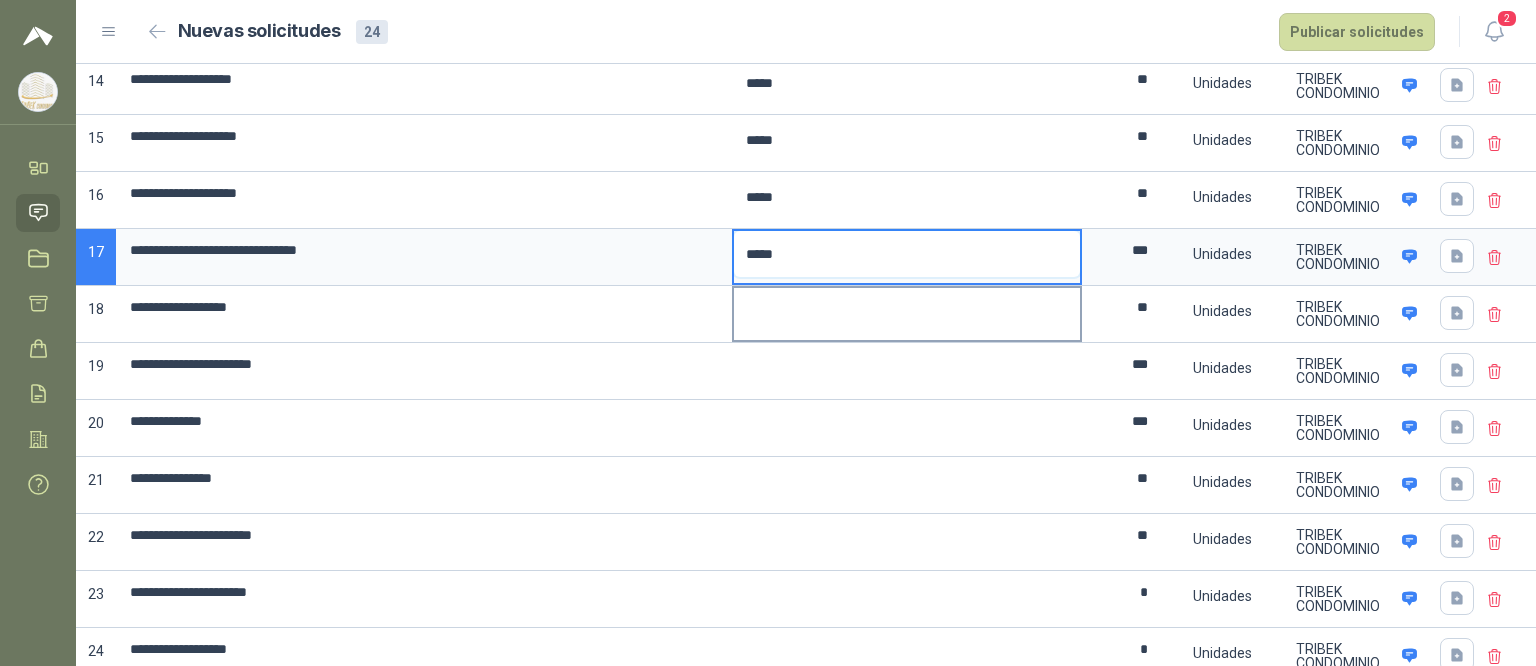 type on "*****" 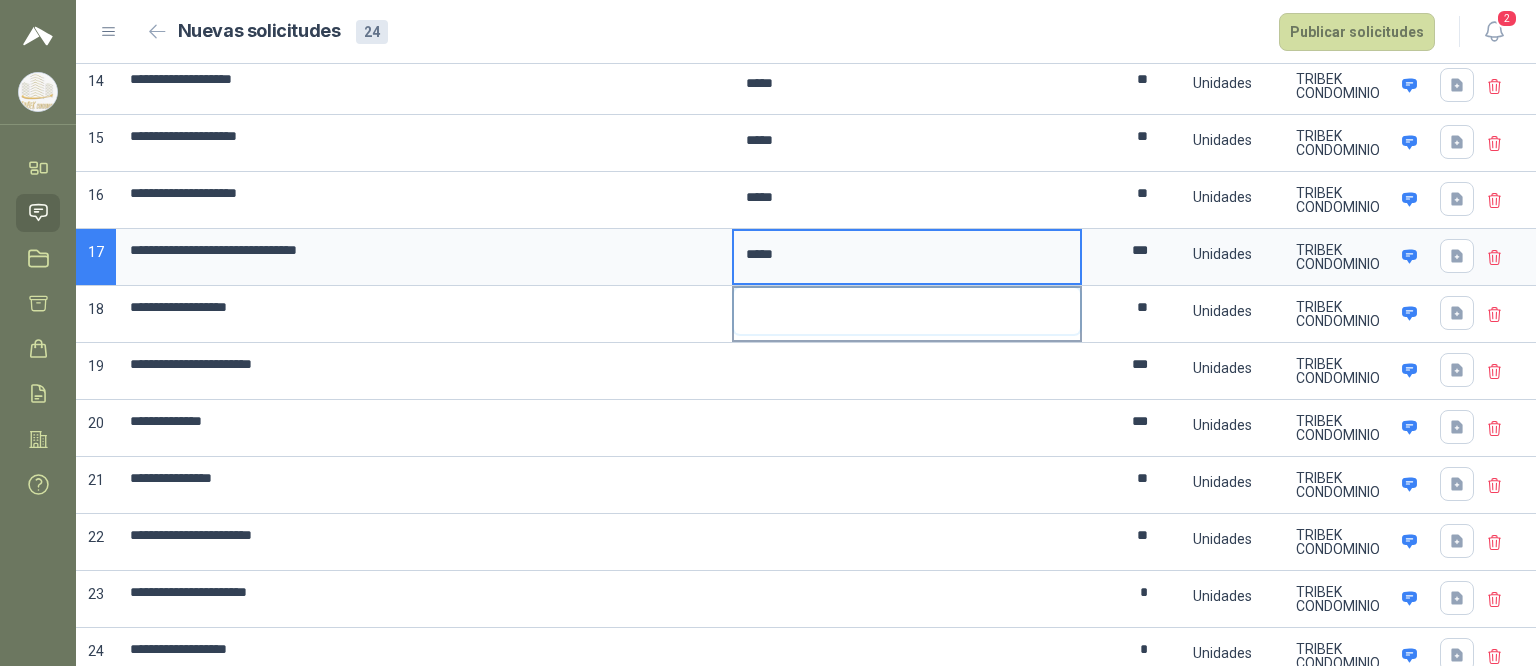 click at bounding box center [907, 311] 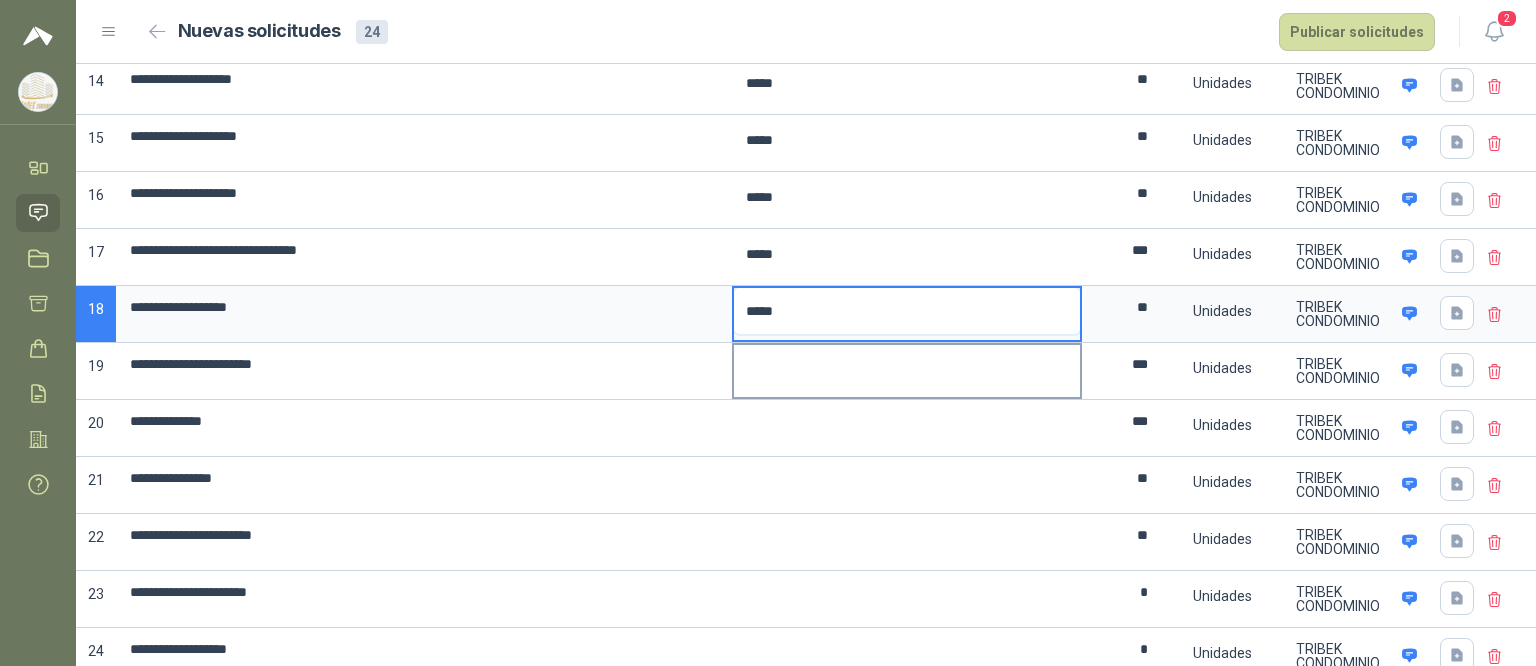 type on "*****" 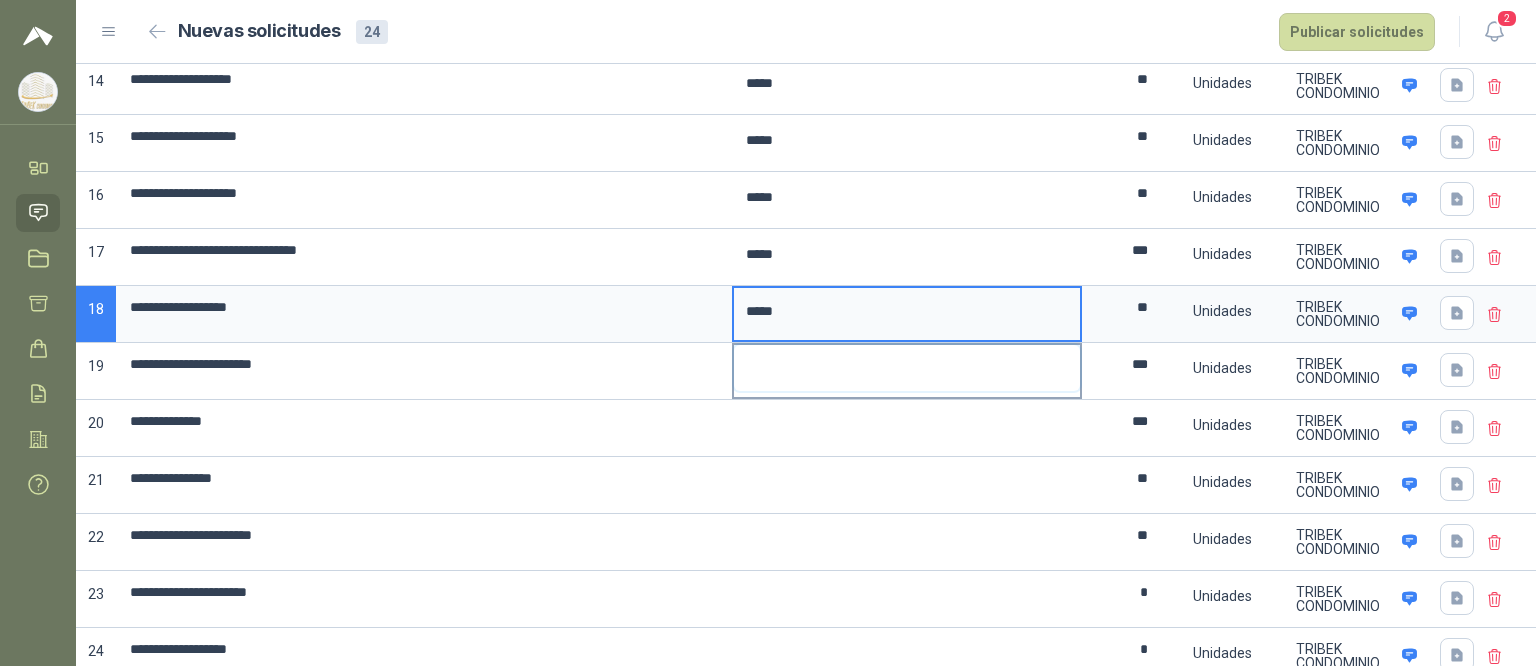 click at bounding box center (907, 368) 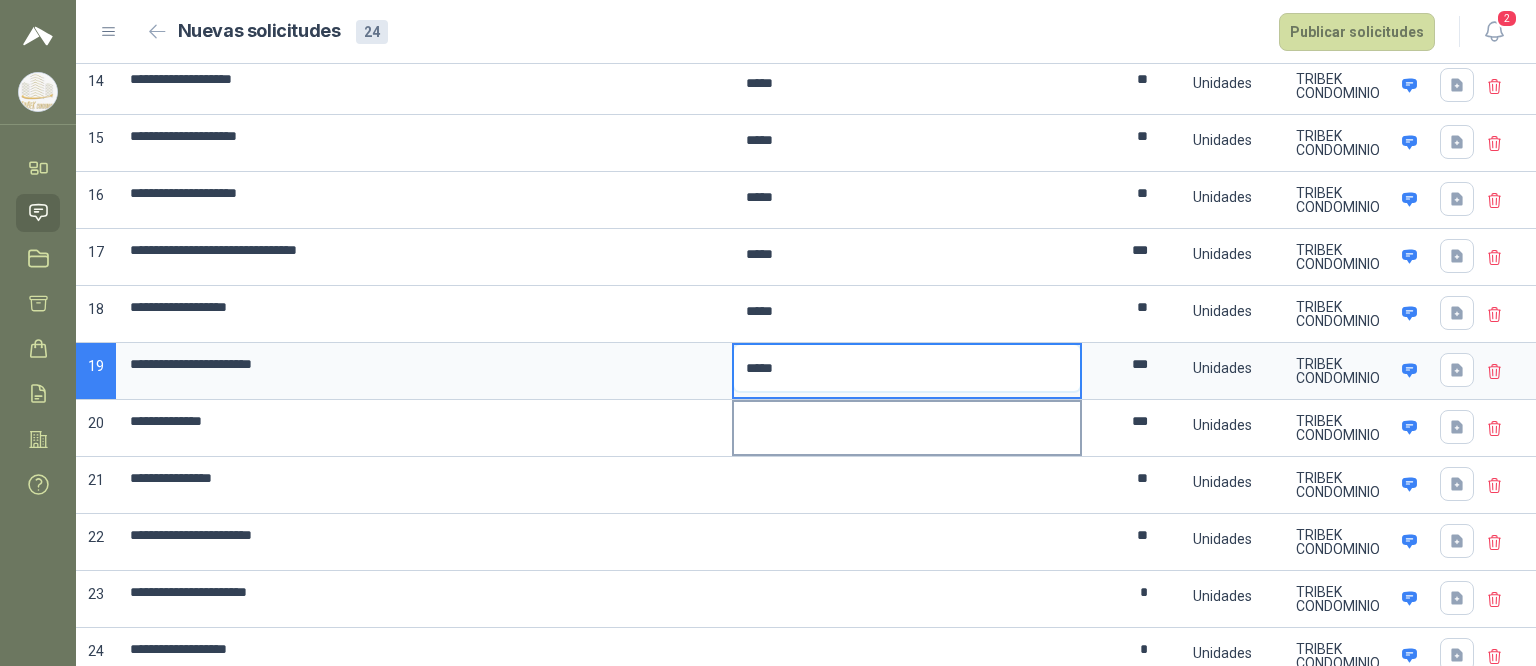 type on "*****" 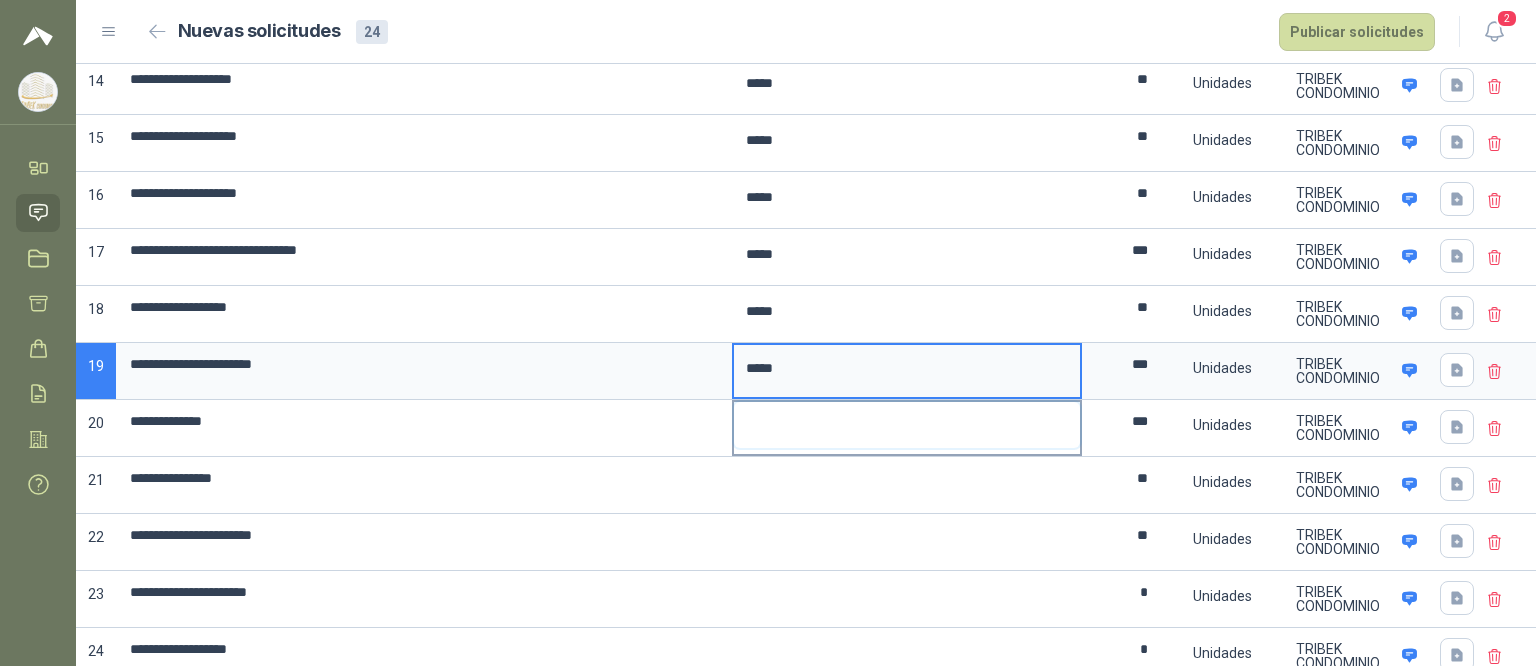 click at bounding box center [907, 425] 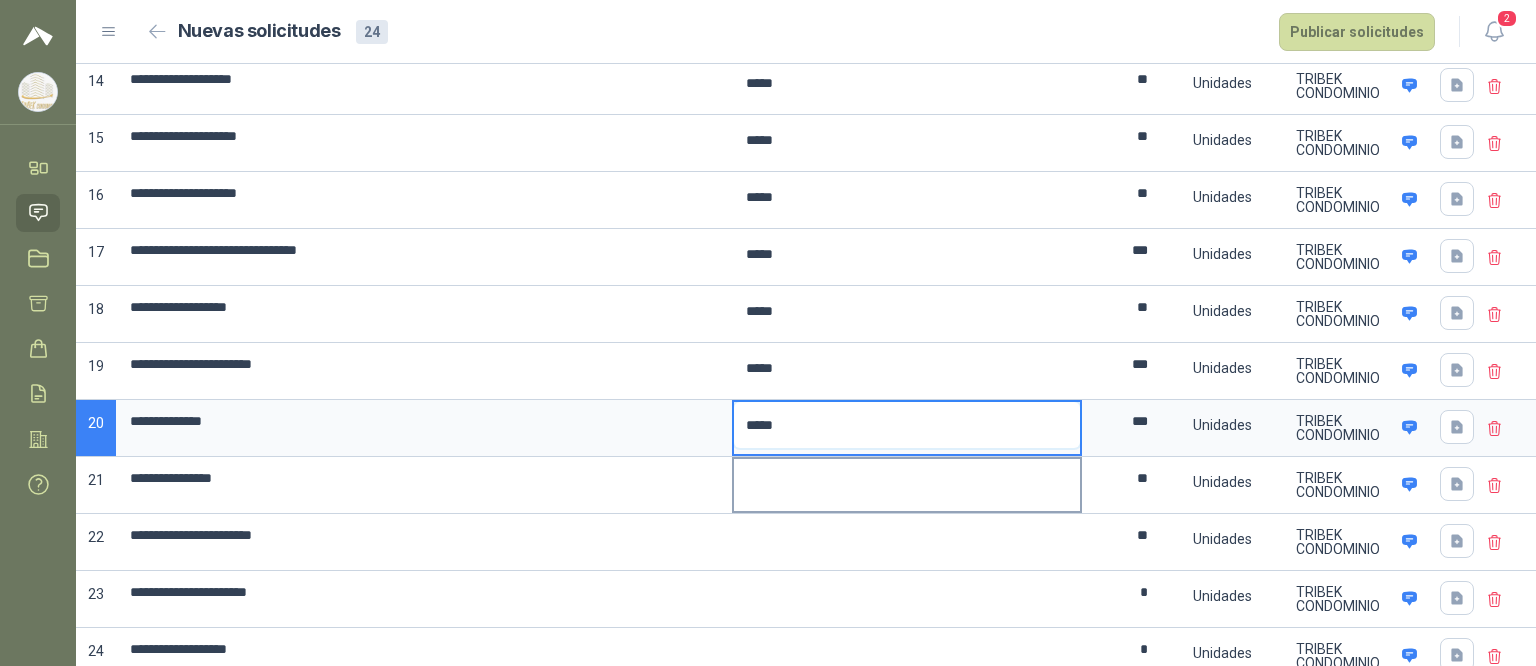 type on "*****" 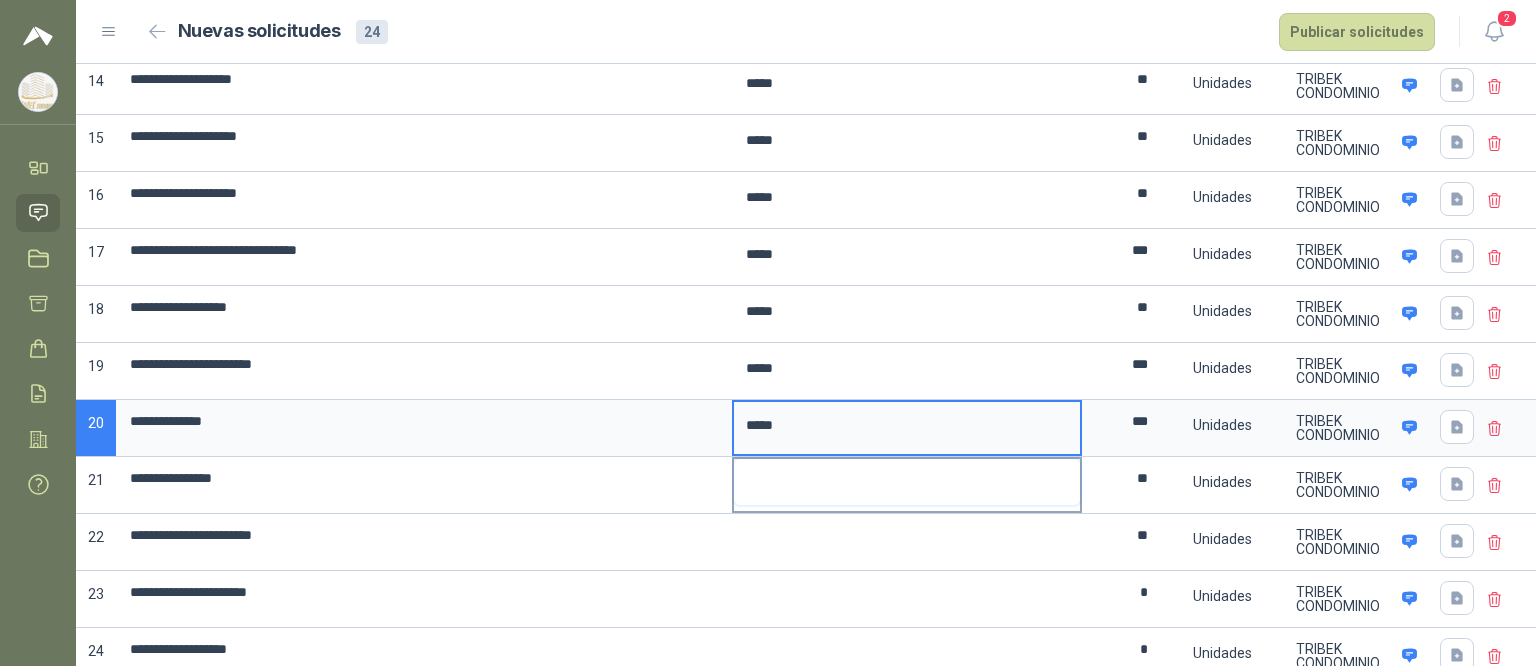 click at bounding box center [907, 482] 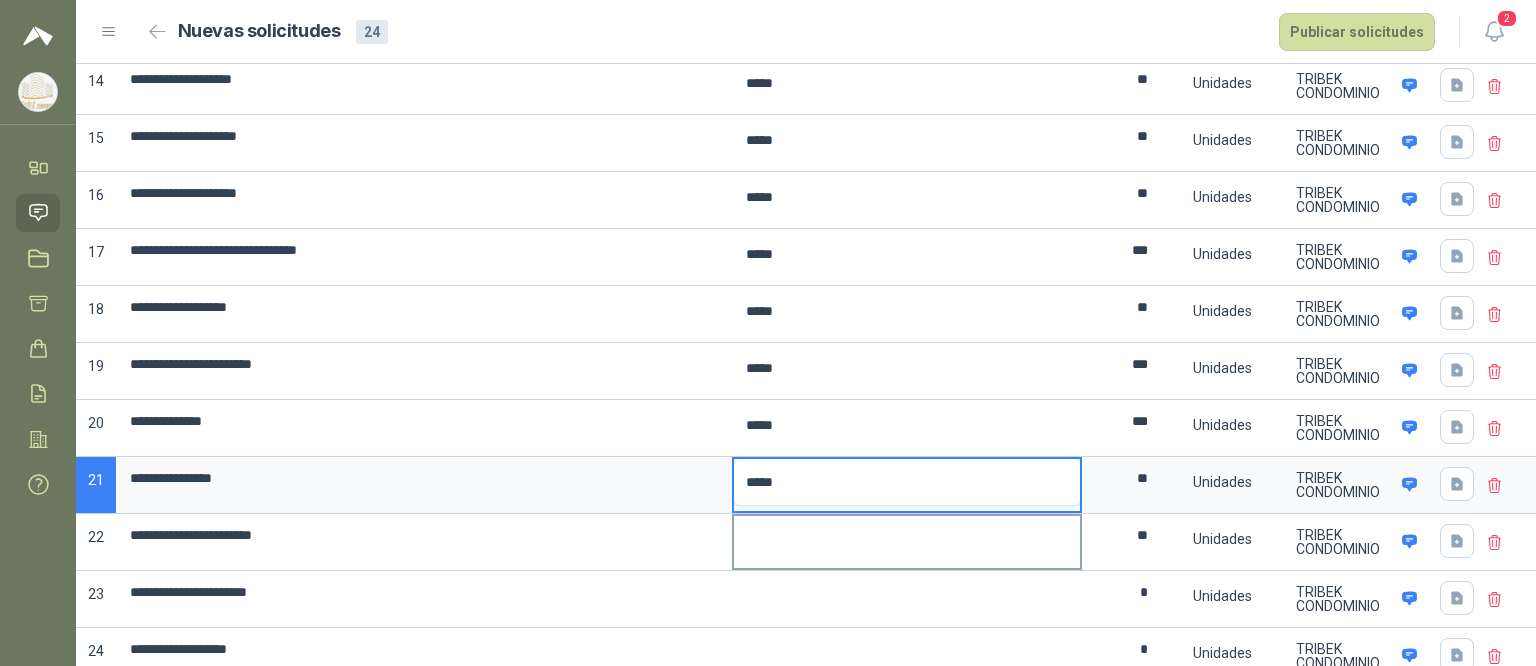 type on "*****" 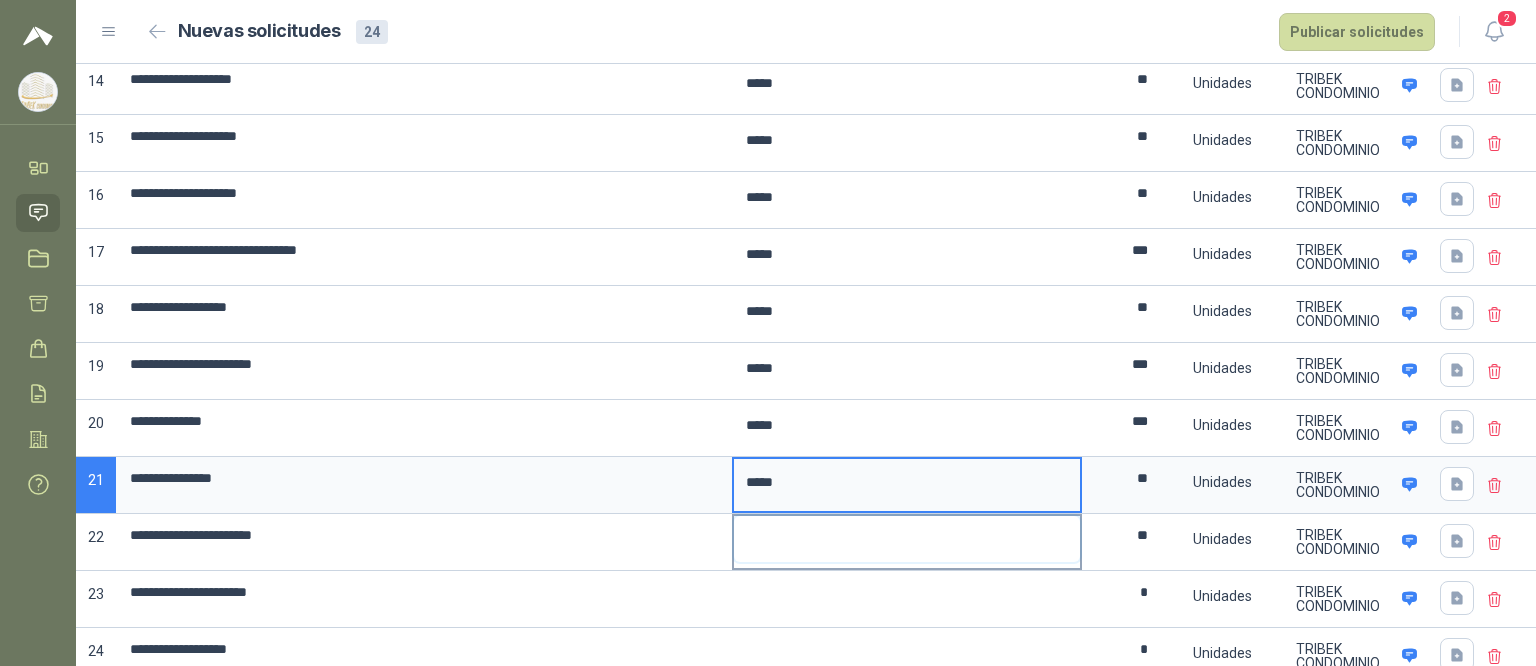 click at bounding box center (907, 539) 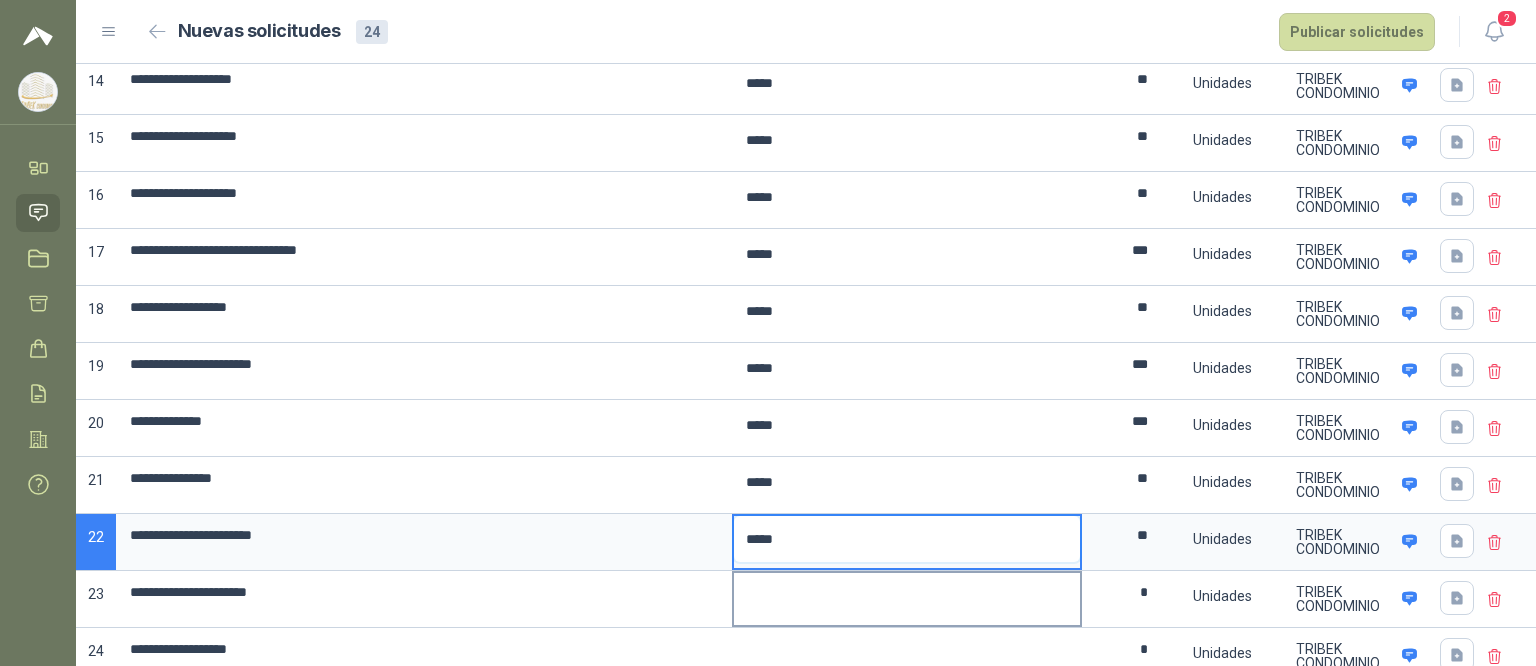type on "*****" 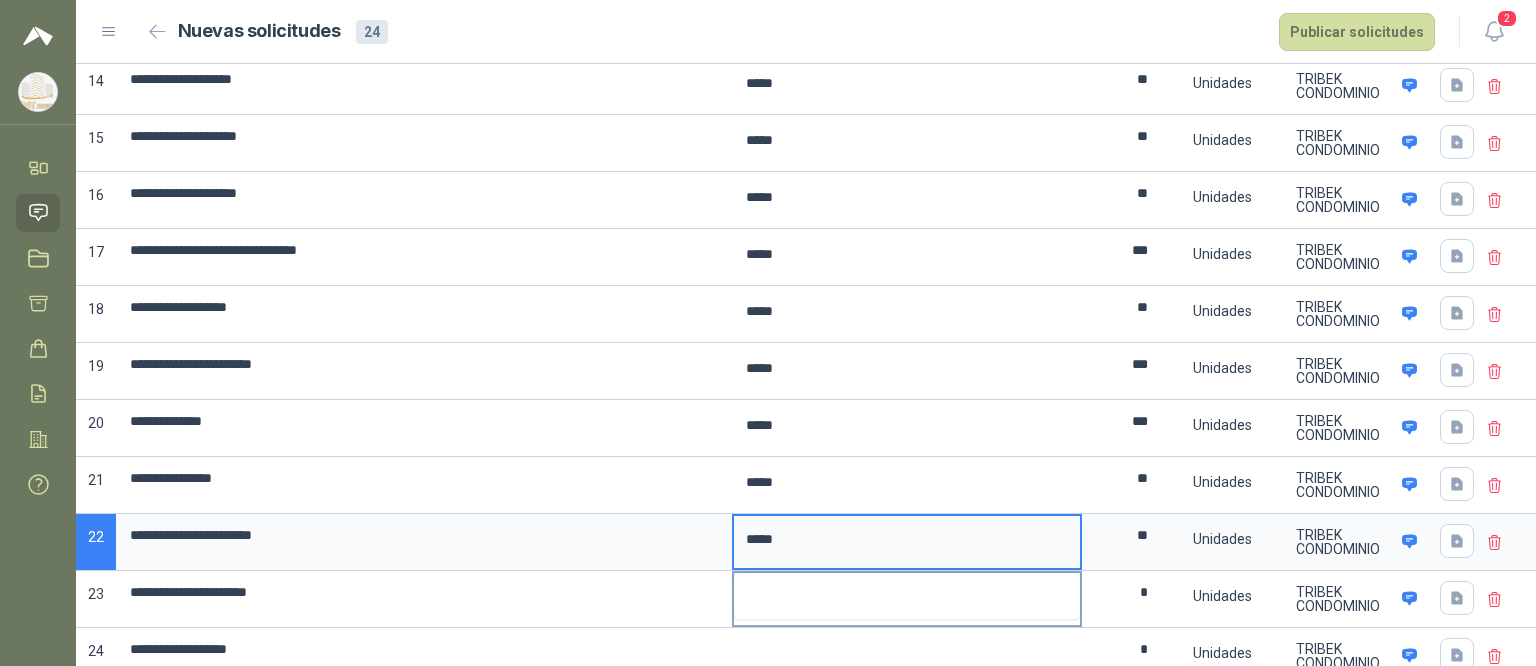 click at bounding box center [907, 596] 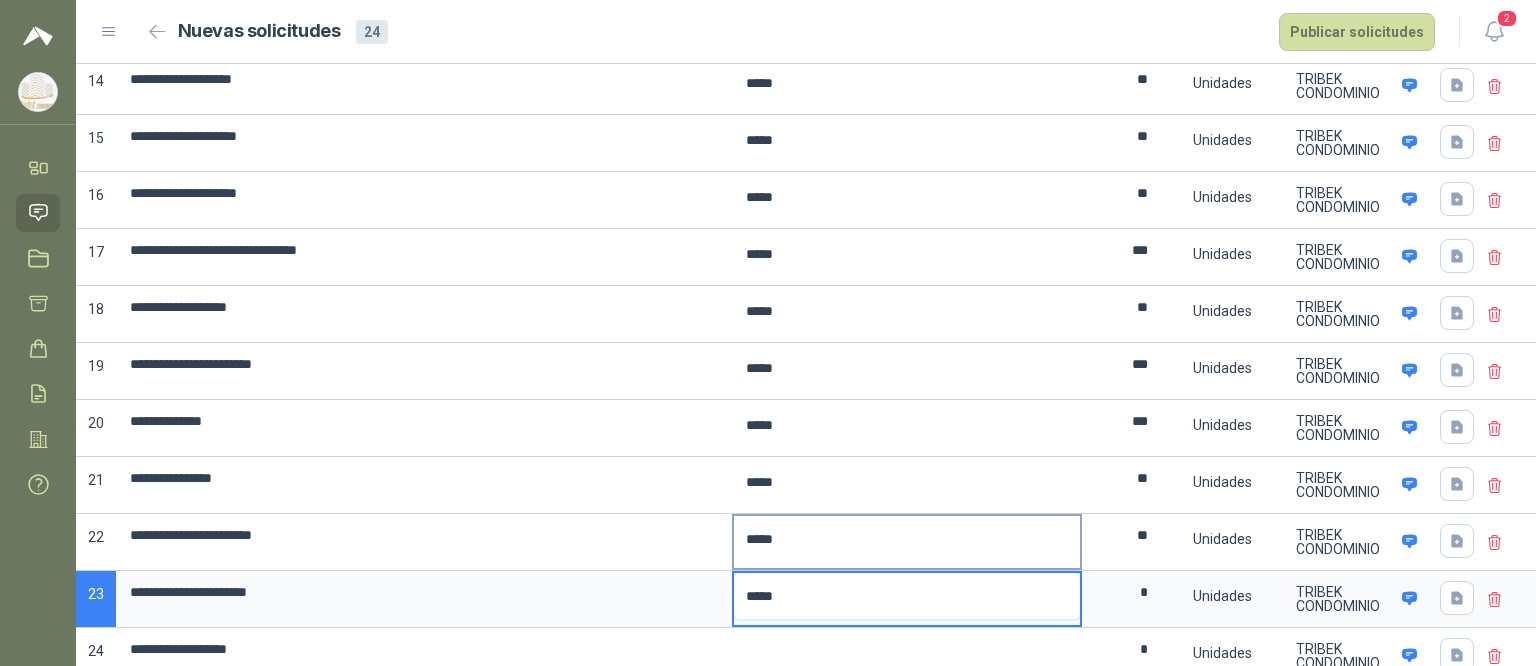scroll, scrollTop: 847, scrollLeft: 0, axis: vertical 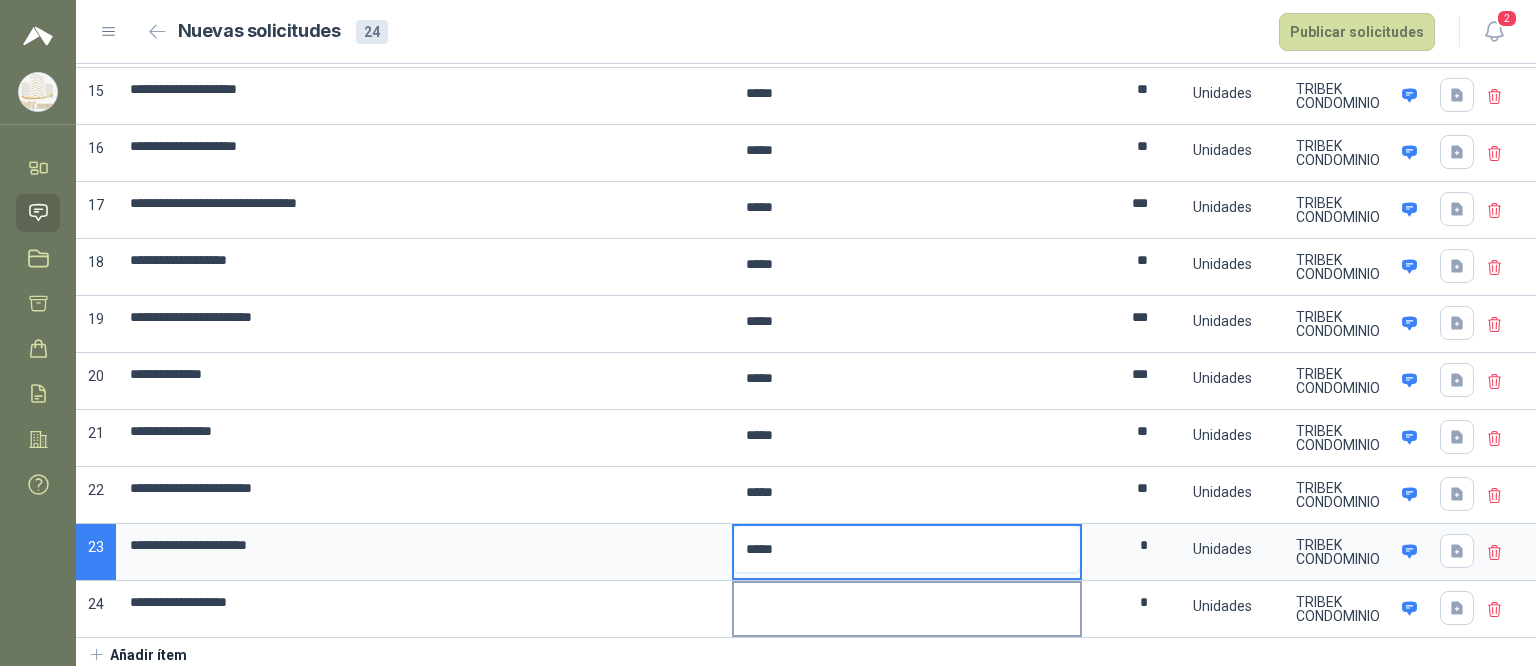type on "*****" 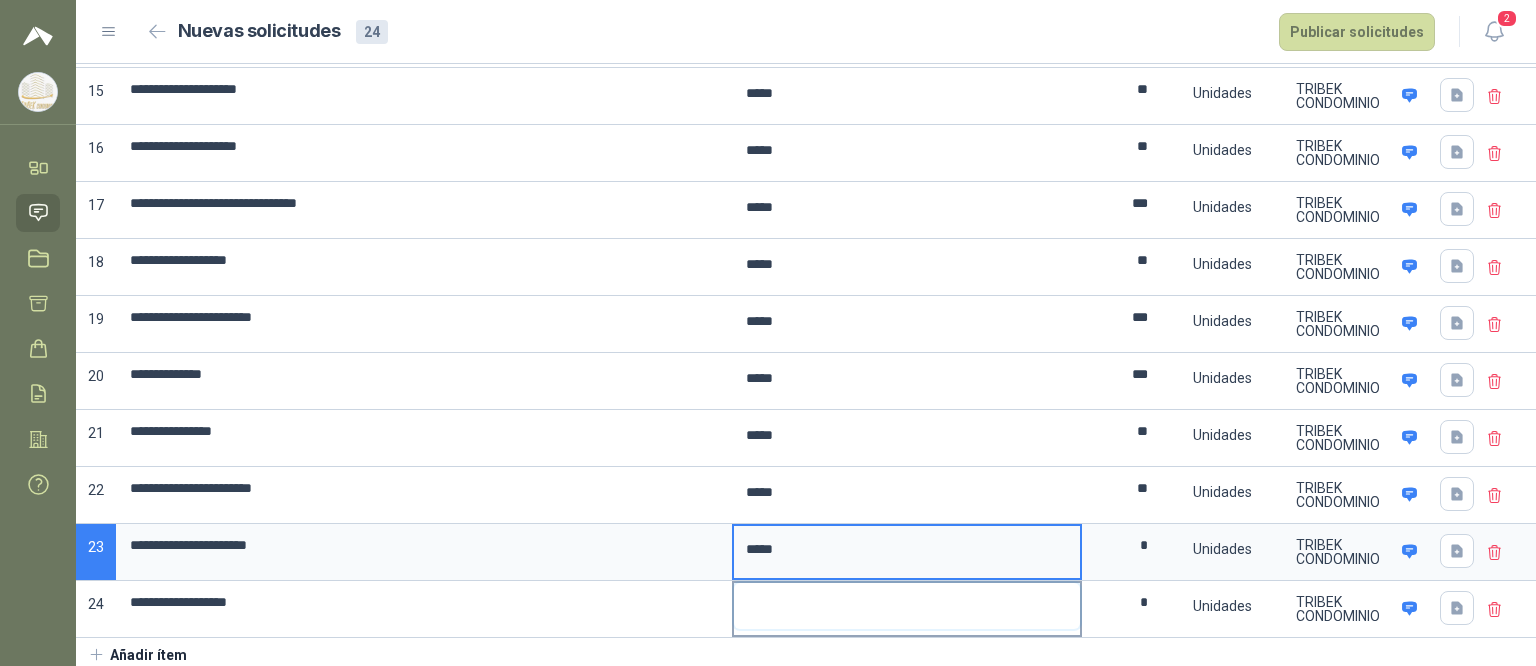 click at bounding box center [907, 606] 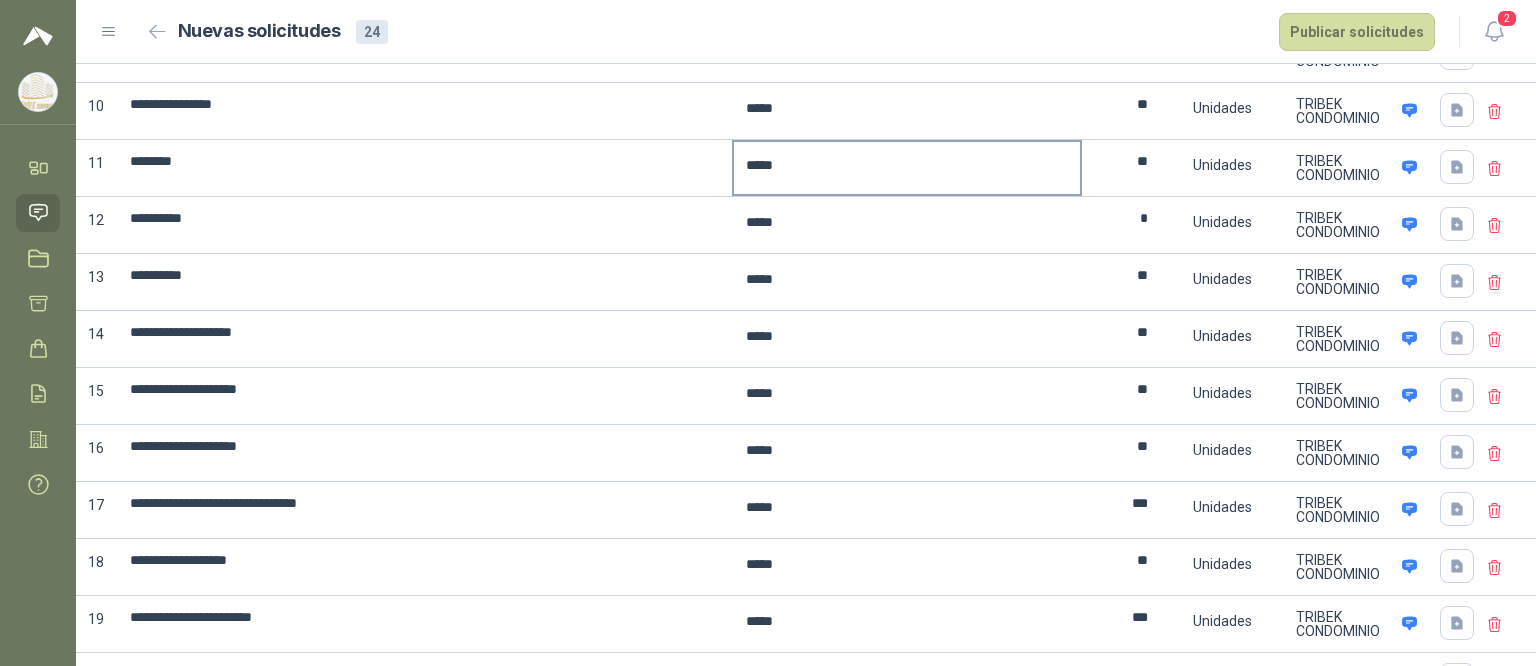 scroll, scrollTop: 0, scrollLeft: 0, axis: both 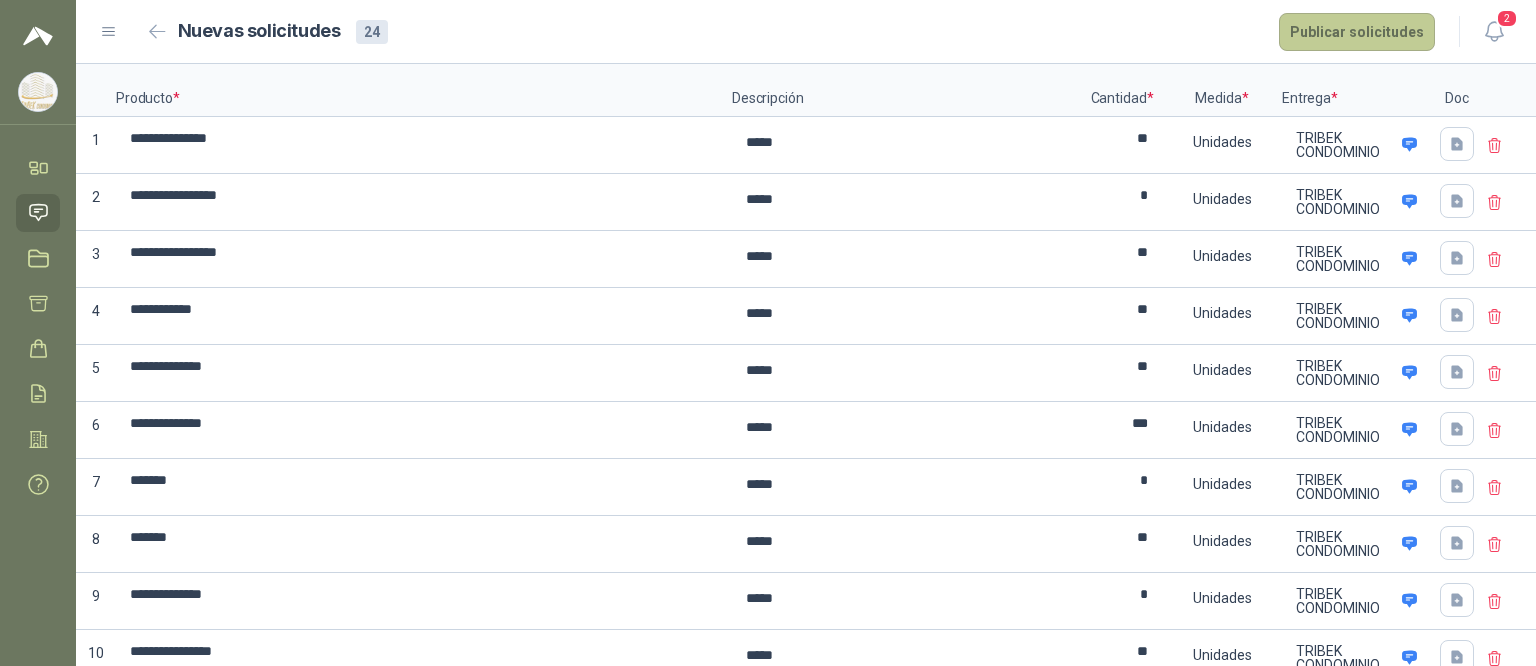 type on "*****" 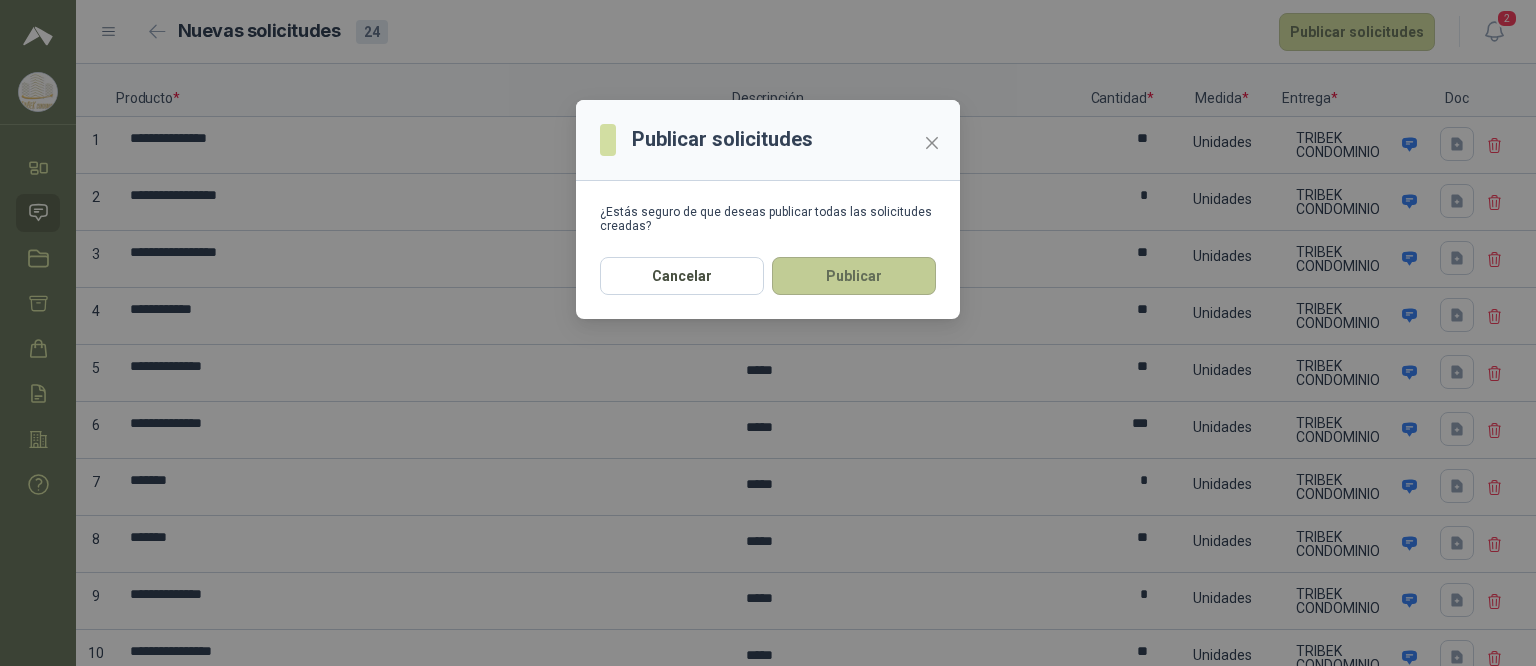 click on "Publicar" at bounding box center (854, 276) 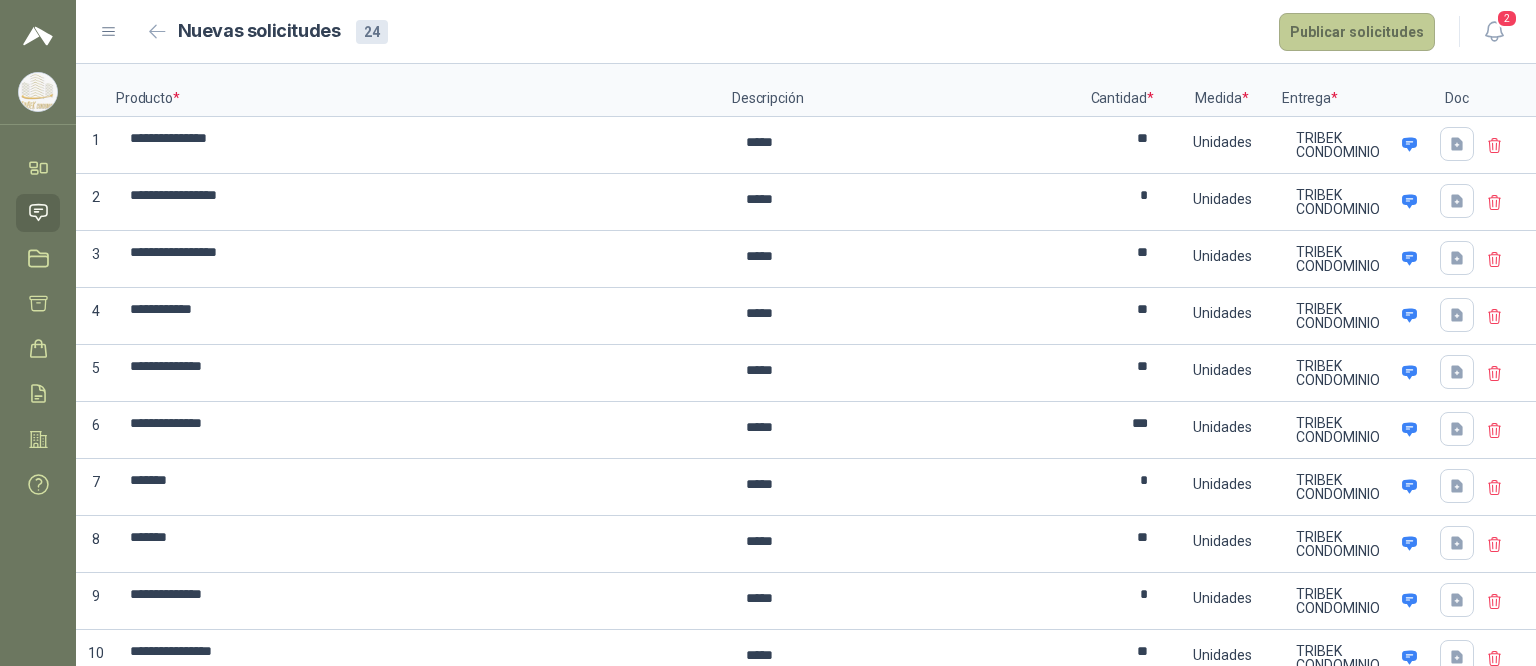 click on "Publicar solicitudes" at bounding box center (1357, 32) 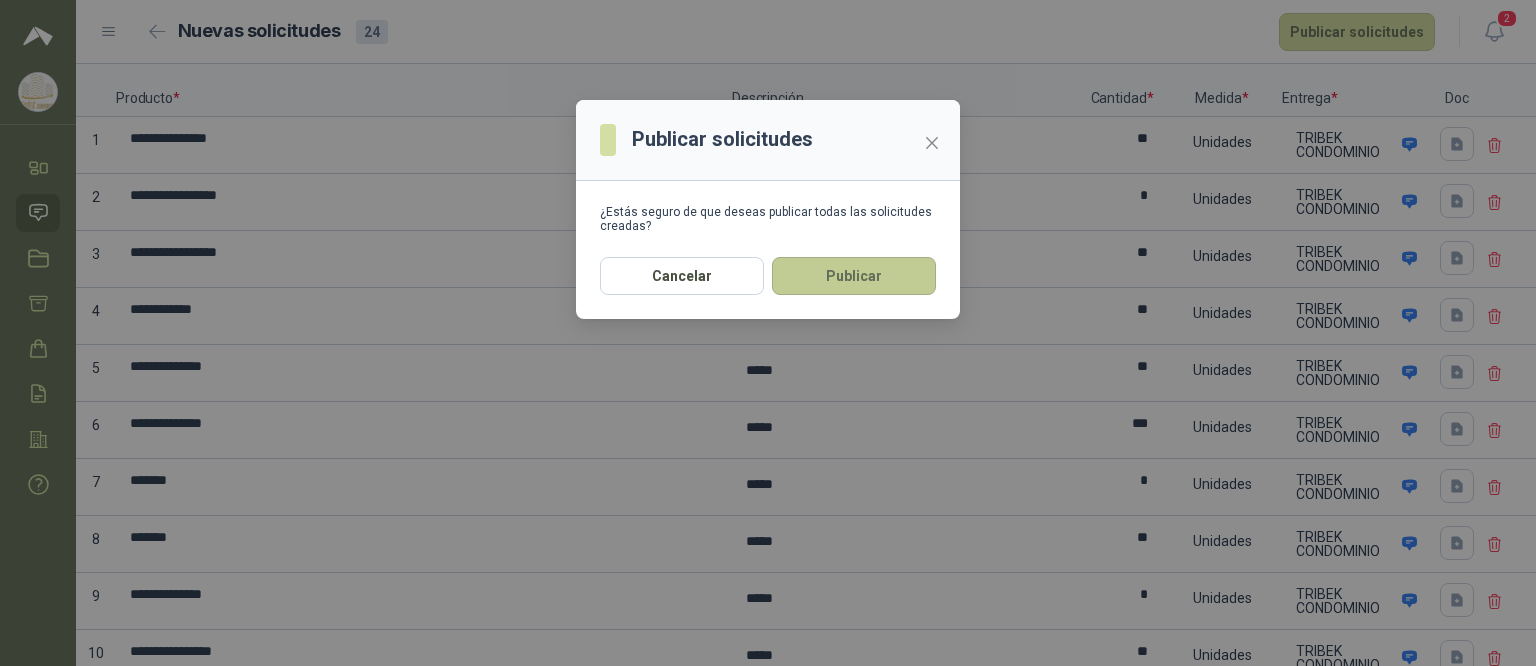 click on "Publicar" at bounding box center [854, 276] 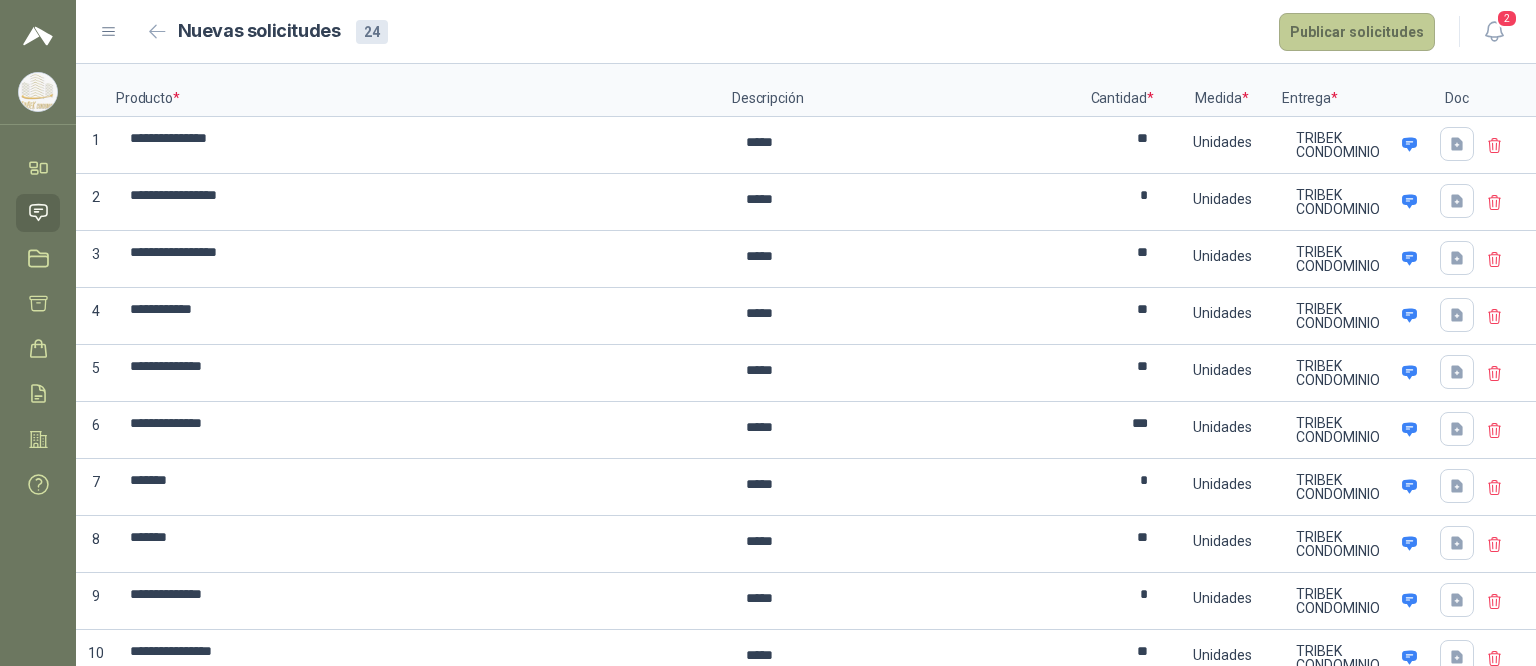 click on "Publicar solicitudes" at bounding box center [1357, 32] 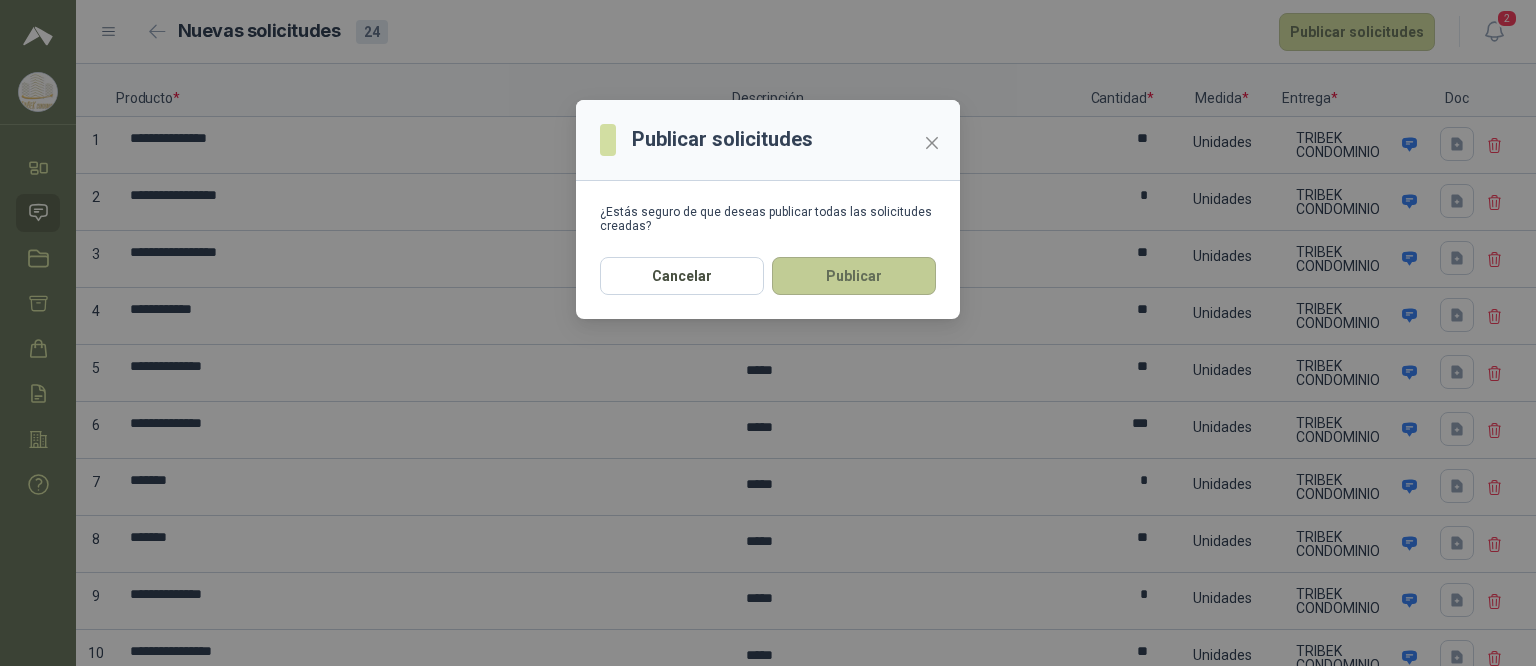 click on "Publicar" at bounding box center (854, 276) 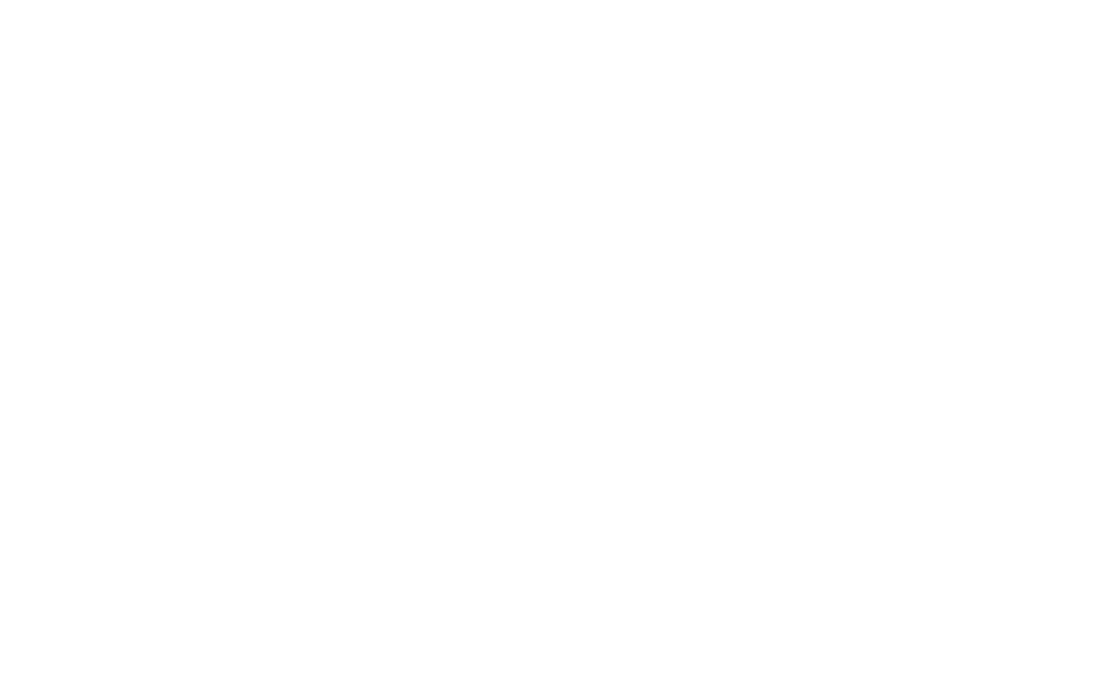 scroll, scrollTop: 0, scrollLeft: 0, axis: both 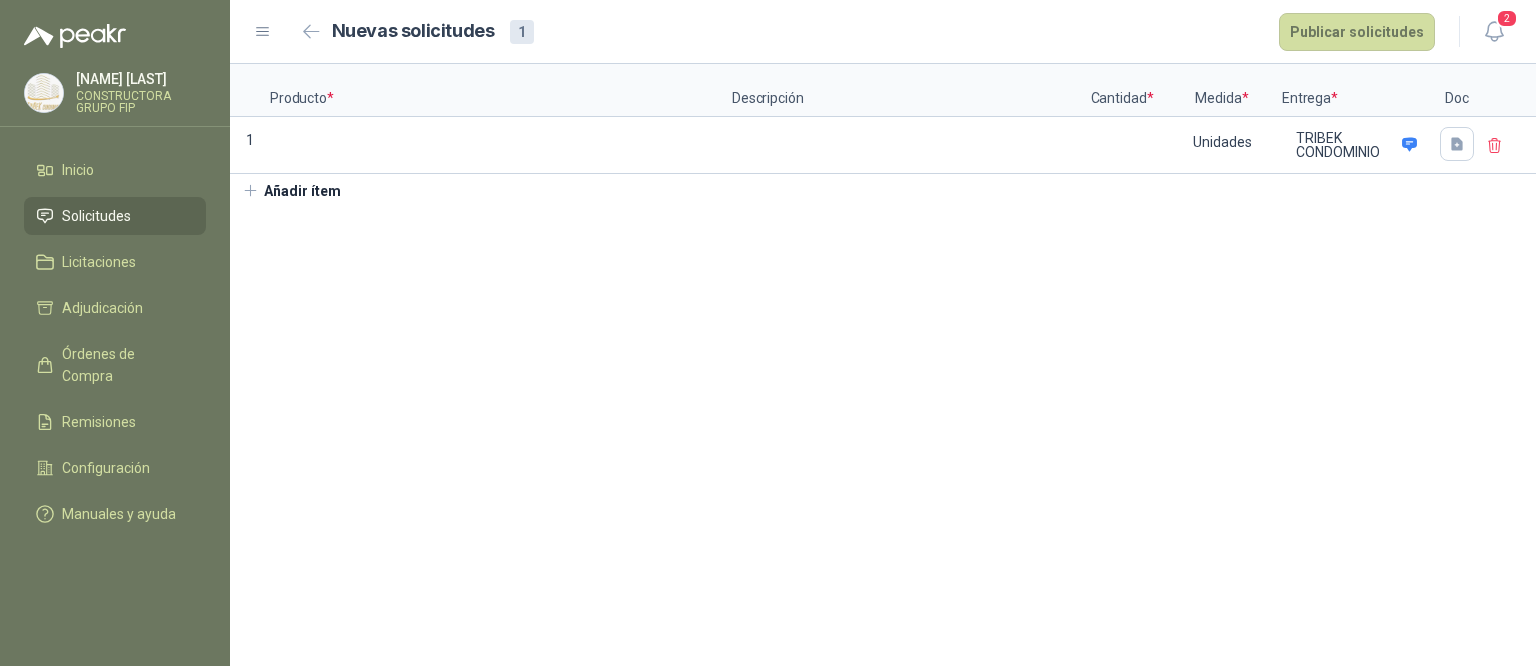 click on "Producto * Descripción Cantidad * Medida * Entrega * Doc 1 Unidades TRIBEK CONDOMINIO Añadir ítem" at bounding box center (883, 365) 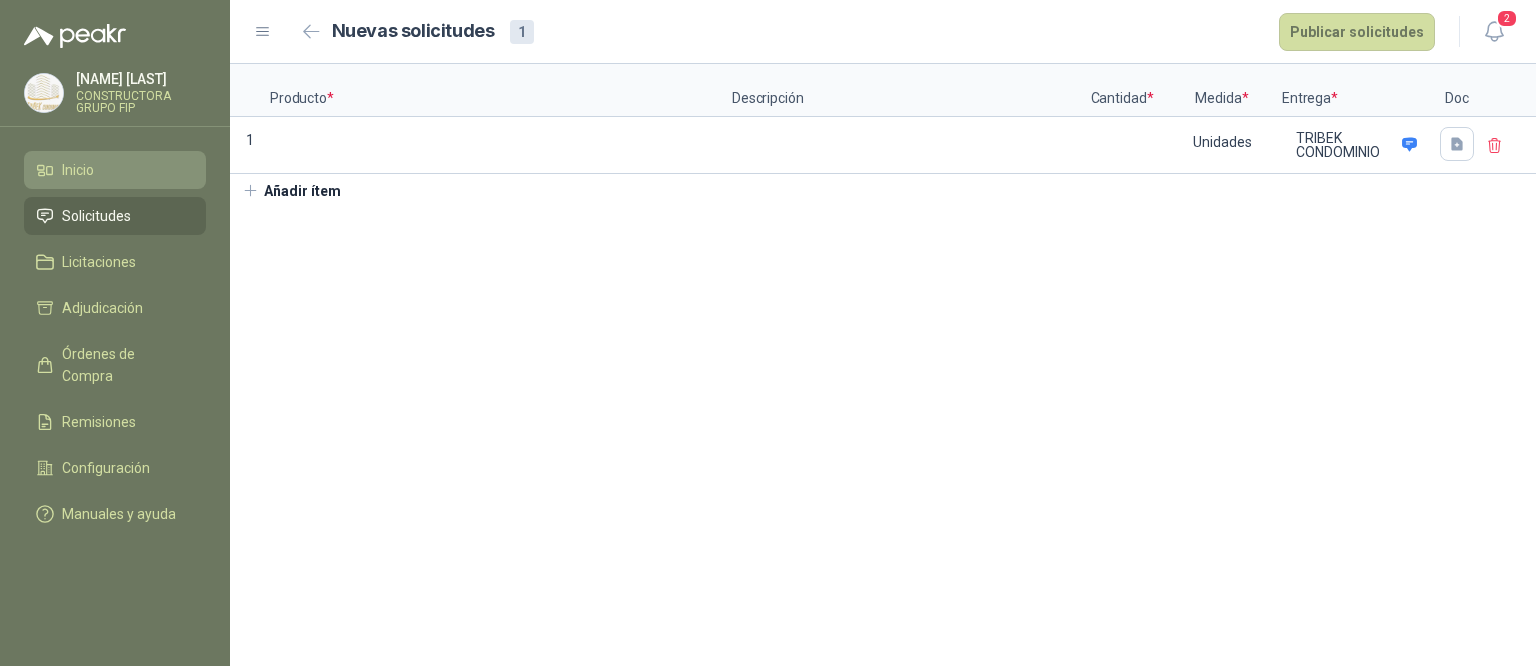 click on "Inicio" at bounding box center (115, 170) 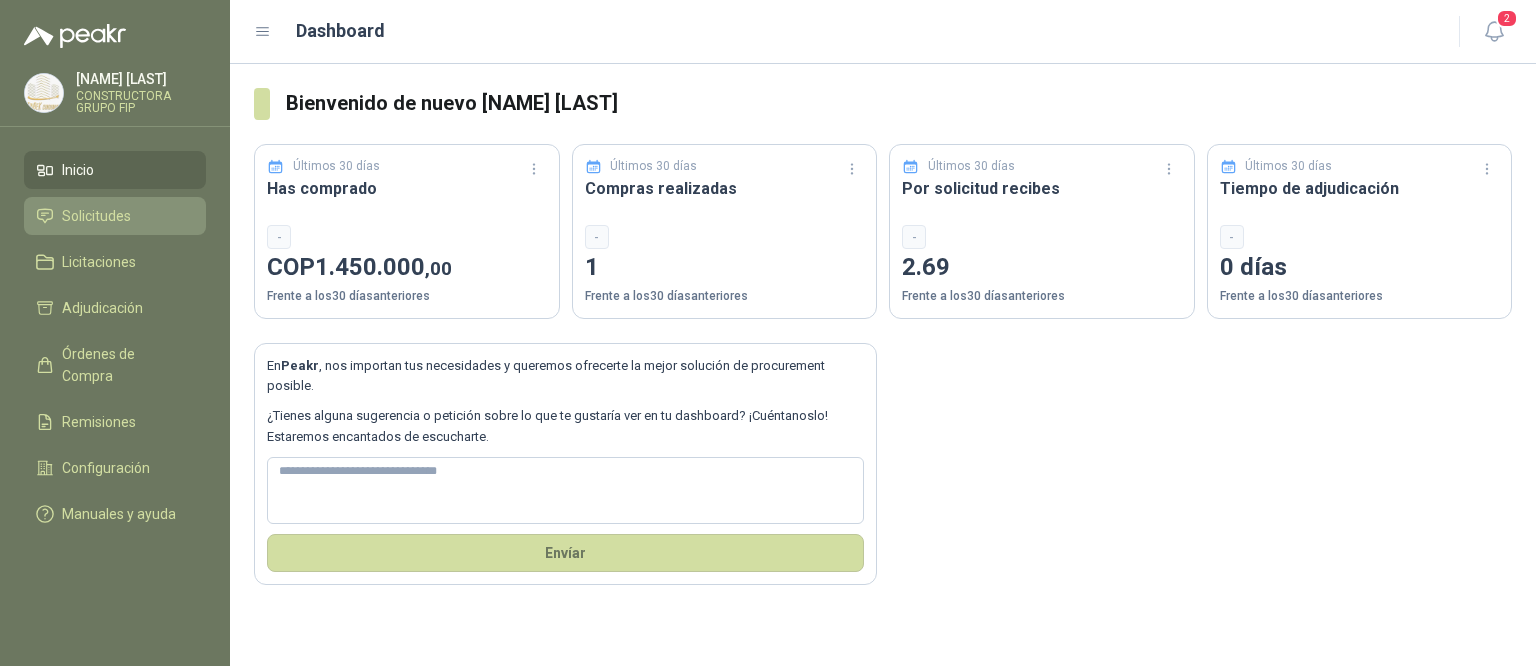 click on "Solicitudes" at bounding box center (96, 216) 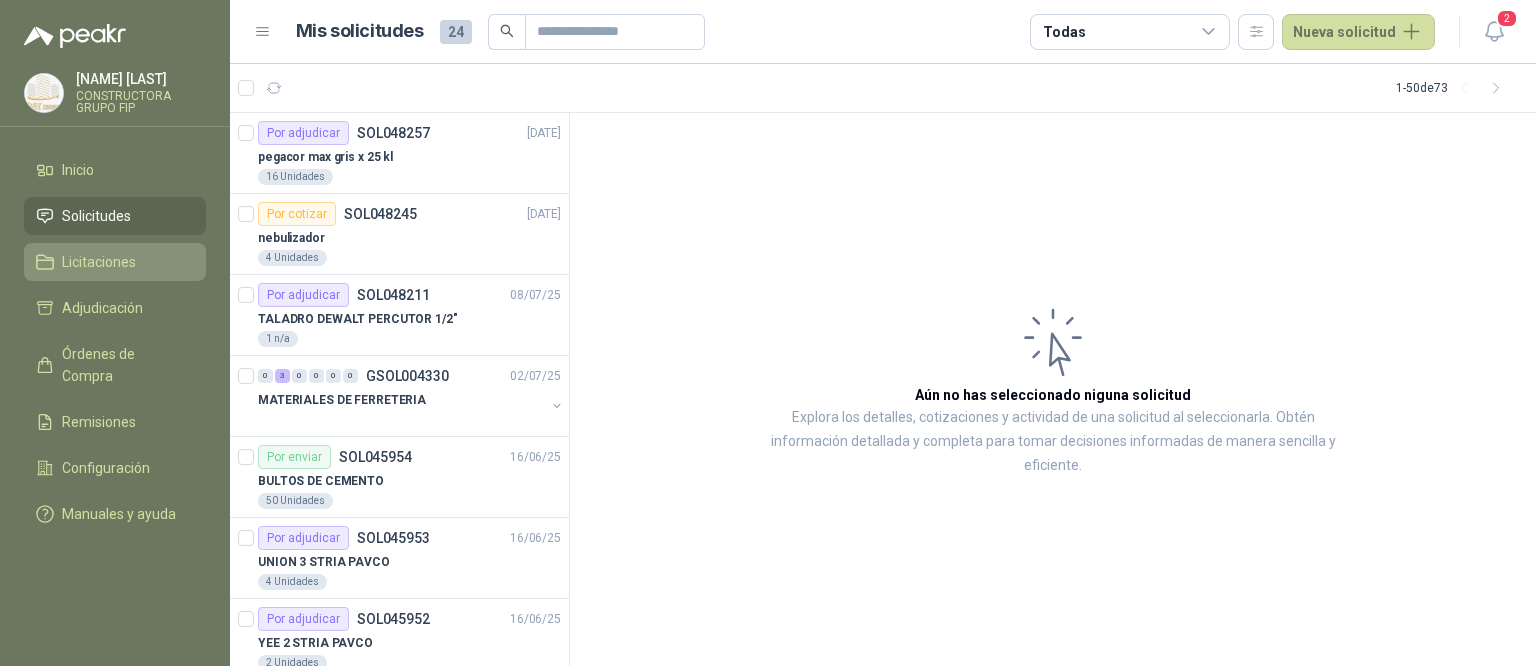 click on "Licitaciones" at bounding box center (115, 262) 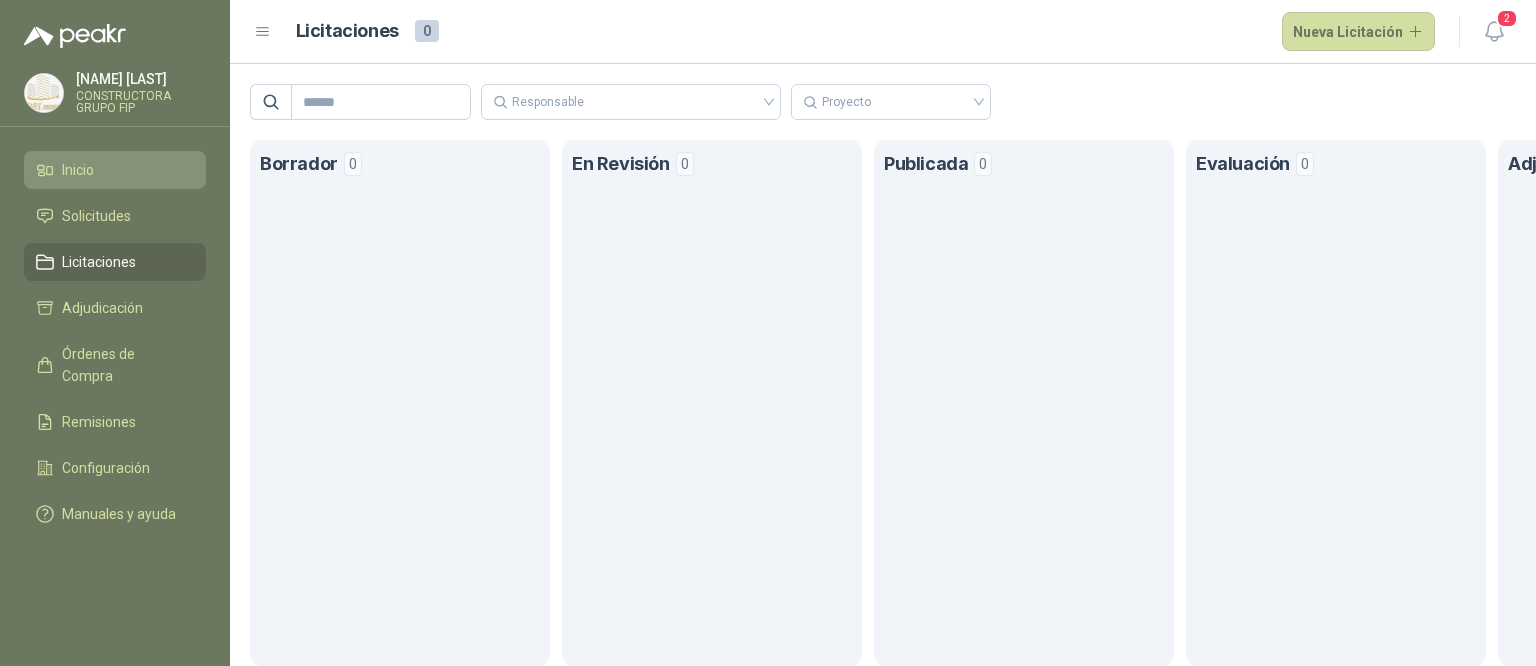 click on "Inicio" at bounding box center (115, 170) 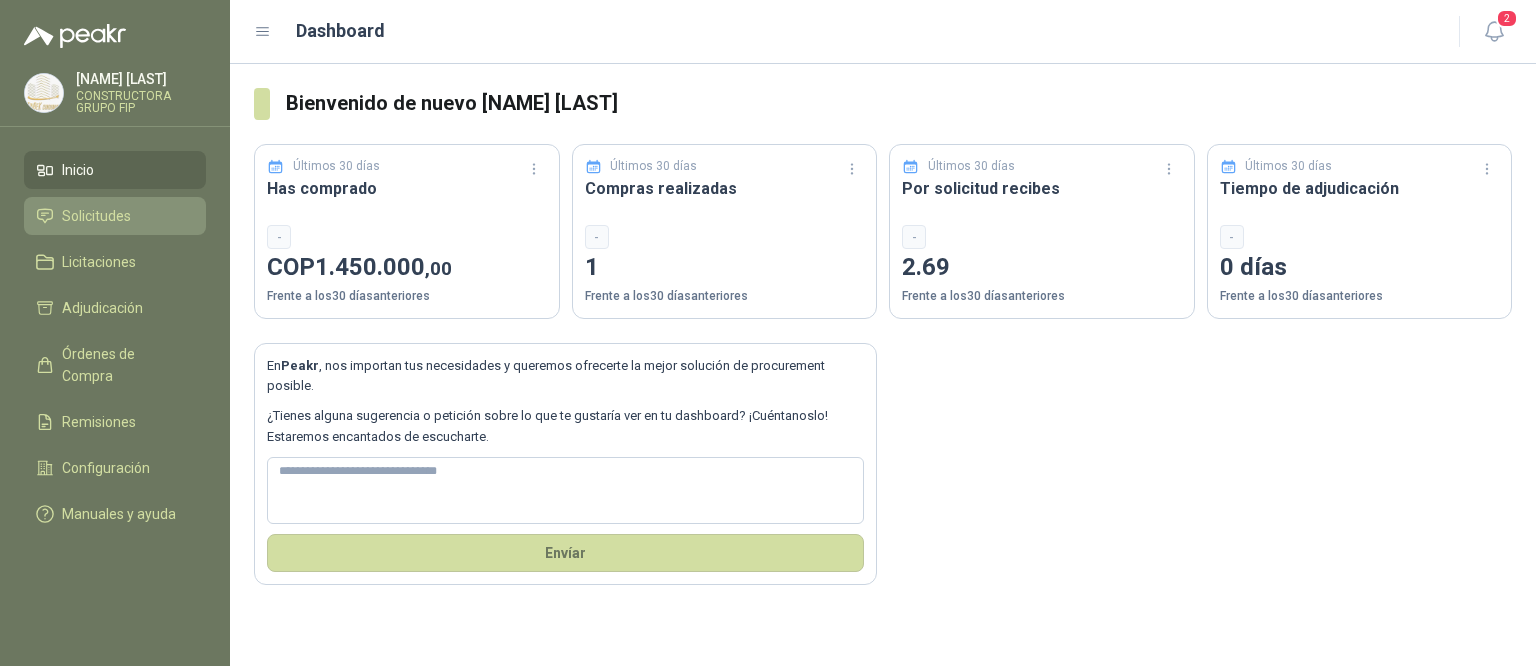 click on "Solicitudes" at bounding box center [115, 216] 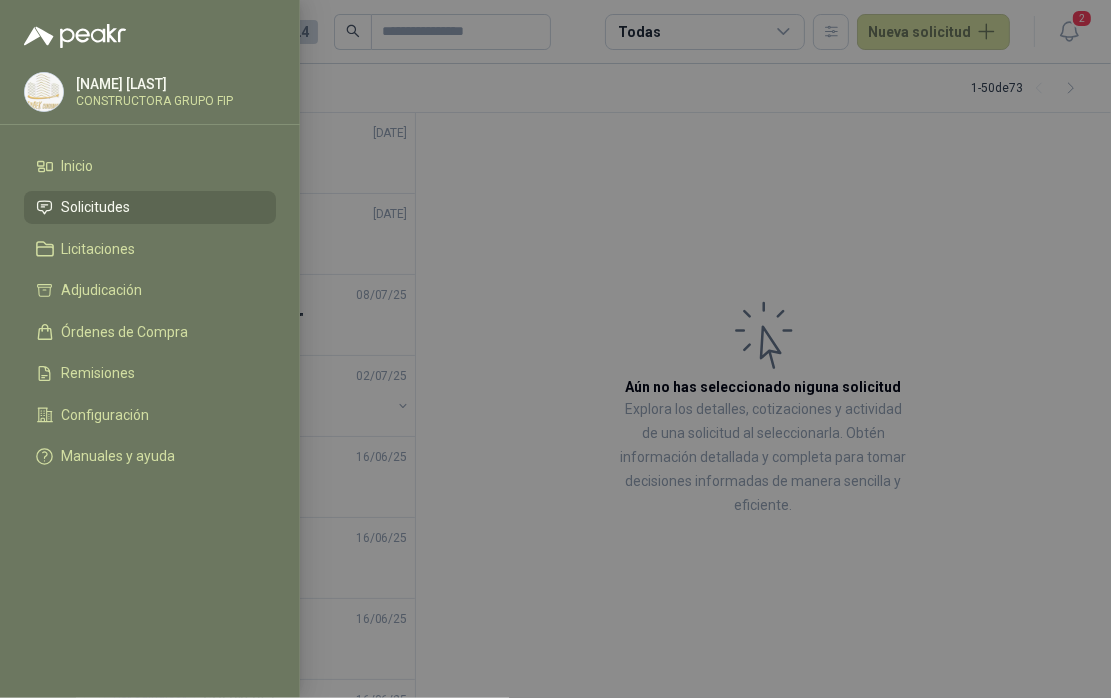 click at bounding box center (555, 349) 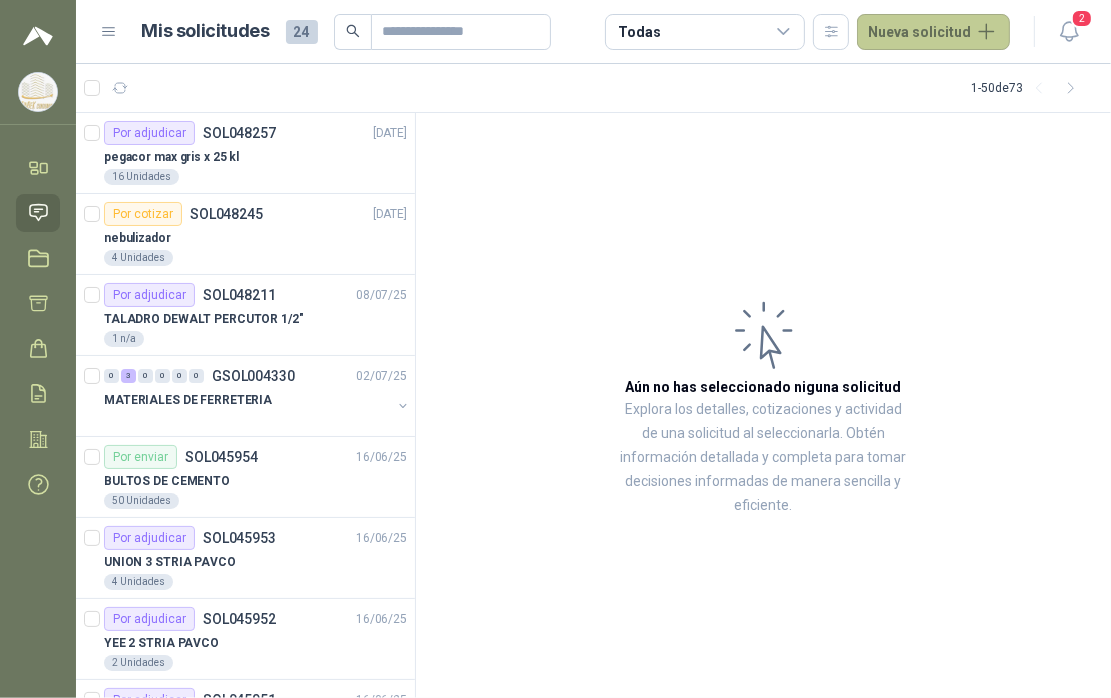 click on "Nueva solicitud" at bounding box center (933, 32) 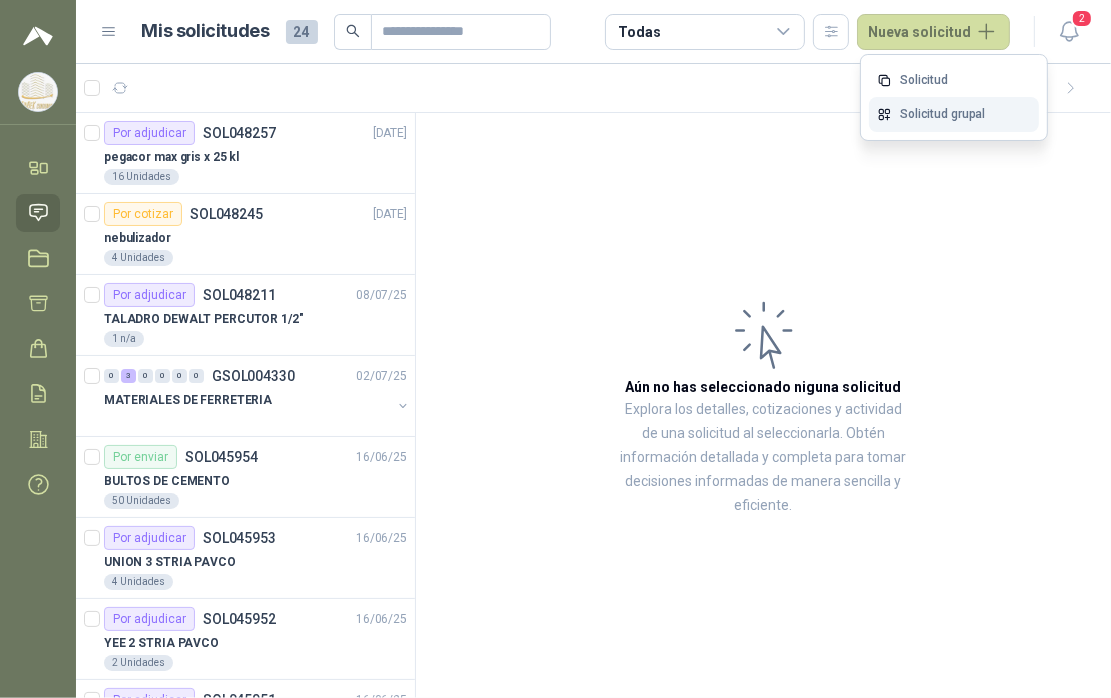click on "Solicitud grupal" at bounding box center [954, 114] 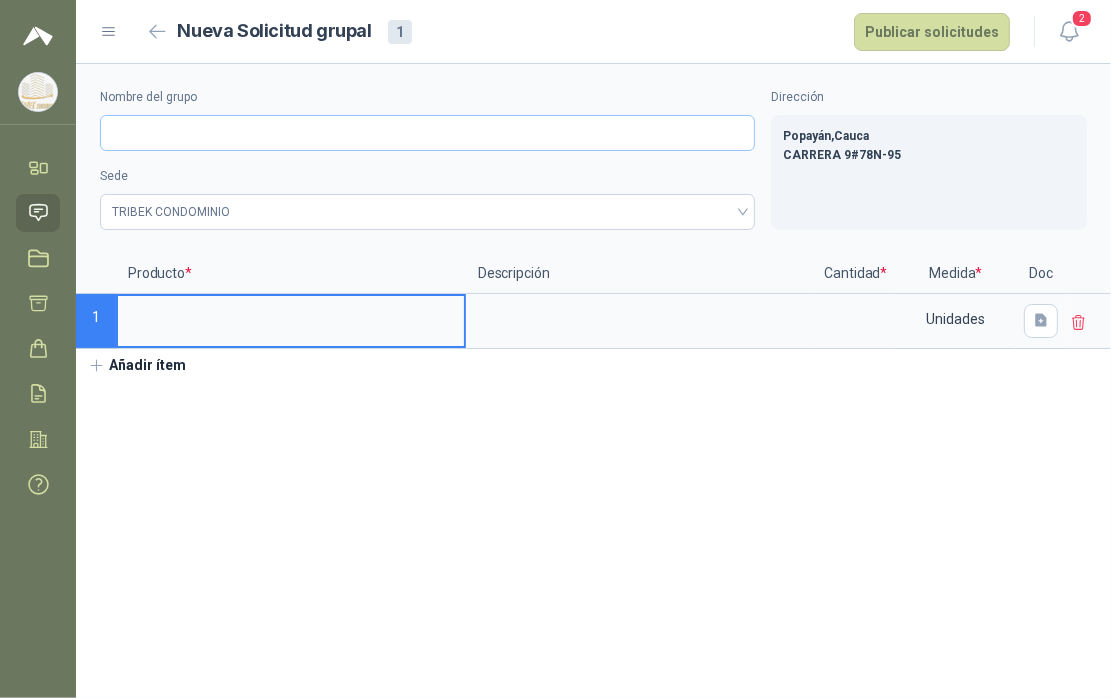 click on "Nombre del grupo" at bounding box center (427, 133) 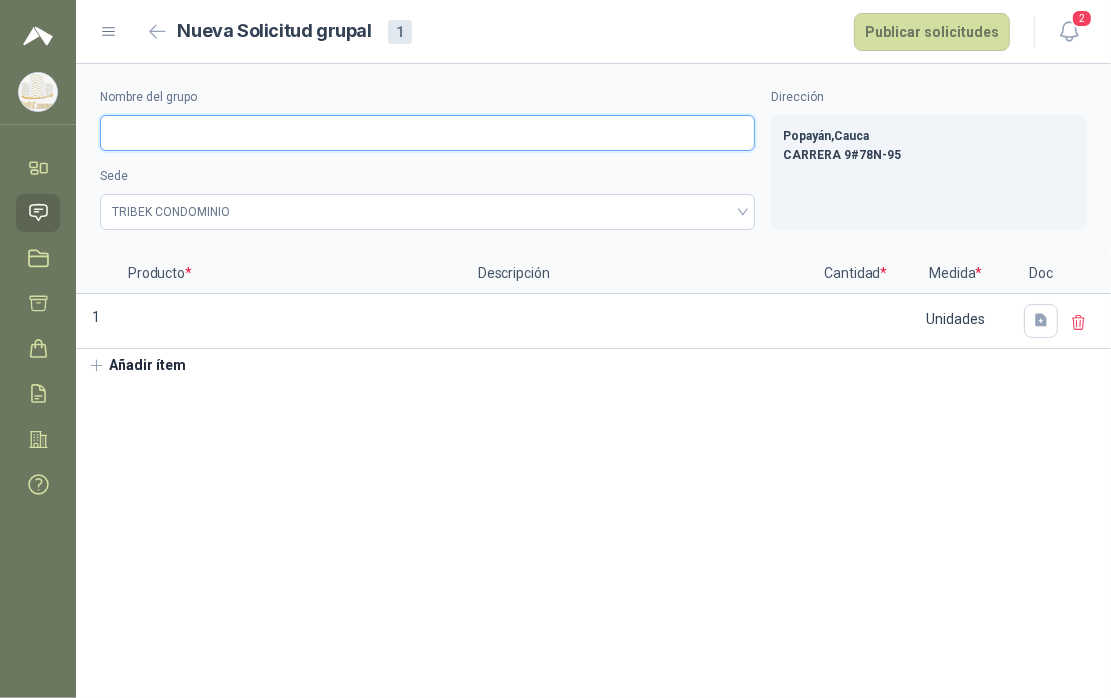 click on "Nombre del grupo" at bounding box center [427, 133] 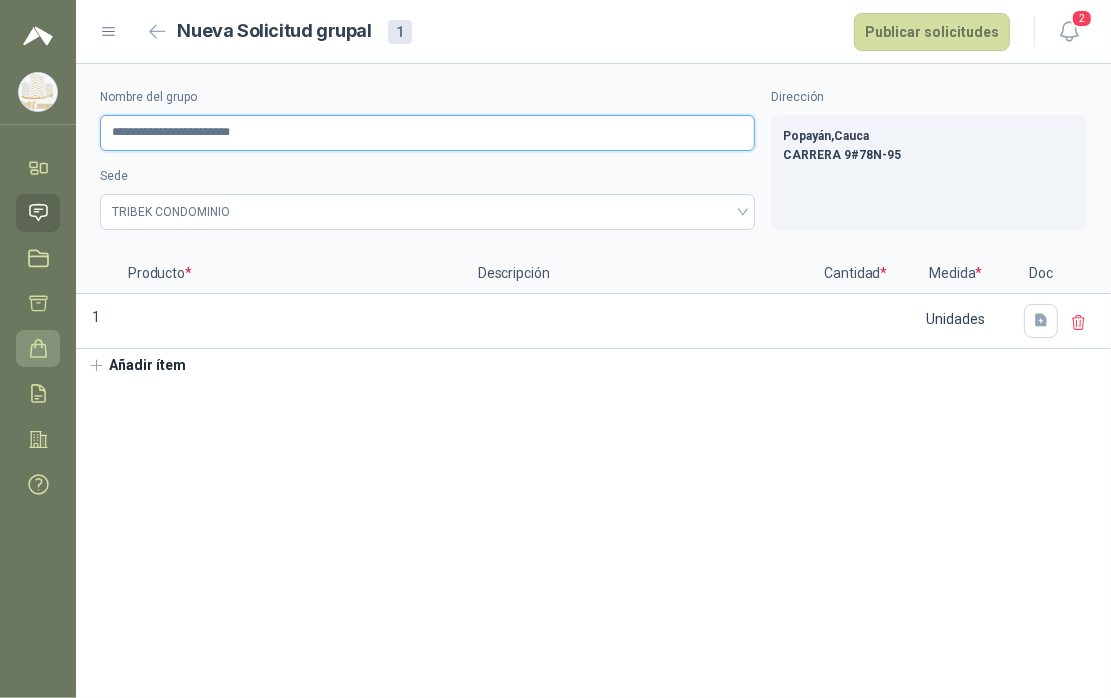 type on "**********" 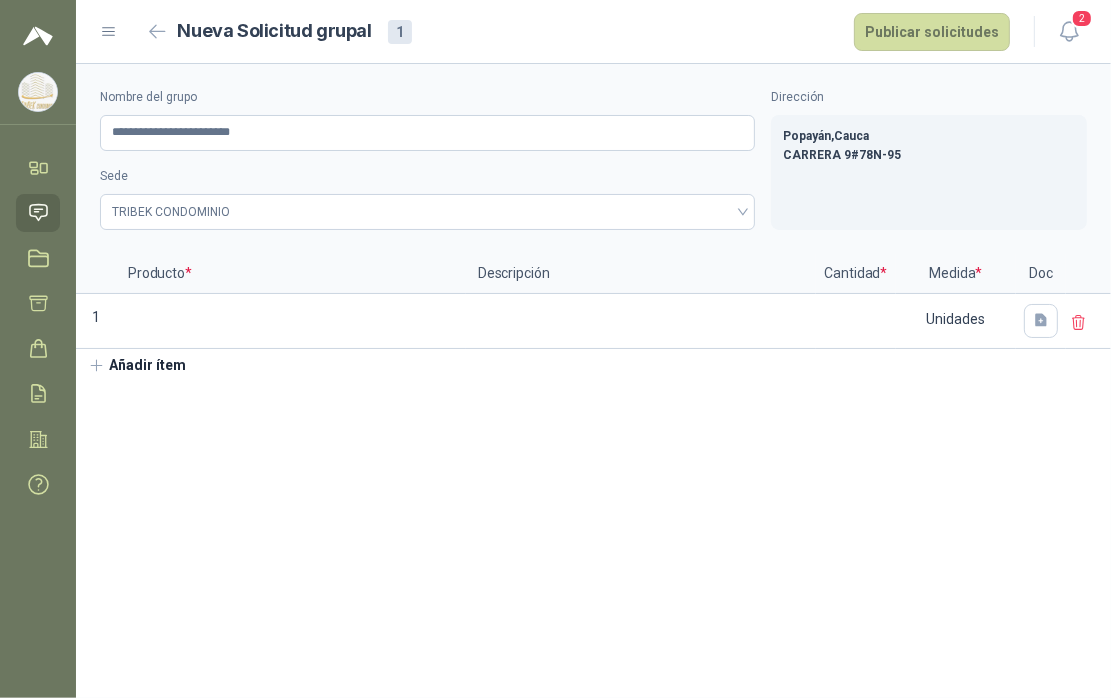 drag, startPoint x: 255, startPoint y: 445, endPoint x: 200, endPoint y: 425, distance: 58.5235 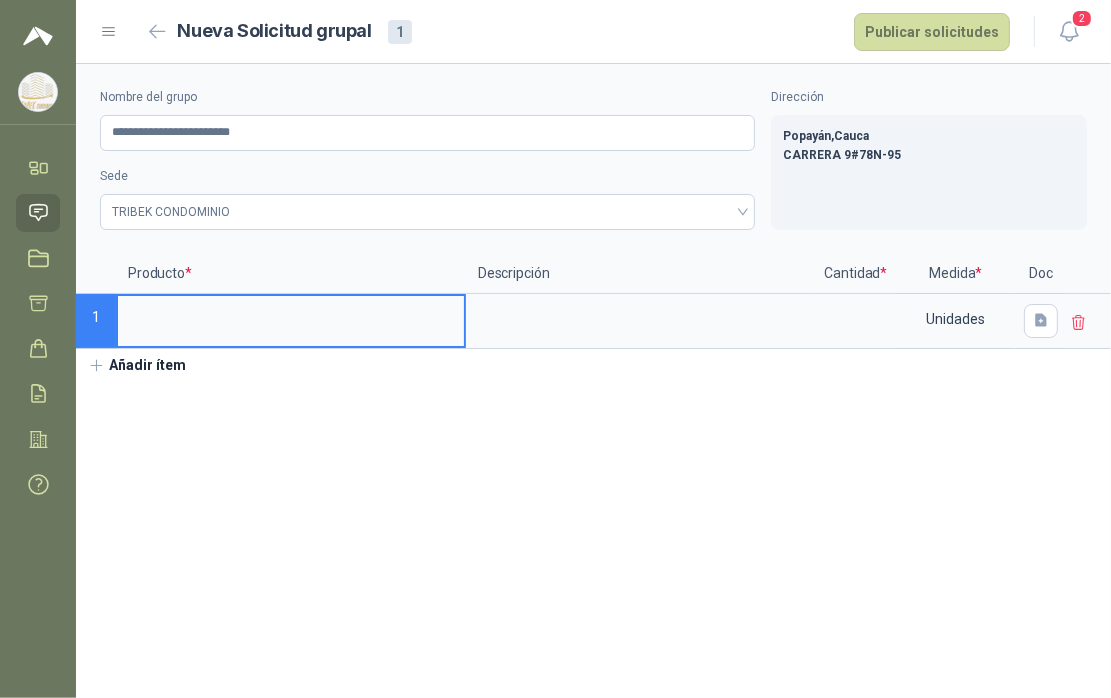 click at bounding box center (291, 315) 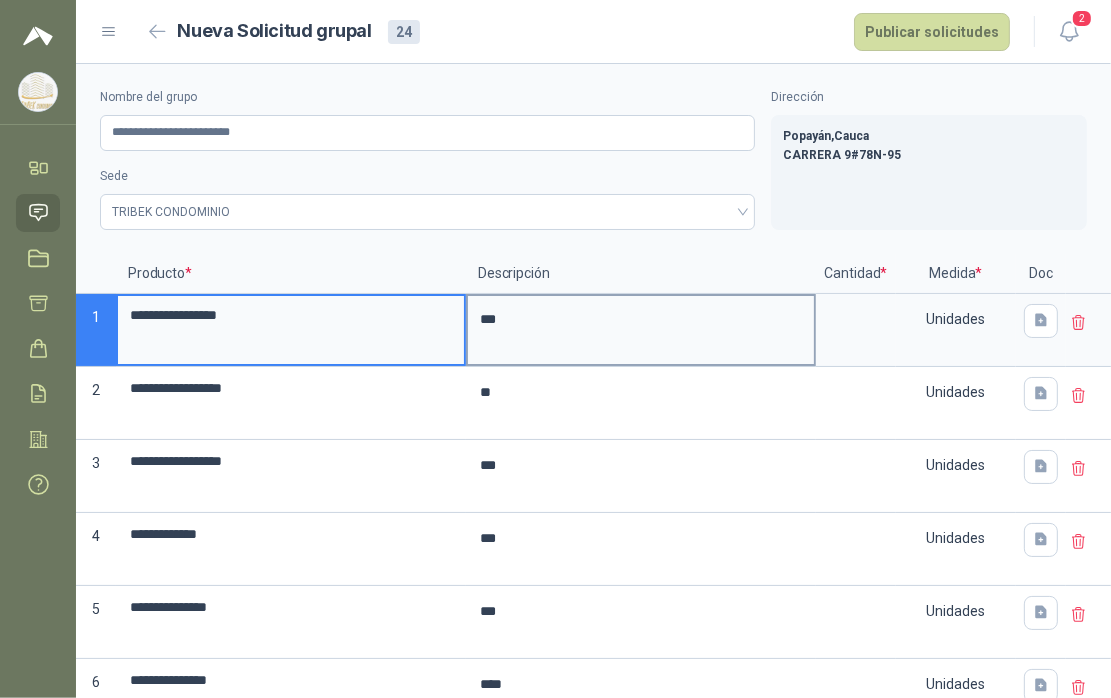 click on "**" at bounding box center (641, 330) 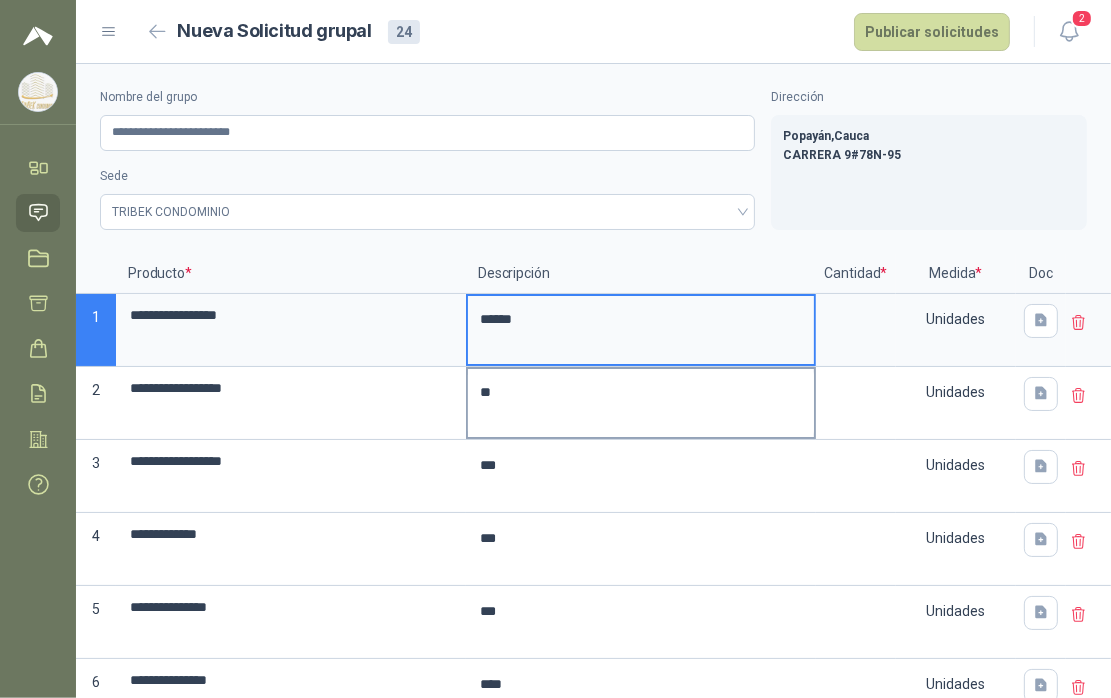 type on "*****" 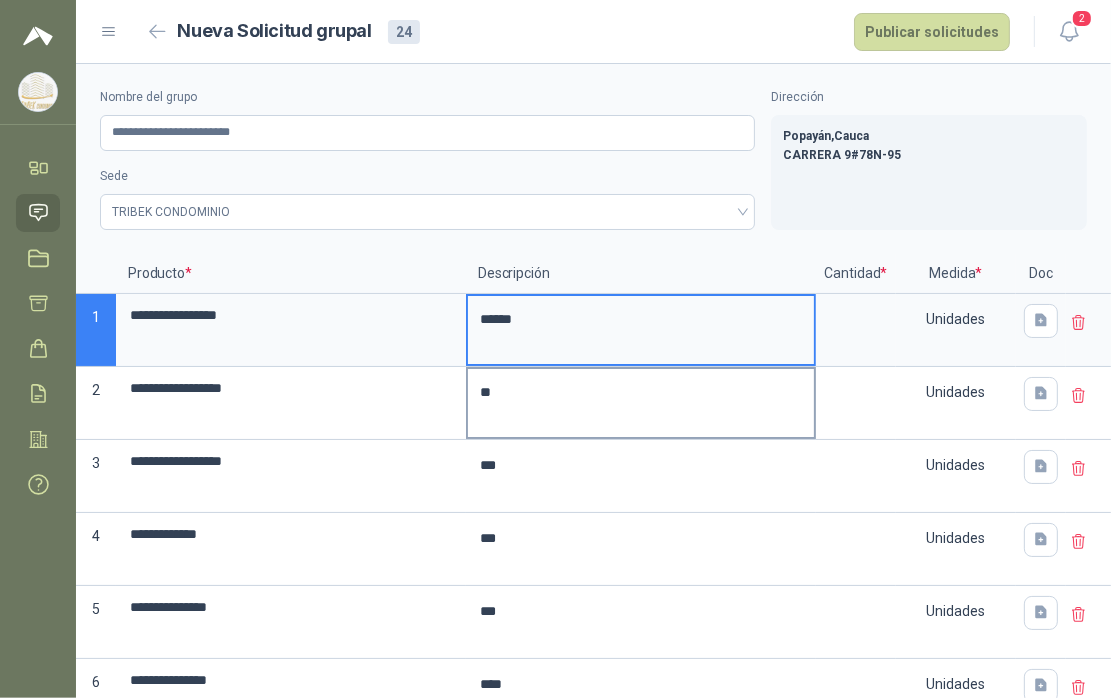 click on "*" at bounding box center [641, 403] 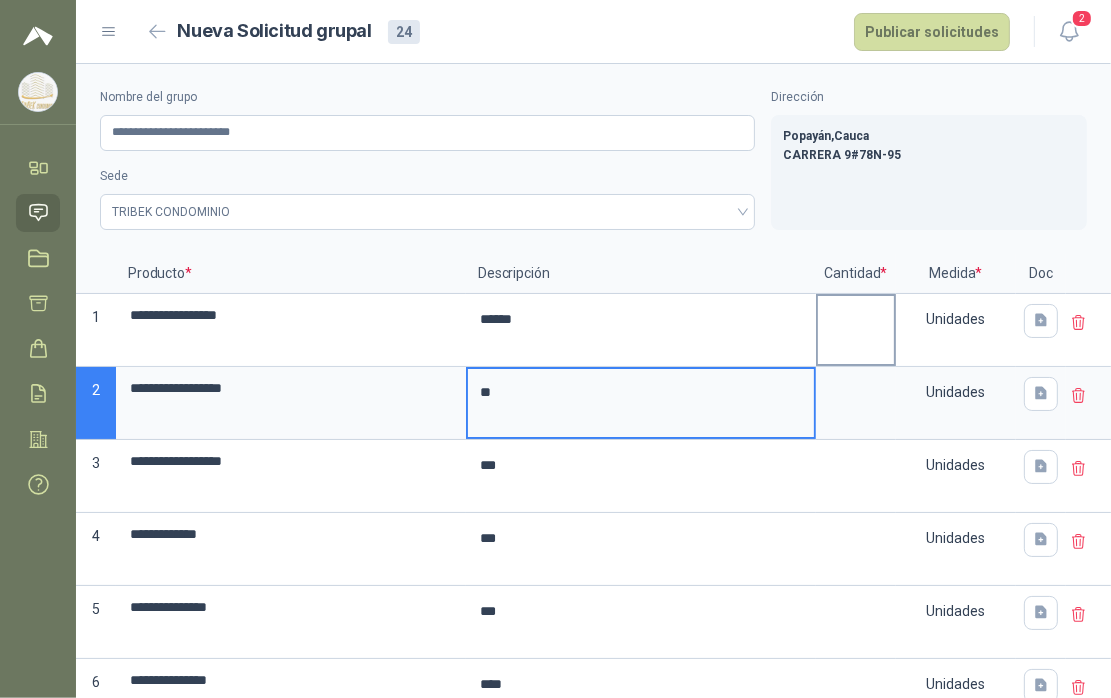 click at bounding box center (856, 315) 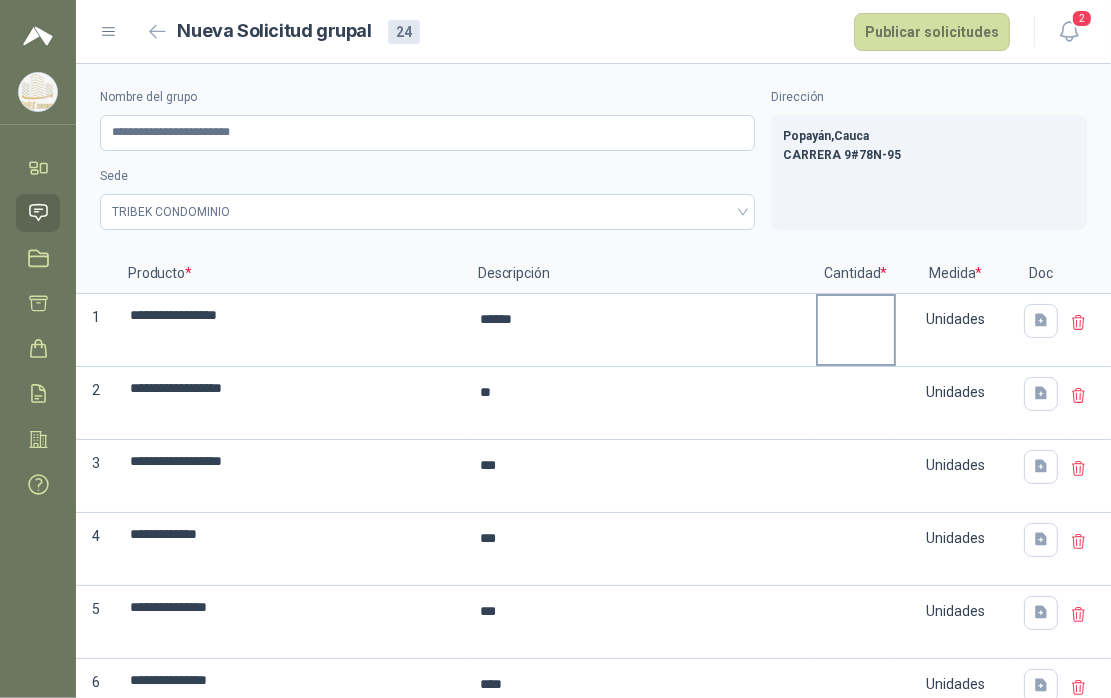 click at bounding box center [856, 315] 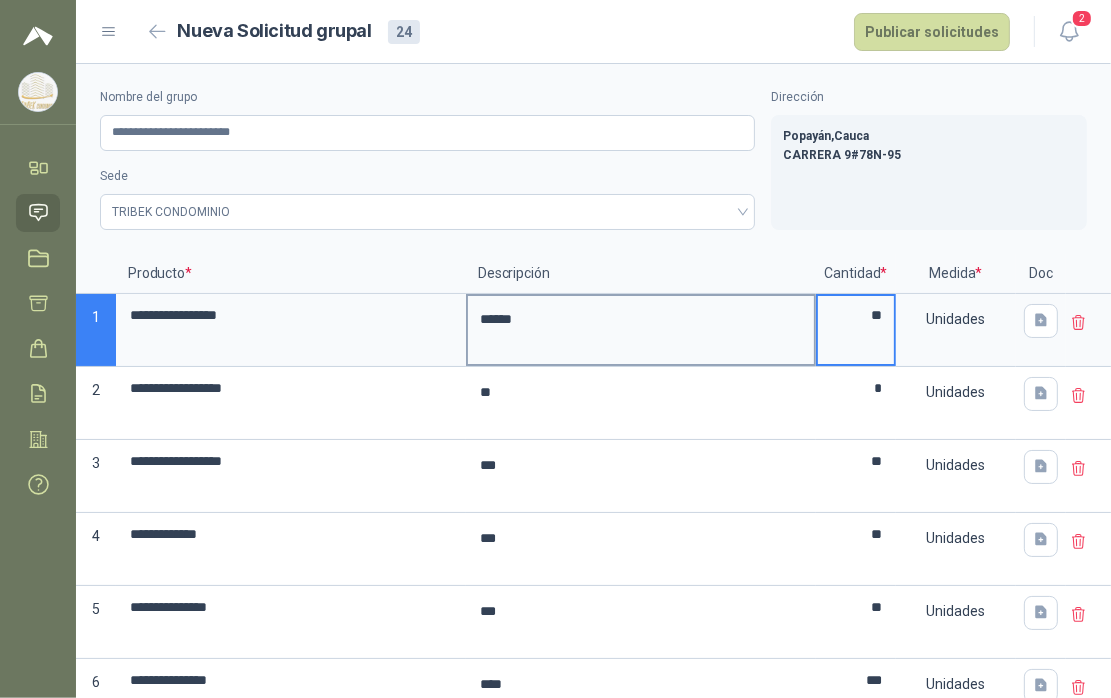 click on "*****" at bounding box center [641, 330] 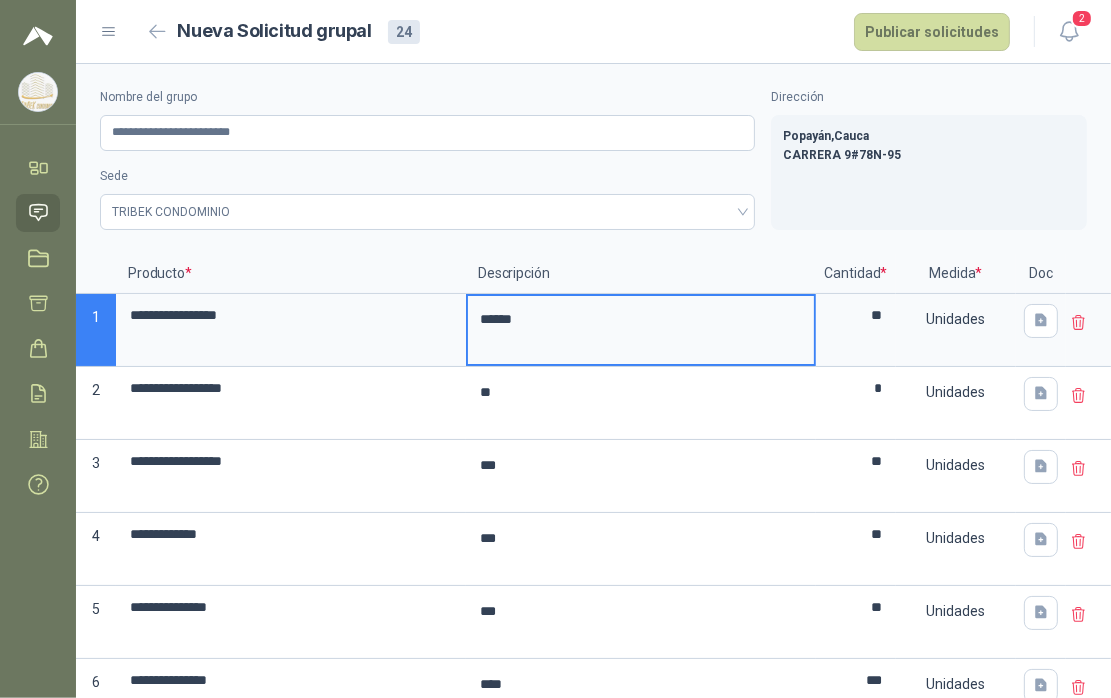drag, startPoint x: 522, startPoint y: 316, endPoint x: 470, endPoint y: 321, distance: 52.23983 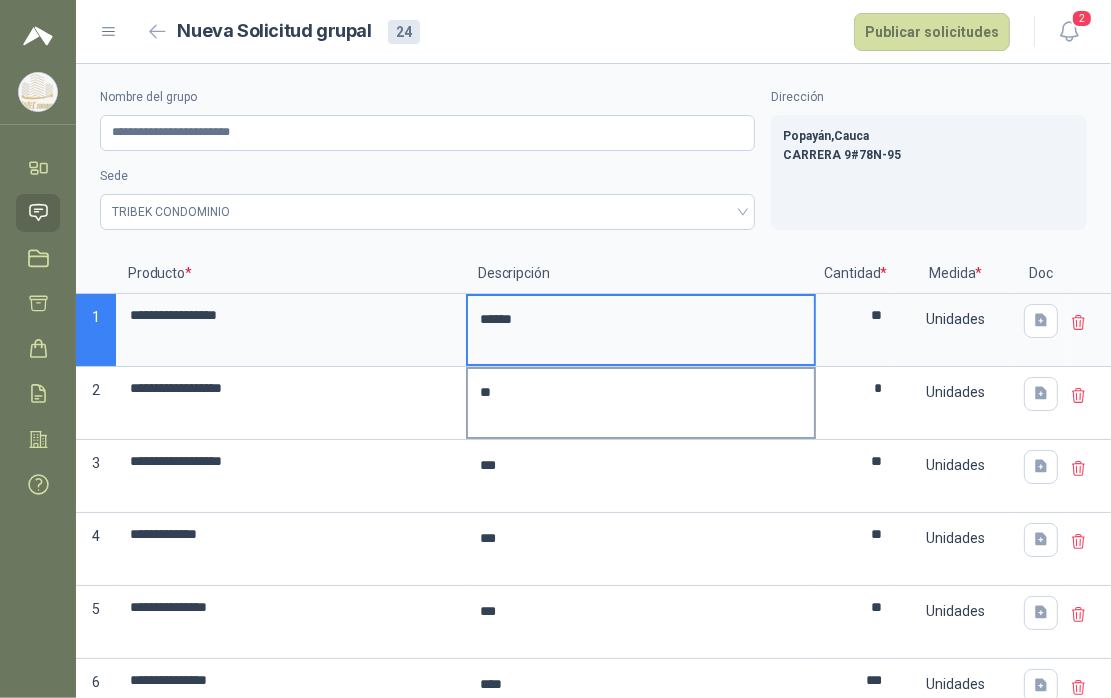 click on "*" at bounding box center (641, 403) 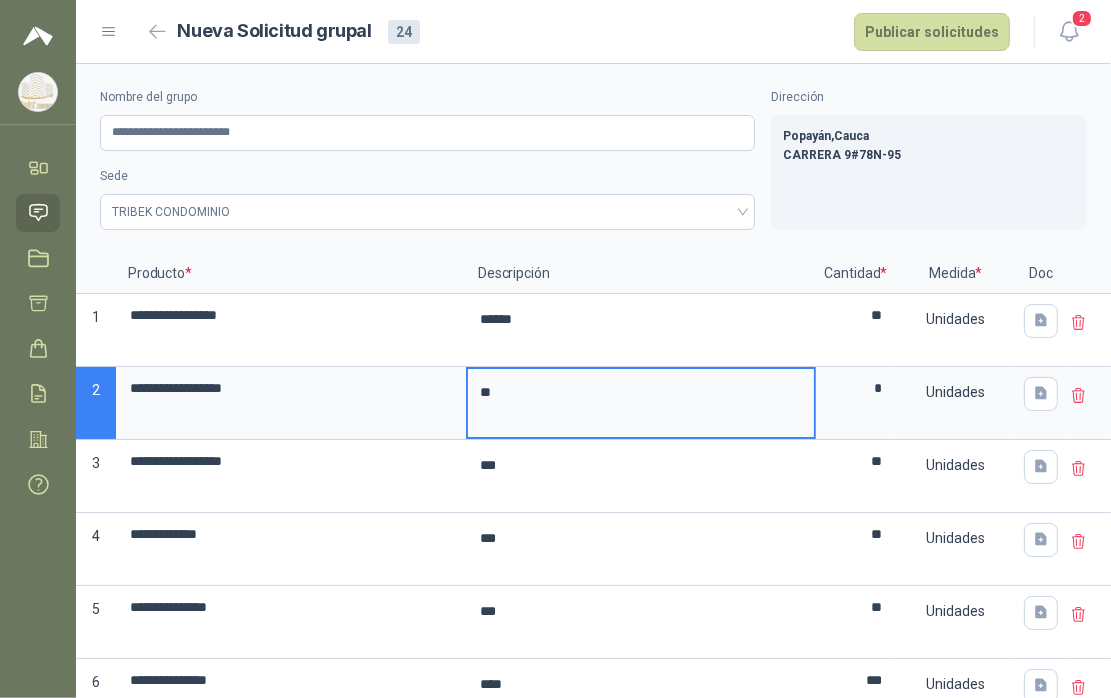 click on "*" at bounding box center (641, 403) 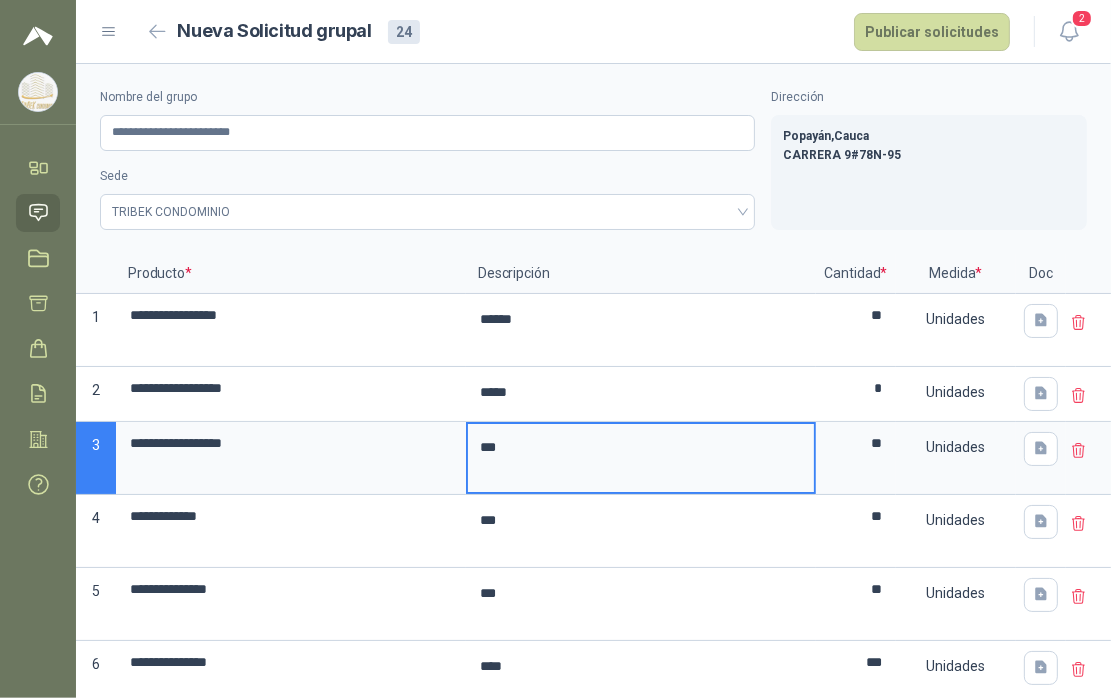 click on "**" at bounding box center (641, 458) 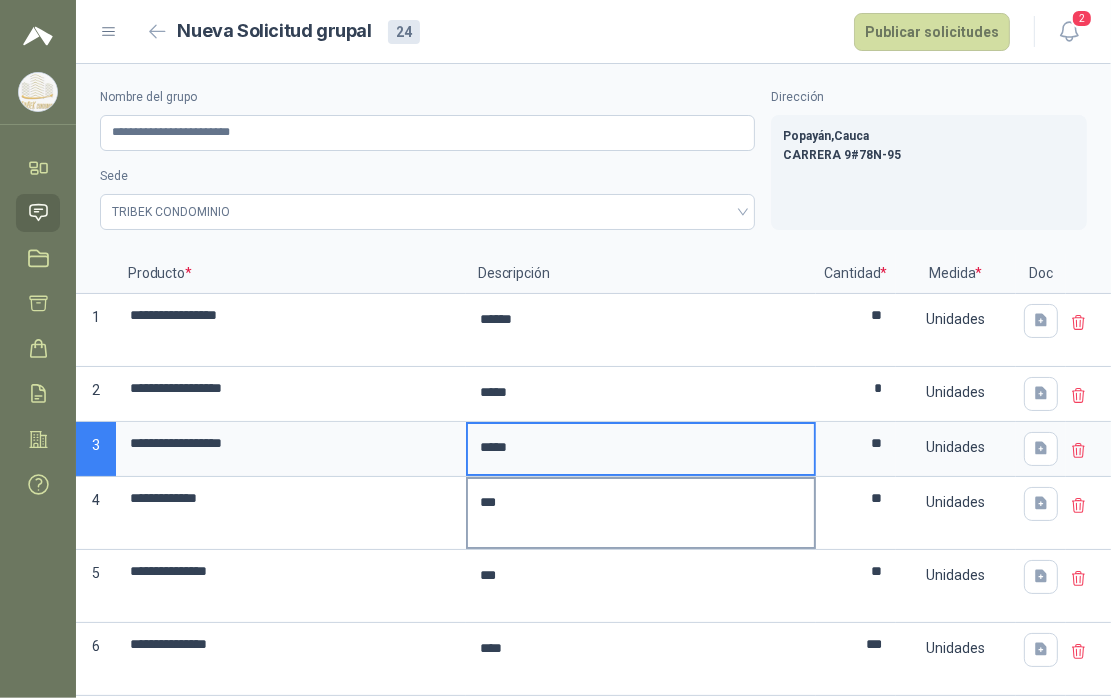 click on "**" at bounding box center [641, 513] 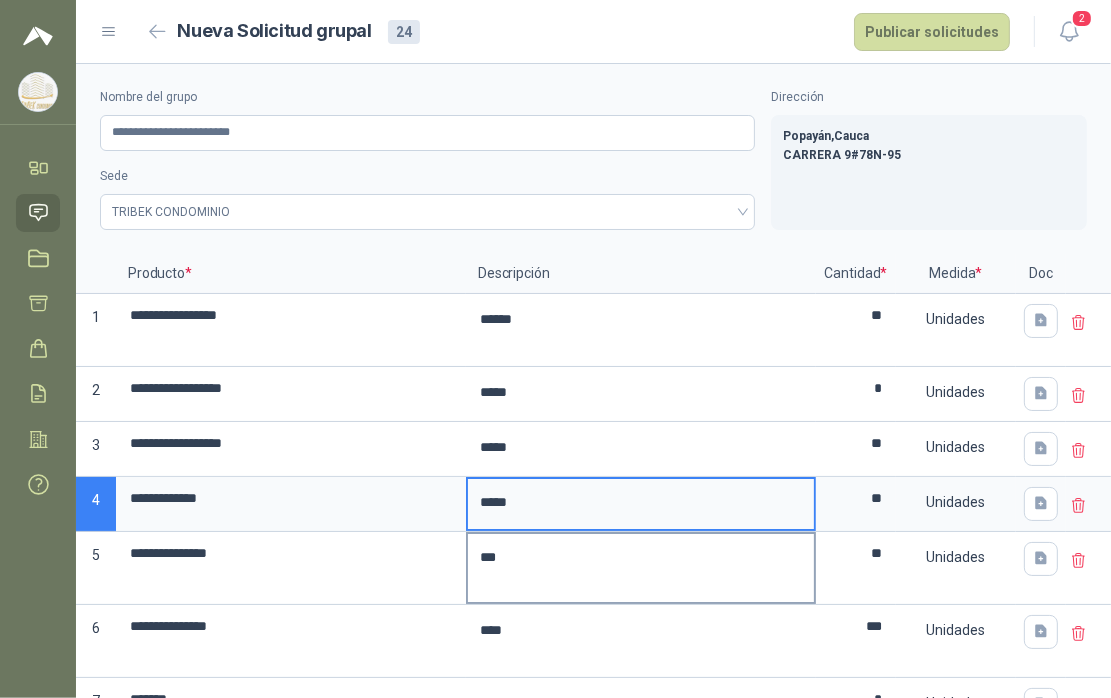 click on "**" at bounding box center [641, 568] 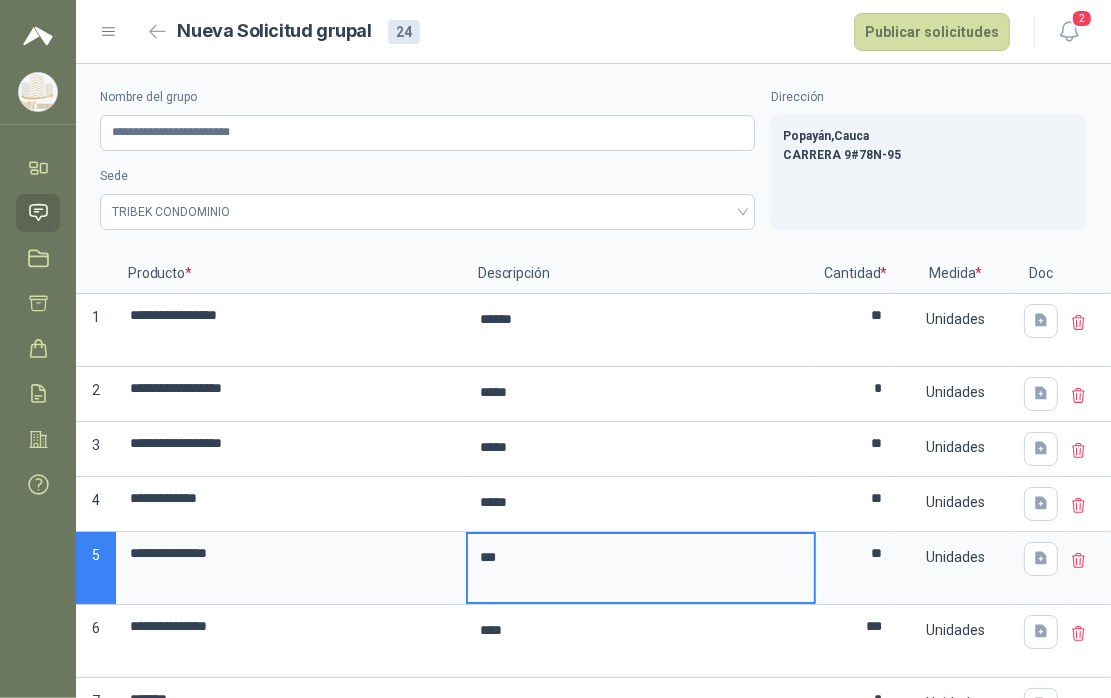 click on "**" at bounding box center (641, 568) 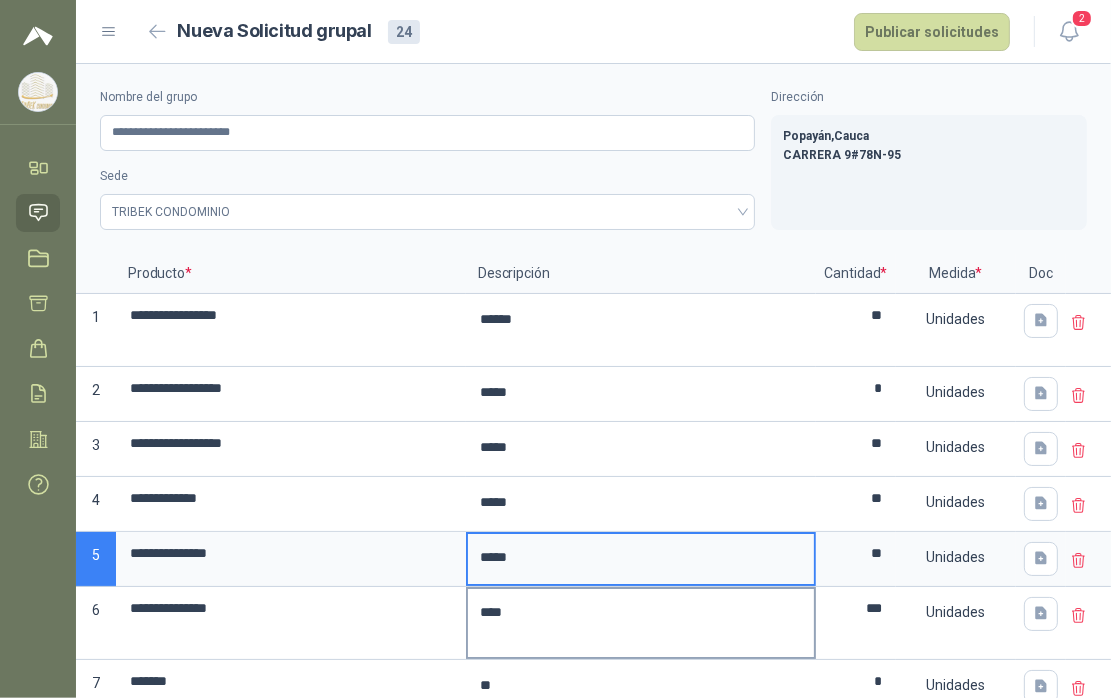 click on "***" at bounding box center (641, 623) 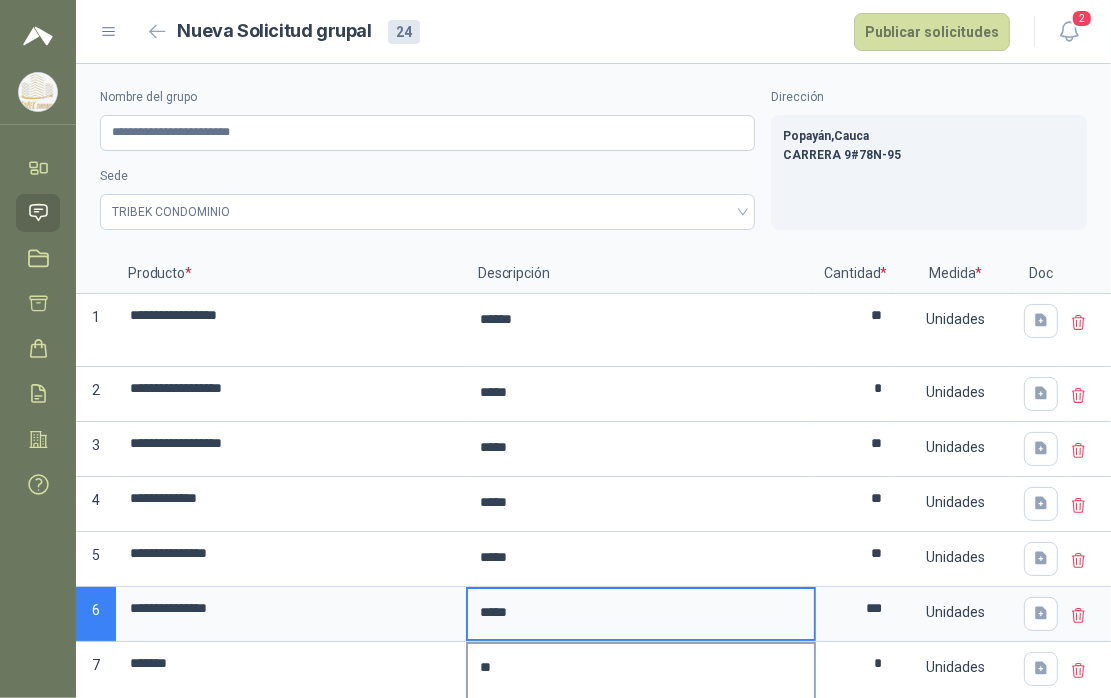 click on "*" at bounding box center (641, 678) 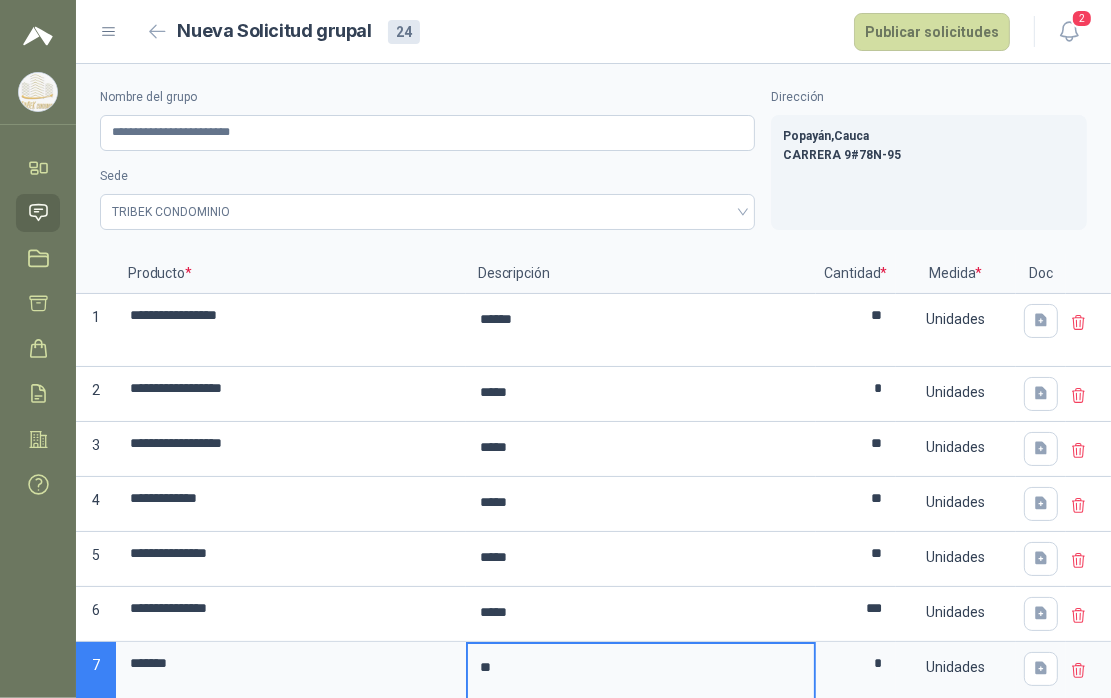 click on "*" at bounding box center (641, 678) 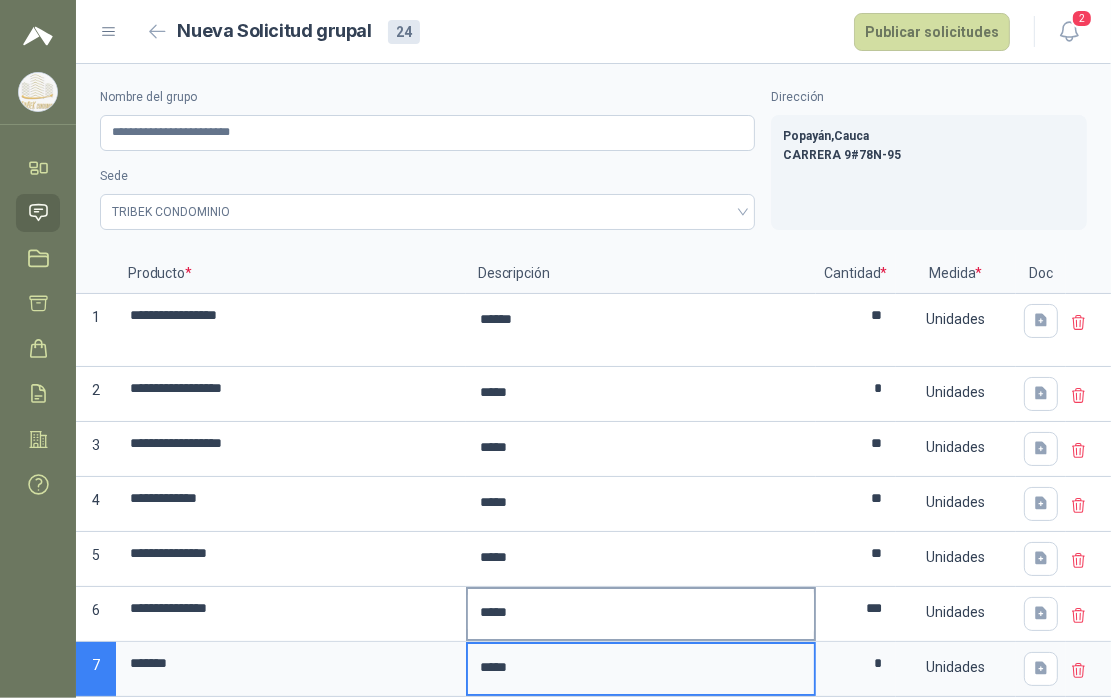 scroll, scrollTop: 400, scrollLeft: 0, axis: vertical 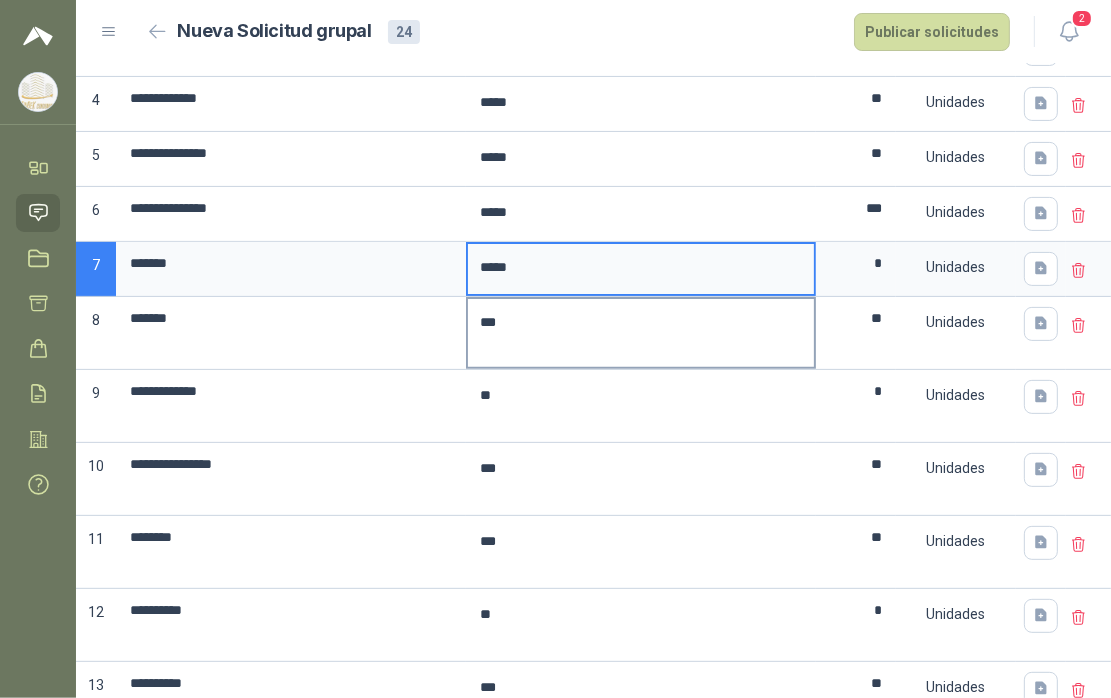 click on "**" at bounding box center (641, 333) 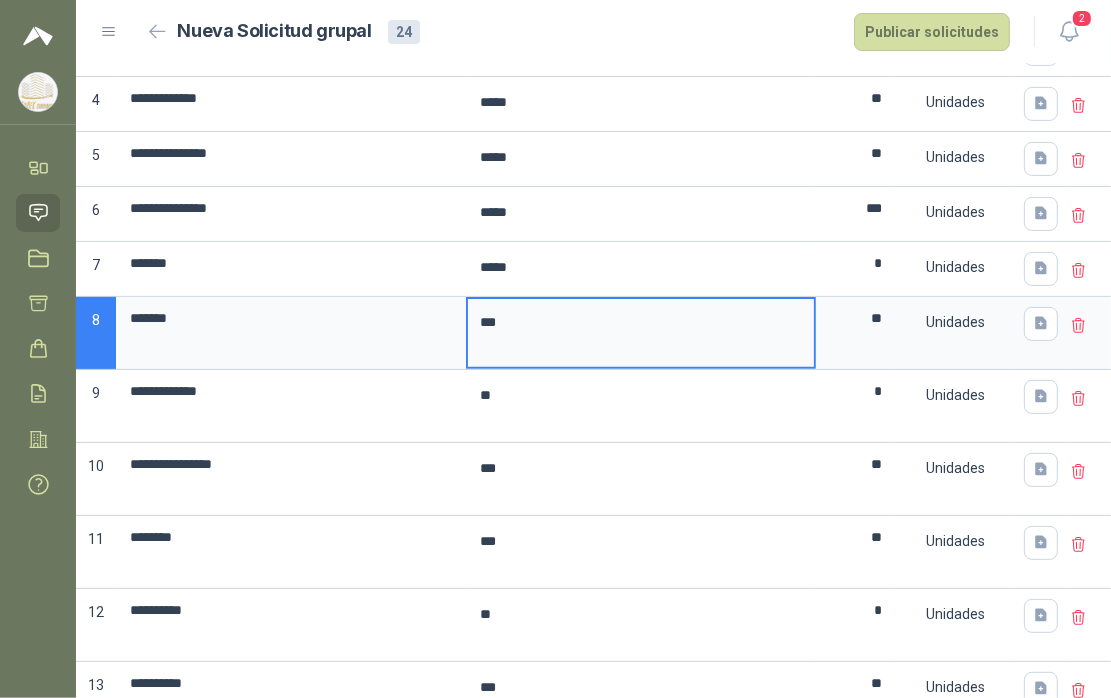 click on "**" at bounding box center [641, 333] 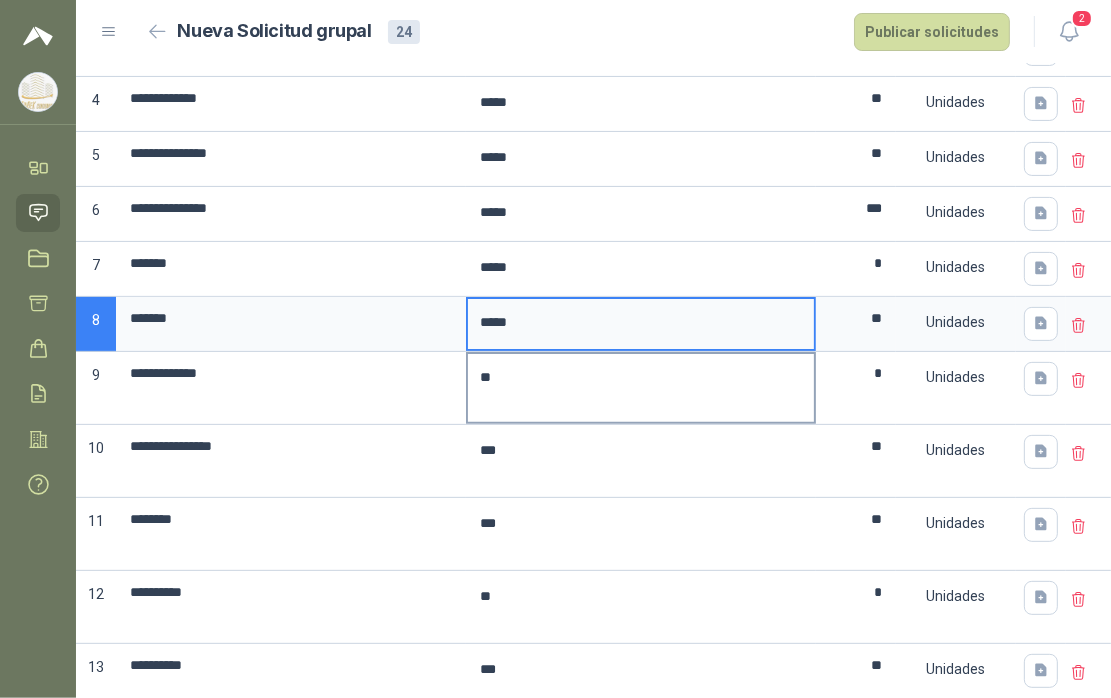 click on "*" at bounding box center (641, 388) 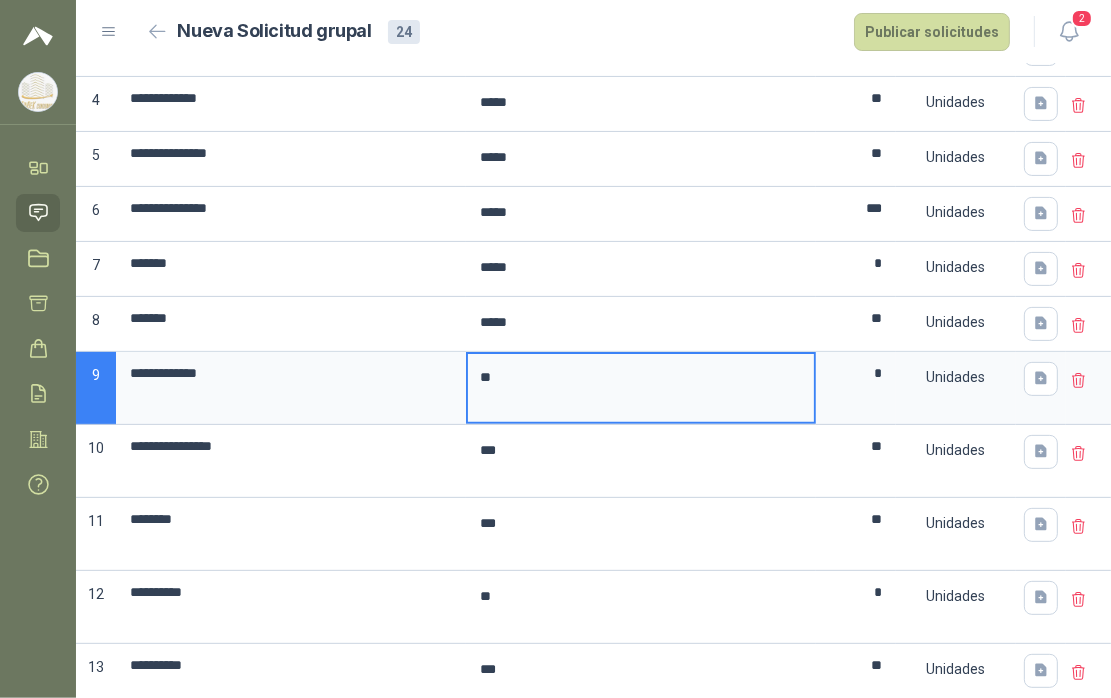click on "*" at bounding box center [641, 388] 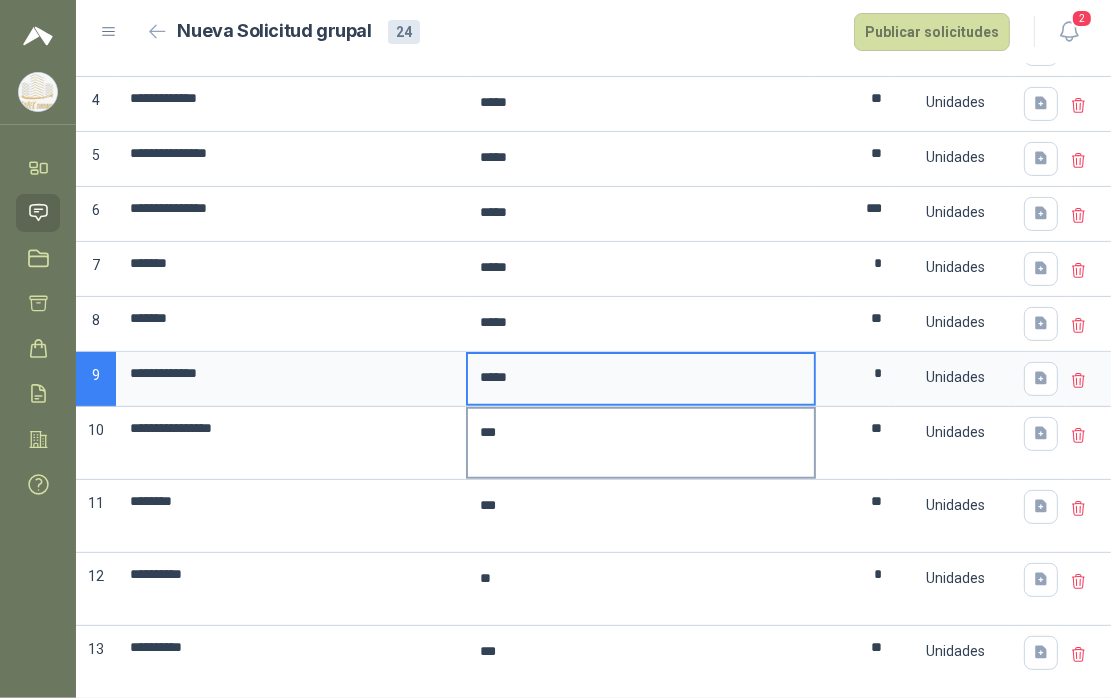 click on "**" at bounding box center (641, 443) 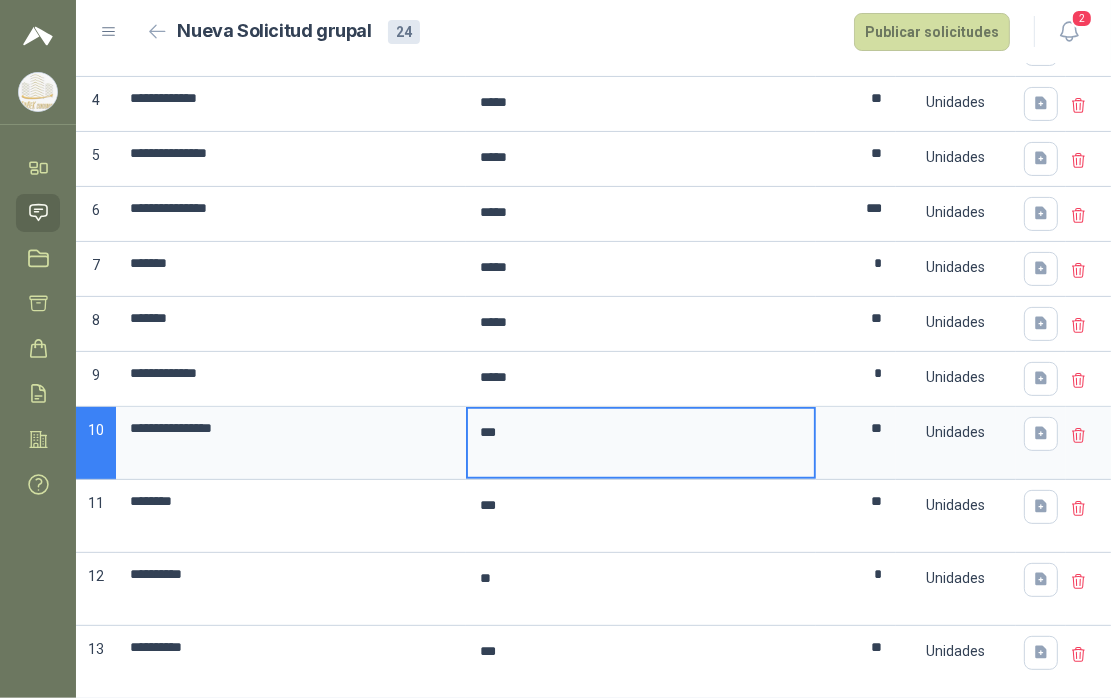 click on "**" at bounding box center [641, 443] 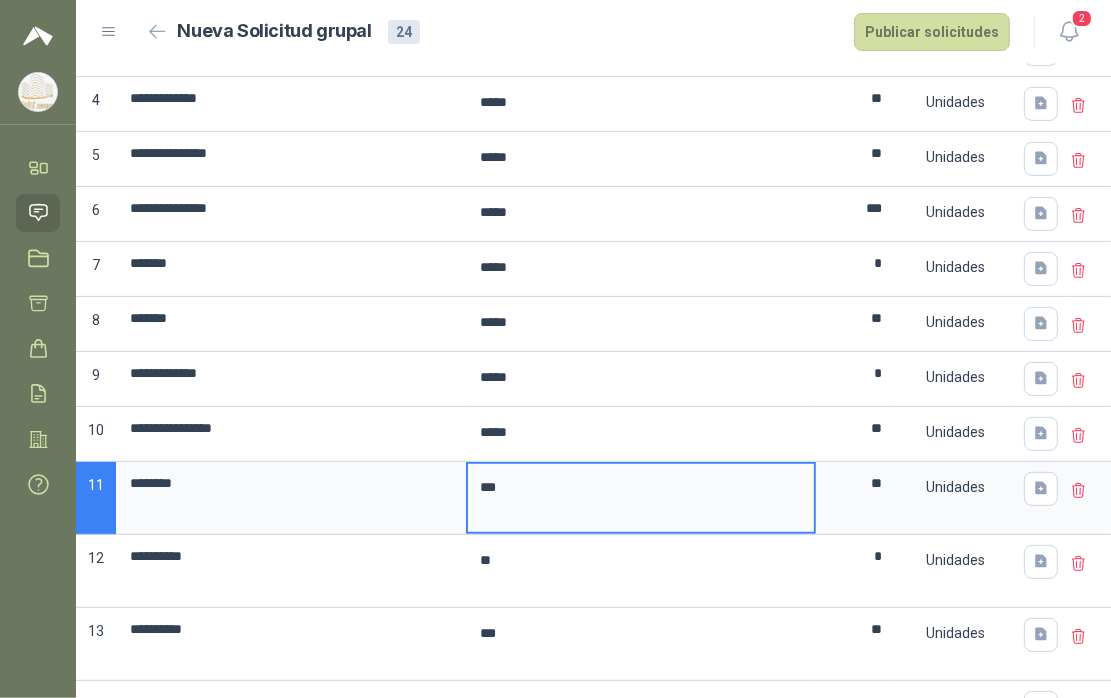 click on "**" at bounding box center (641, 498) 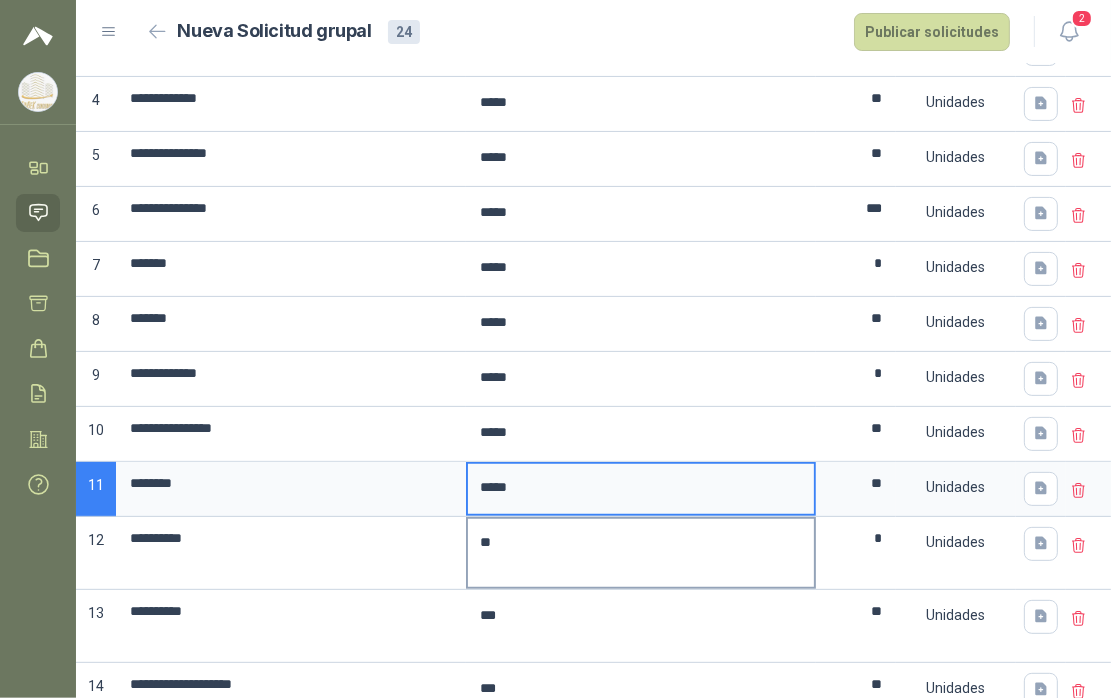 click on "*" at bounding box center (641, 553) 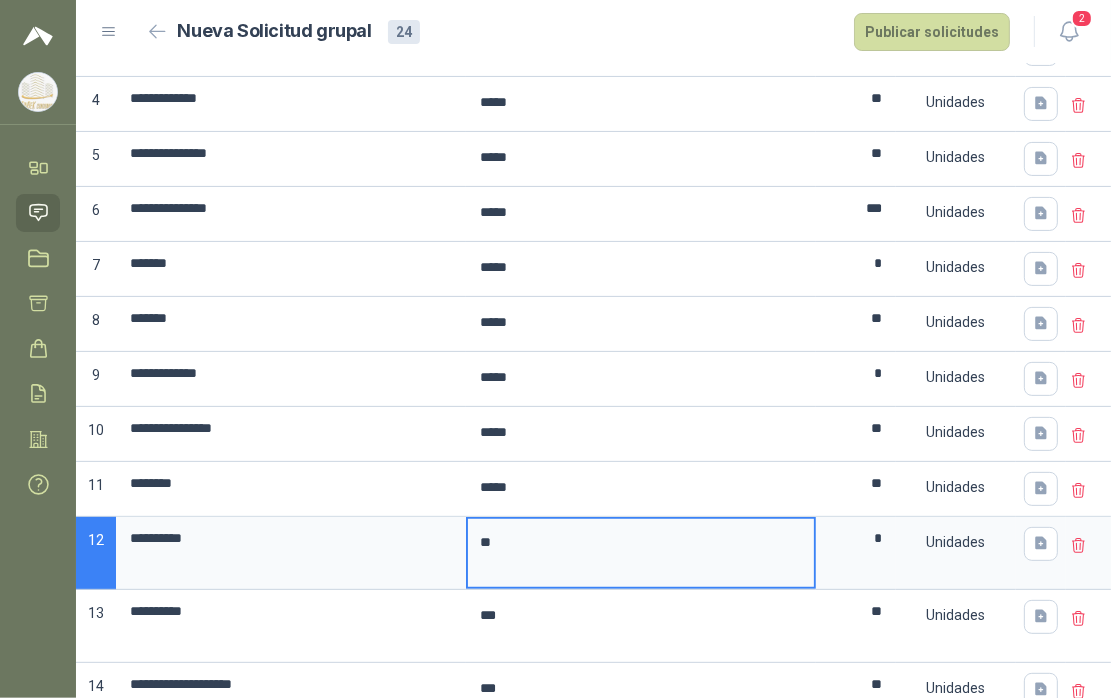 click on "*" at bounding box center [641, 553] 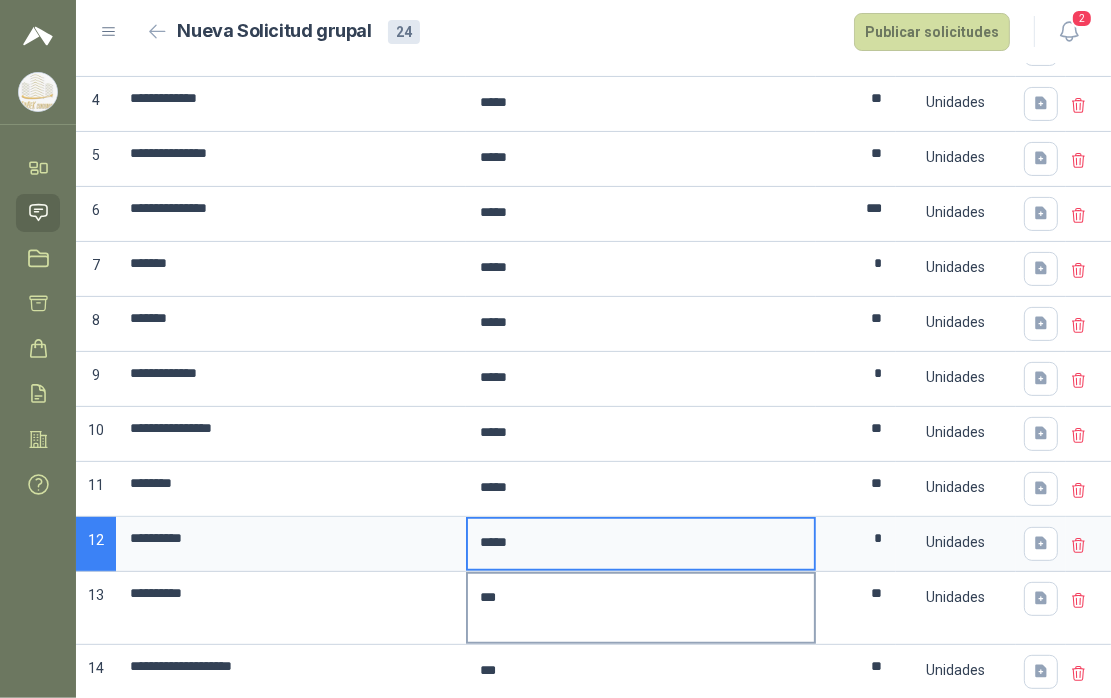 click on "**" at bounding box center (641, 608) 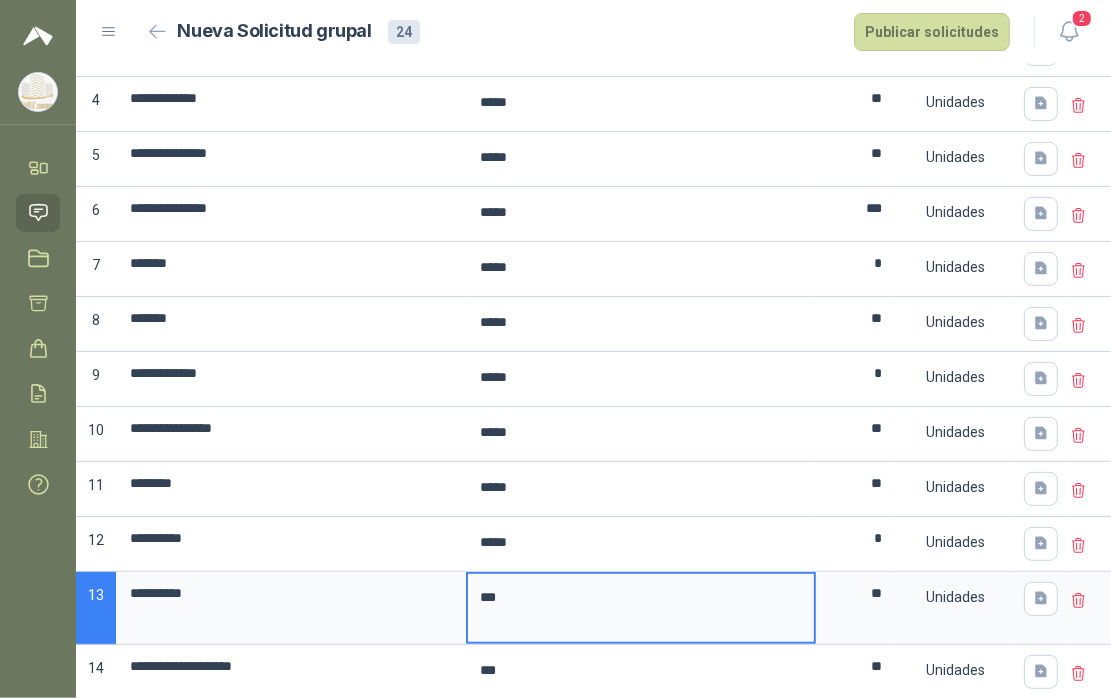 click on "**" at bounding box center [641, 608] 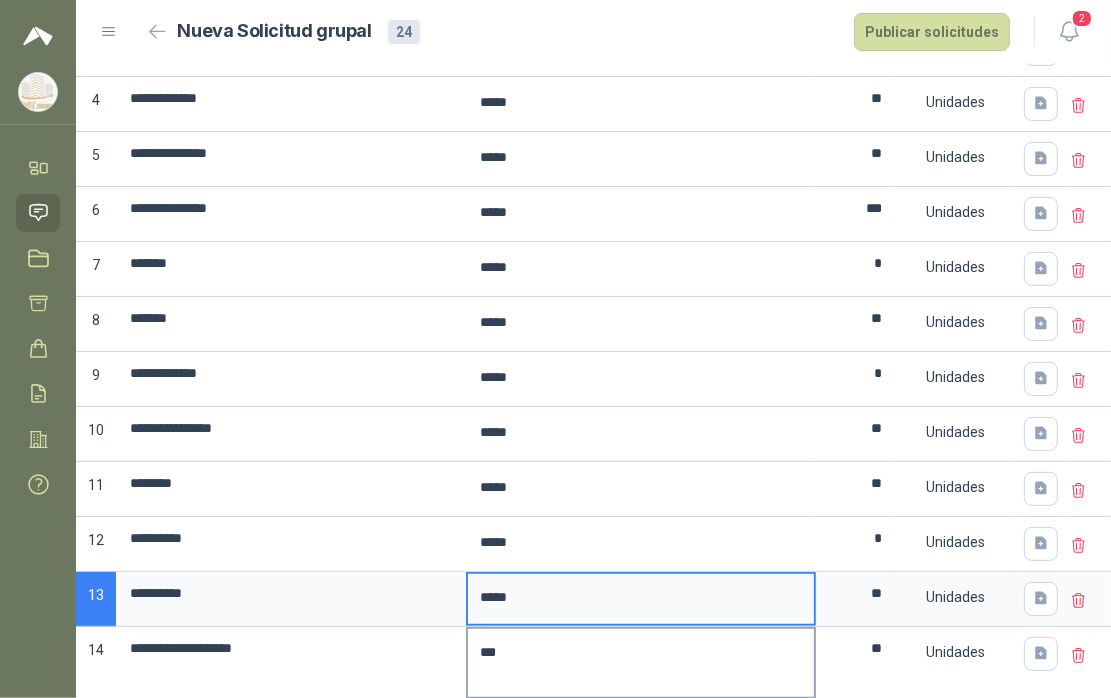 click on "**" at bounding box center (641, 663) 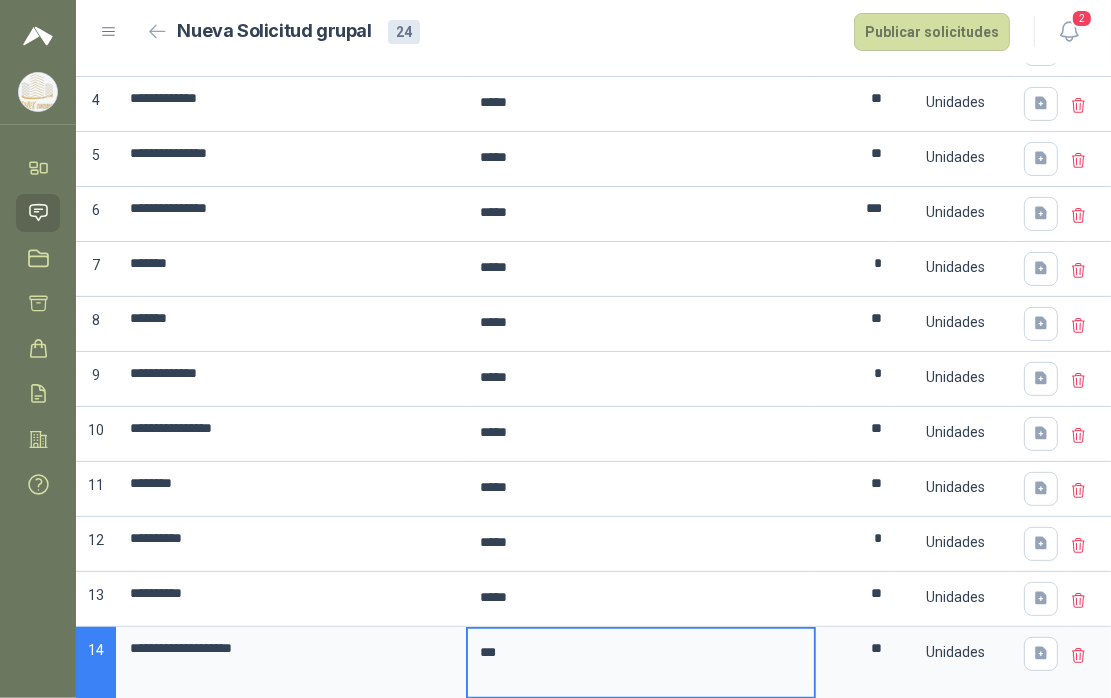 click on "**" at bounding box center (641, 663) 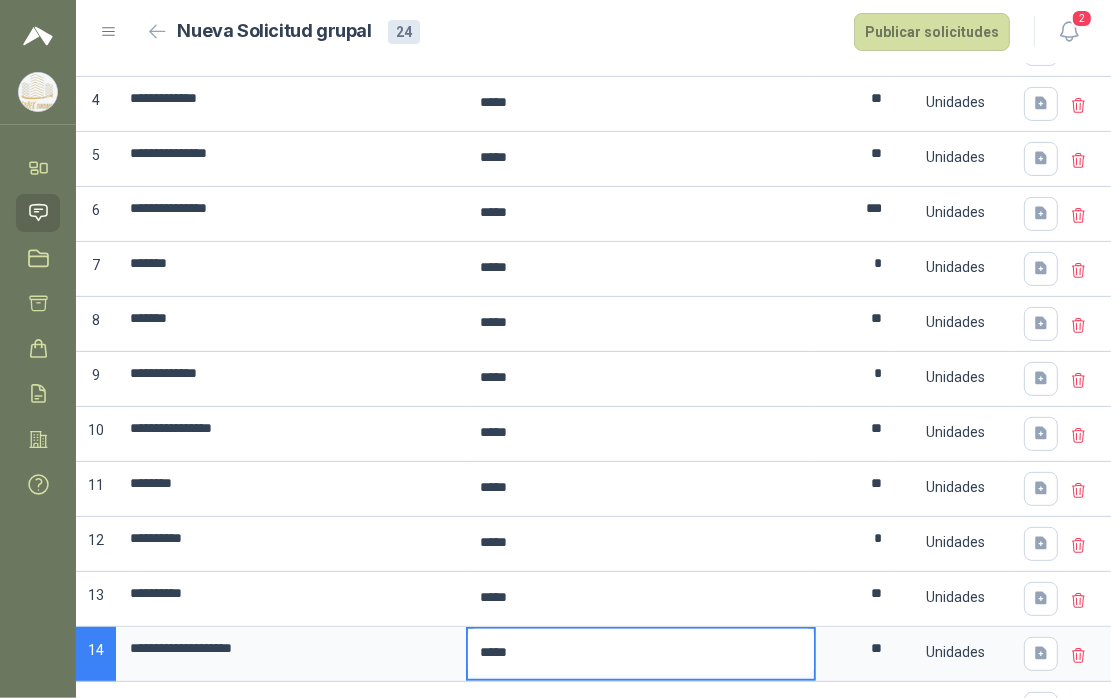 scroll, scrollTop: 800, scrollLeft: 0, axis: vertical 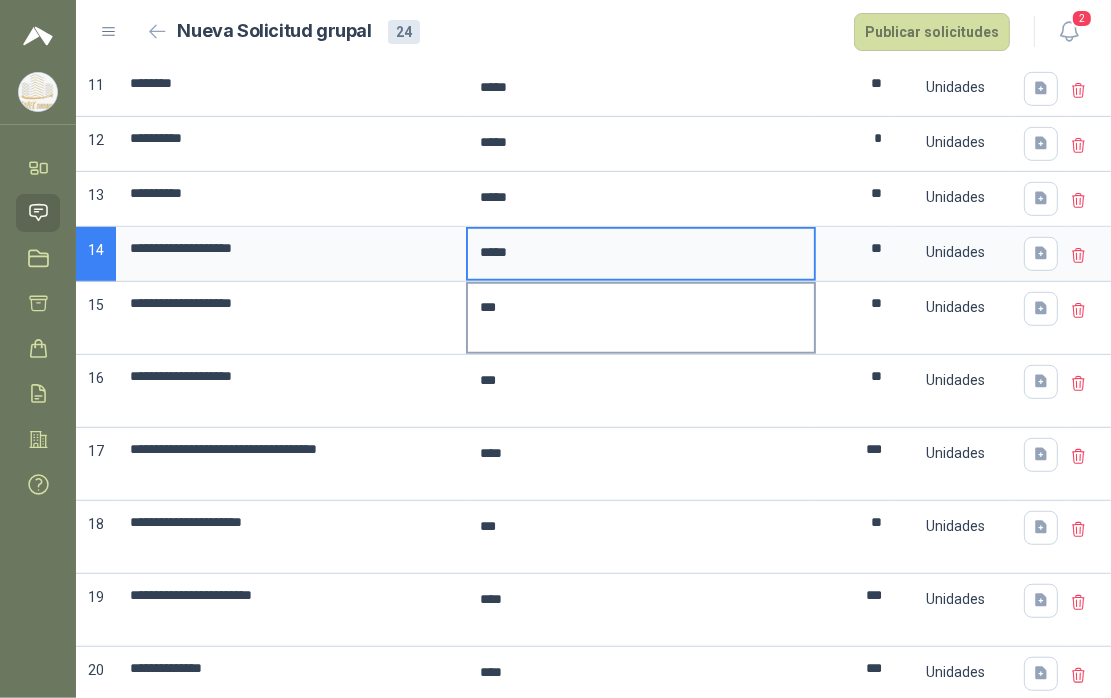 click on "**" at bounding box center [641, 318] 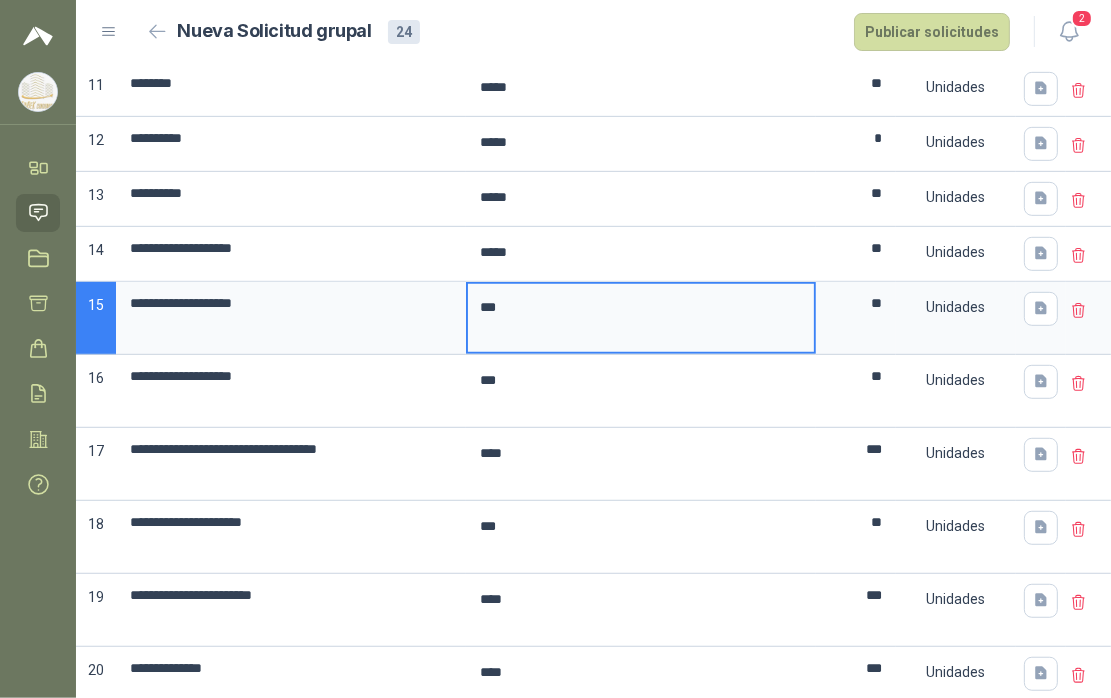 click on "**" at bounding box center [641, 318] 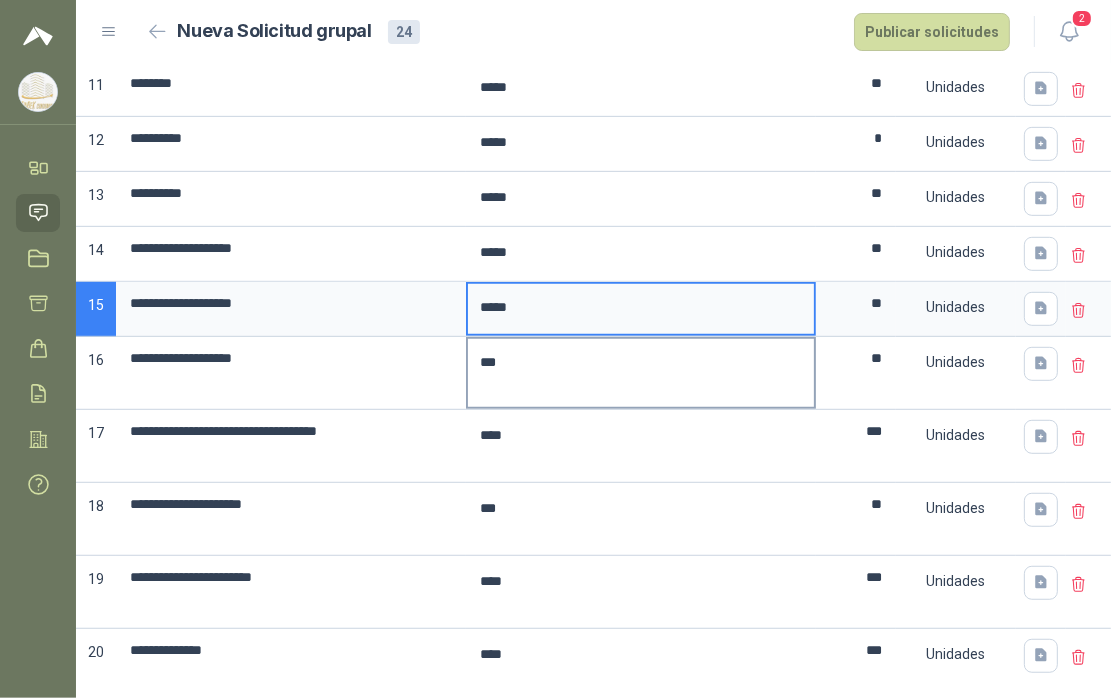 click on "**" at bounding box center (641, 373) 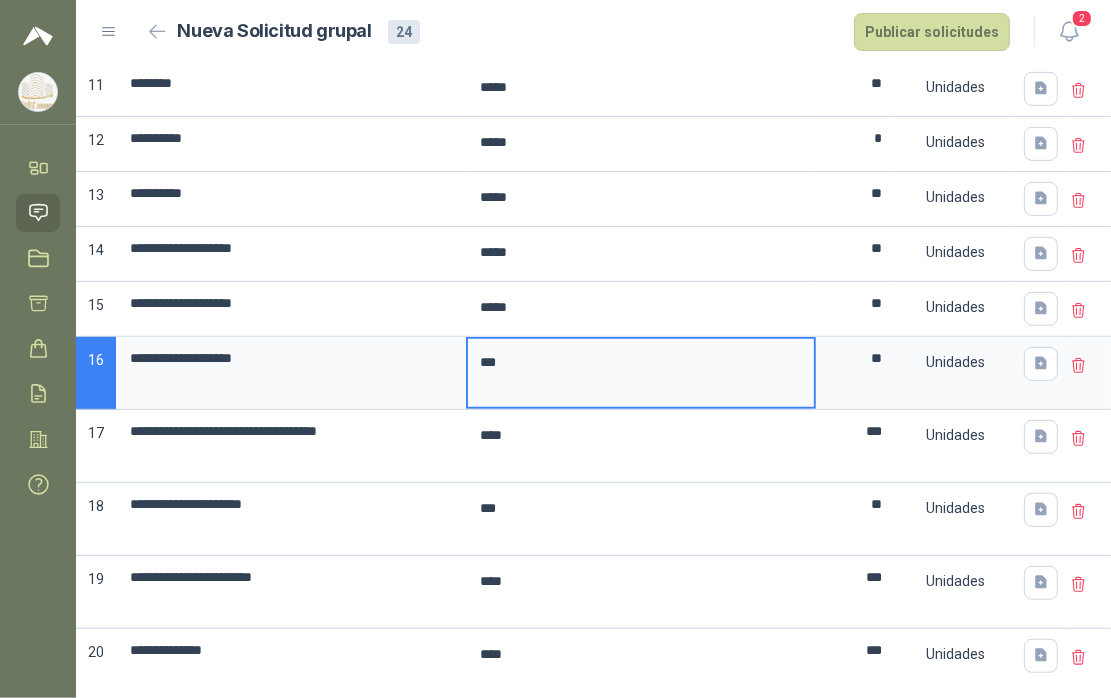 click on "**" at bounding box center (641, 373) 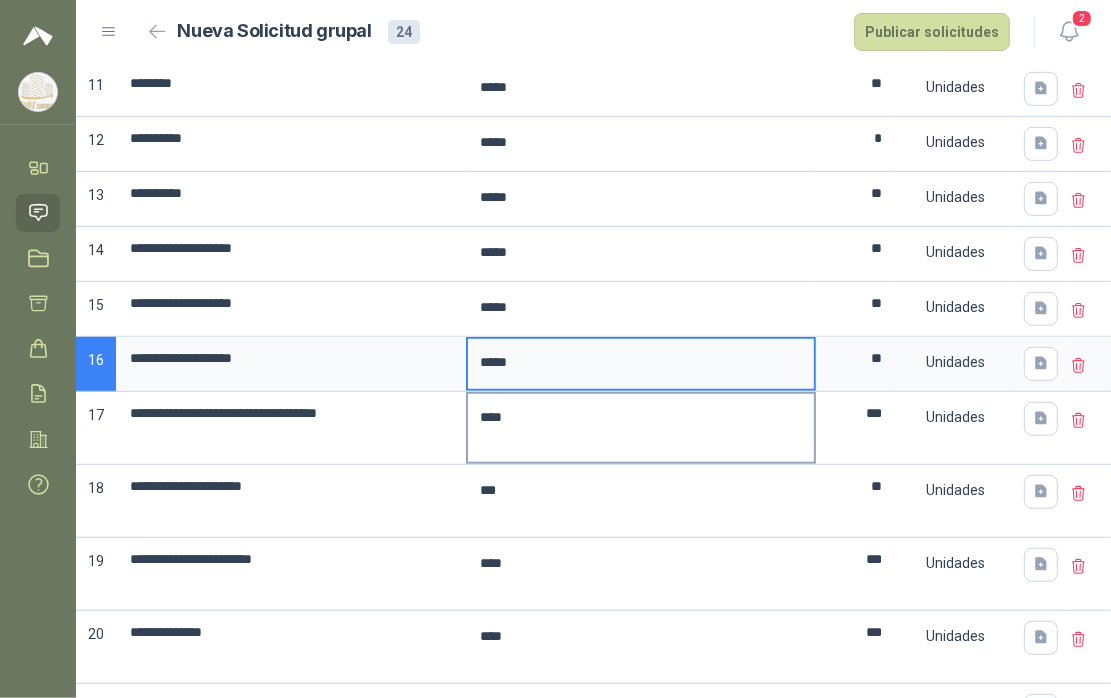 click on "***" at bounding box center (641, 428) 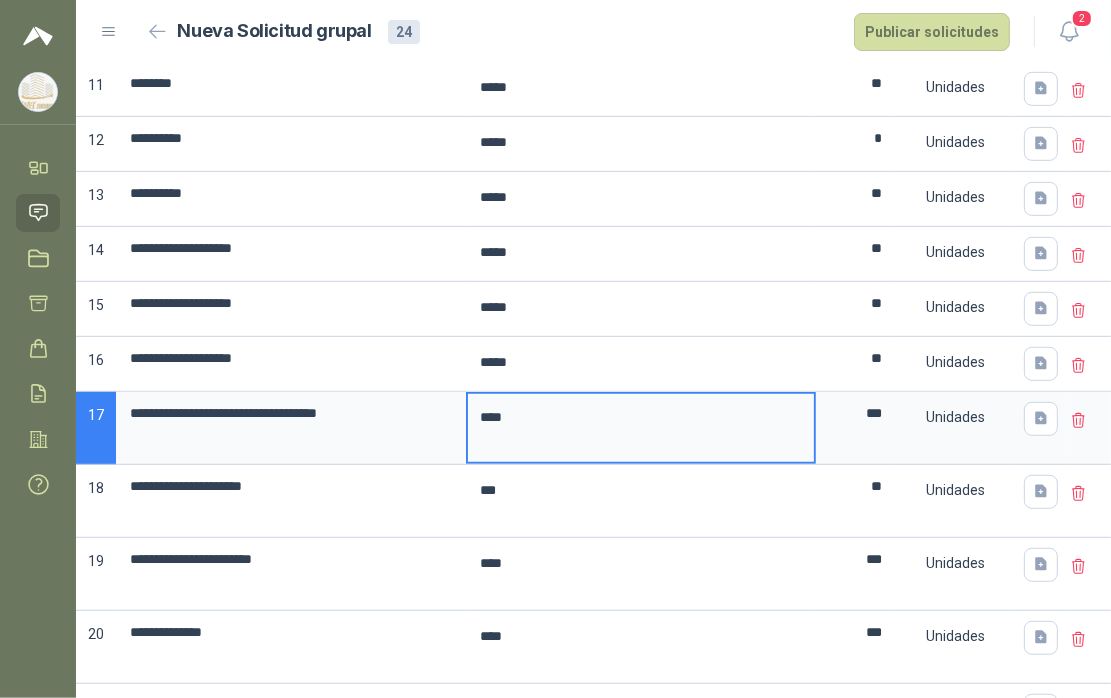 click on "***" at bounding box center (641, 428) 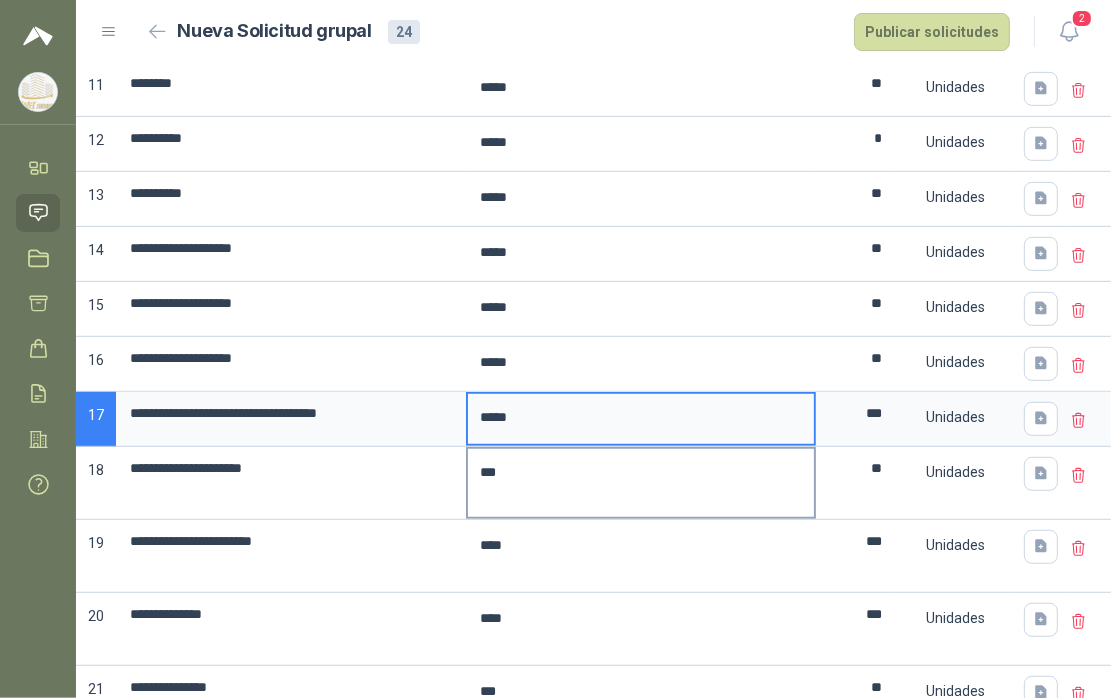 click on "**" at bounding box center (641, 483) 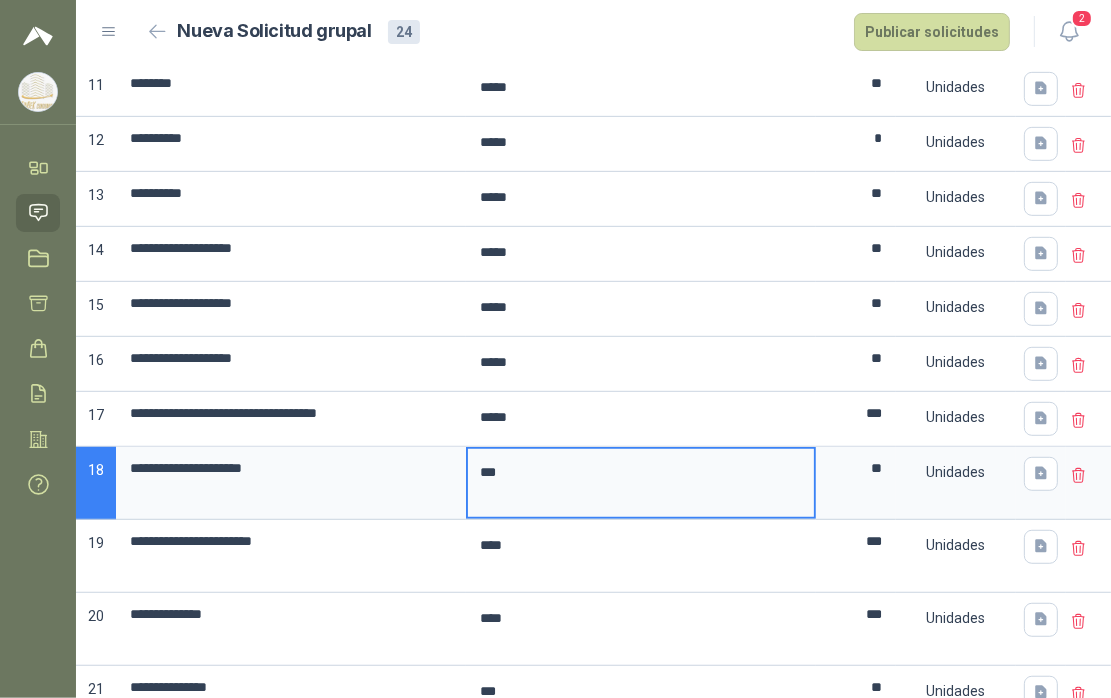 click on "**" at bounding box center (641, 483) 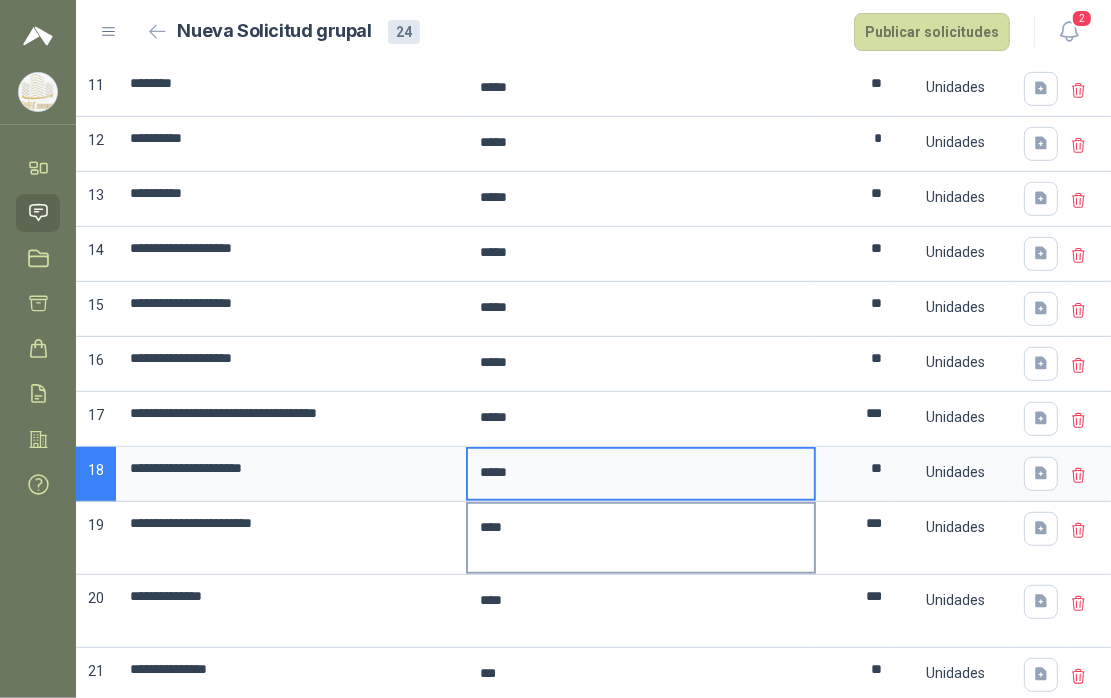 click on "***" at bounding box center [641, 538] 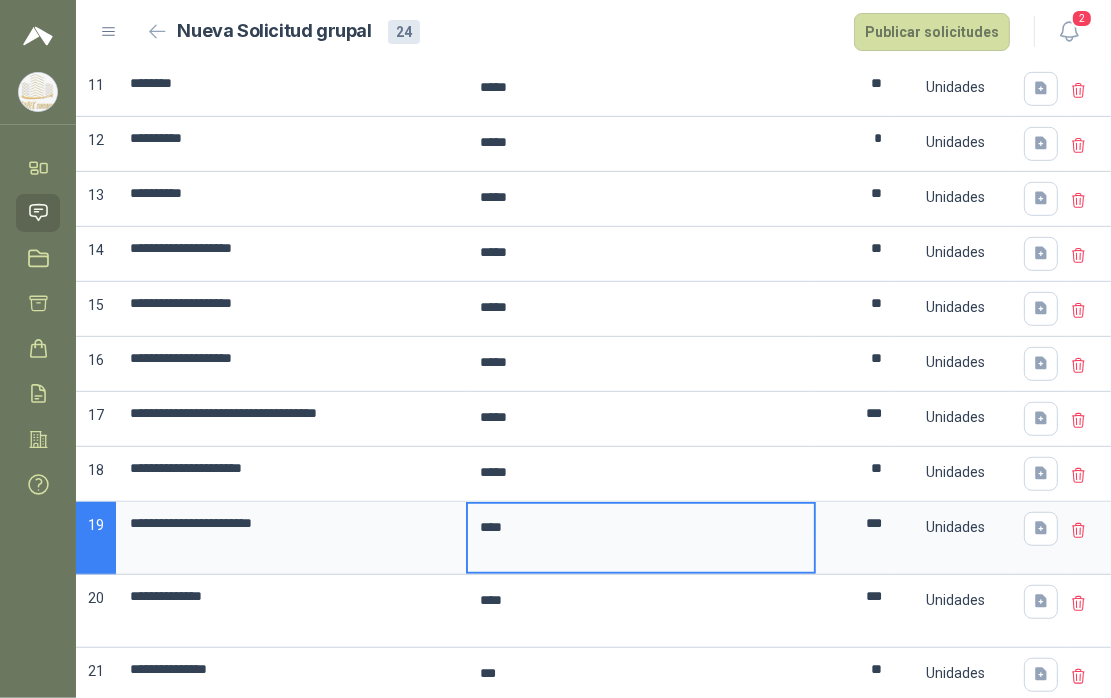 click on "***" at bounding box center [641, 538] 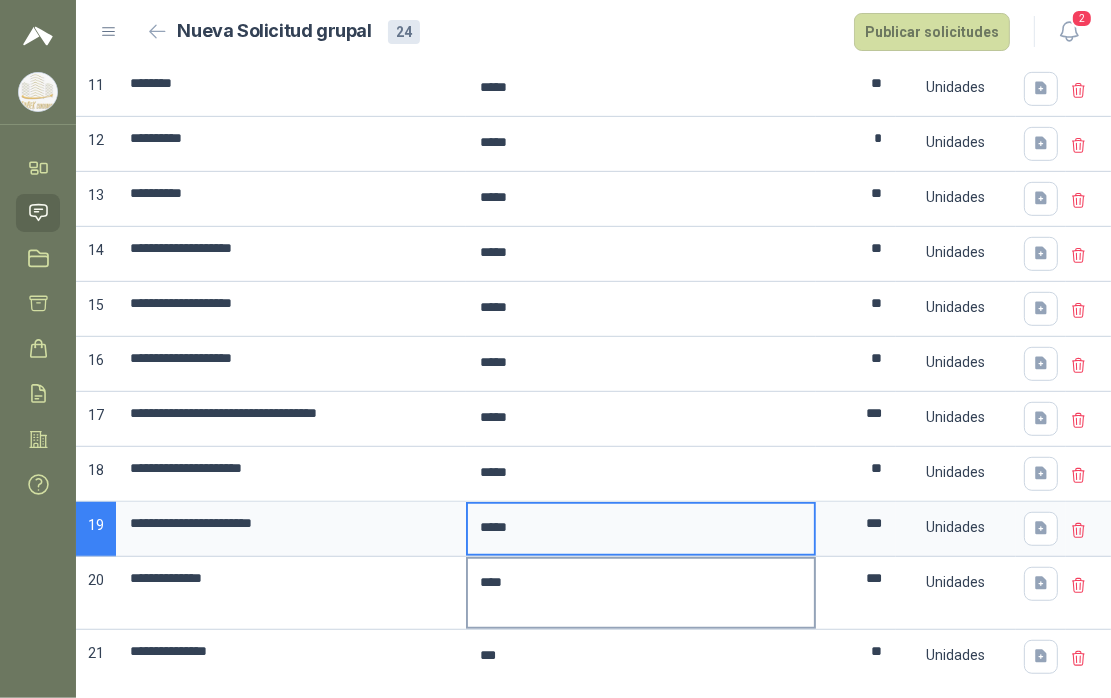 click on "***" at bounding box center (641, 593) 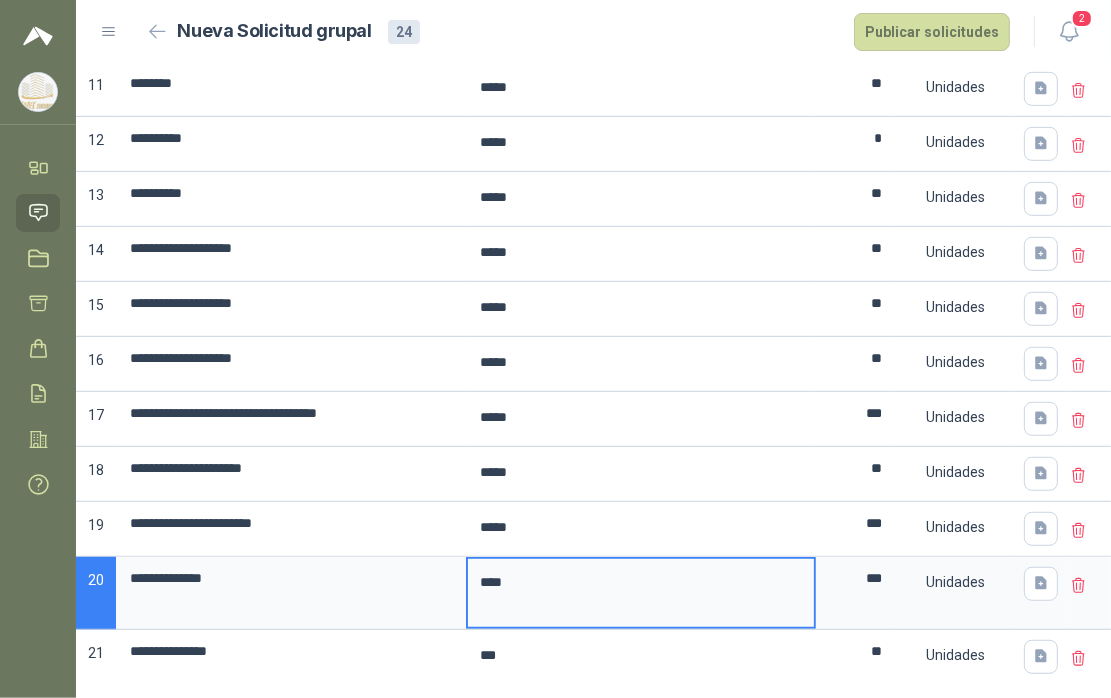 click on "***" at bounding box center [641, 593] 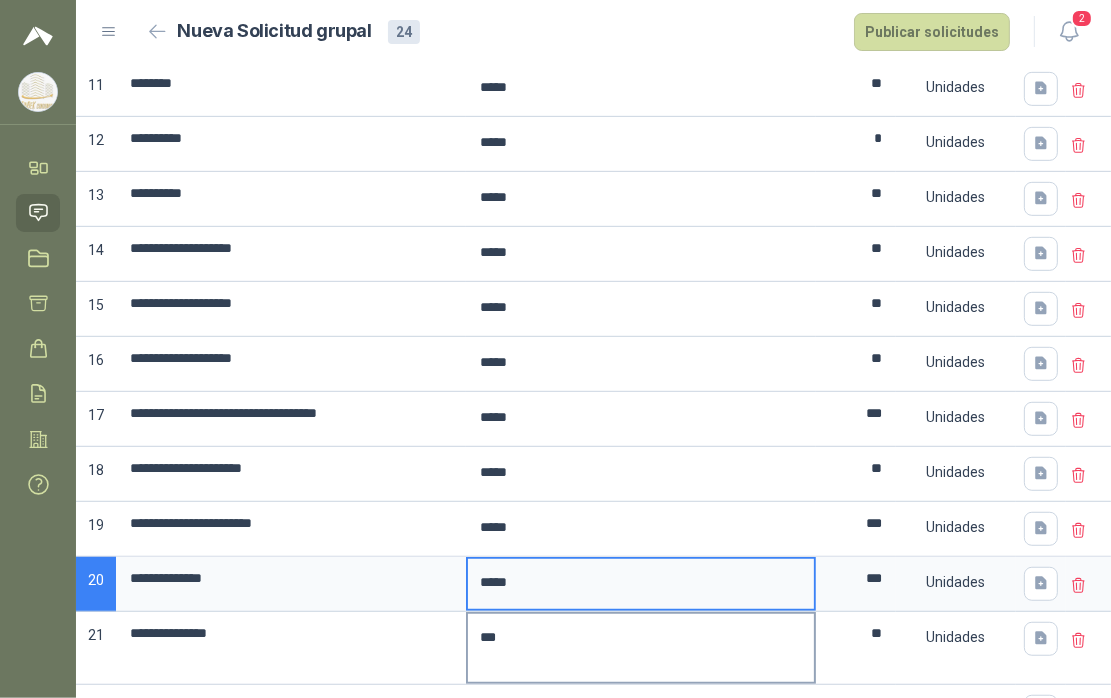 click on "**" at bounding box center (641, 648) 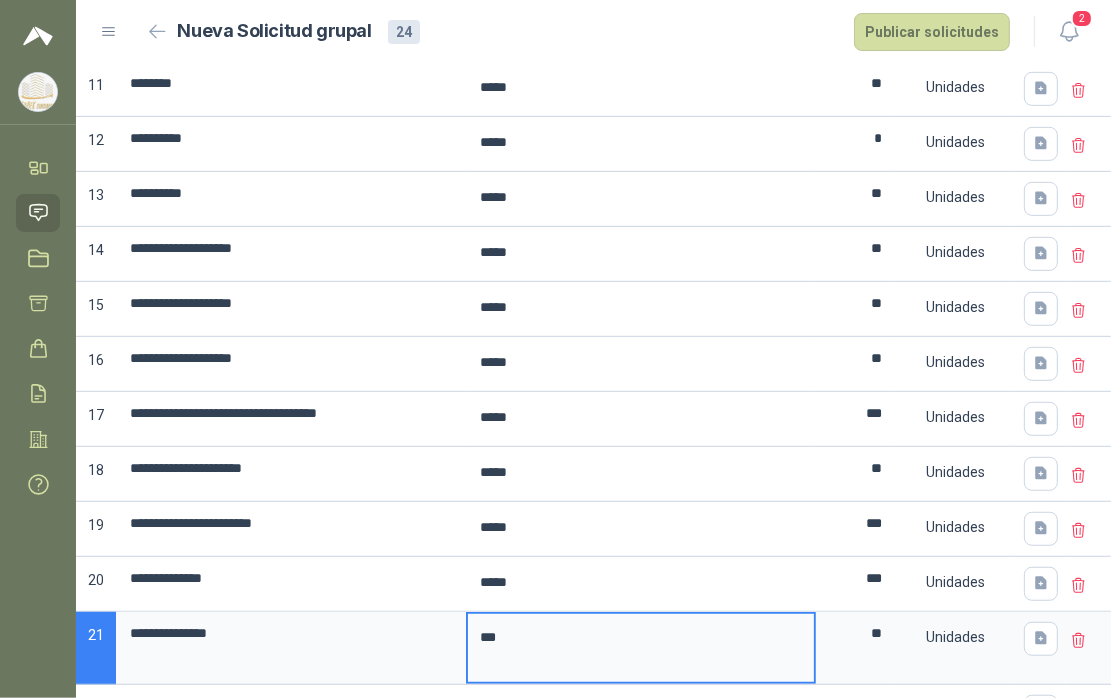 click on "**" at bounding box center (641, 648) 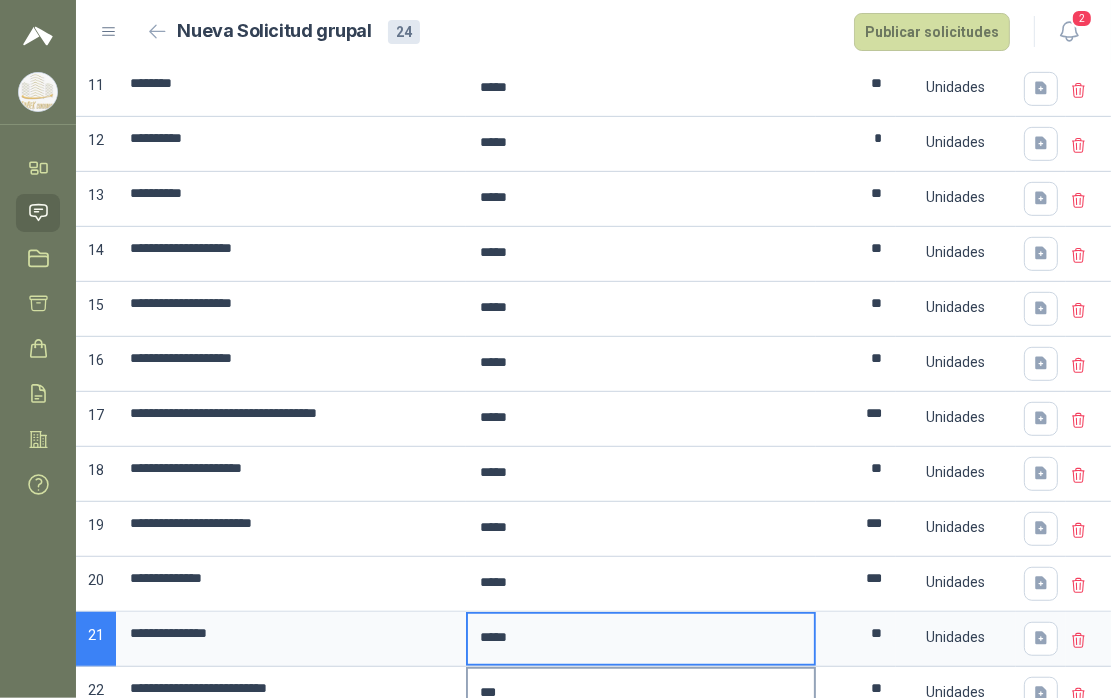 click on "**" at bounding box center [641, 703] 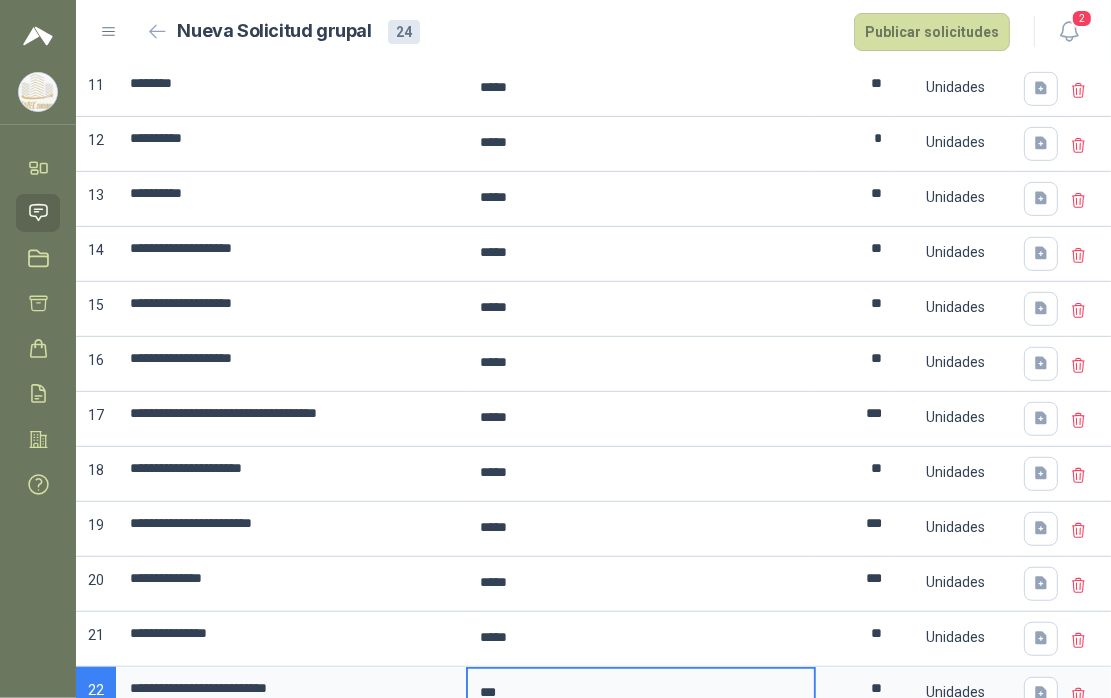 click on "**" at bounding box center (641, 703) 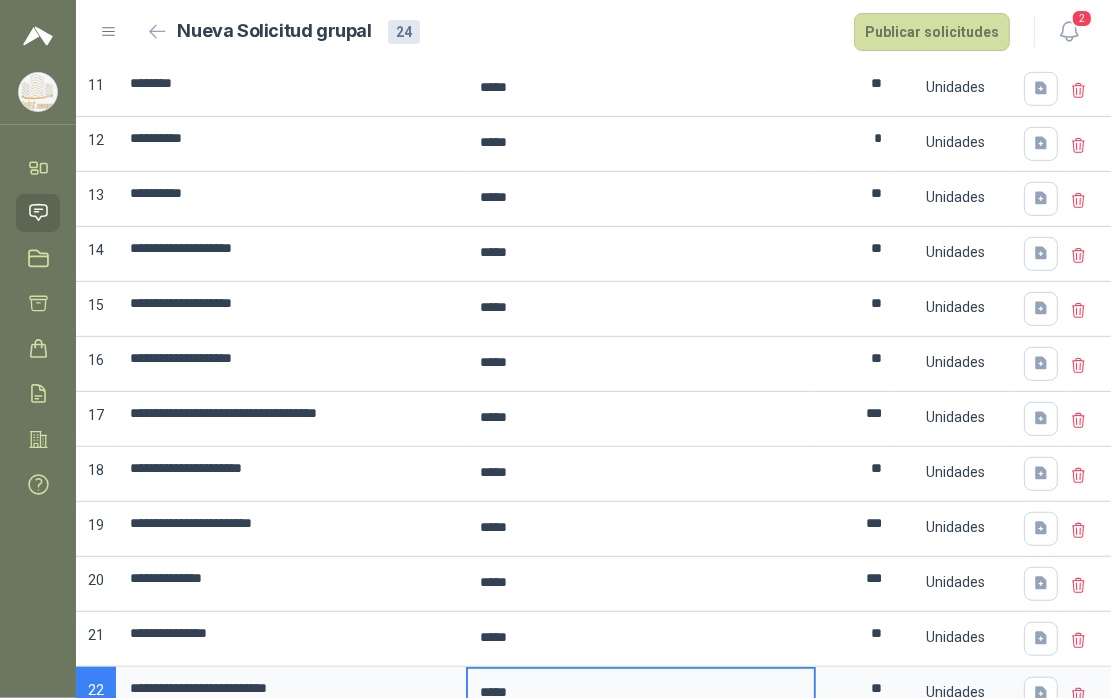 scroll, scrollTop: 1005, scrollLeft: 0, axis: vertical 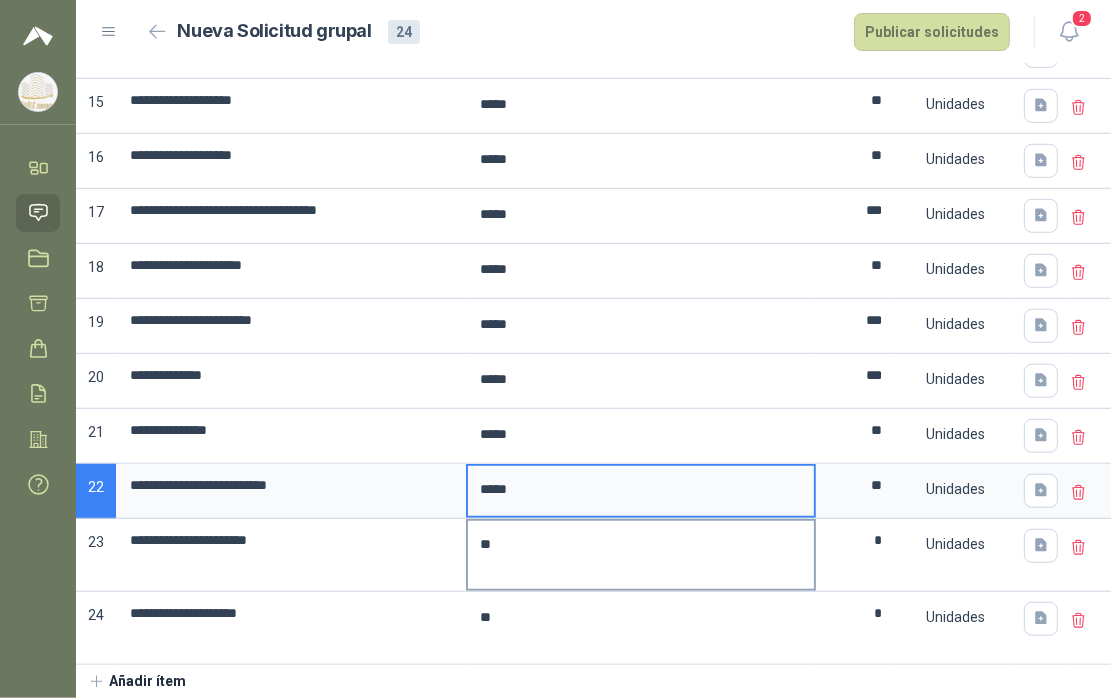 click on "*" at bounding box center [641, 555] 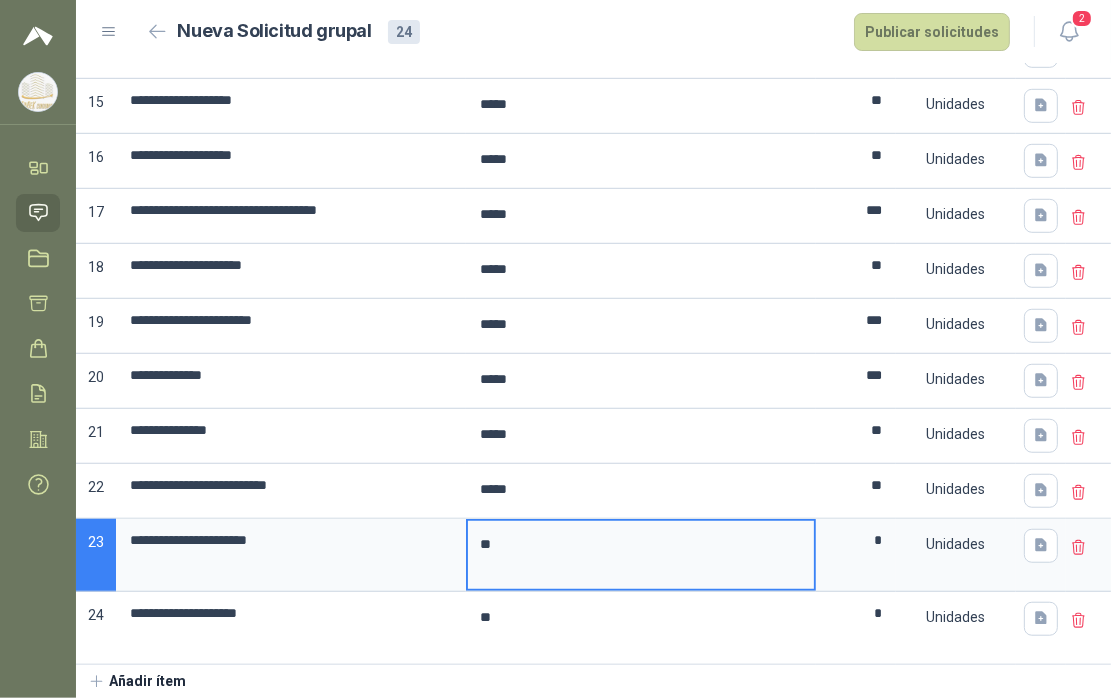 click on "*" at bounding box center (641, 555) 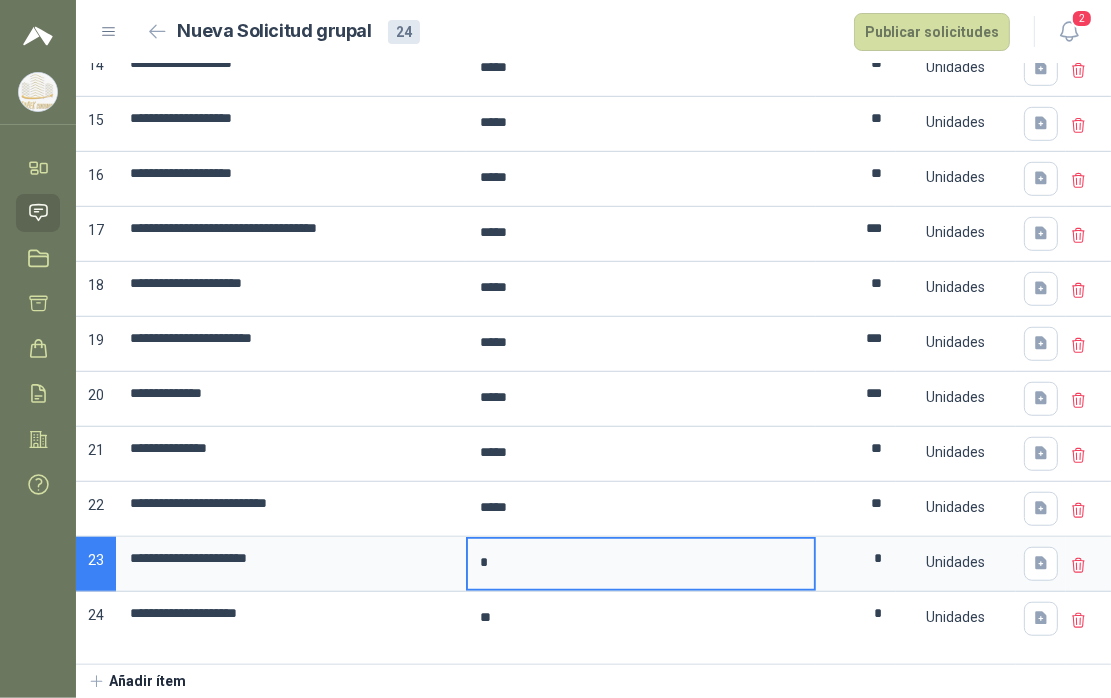 scroll, scrollTop: 987, scrollLeft: 0, axis: vertical 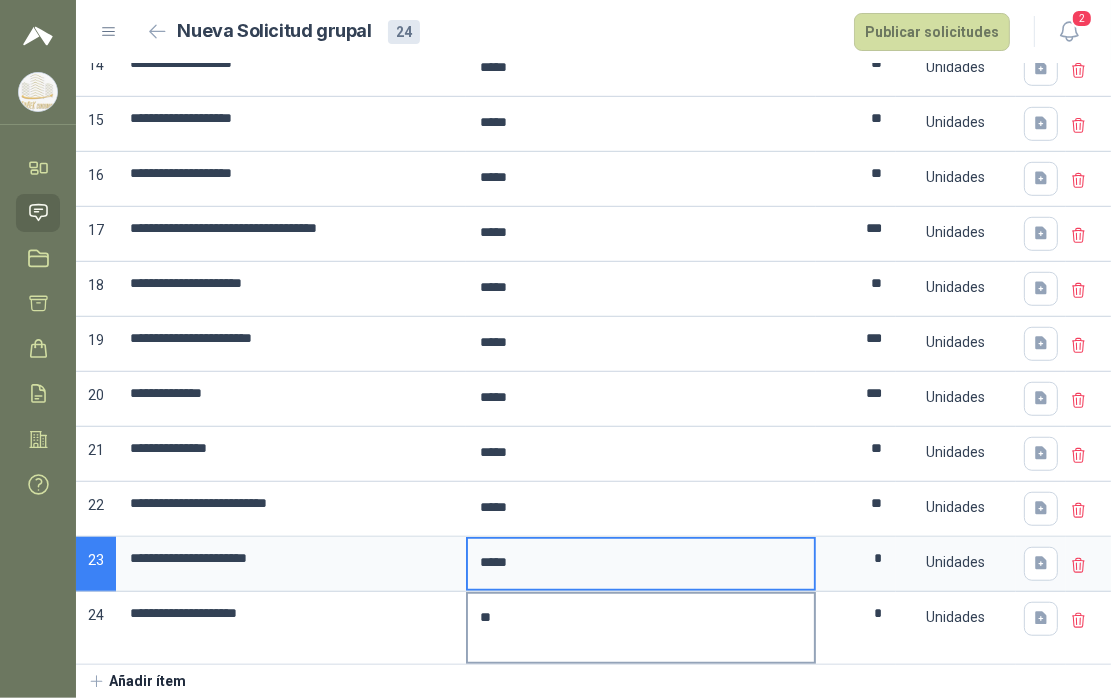 click on "*" at bounding box center [641, 628] 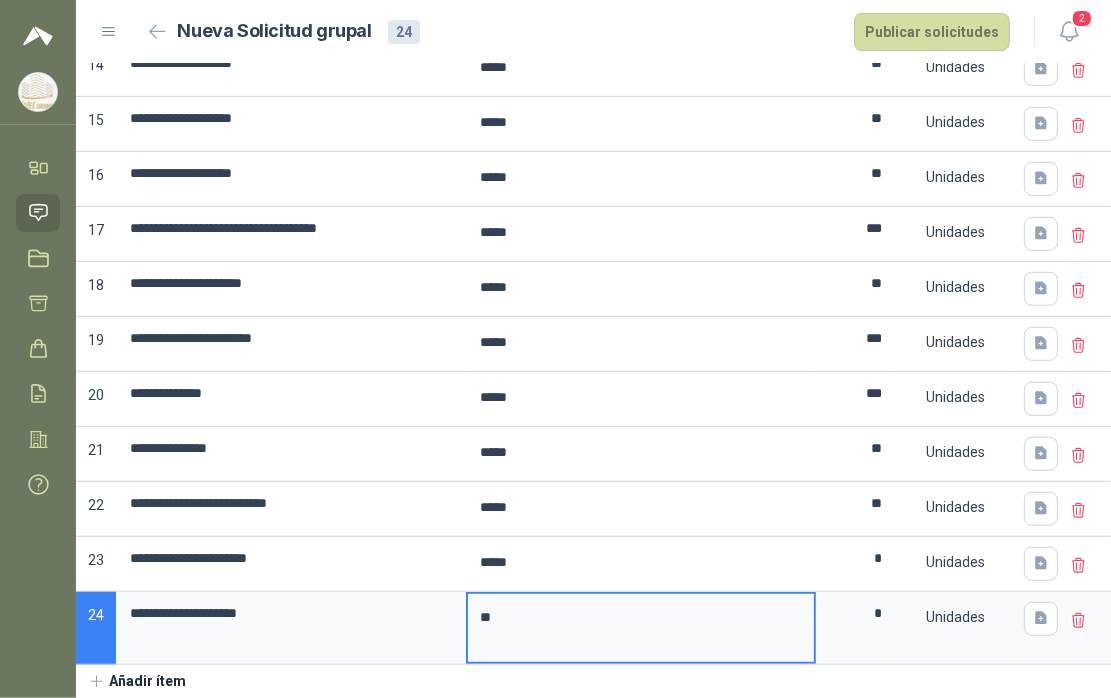 click on "*" at bounding box center (641, 628) 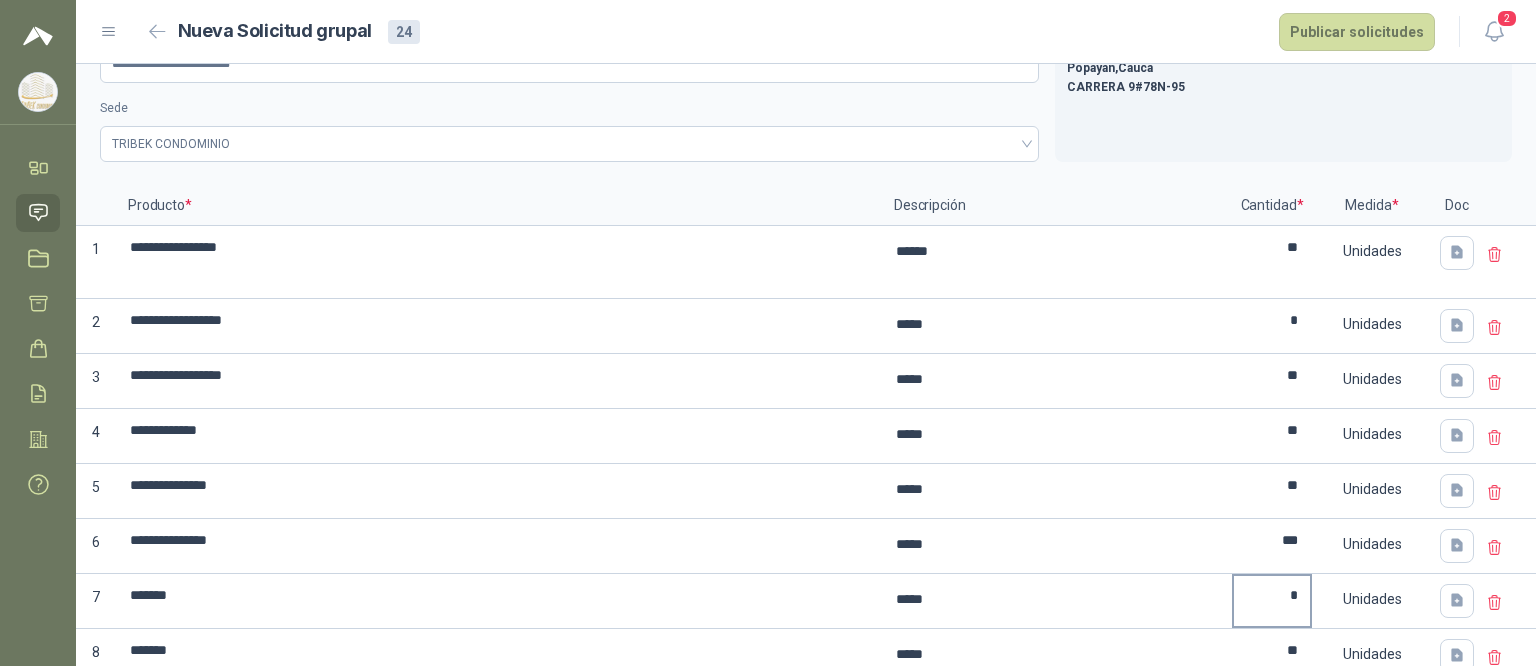 scroll, scrollTop: 0, scrollLeft: 0, axis: both 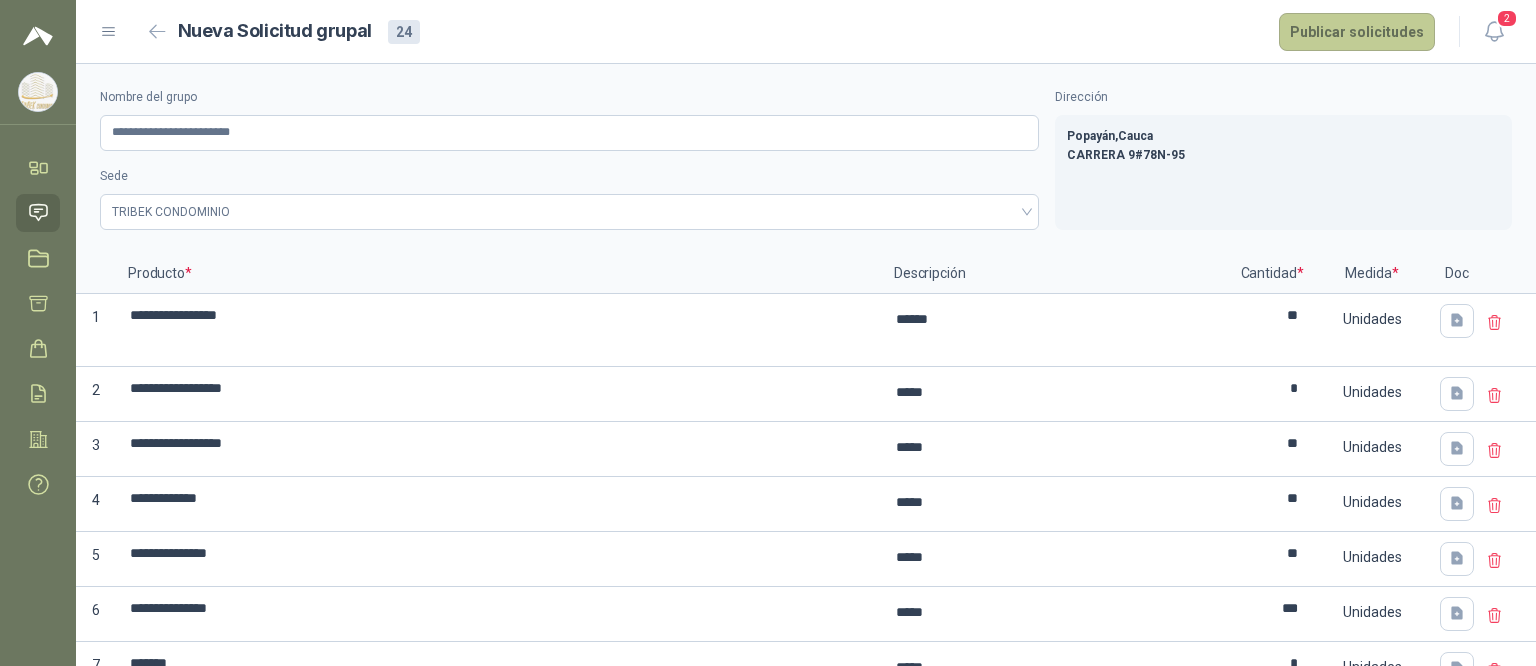 click on "Publicar solicitudes" at bounding box center (1357, 32) 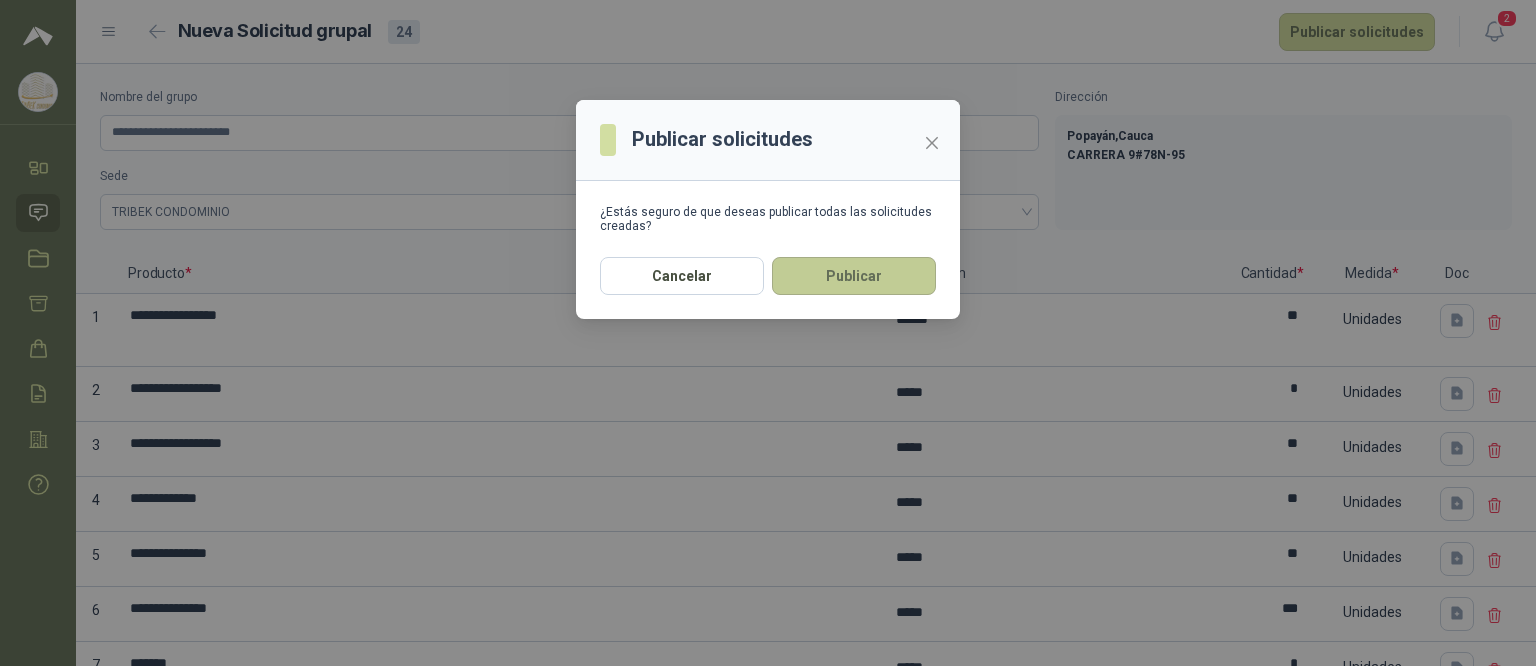 click on "Publicar" at bounding box center [854, 276] 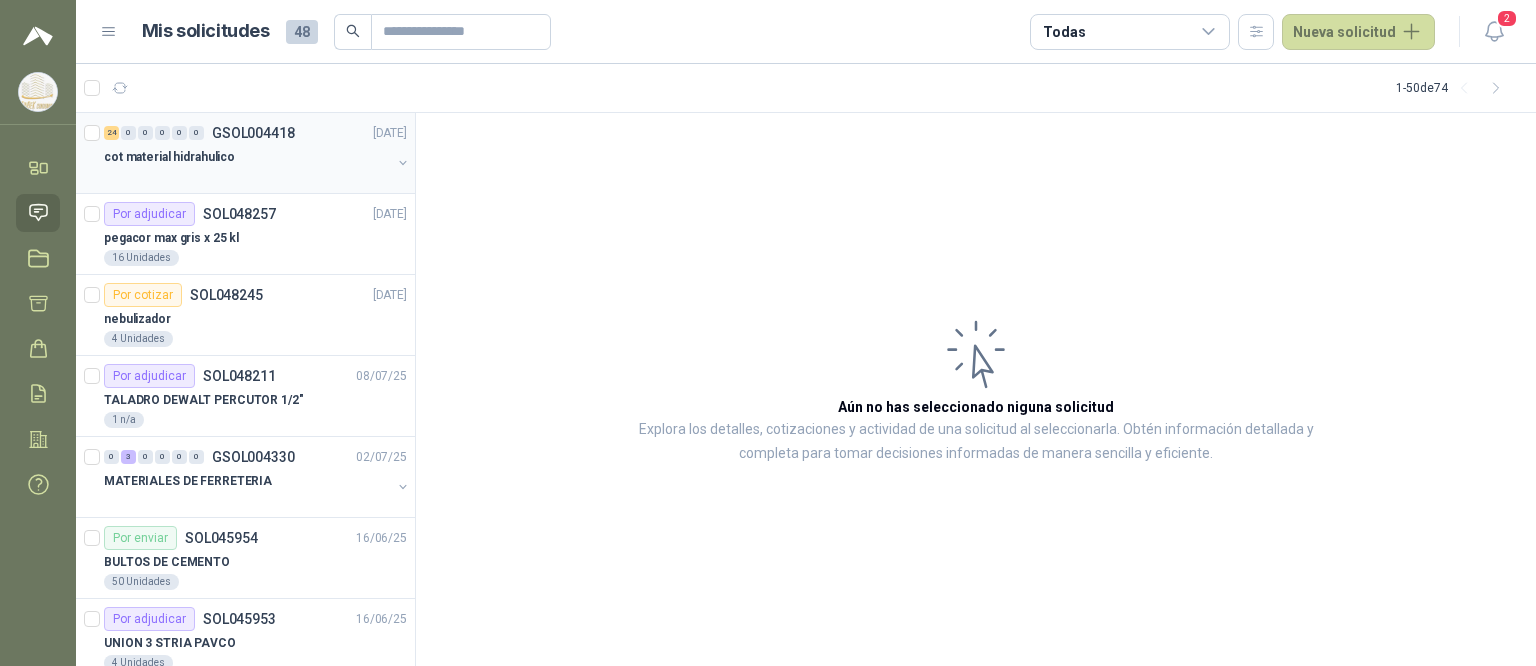 click at bounding box center (247, 177) 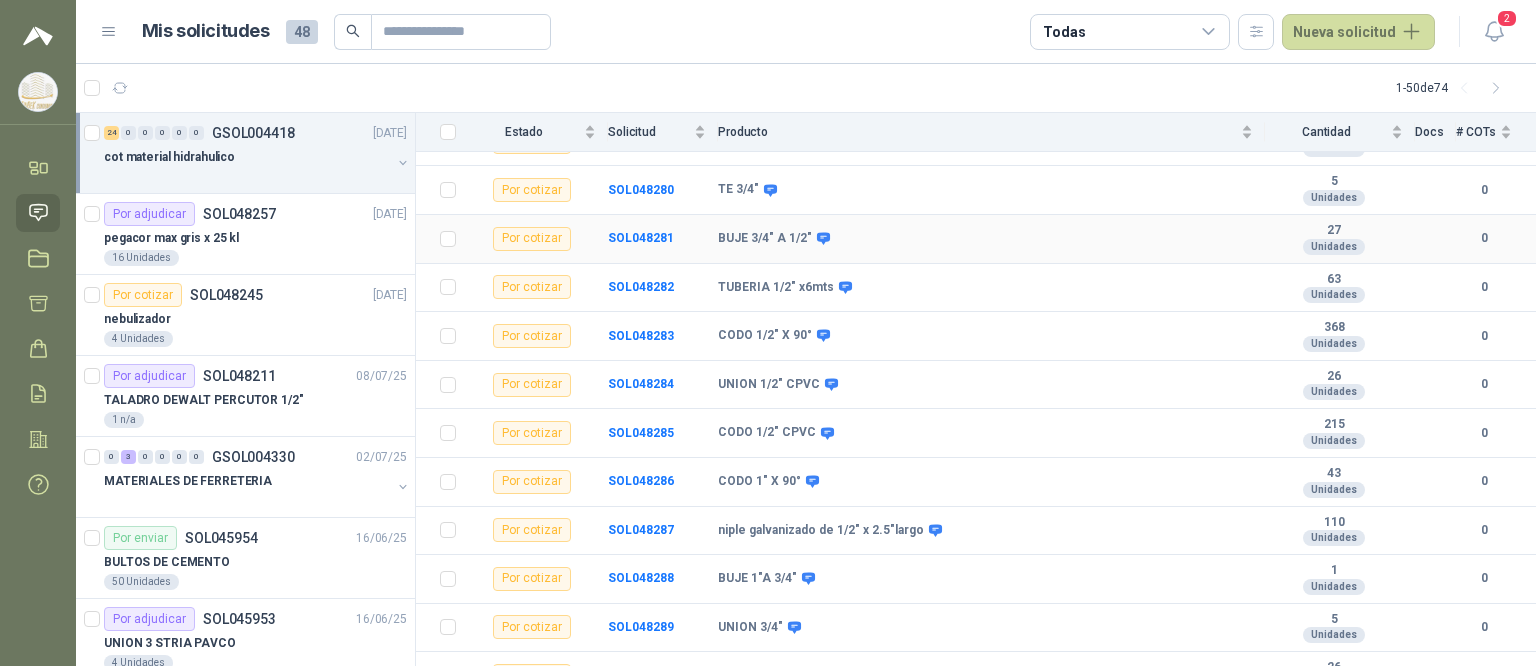 scroll, scrollTop: 100, scrollLeft: 0, axis: vertical 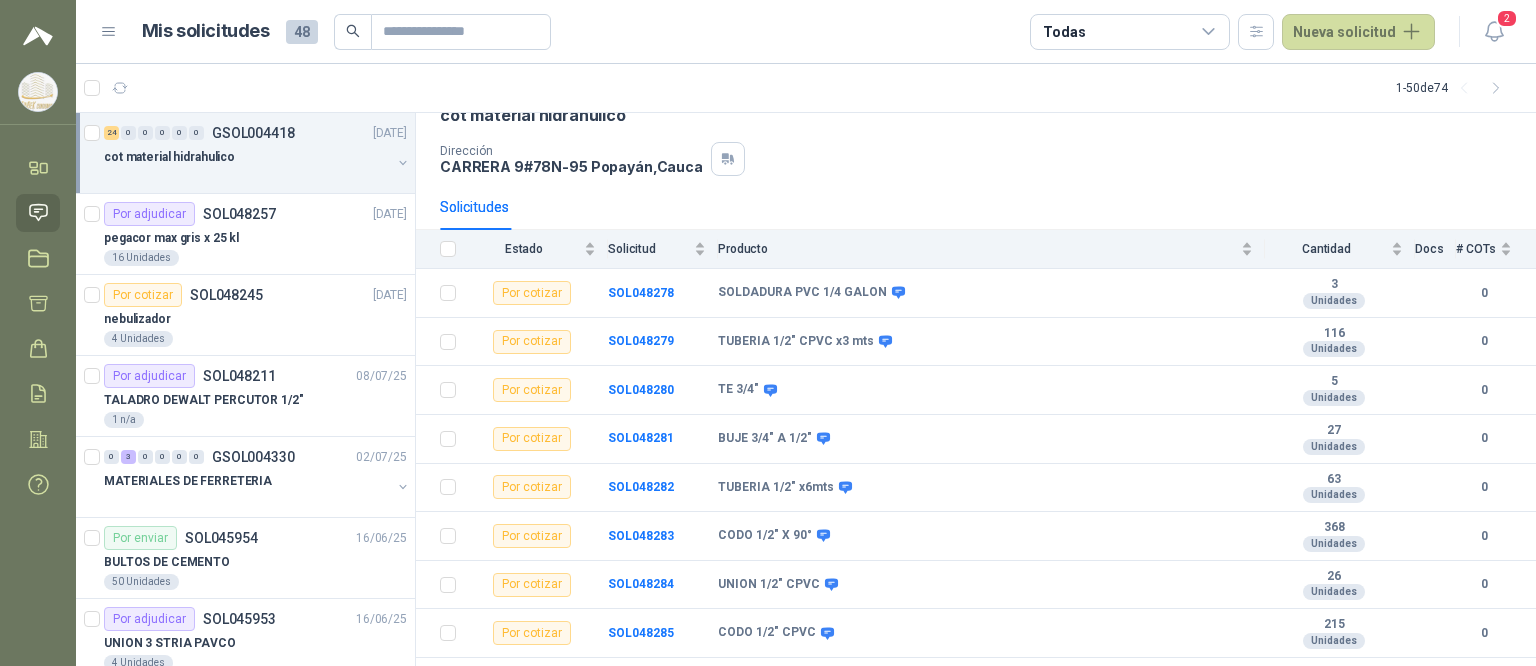 click on "Dirección CARRERA 9#78N-95 Popayán , Cauca" at bounding box center (976, 159) 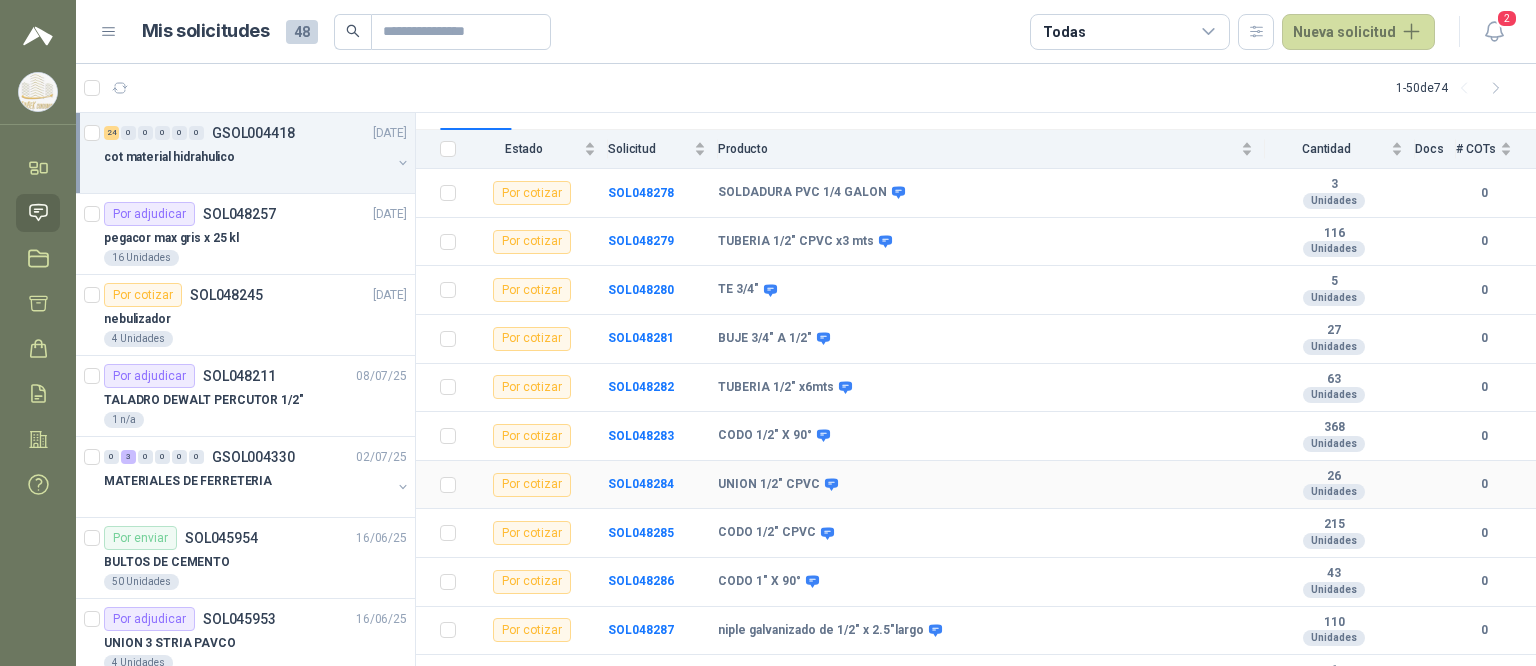 scroll, scrollTop: 0, scrollLeft: 0, axis: both 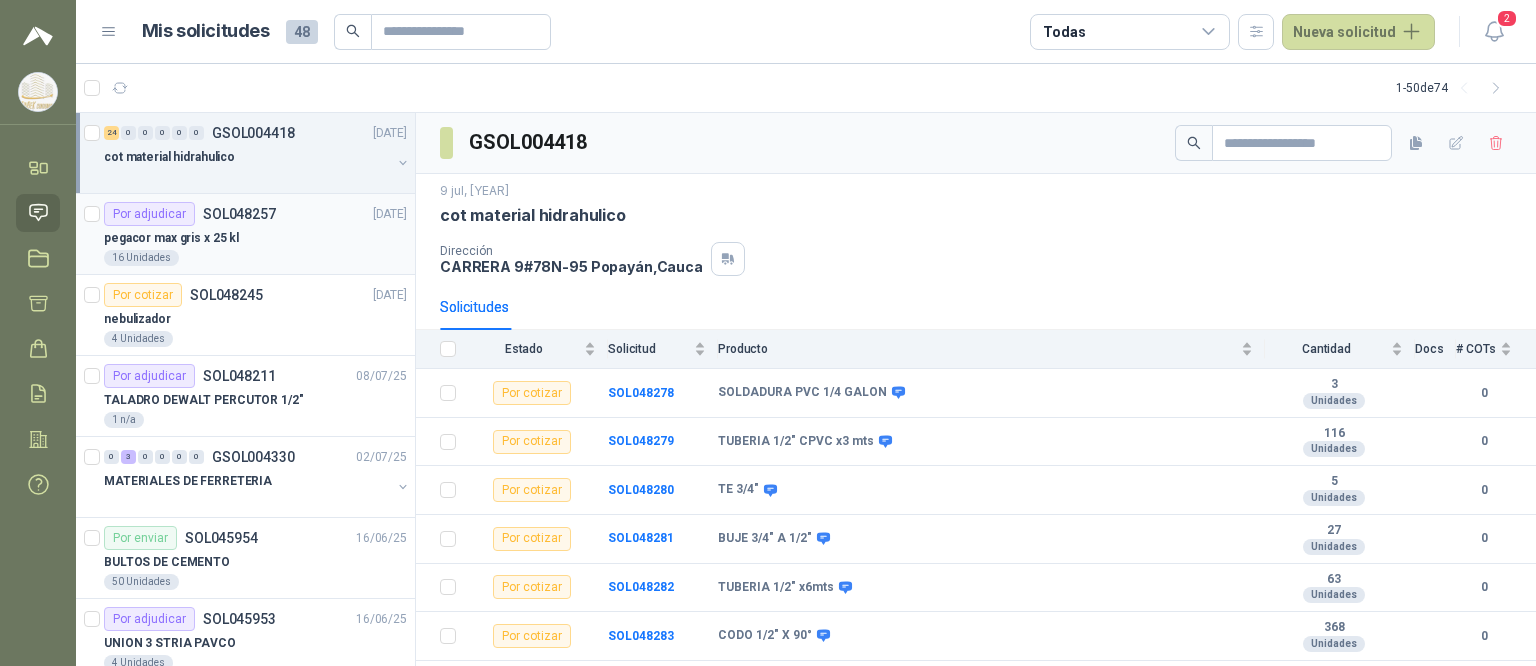 click on "16 Unidades" at bounding box center (255, 258) 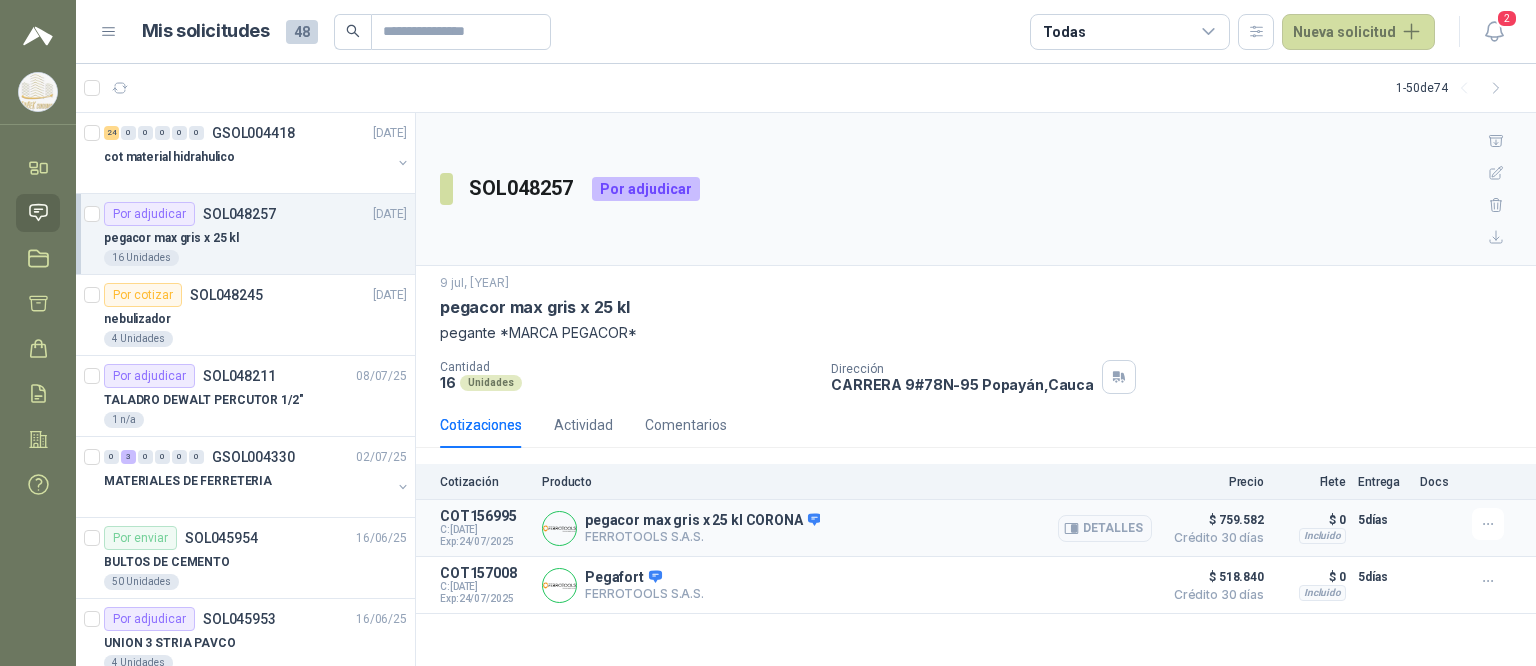 click on "FERROTOOLS S.A.S." at bounding box center (702, 536) 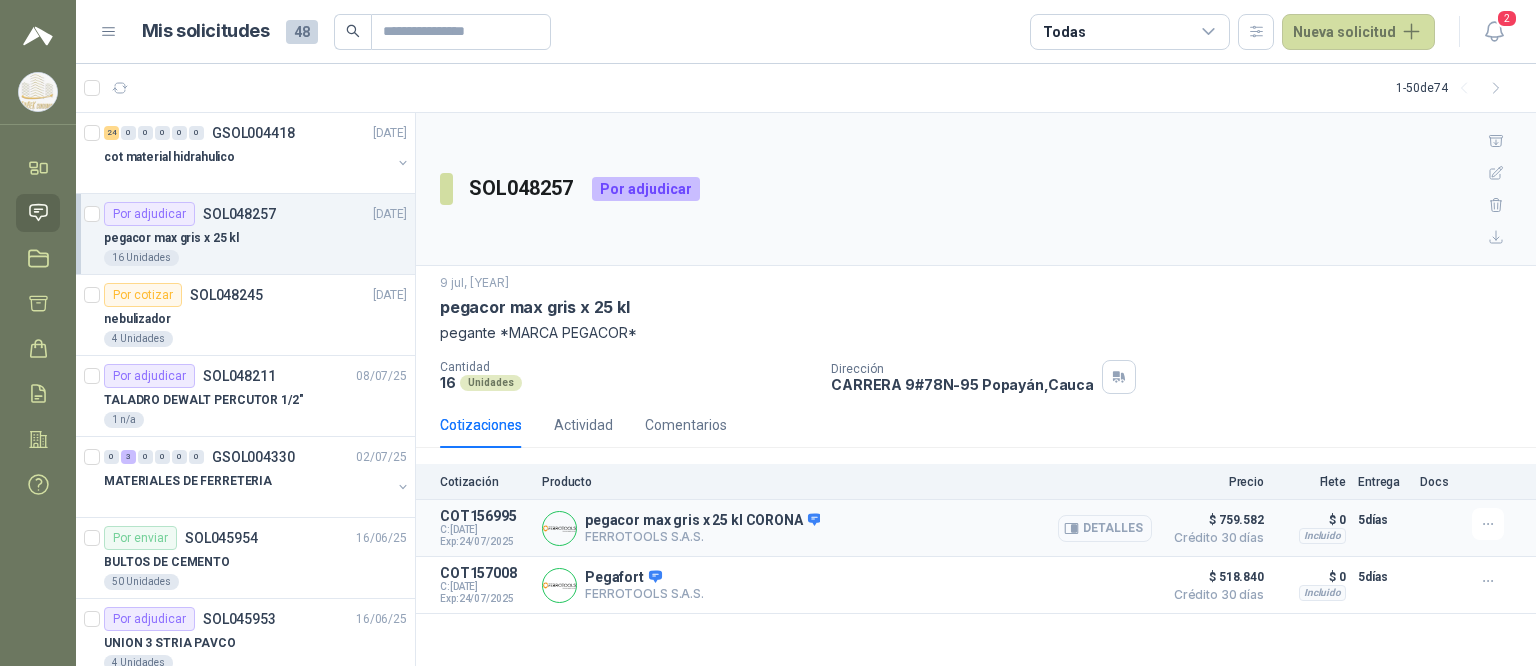 click on "Detalles" at bounding box center (1105, 528) 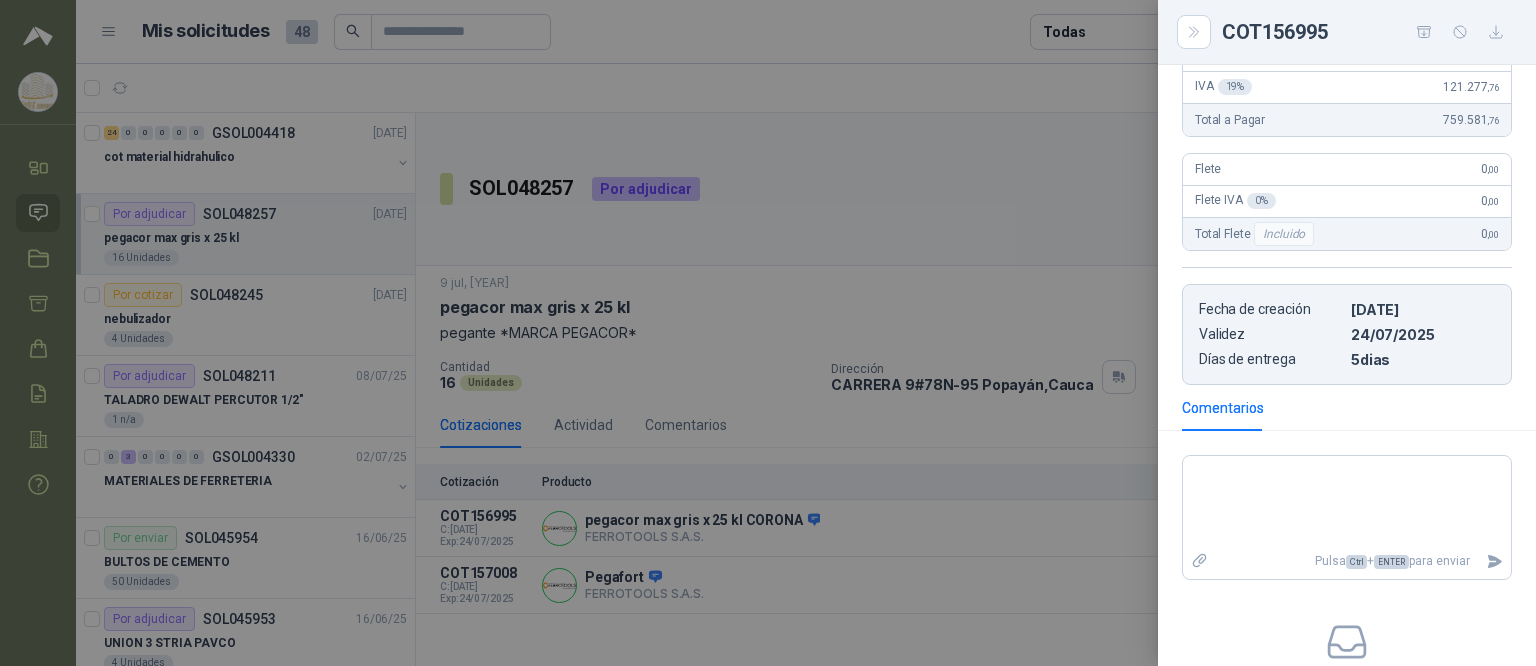 scroll, scrollTop: 28, scrollLeft: 0, axis: vertical 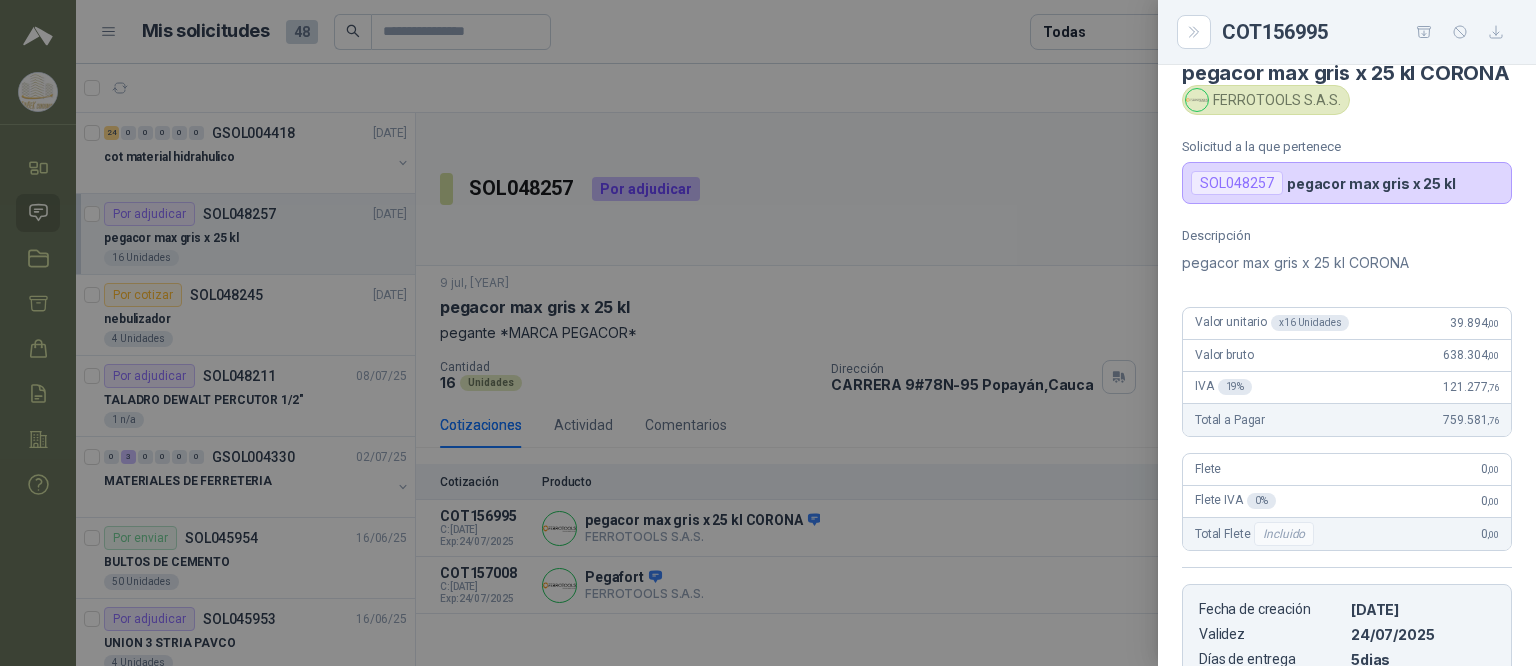 click at bounding box center [768, 333] 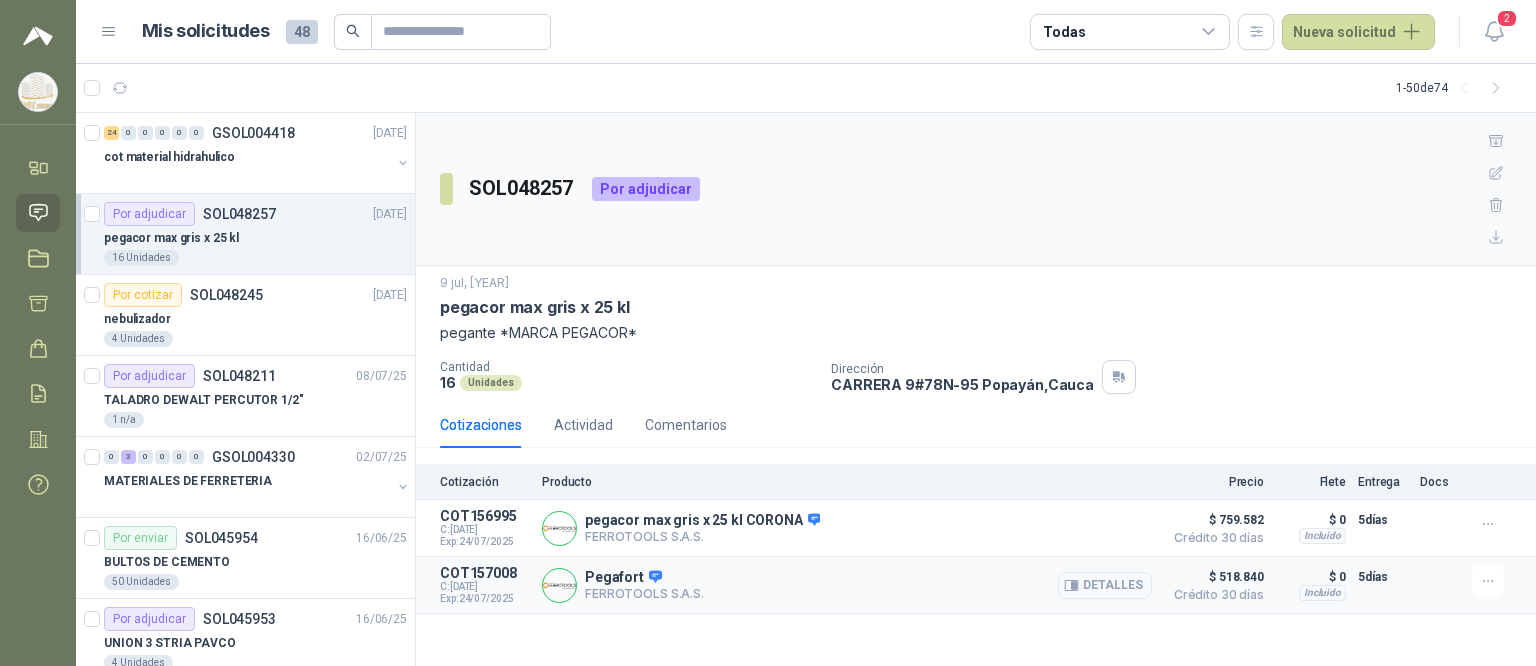 click on "Detalles" at bounding box center (0, 0) 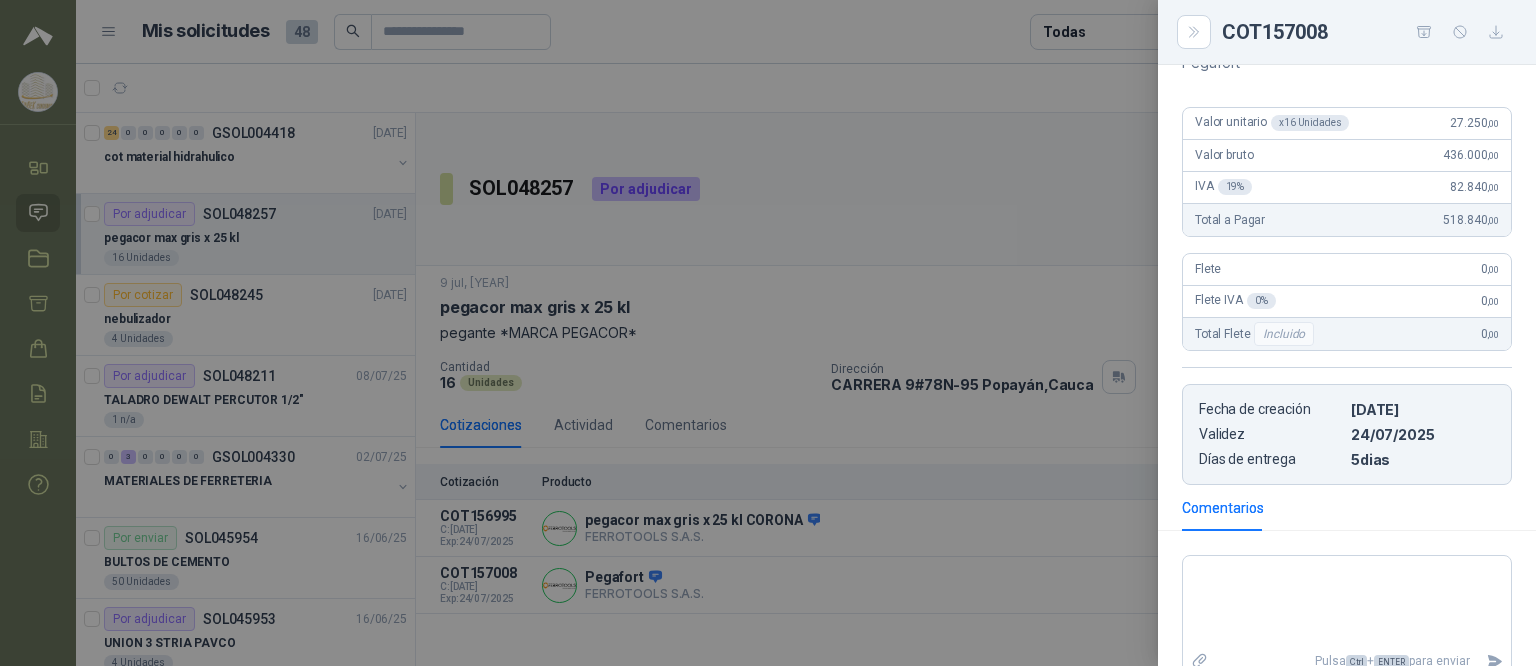 scroll, scrollTop: 504, scrollLeft: 0, axis: vertical 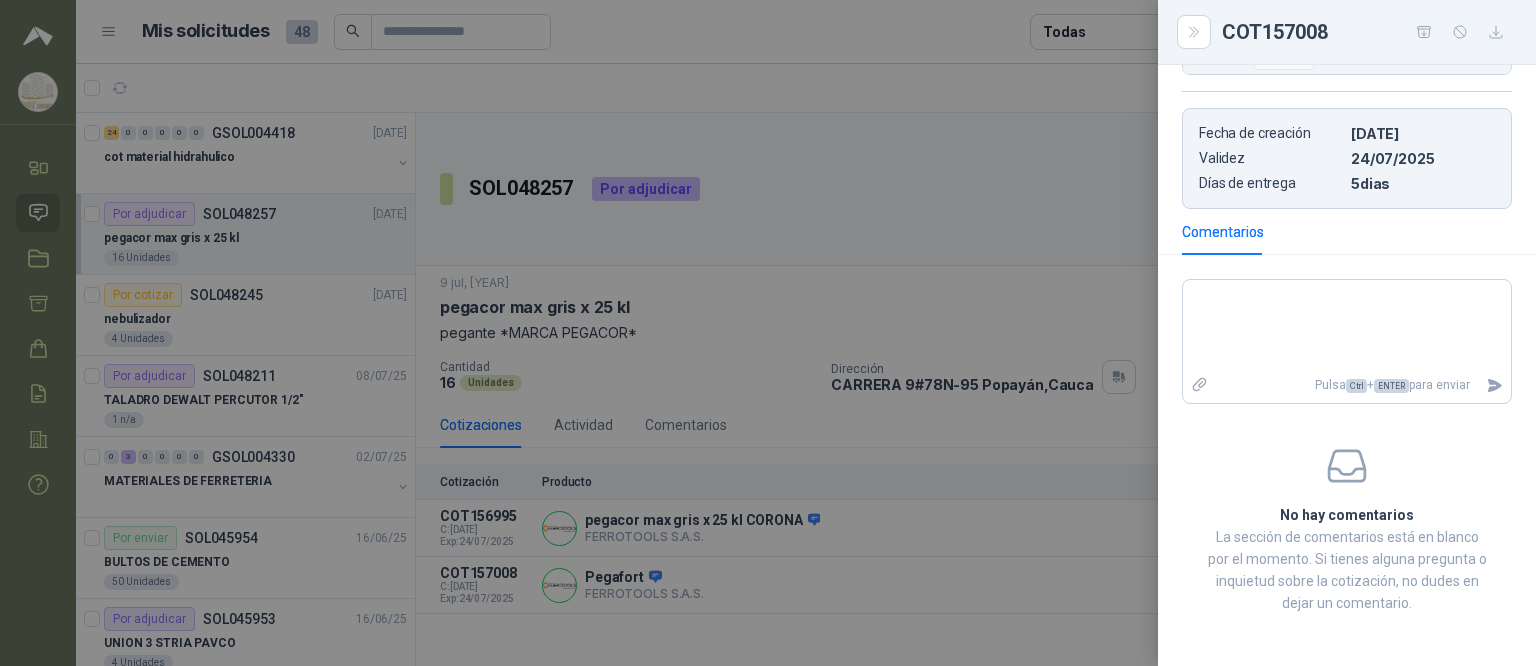 click at bounding box center [768, 333] 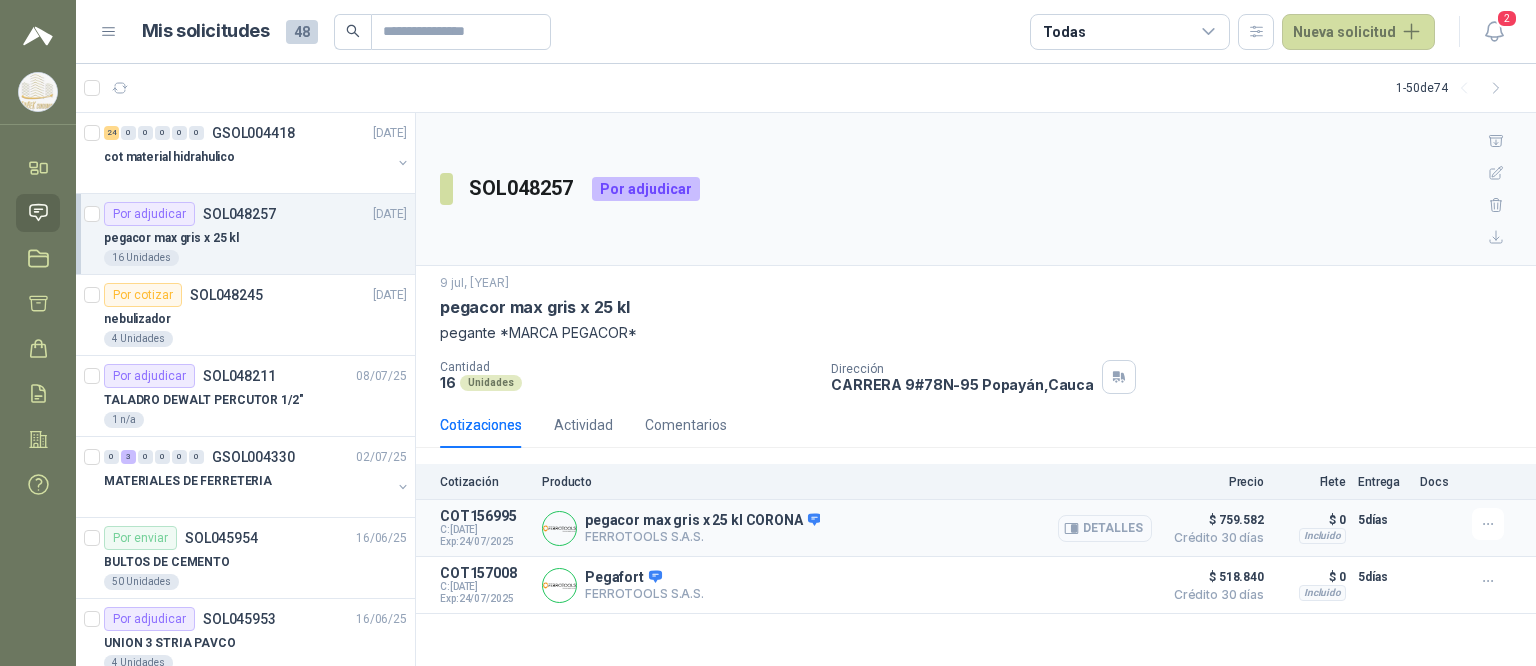 click on "Detalles" at bounding box center (1105, 528) 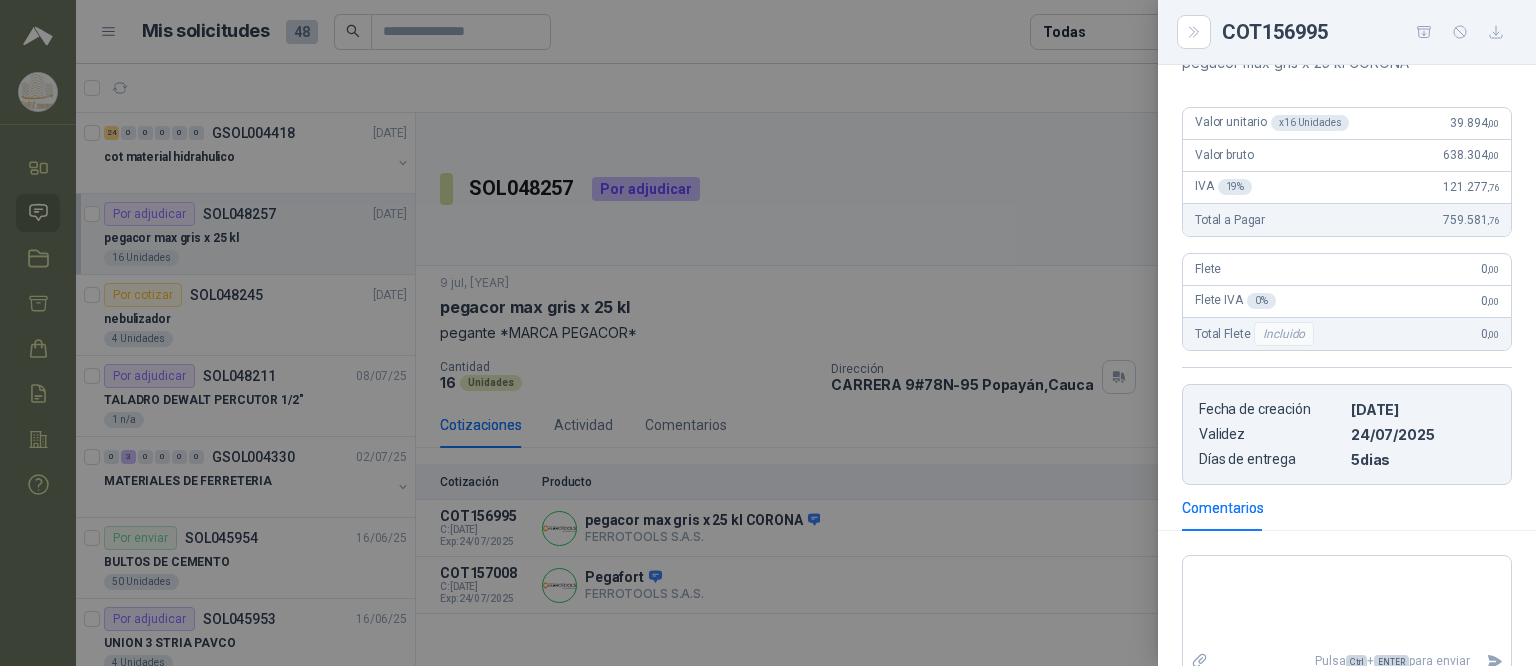 scroll, scrollTop: 0, scrollLeft: 0, axis: both 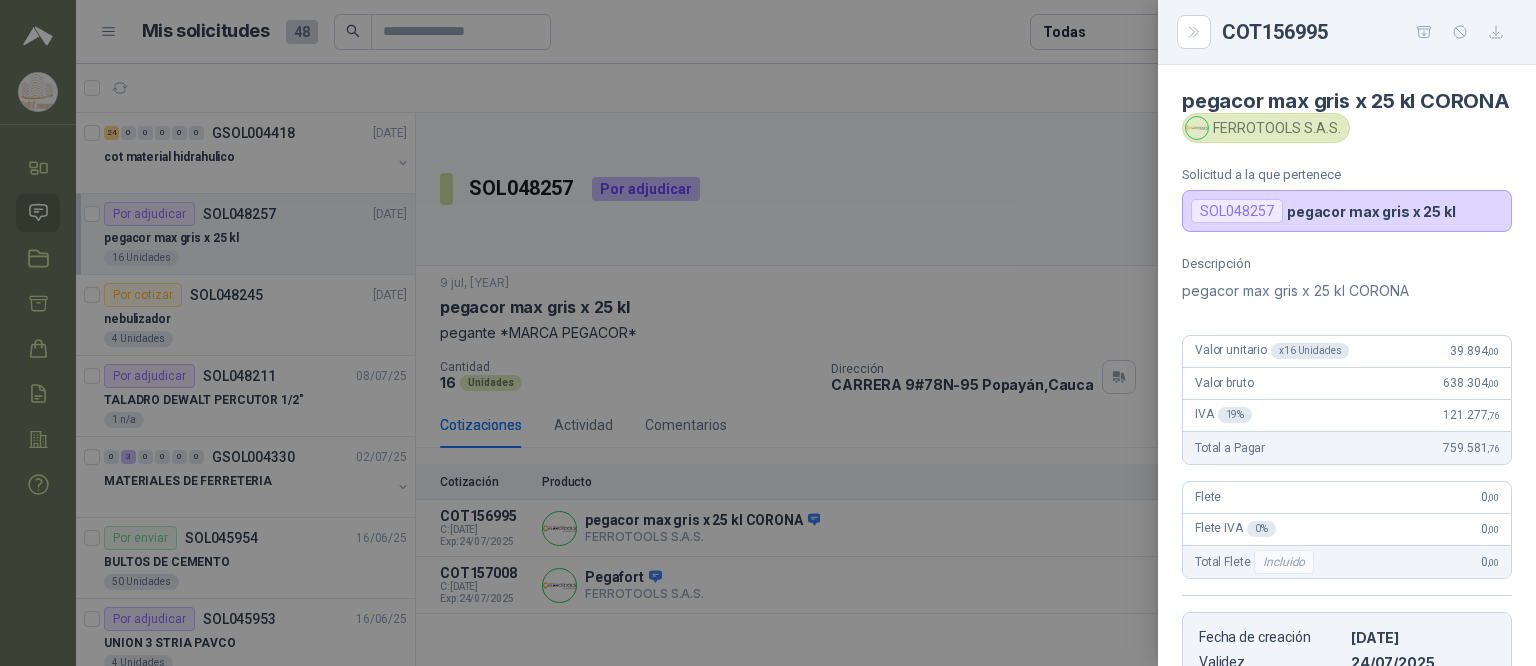 click at bounding box center [768, 333] 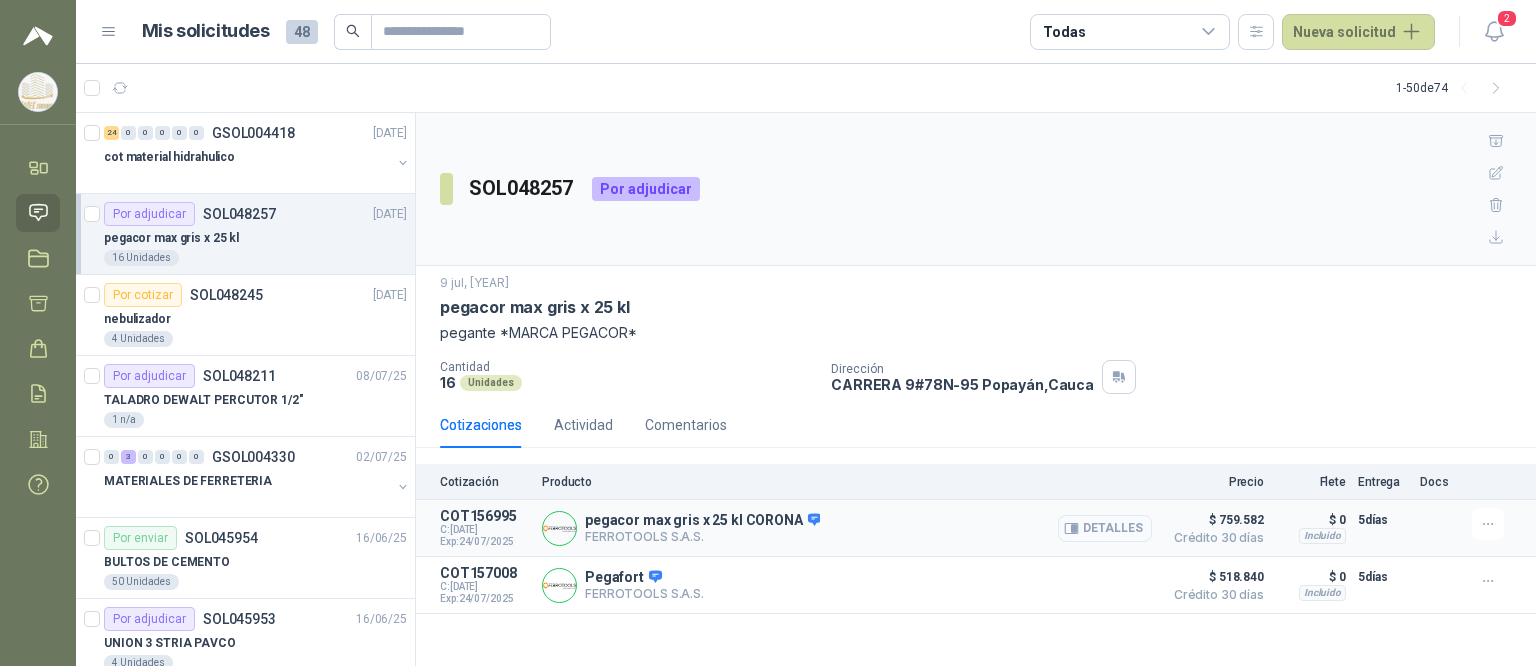 click on "Detalles" at bounding box center [1105, 528] 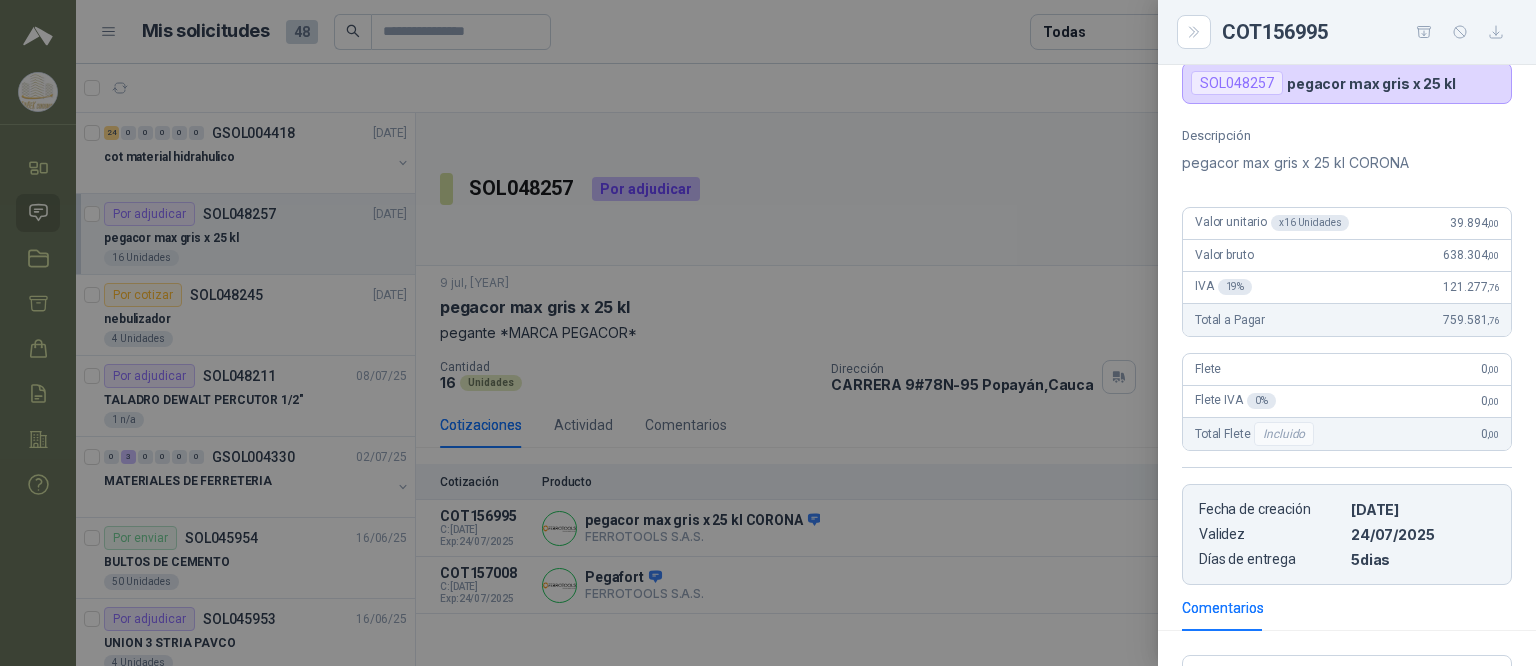 scroll, scrollTop: 0, scrollLeft: 0, axis: both 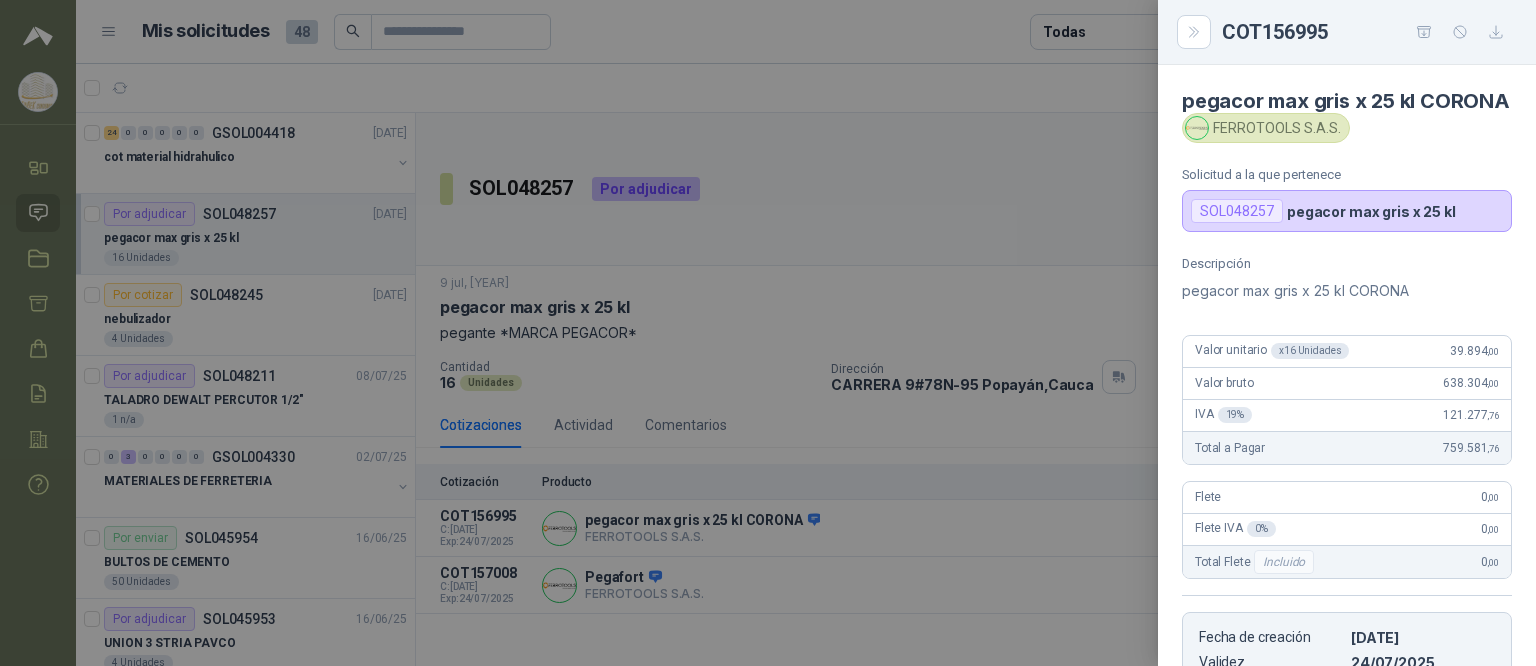 click at bounding box center (768, 333) 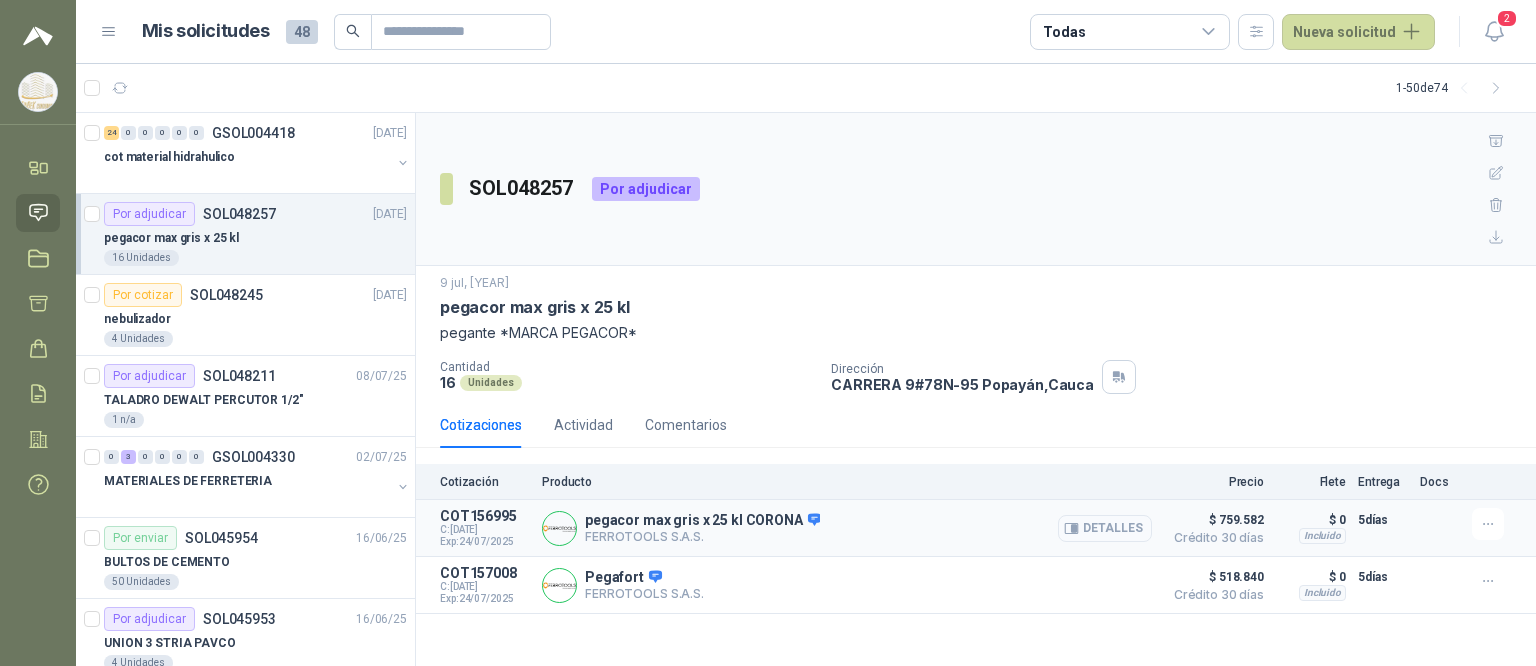 click on "Detalles" at bounding box center [1105, 528] 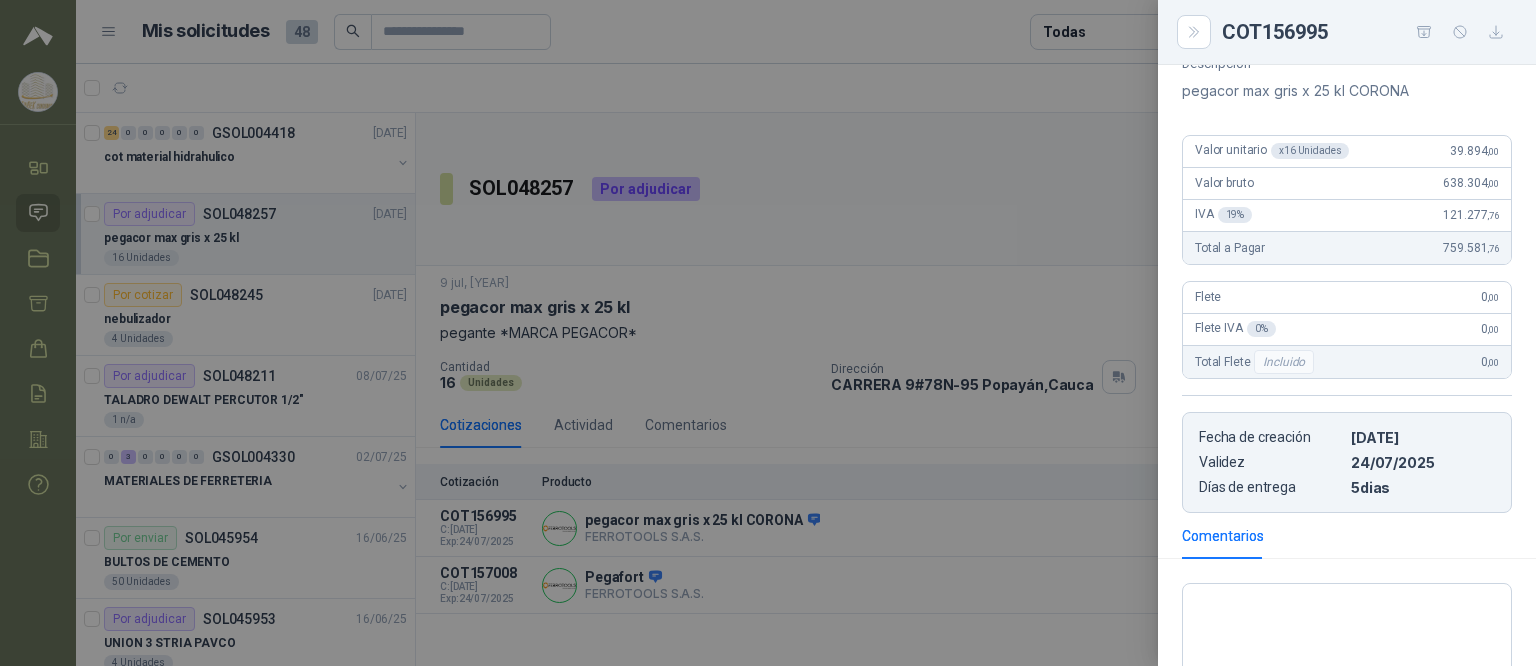 scroll, scrollTop: 0, scrollLeft: 0, axis: both 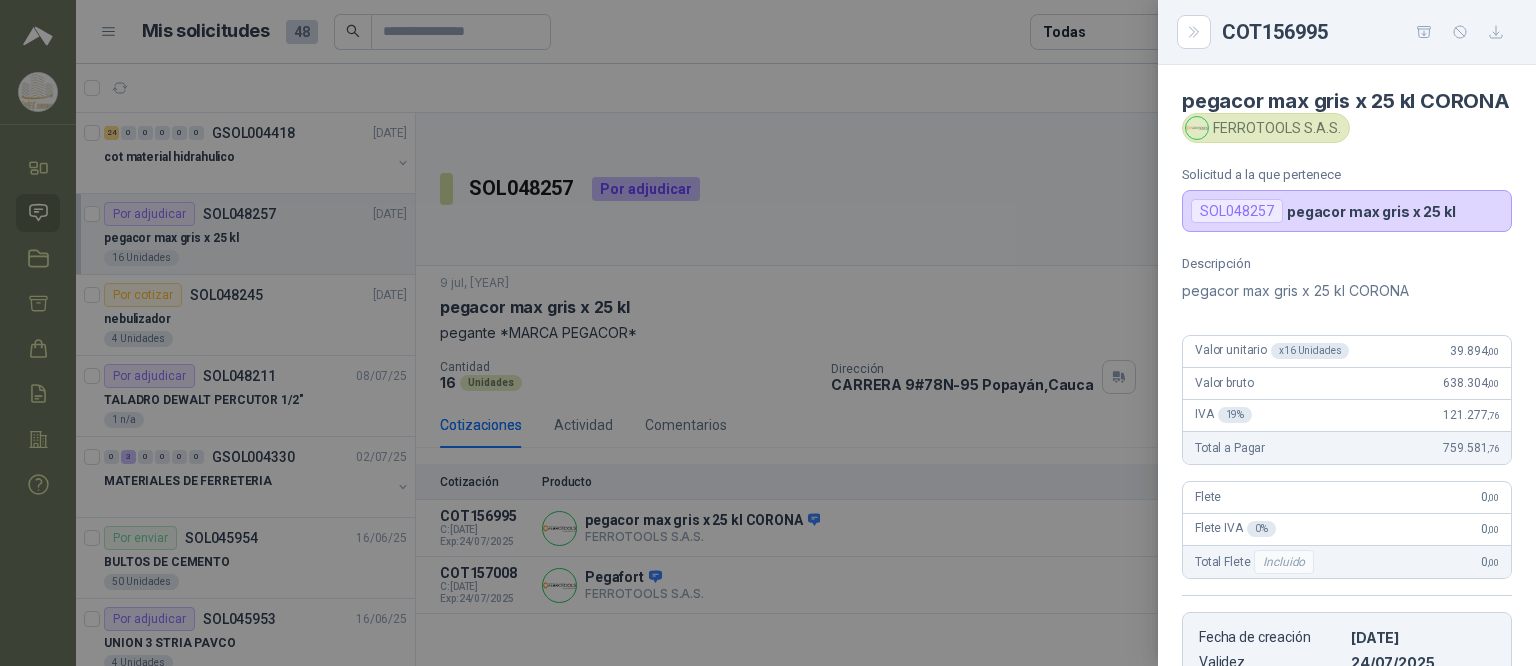 drag, startPoint x: 814, startPoint y: 544, endPoint x: 810, endPoint y: 534, distance: 10.770329 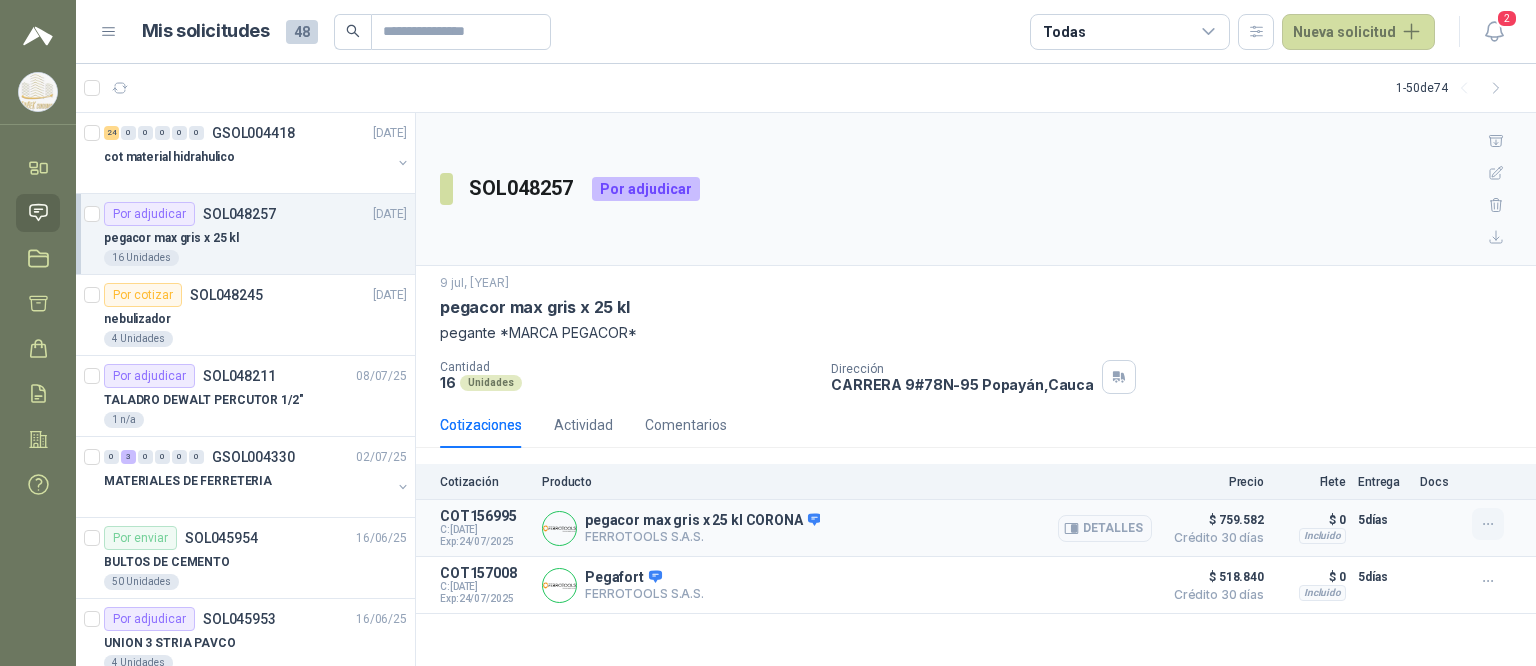click at bounding box center (1488, 524) 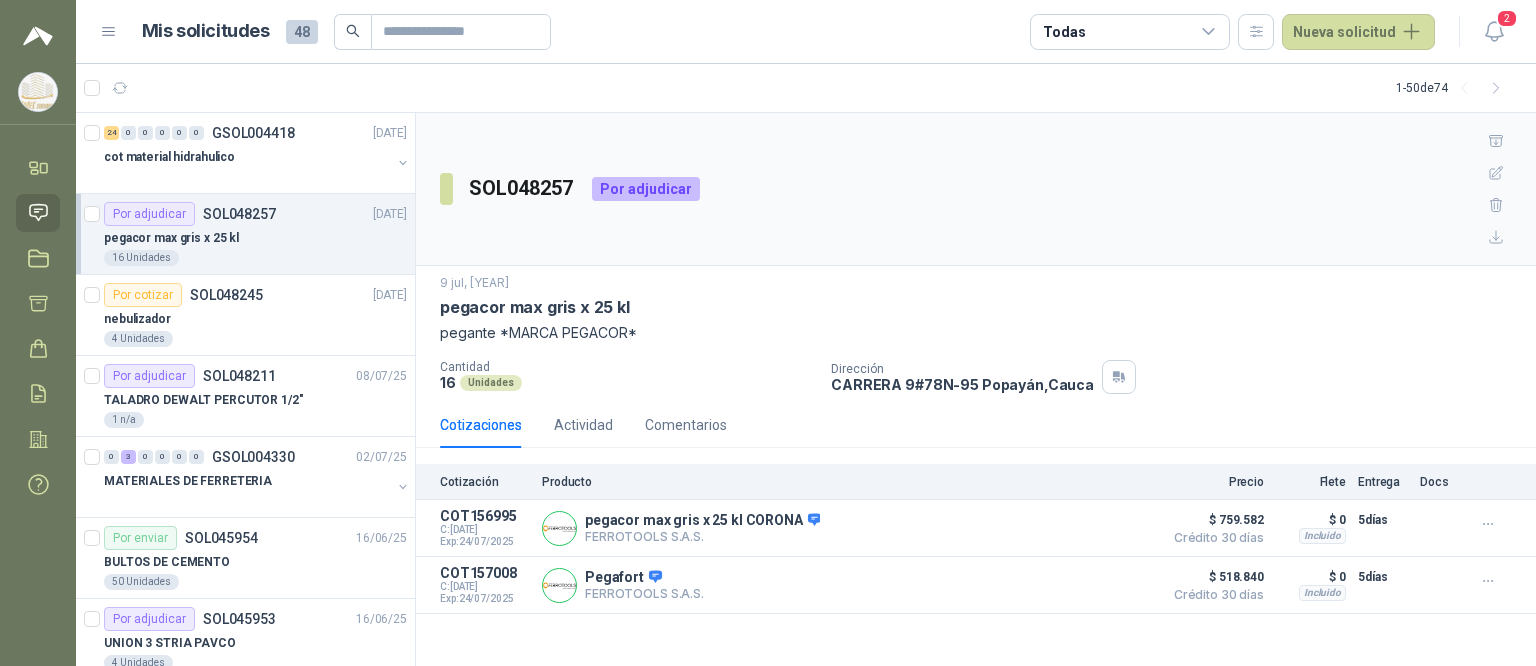 click on "SOL048257 Por adjudicar 9 jul, [YEAR] pegacor max gris x 25 kl pegante *MARCA PEGACOR* Cantidad 16 Unidades Dirección CARRERA 9#78N-95 Popayán , Cauca Cotizaciones Actividad Comentarios Cotización Producto Precio Flete Entrega Docs COT156995 C: [DATE] Exp: [DATE] pegacor max gris x 25 kl CORONA FERROTOOLS S.A.S. Detalles $ 759.582 Crédito 30 días $ 759.582 Crédito 30 días Incluido $ 0 Entrega: 5 días $ 0 Incluido 5 días COT157008 C: [DATE] Exp: [DATE] Pegafort FERROTOOLS S.A.S. Detalles $ 518.840 Crédito 30 días $ 518.840 Crédito 30 días Incluido $ 0 Entrega: 5 días $ 0 Incluido 5 días" at bounding box center (976, 390) 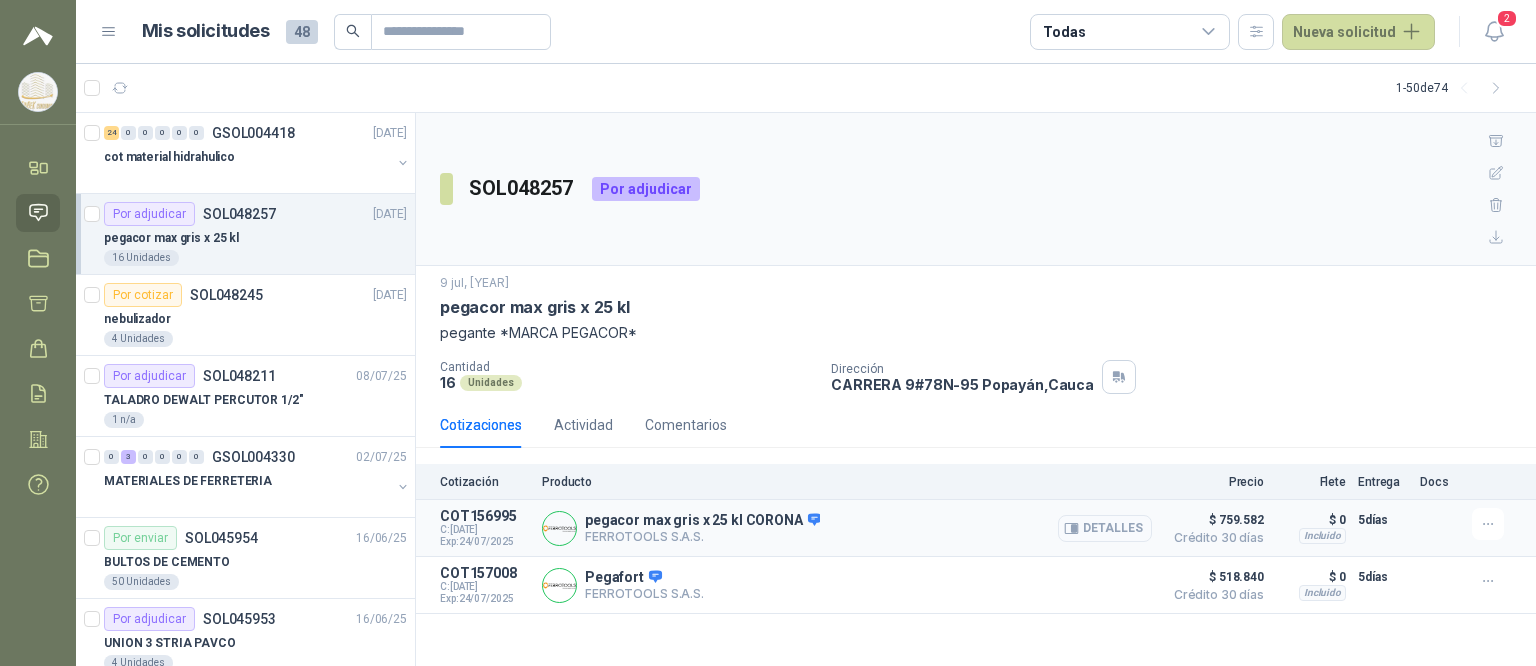 click on "Detalles" at bounding box center (1105, 528) 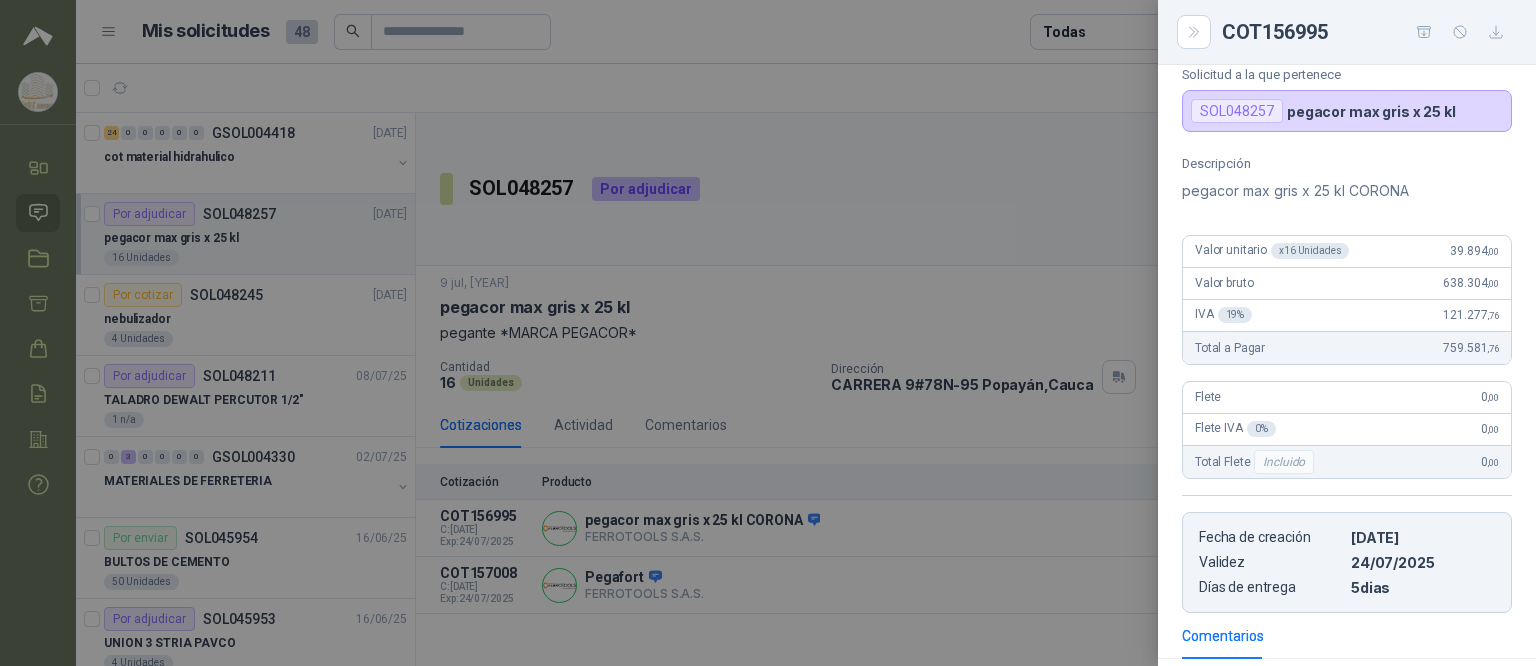 scroll, scrollTop: 200, scrollLeft: 0, axis: vertical 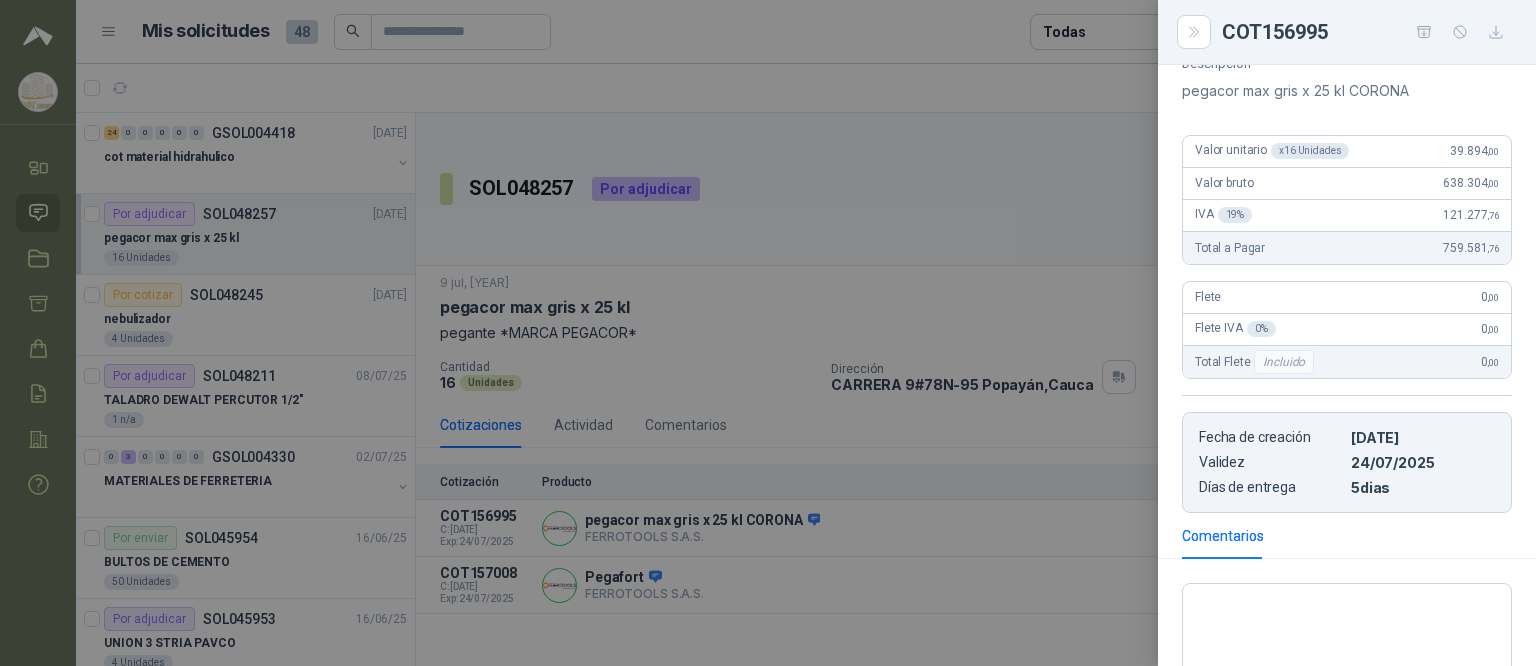 click at bounding box center (768, 333) 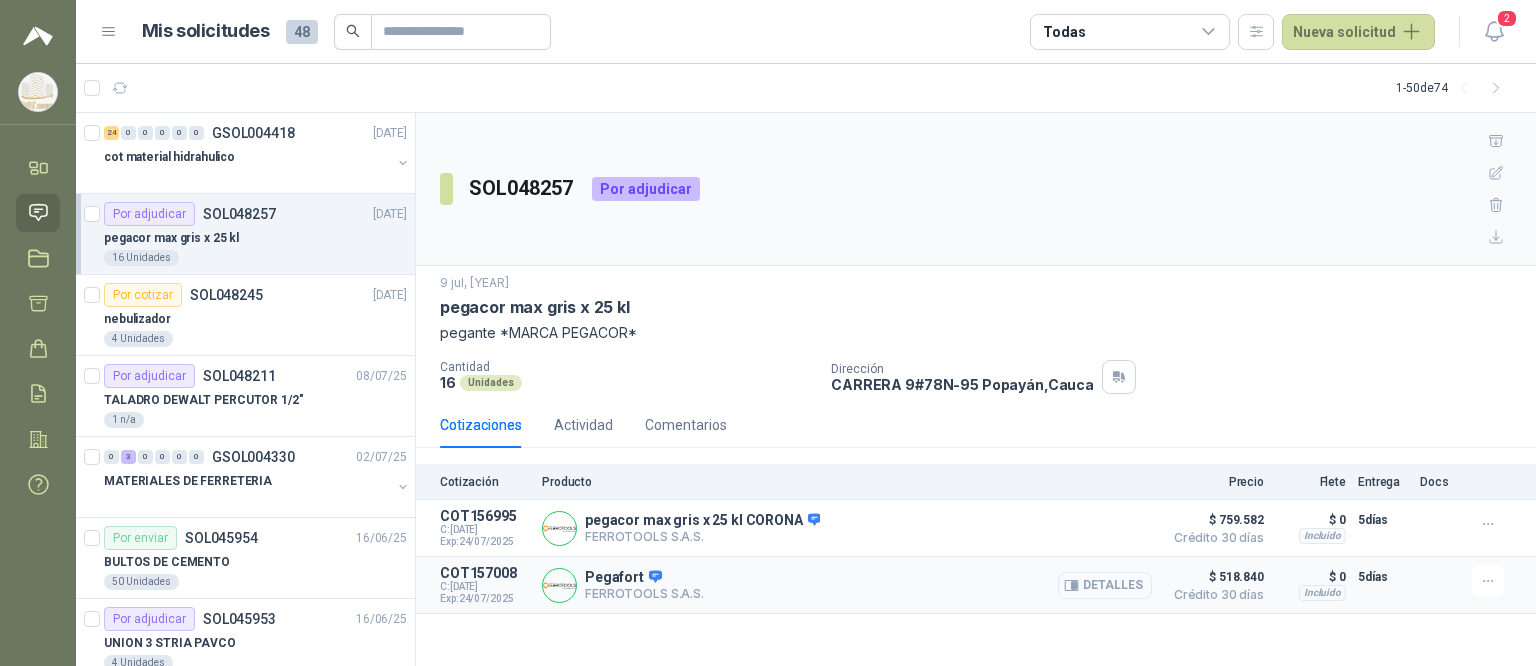 click on "Detalles" at bounding box center [0, 0] 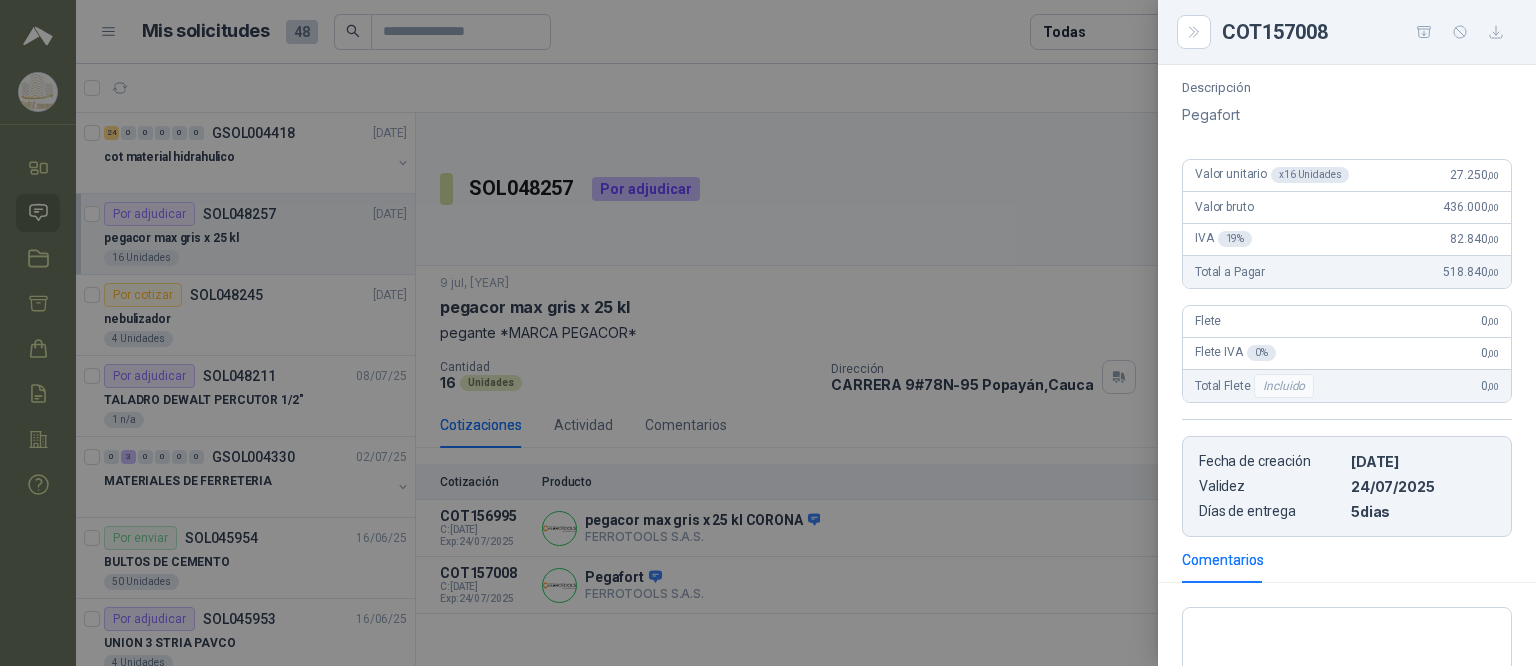 scroll, scrollTop: 0, scrollLeft: 0, axis: both 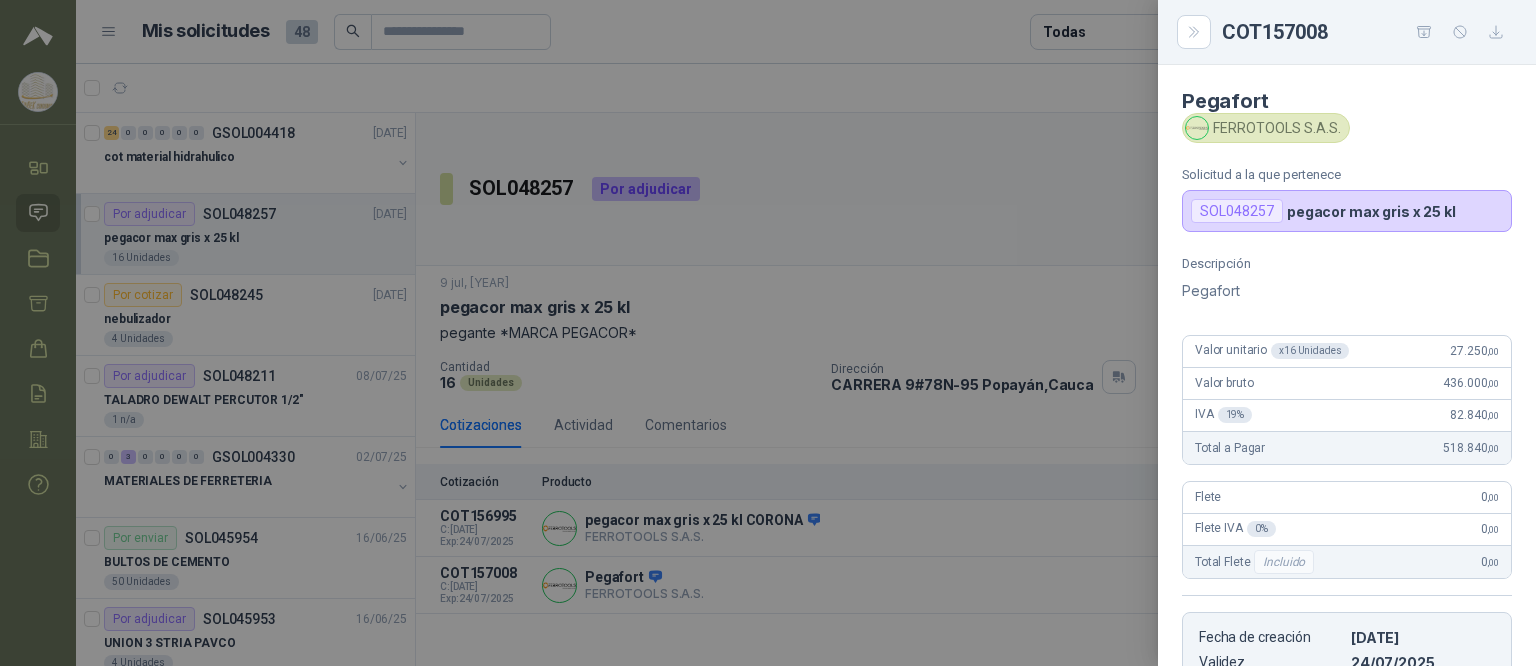 click at bounding box center [768, 333] 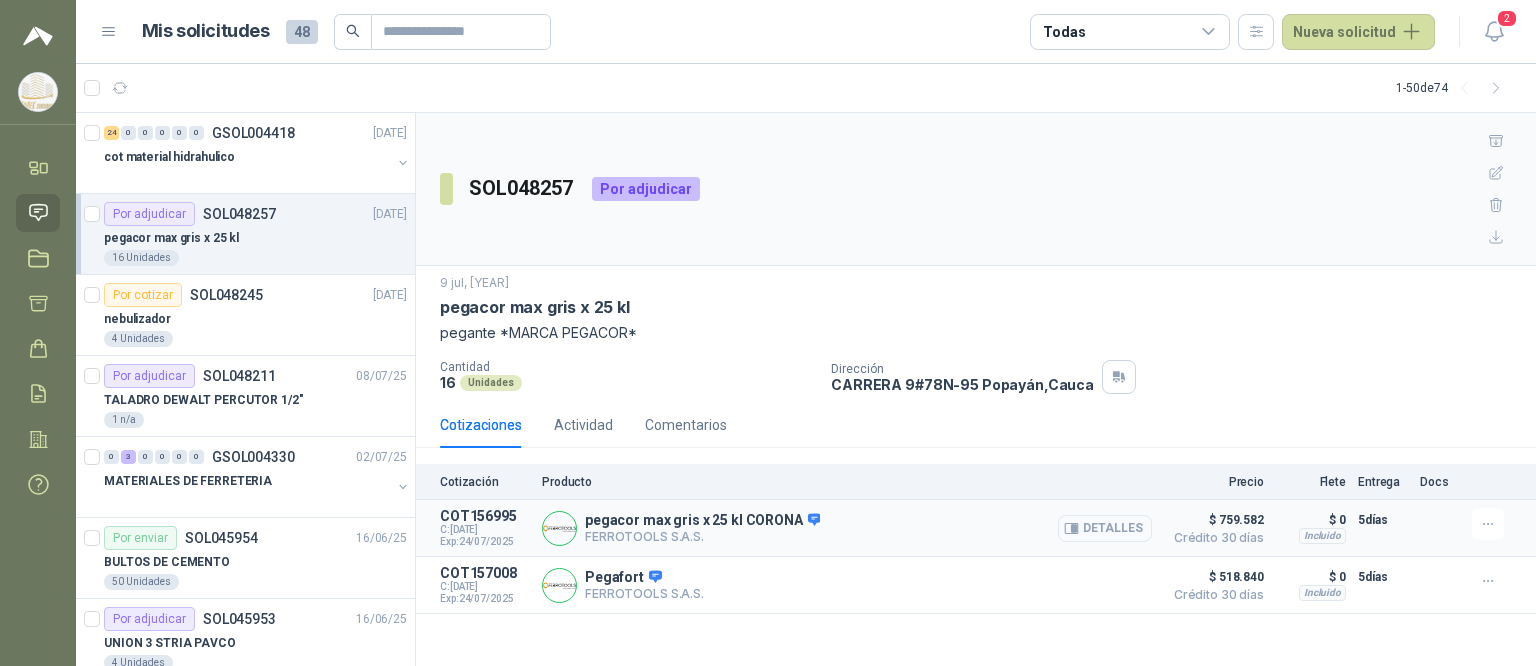 click on "Detalles" at bounding box center [1105, 528] 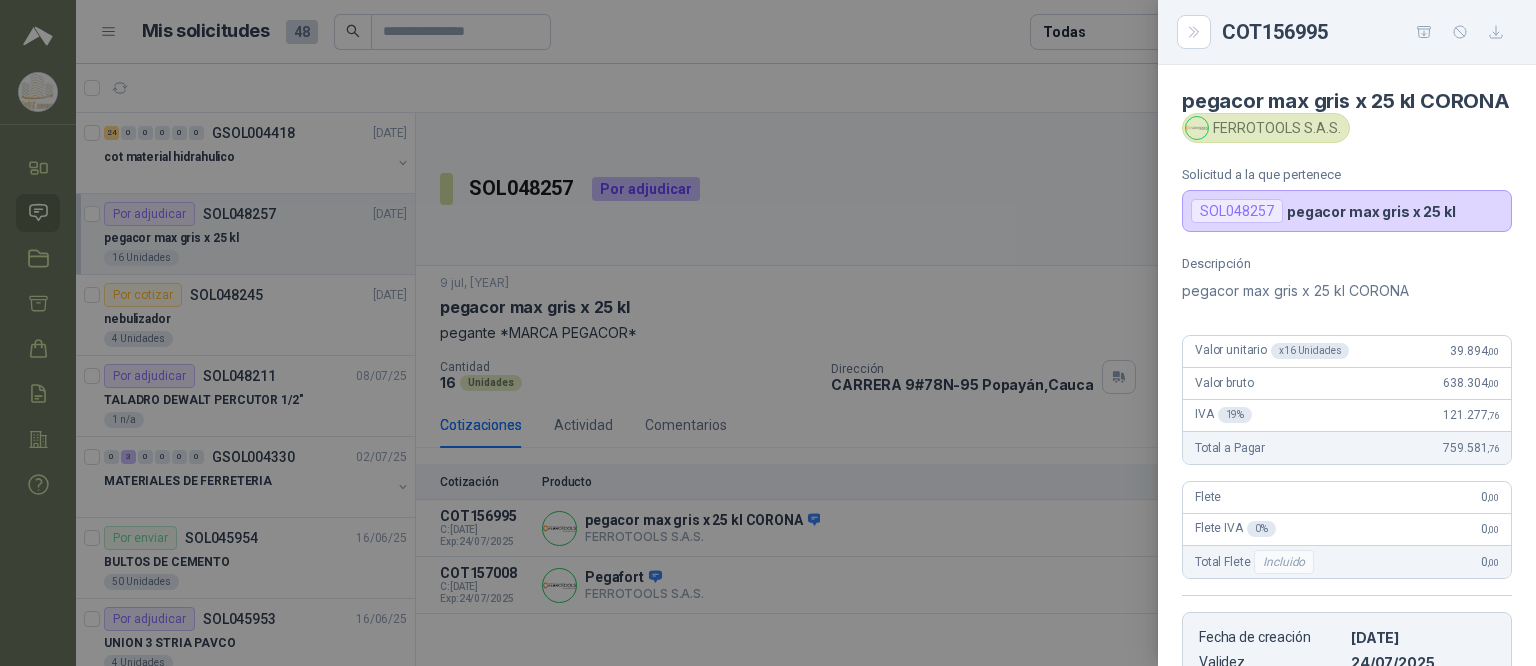 click at bounding box center [768, 333] 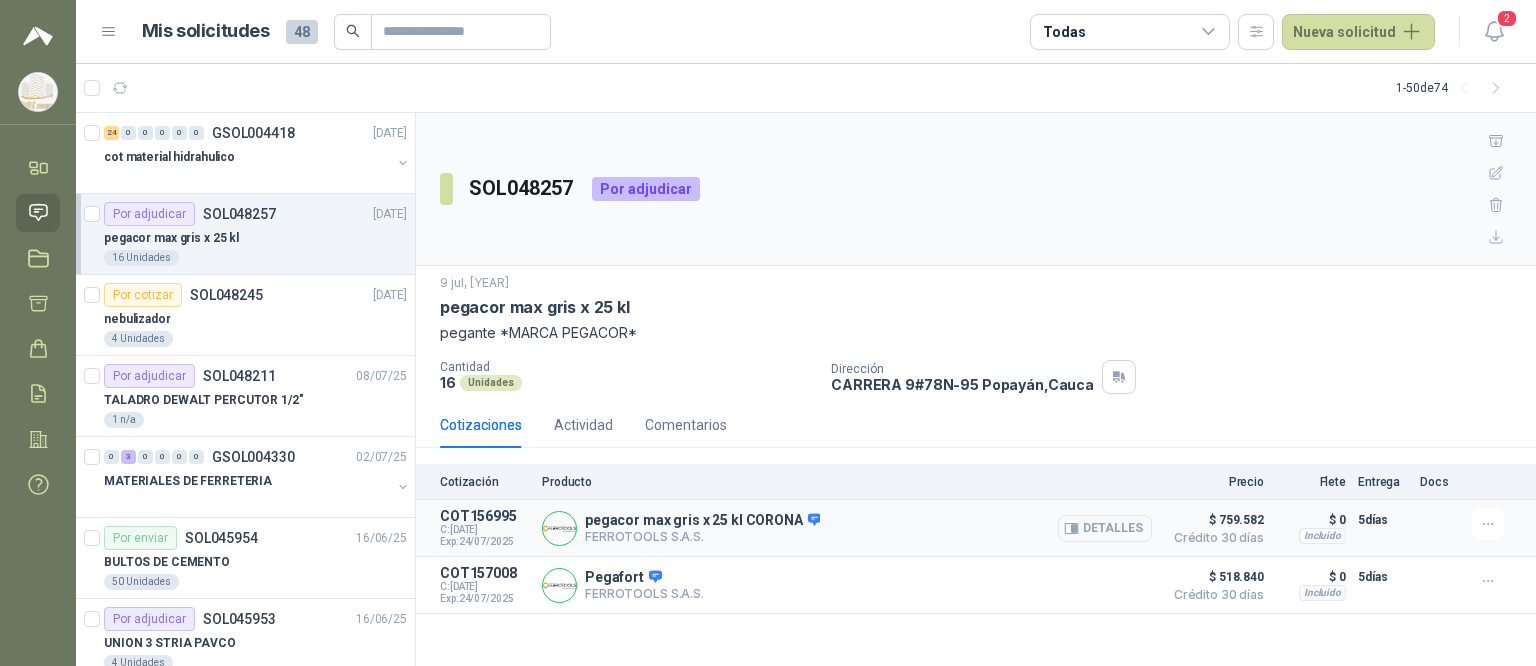 click on "Detalles" at bounding box center [1105, 528] 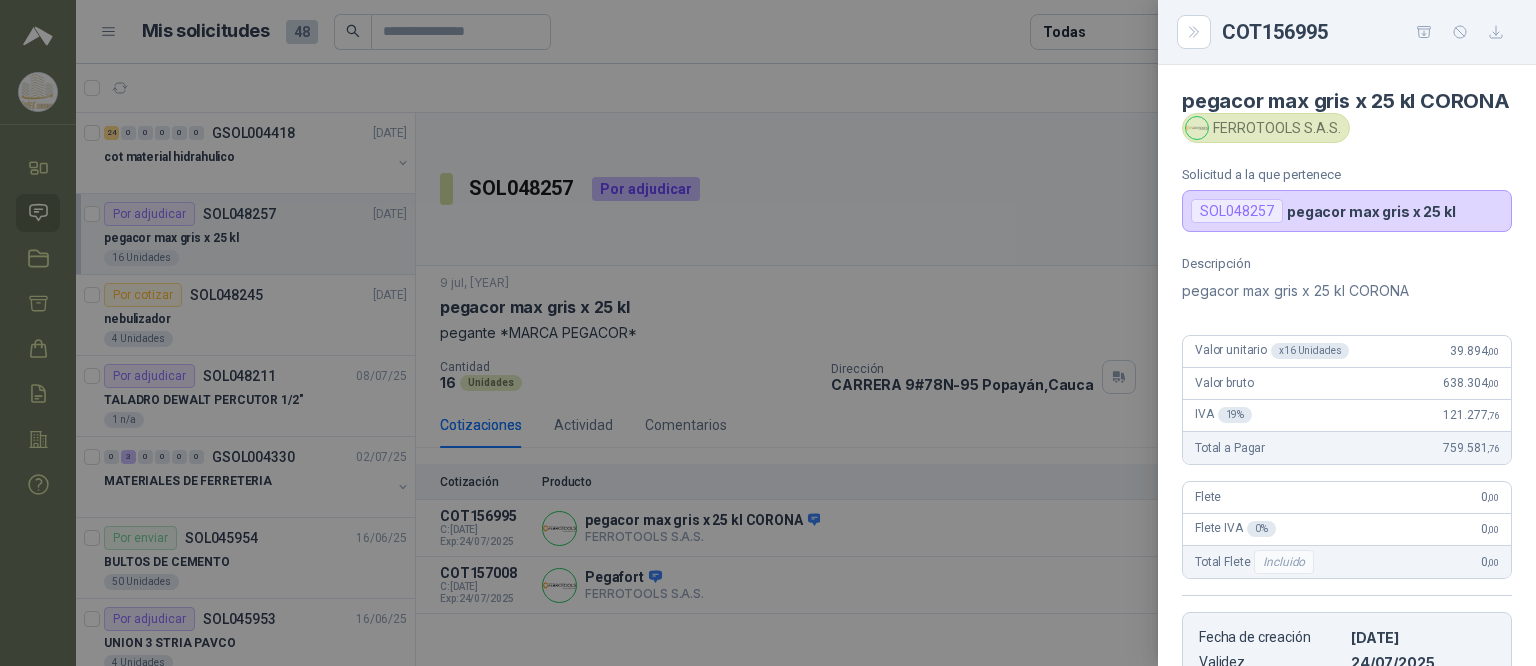click at bounding box center [768, 333] 